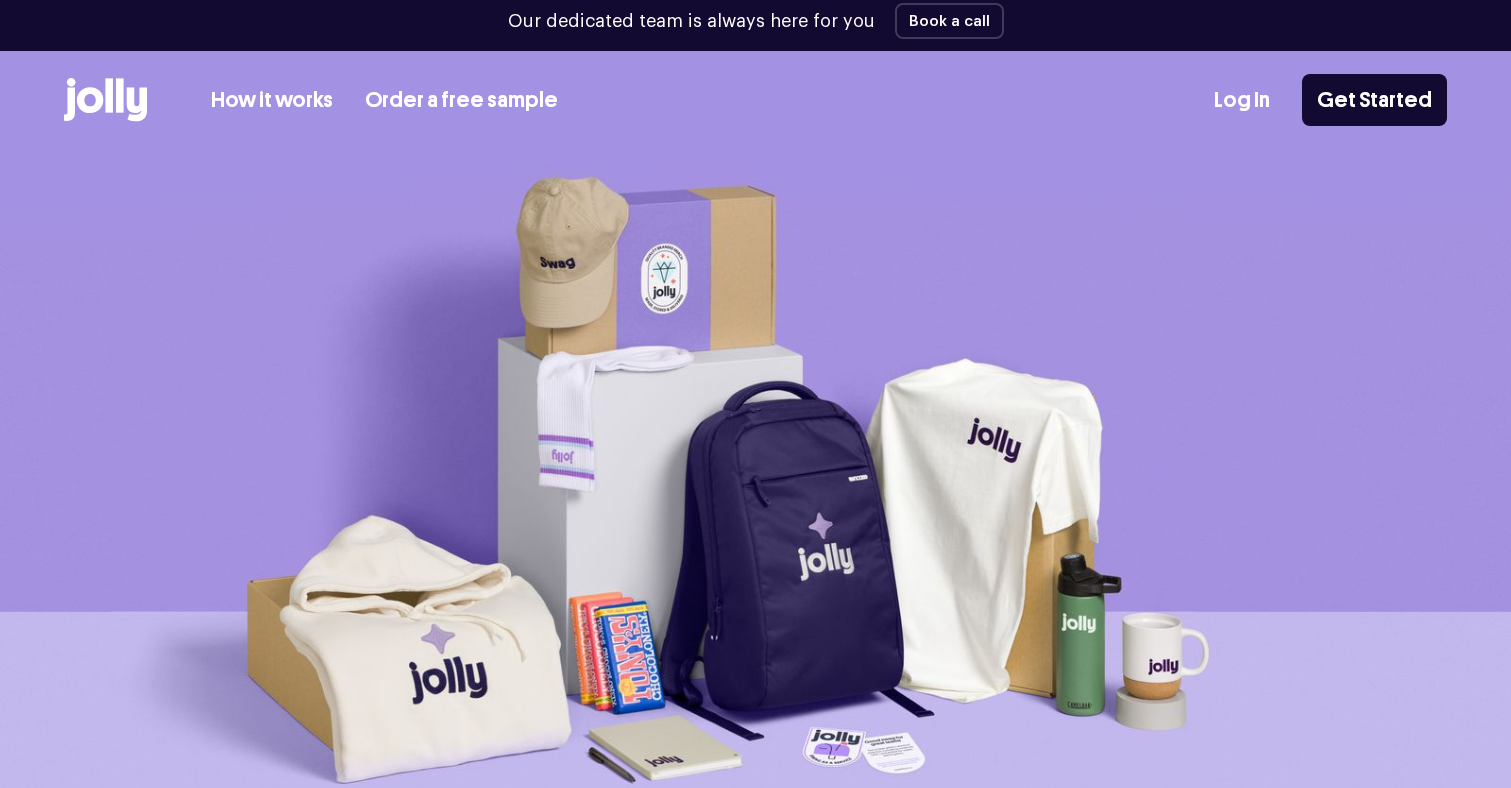 scroll, scrollTop: 0, scrollLeft: 0, axis: both 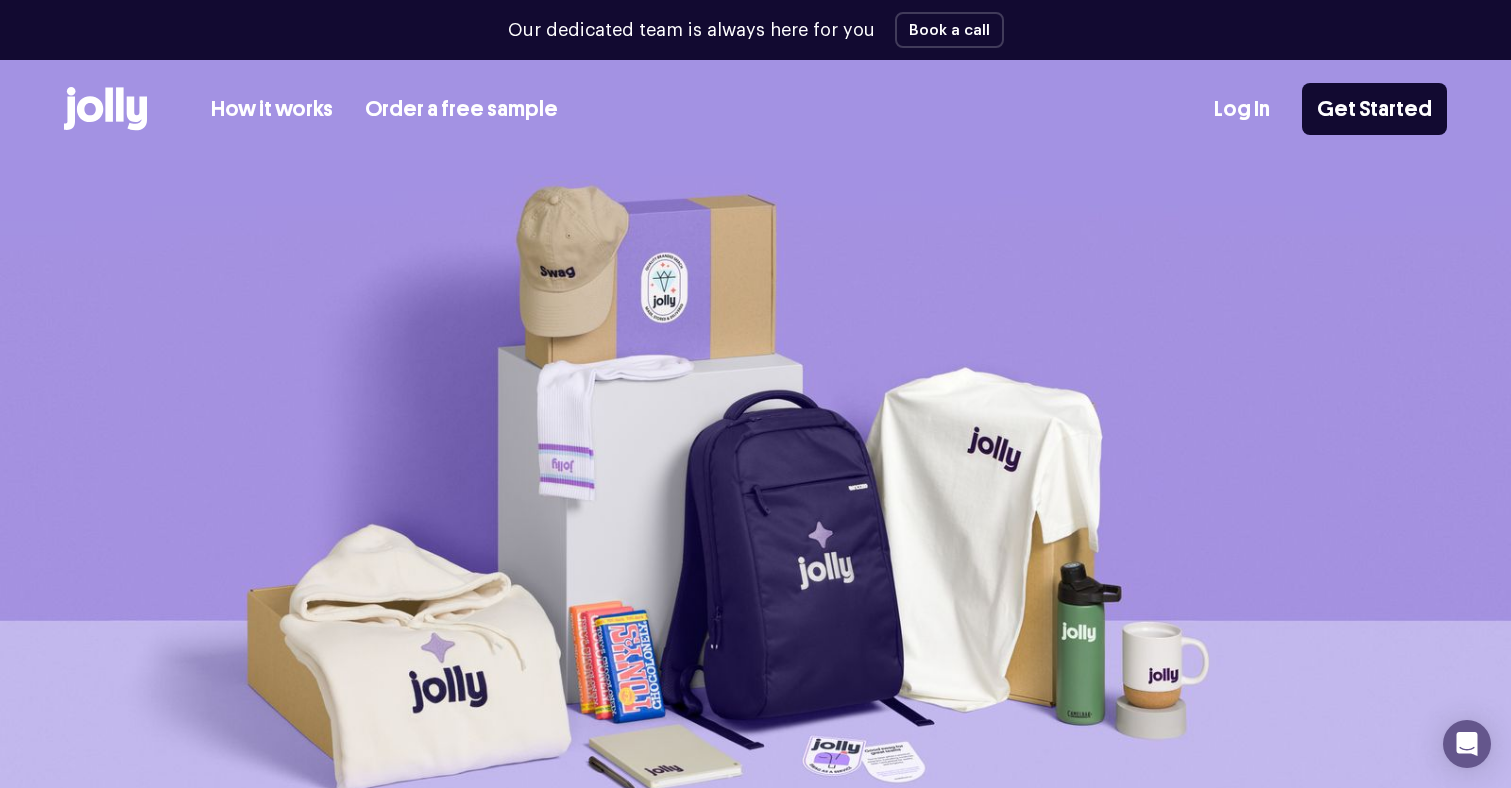 click on "Order a free sample" at bounding box center (461, 109) 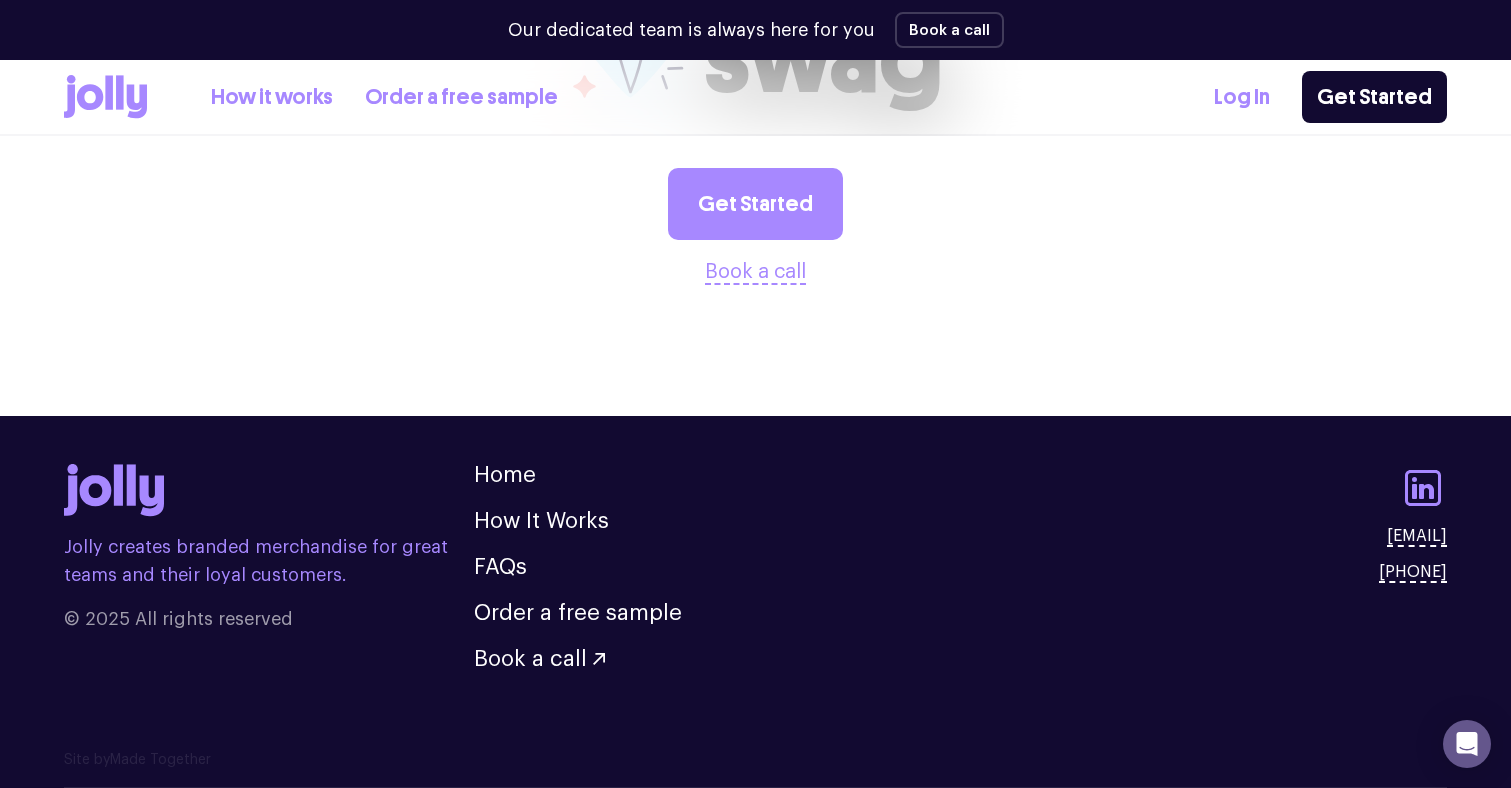 scroll, scrollTop: 2358, scrollLeft: 0, axis: vertical 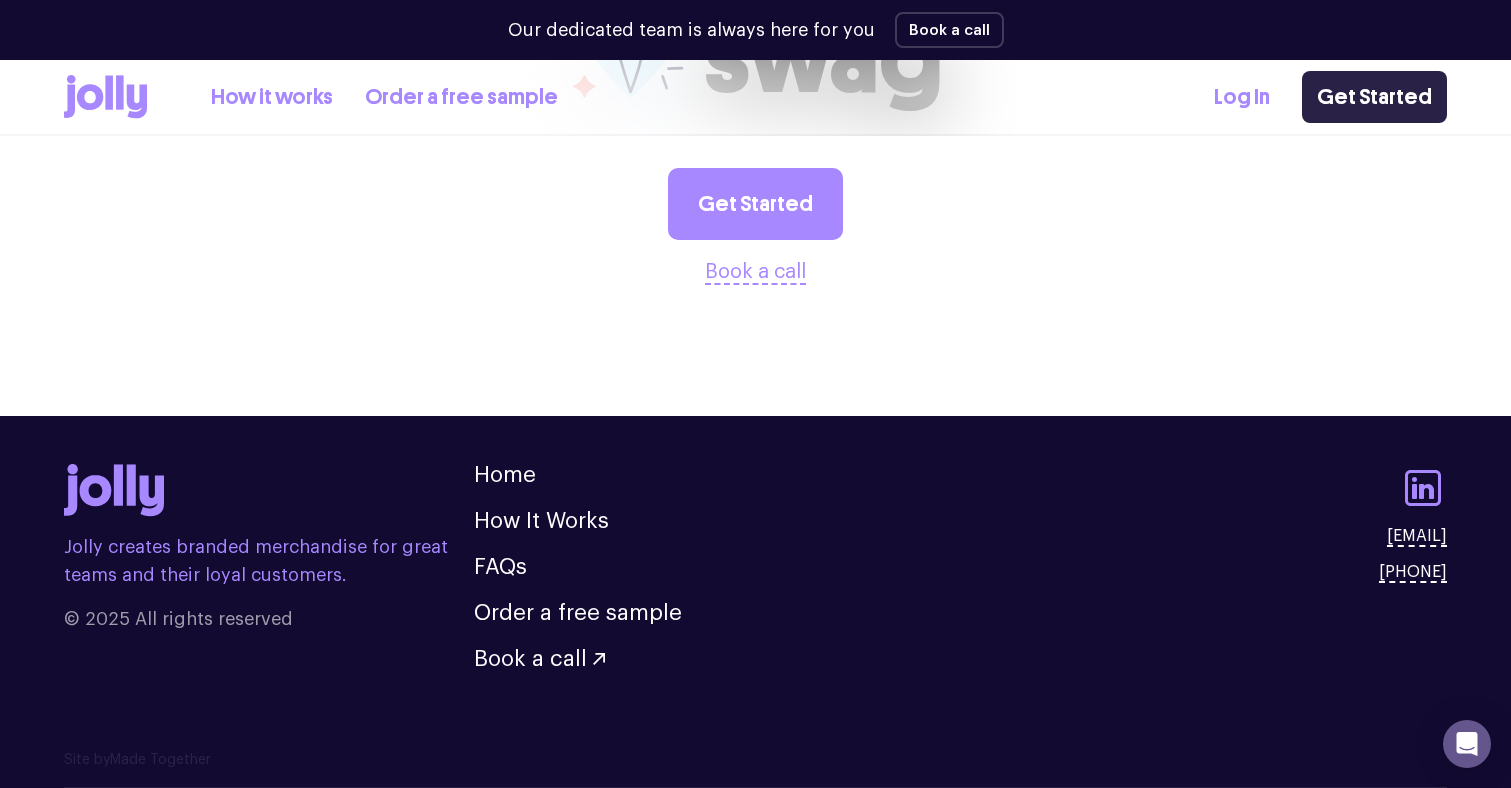 click on "Get Started" at bounding box center [1374, 97] 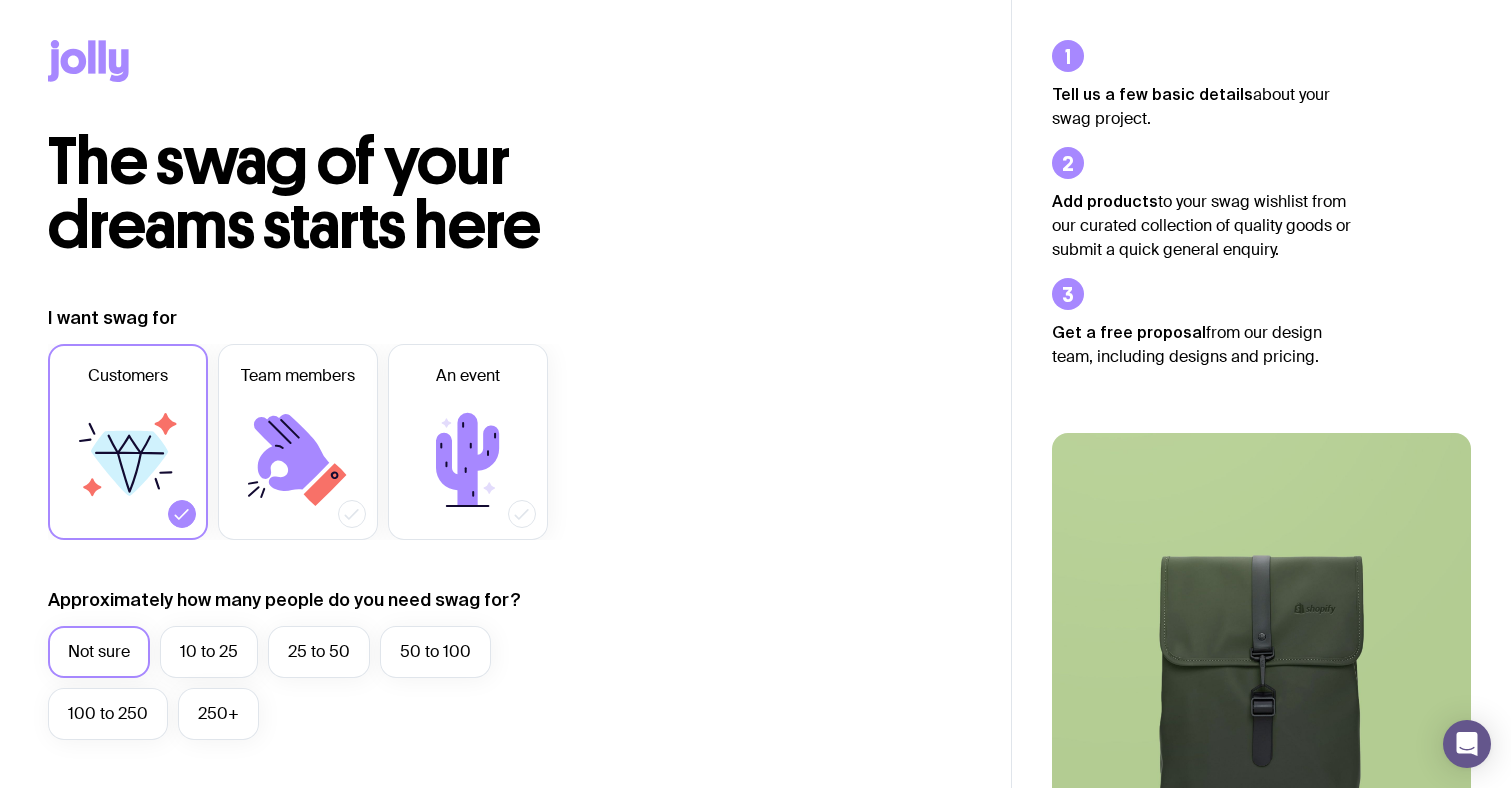 scroll, scrollTop: 0, scrollLeft: 0, axis: both 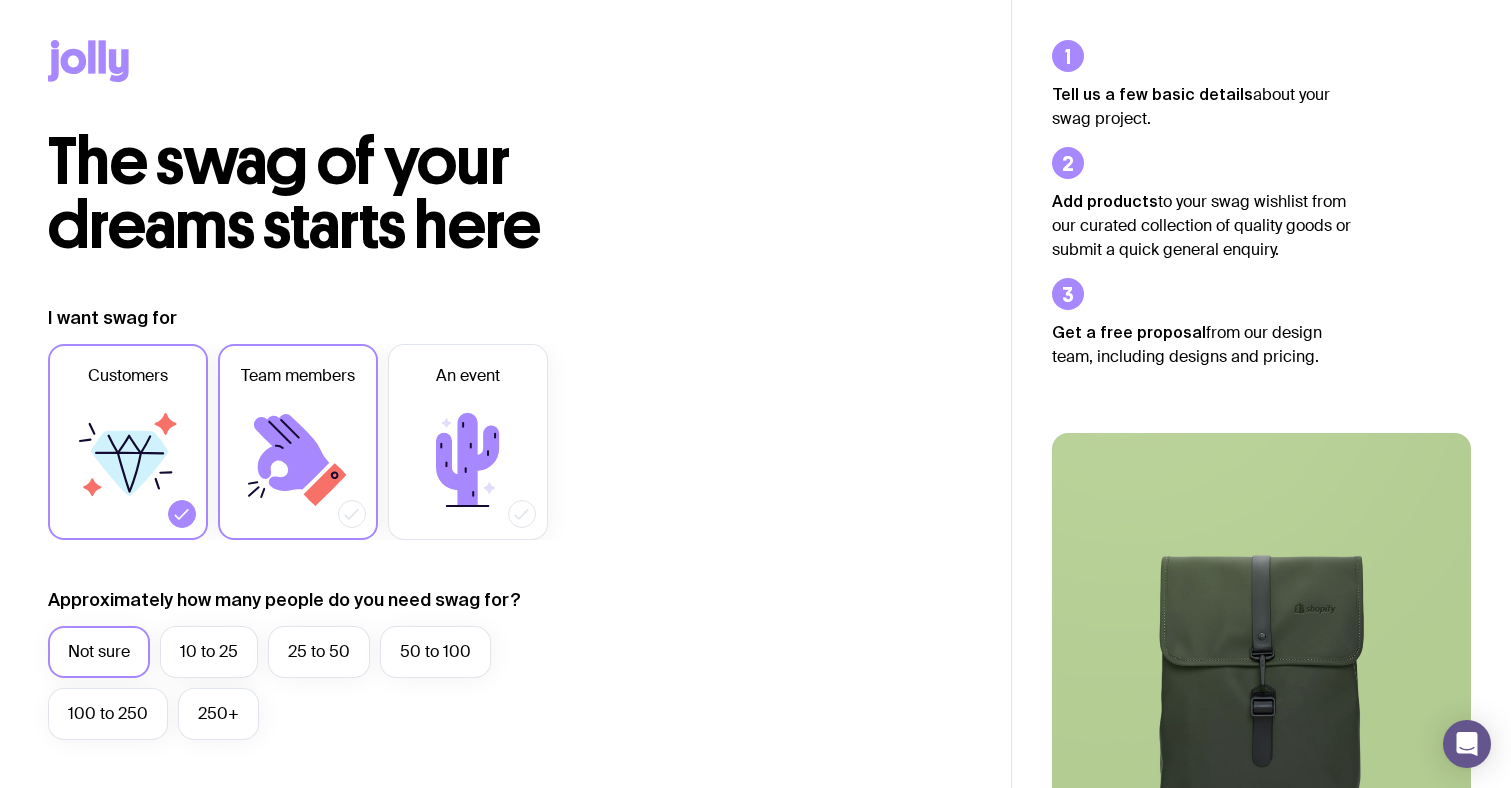 click on "Team members" at bounding box center [298, 442] 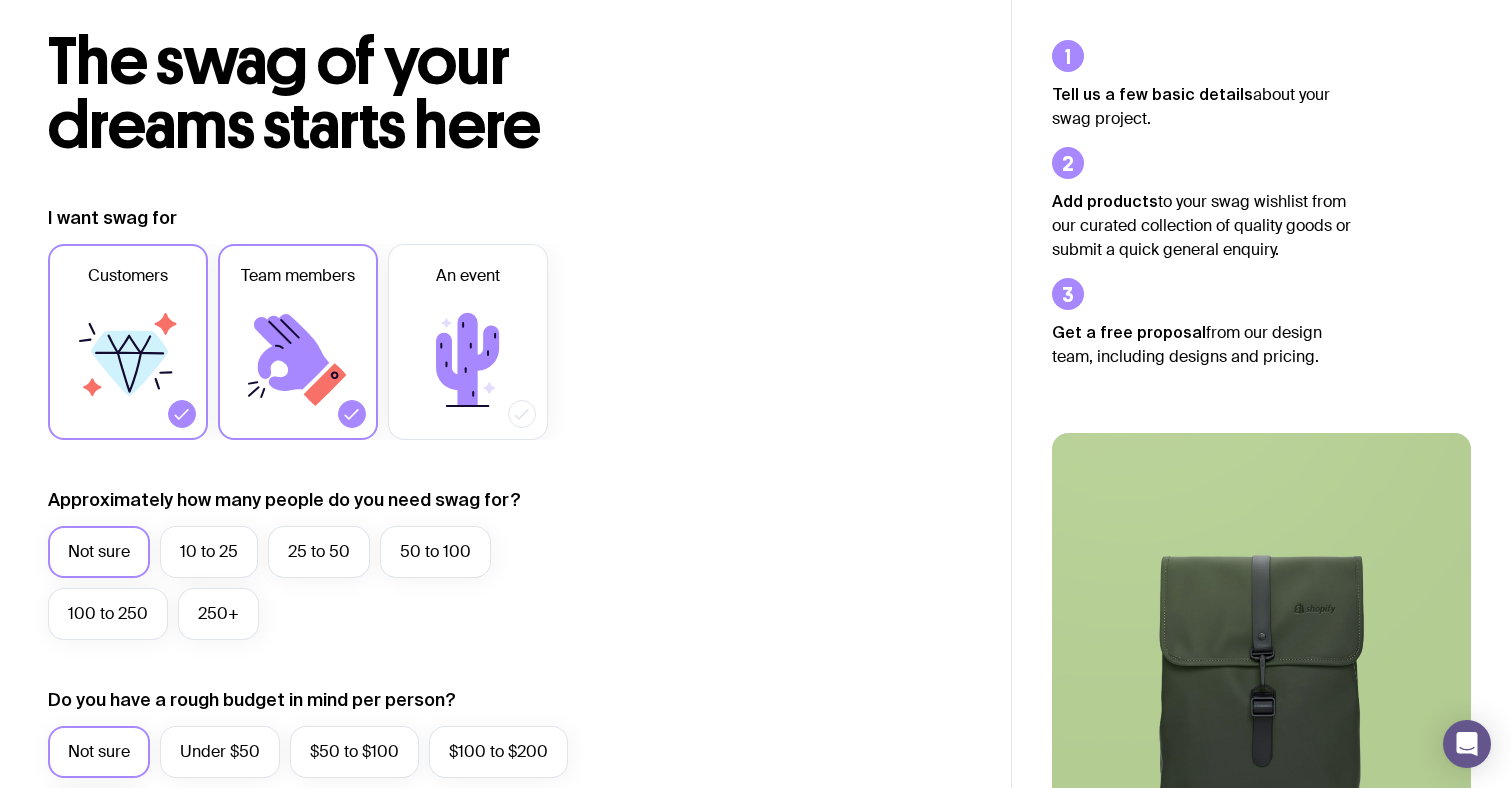 scroll, scrollTop: 129, scrollLeft: 0, axis: vertical 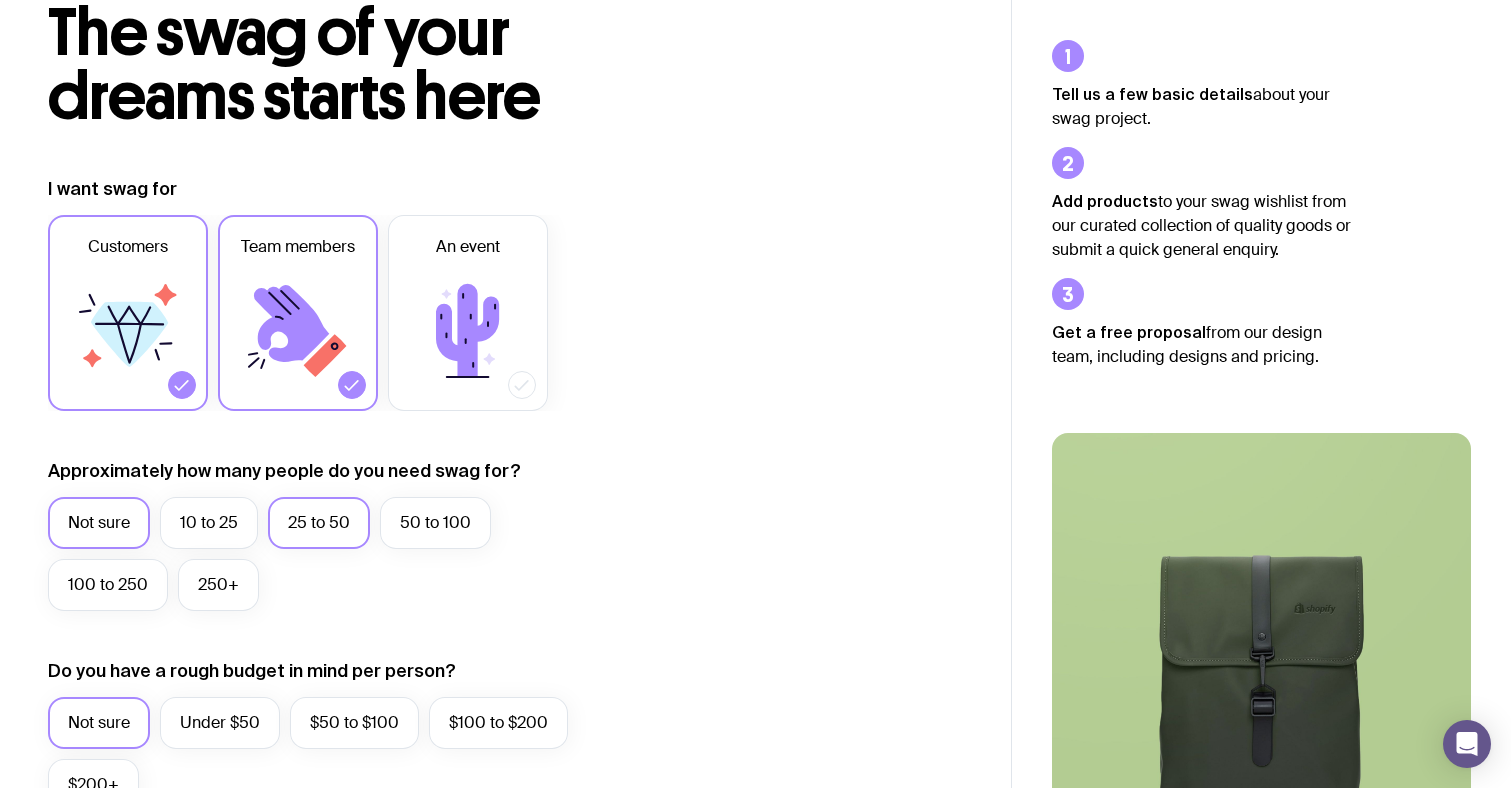 click on "25 to 50" at bounding box center (319, 523) 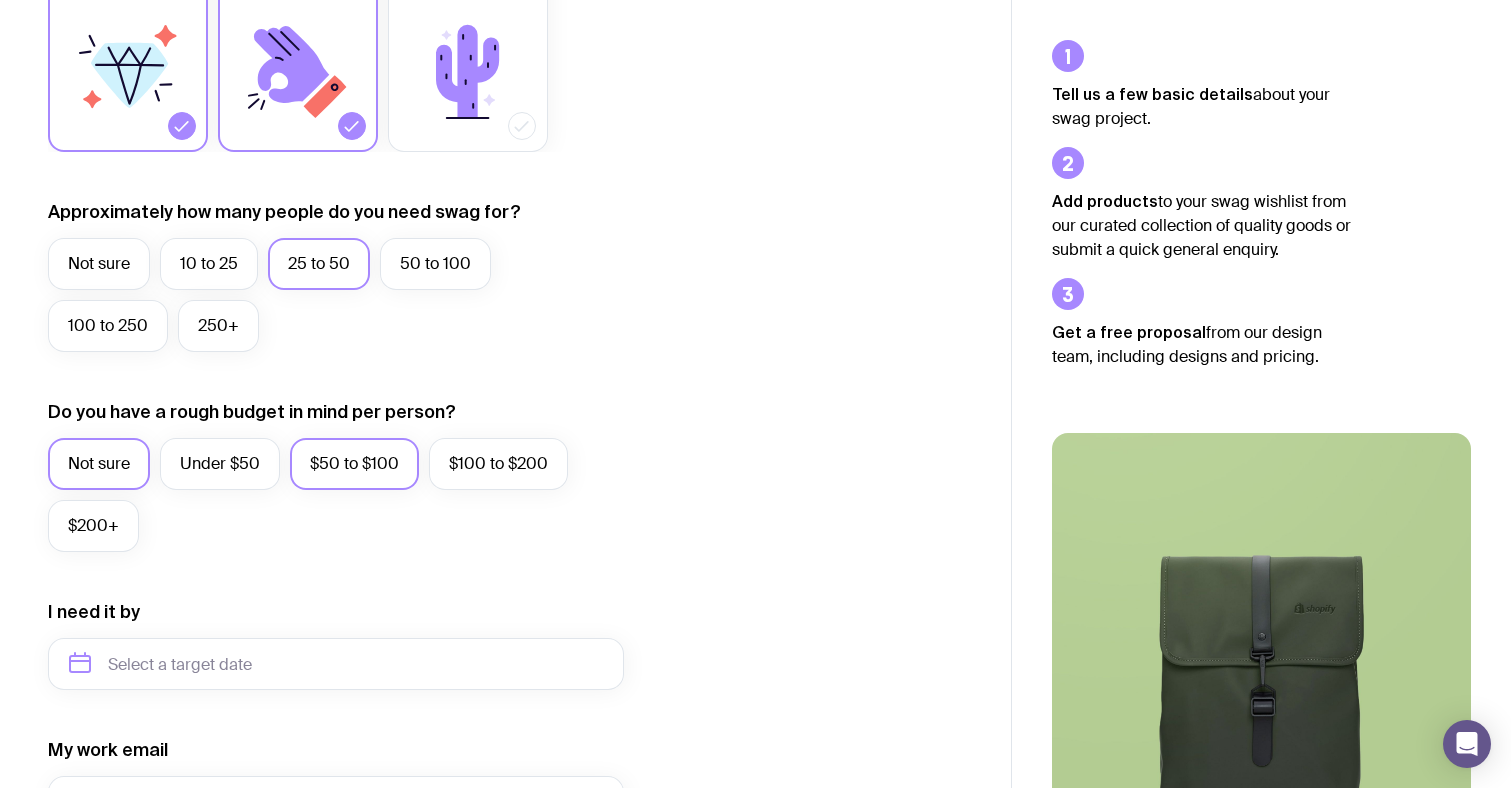 scroll, scrollTop: 398, scrollLeft: 0, axis: vertical 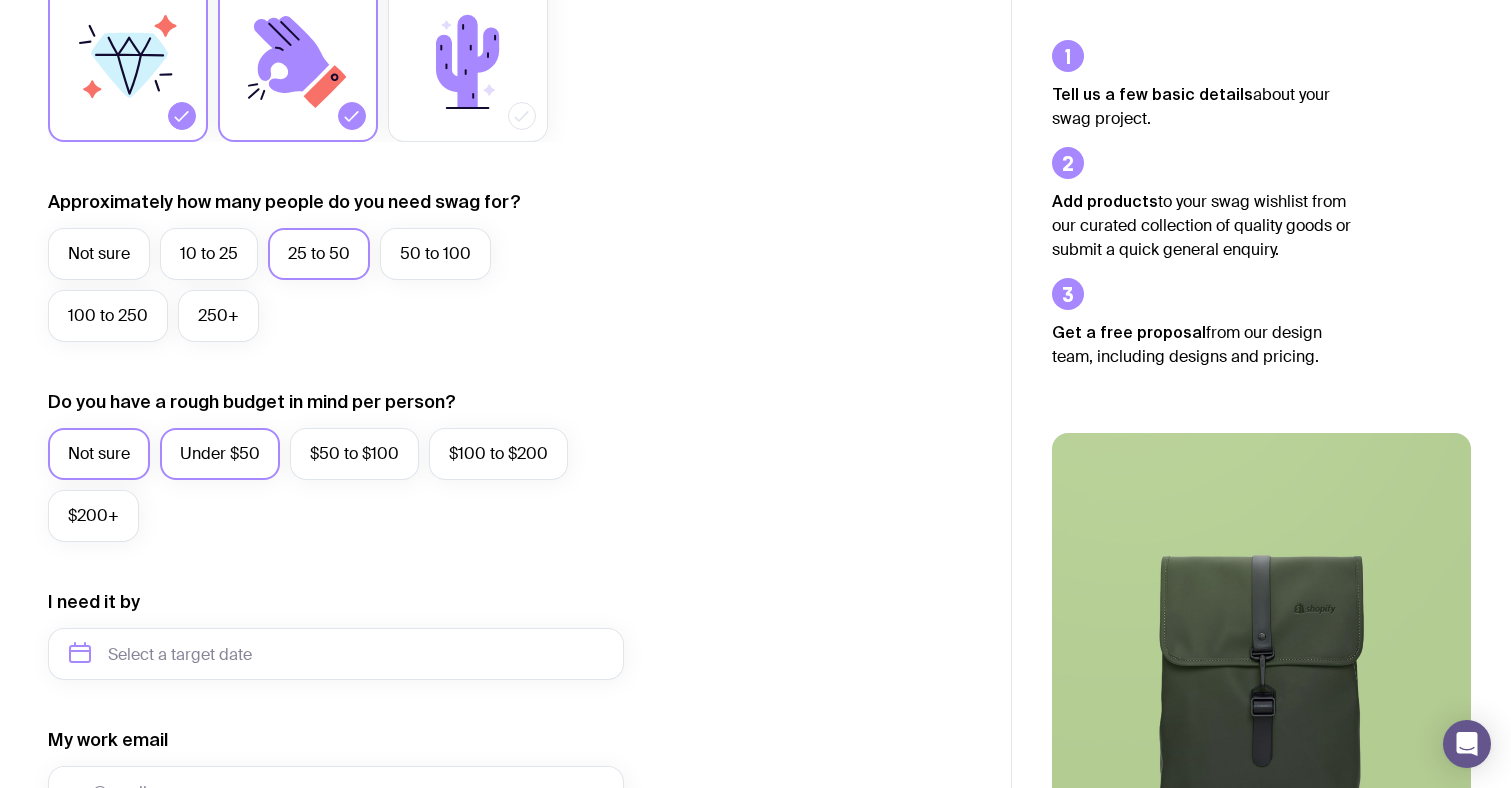 click on "Under $50" at bounding box center [220, 454] 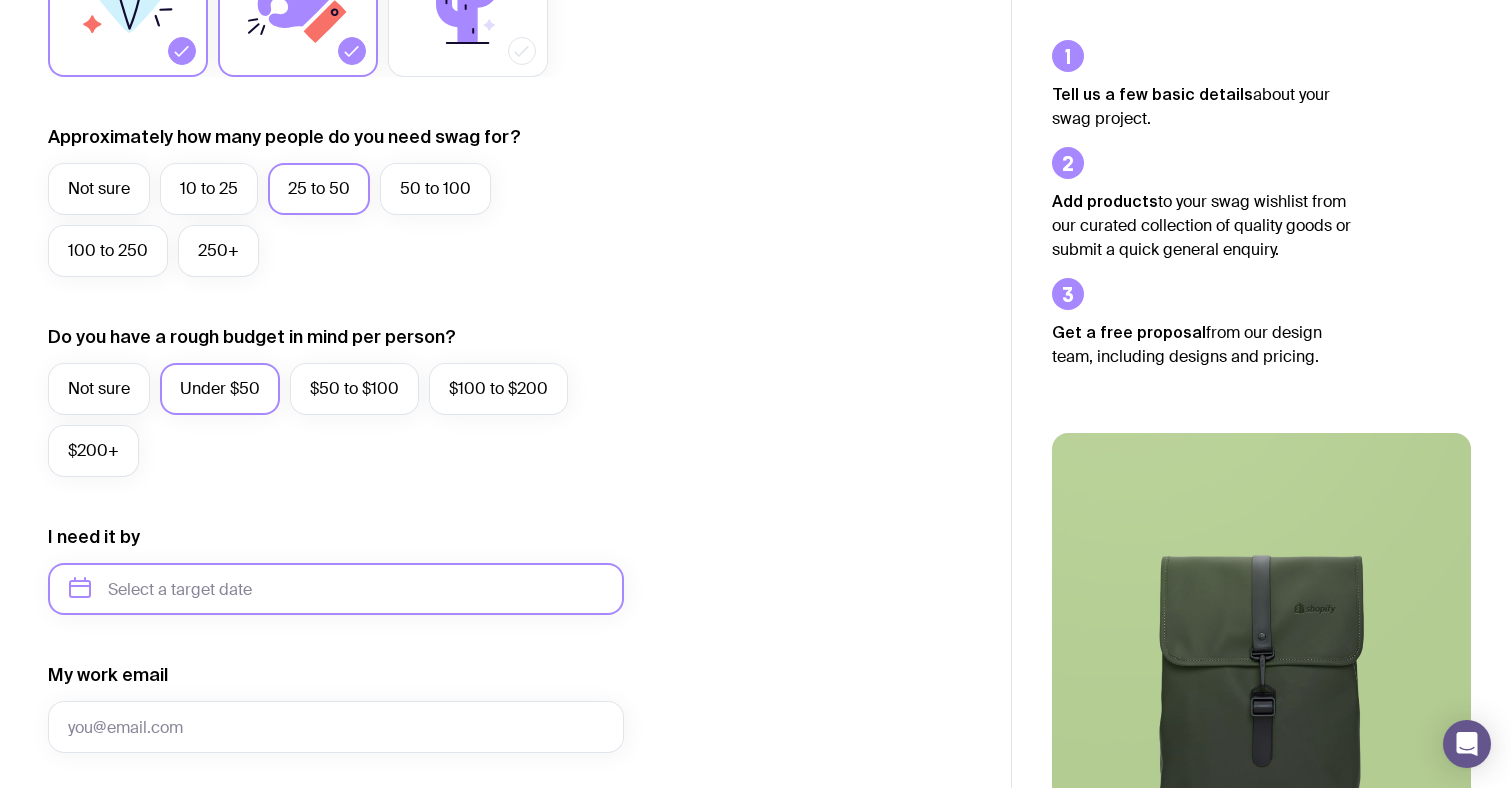 click at bounding box center (336, 589) 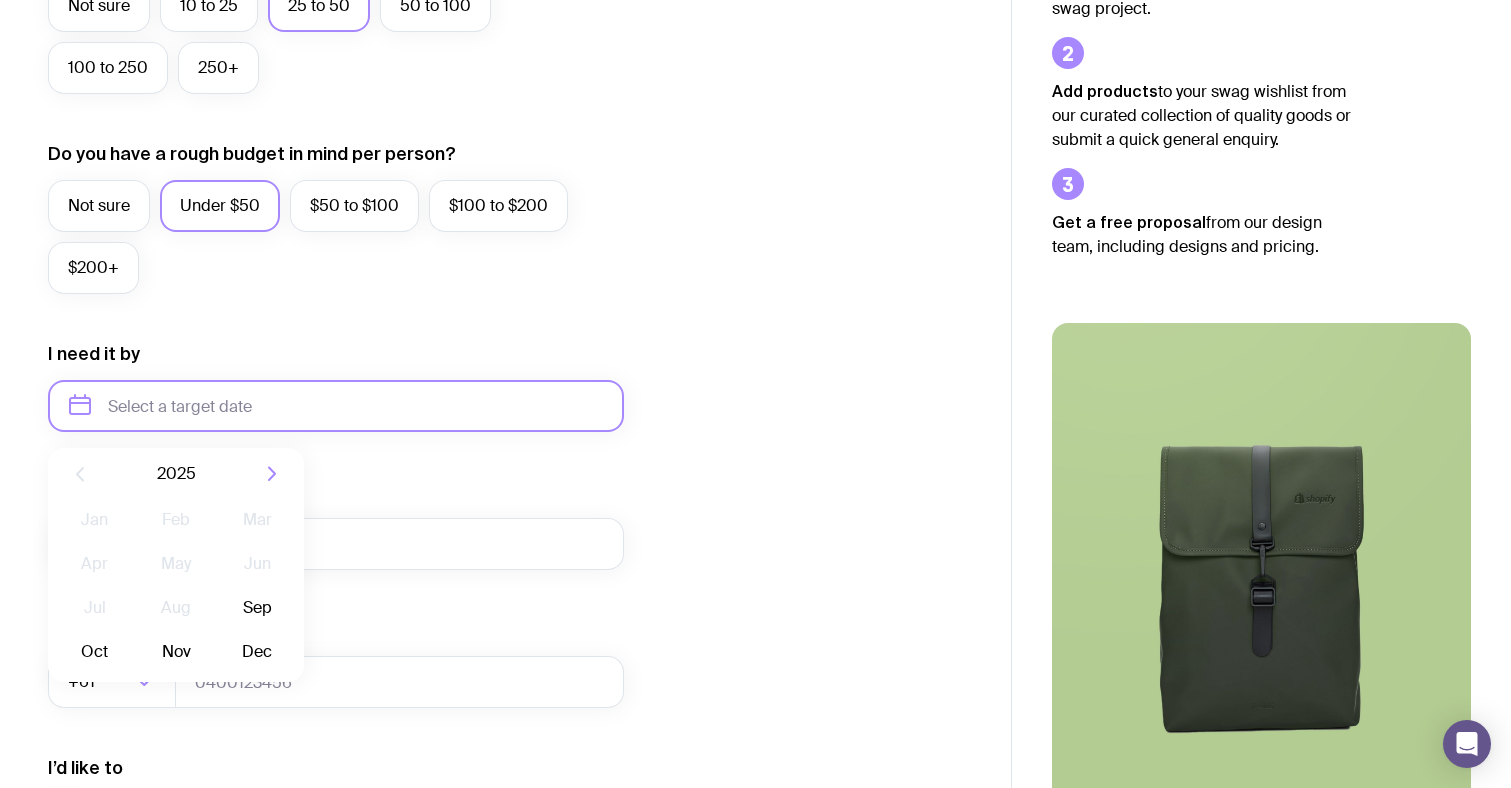 scroll, scrollTop: 649, scrollLeft: 0, axis: vertical 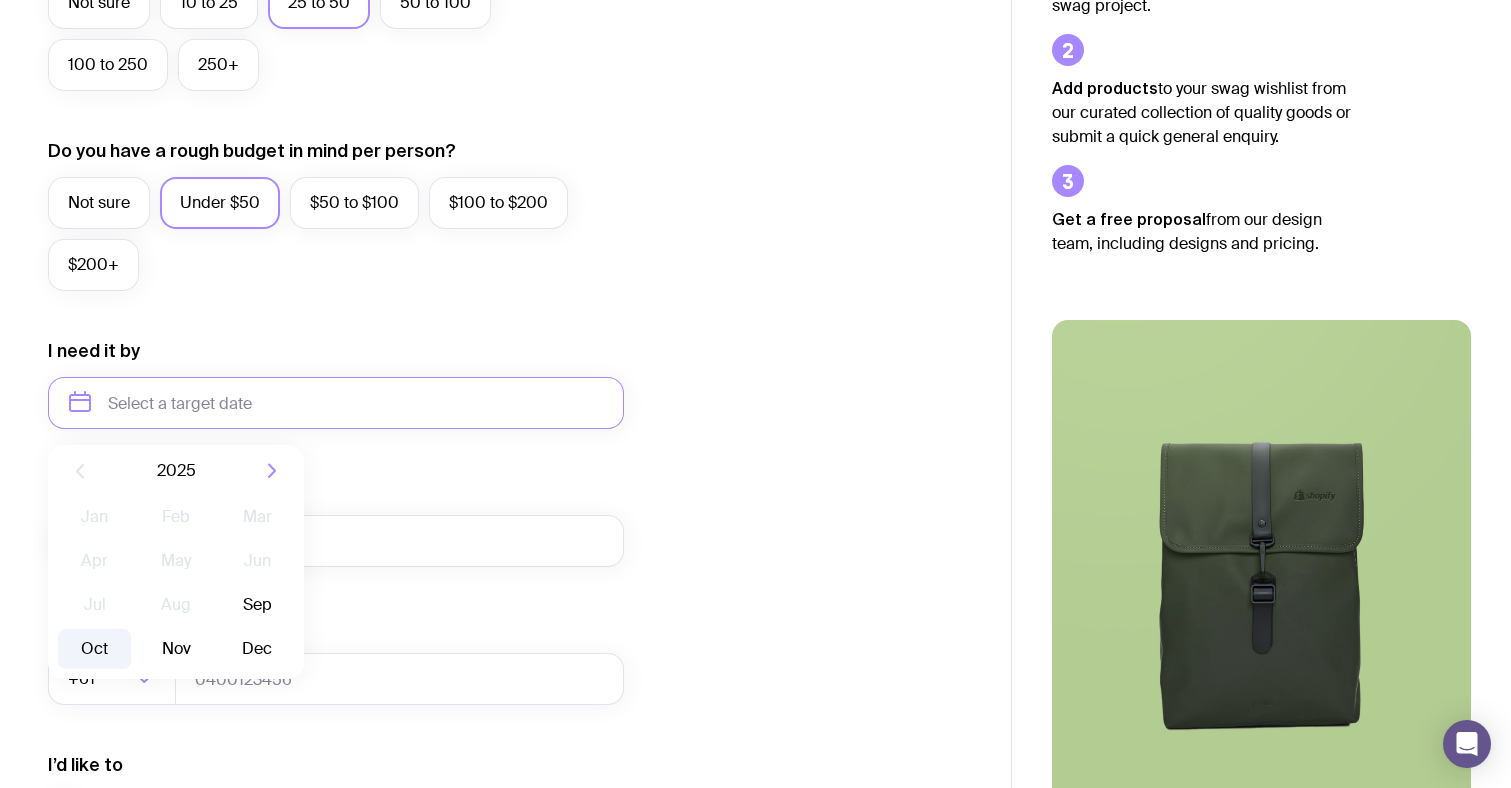 click on "Oct" 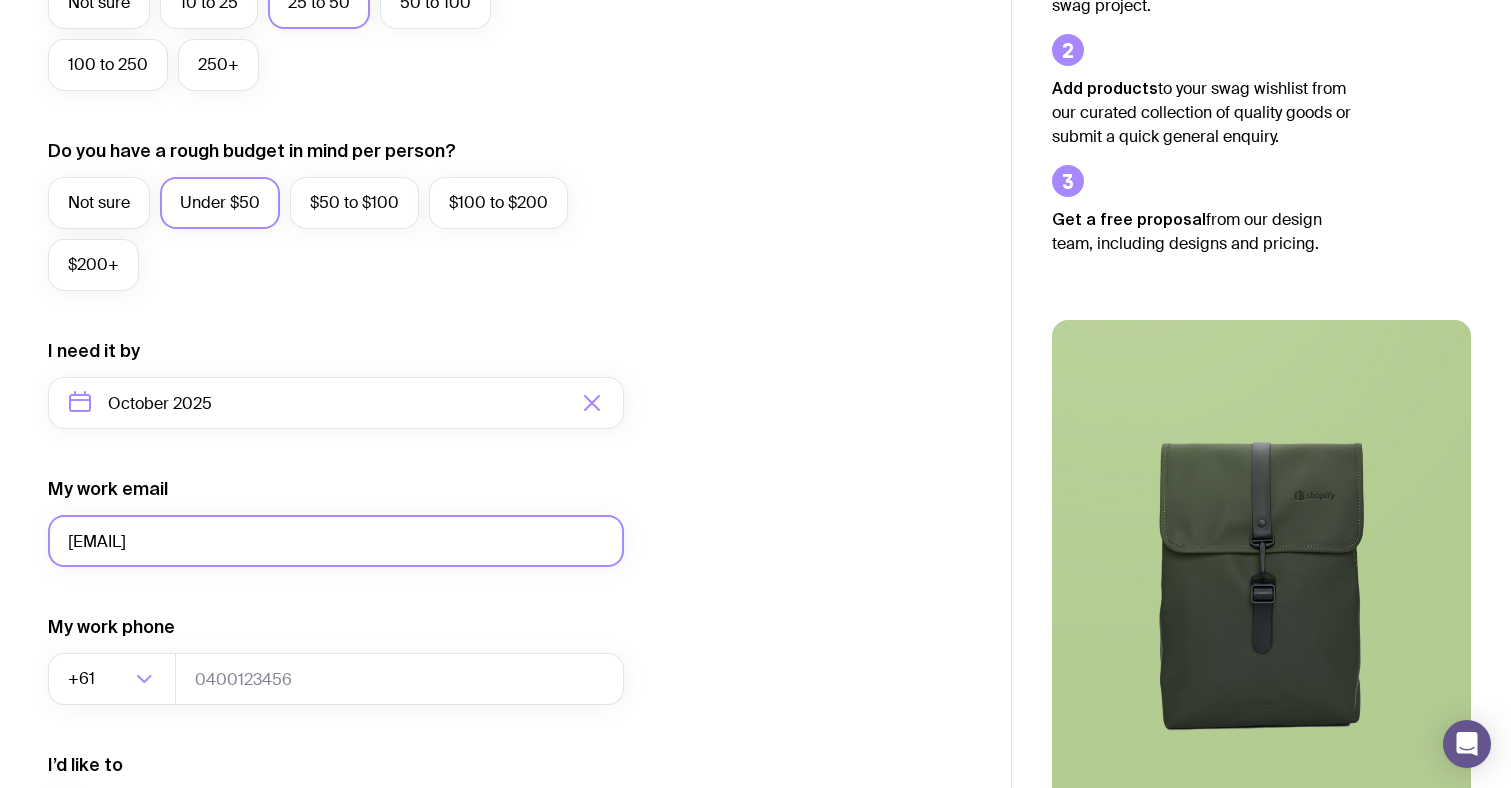 type on "tim.moule@hotmail.com" 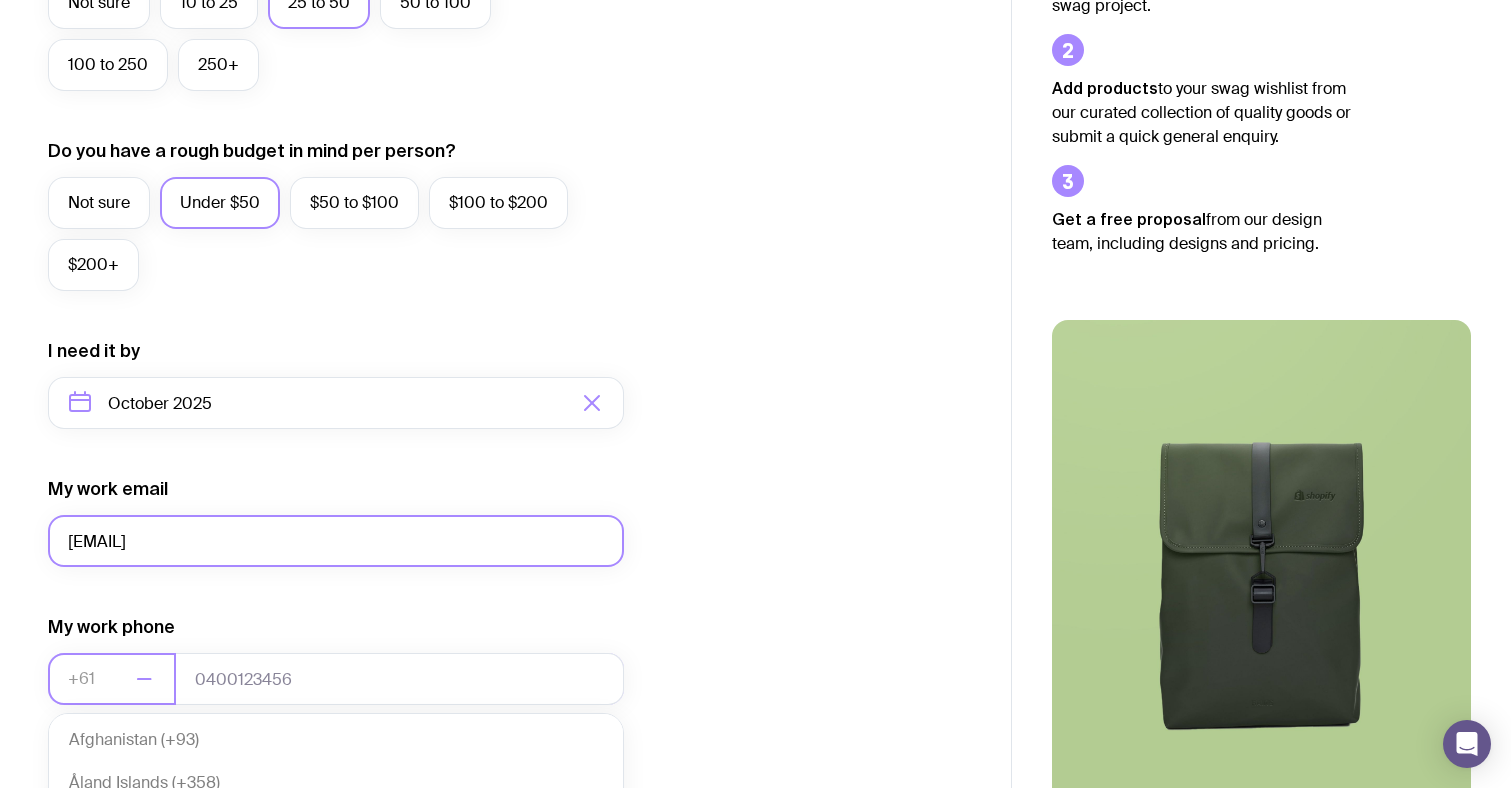 scroll, scrollTop: 421, scrollLeft: 0, axis: vertical 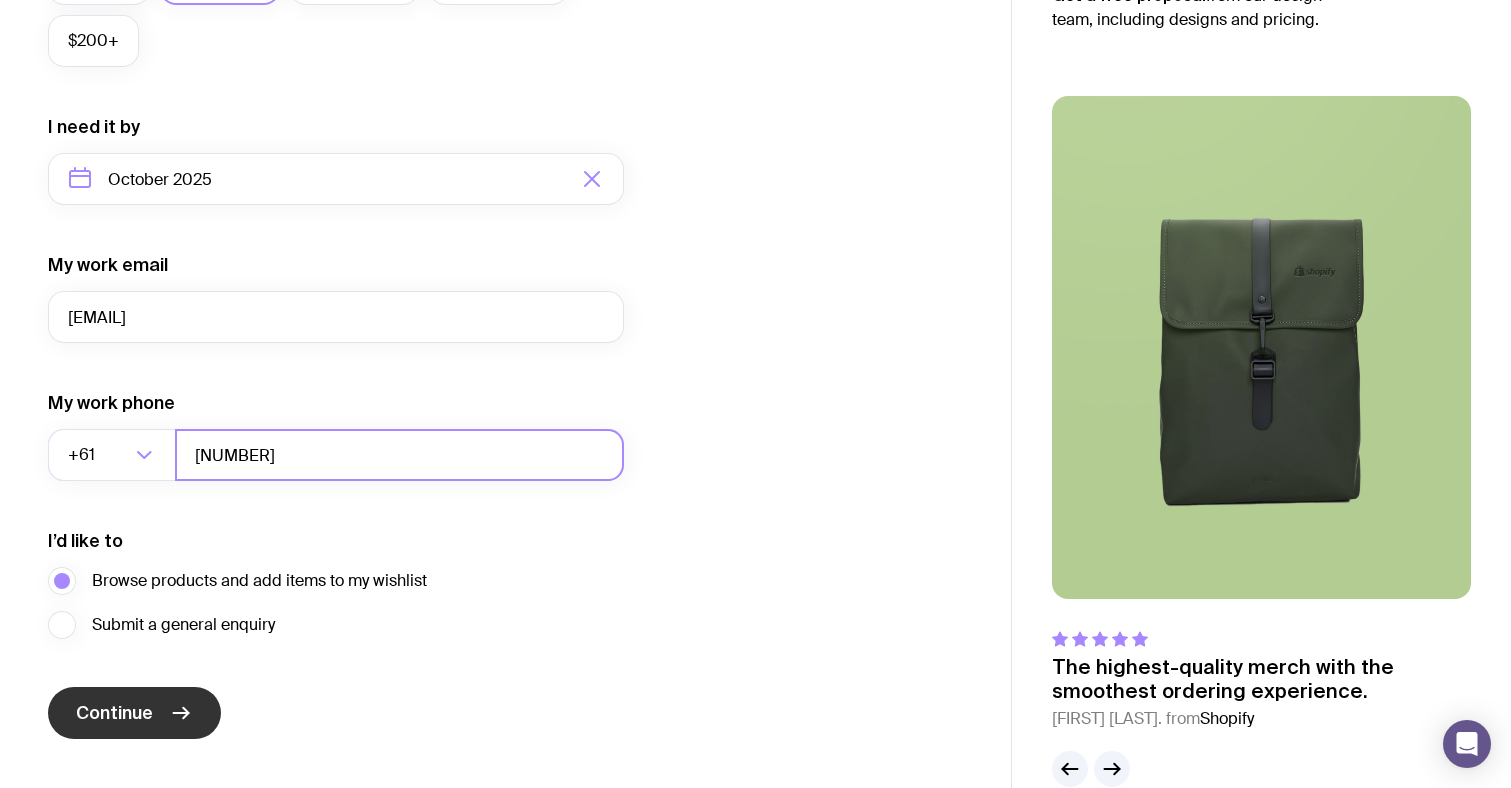 type on "429356868" 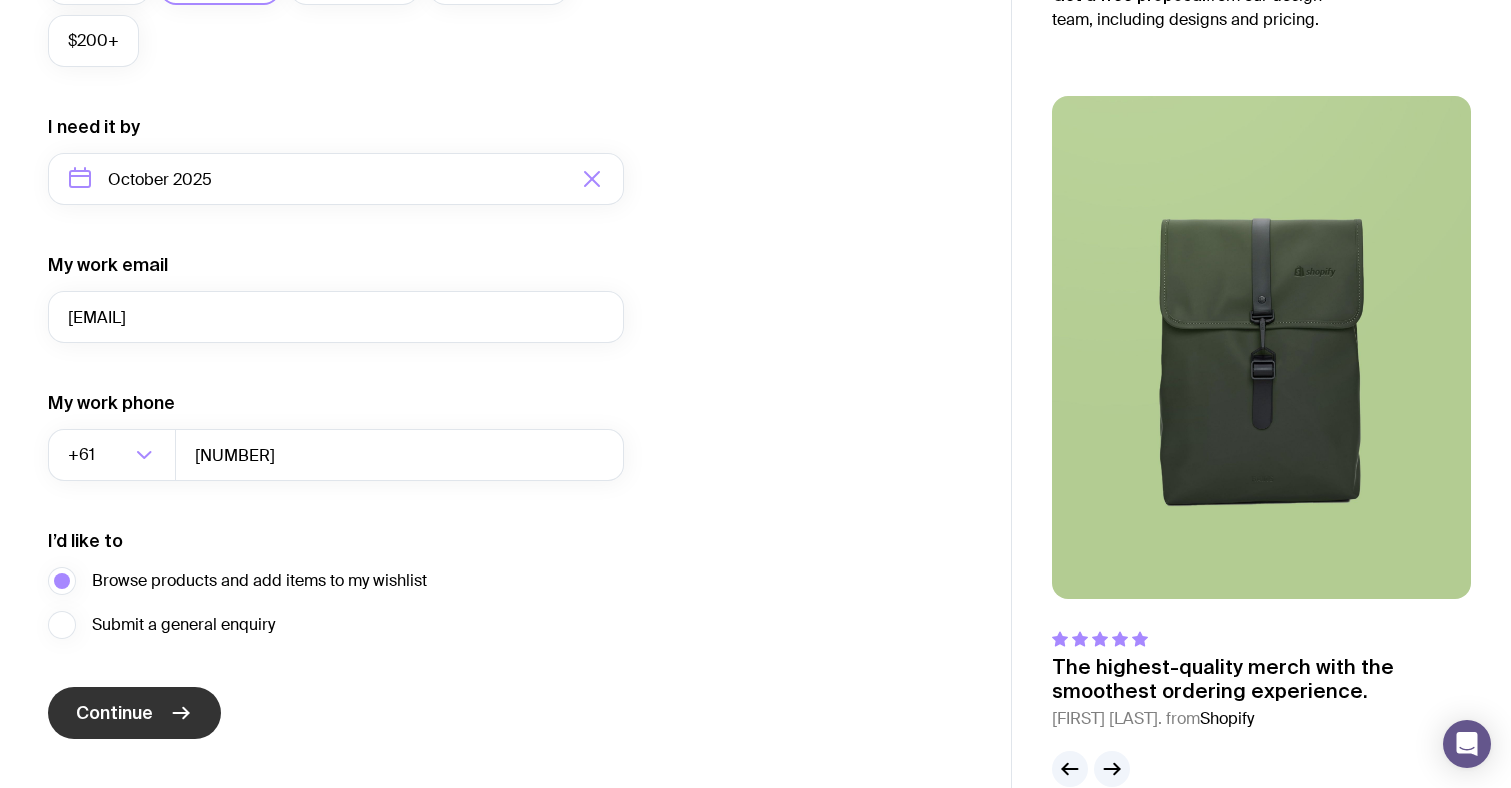 click on "Continue" at bounding box center [114, 713] 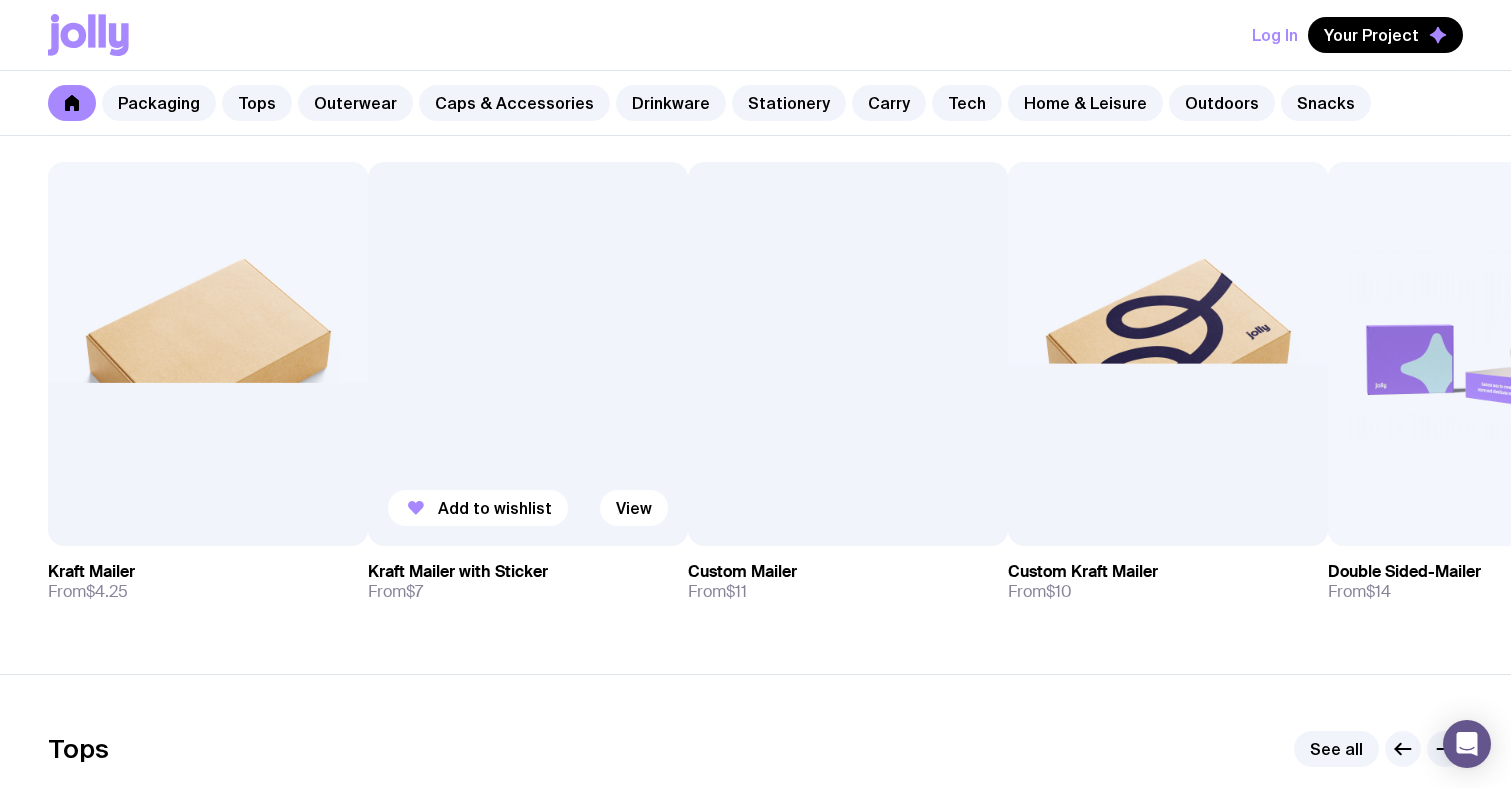 scroll, scrollTop: 391, scrollLeft: 0, axis: vertical 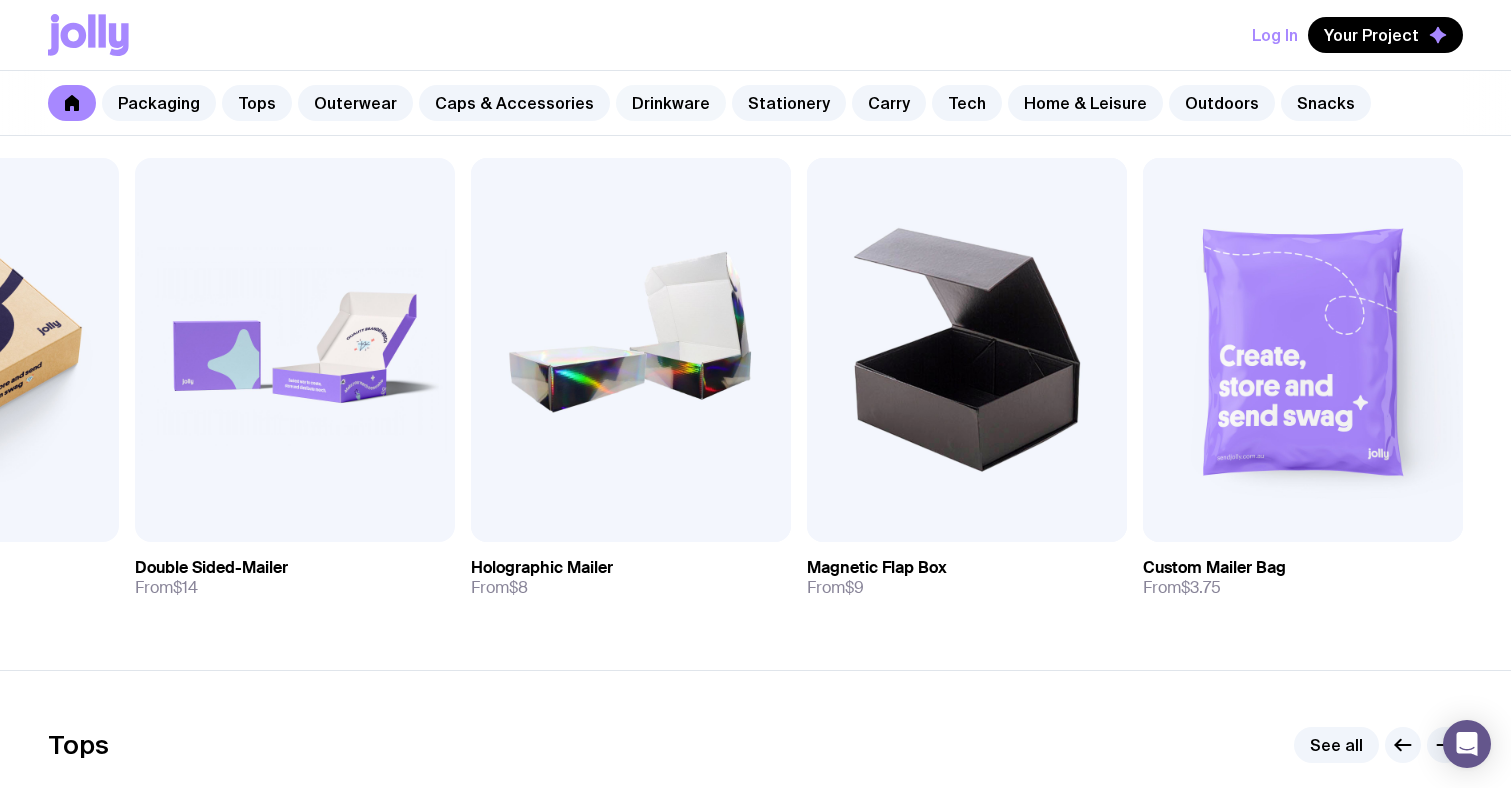 click on "Drinkware" 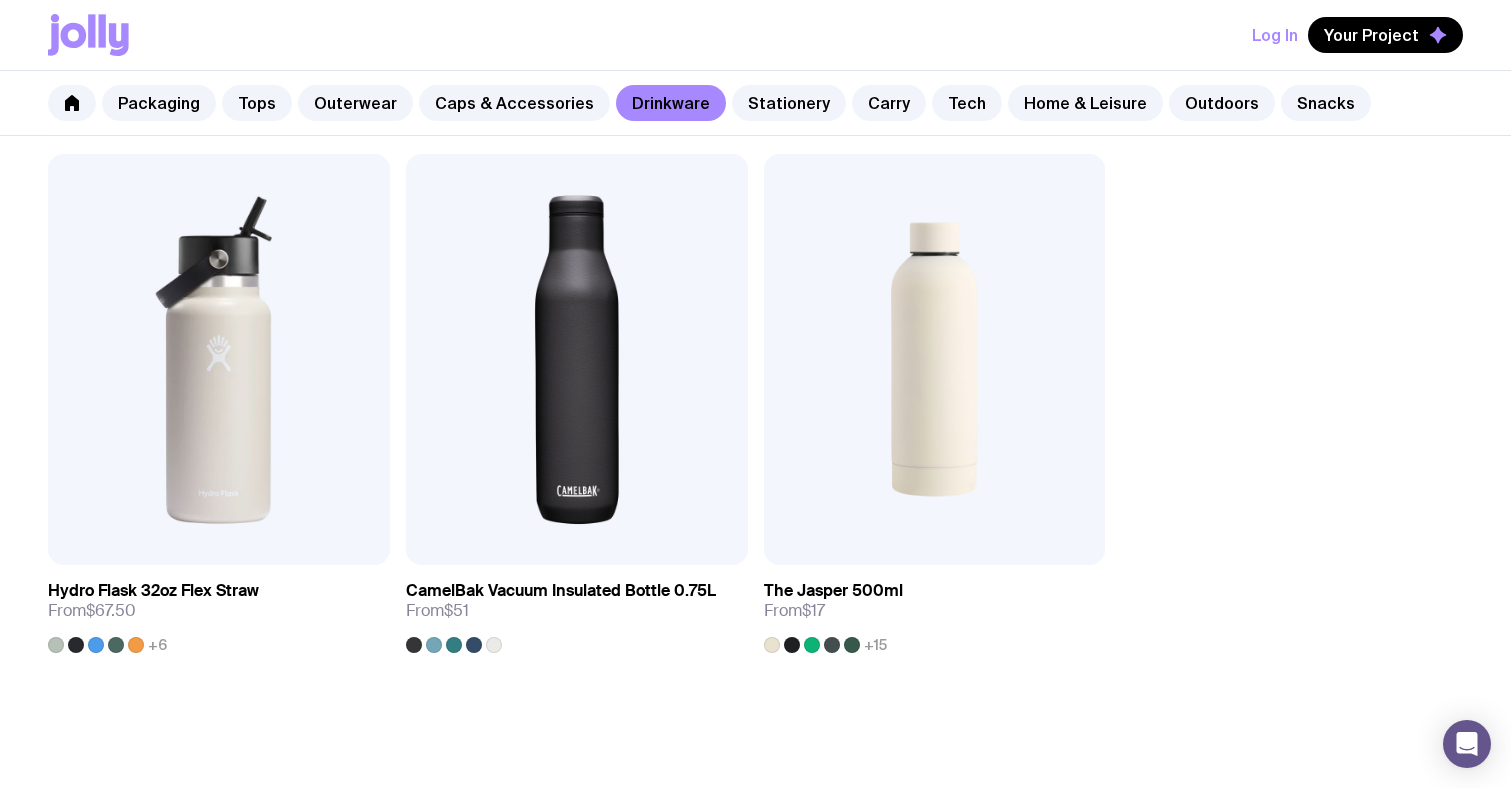 scroll, scrollTop: 3186, scrollLeft: 0, axis: vertical 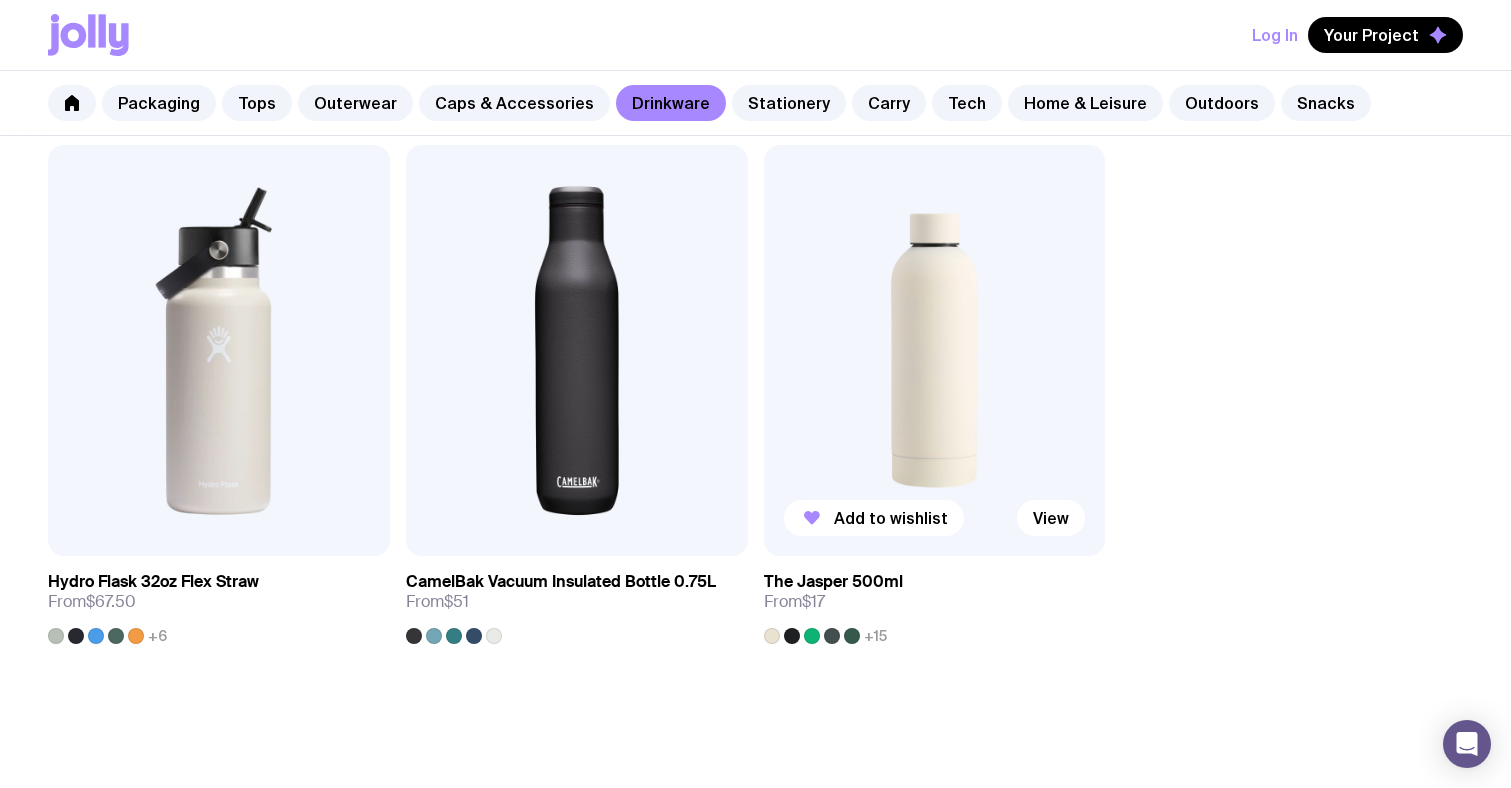 click 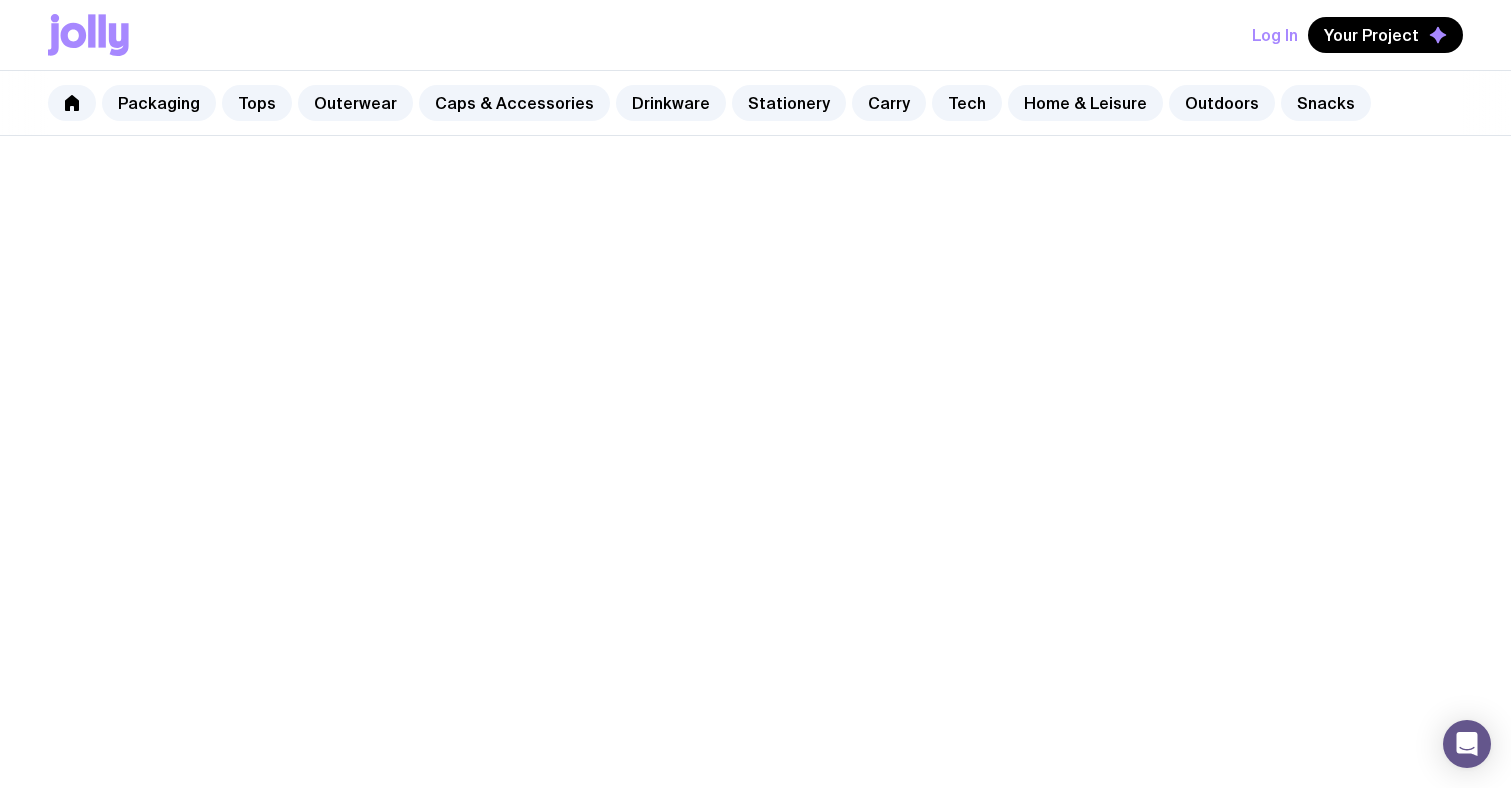 scroll, scrollTop: 0, scrollLeft: 0, axis: both 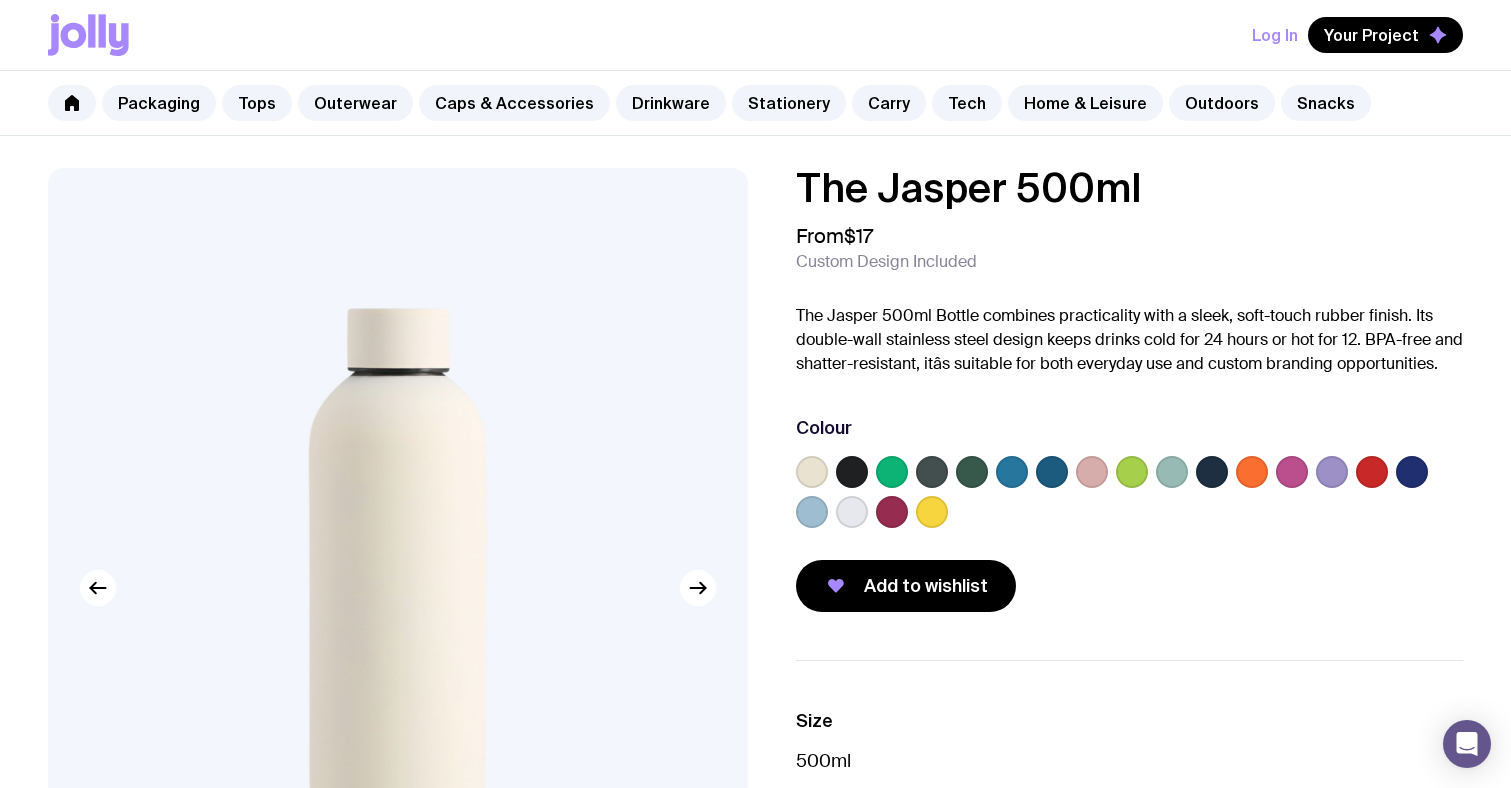 click 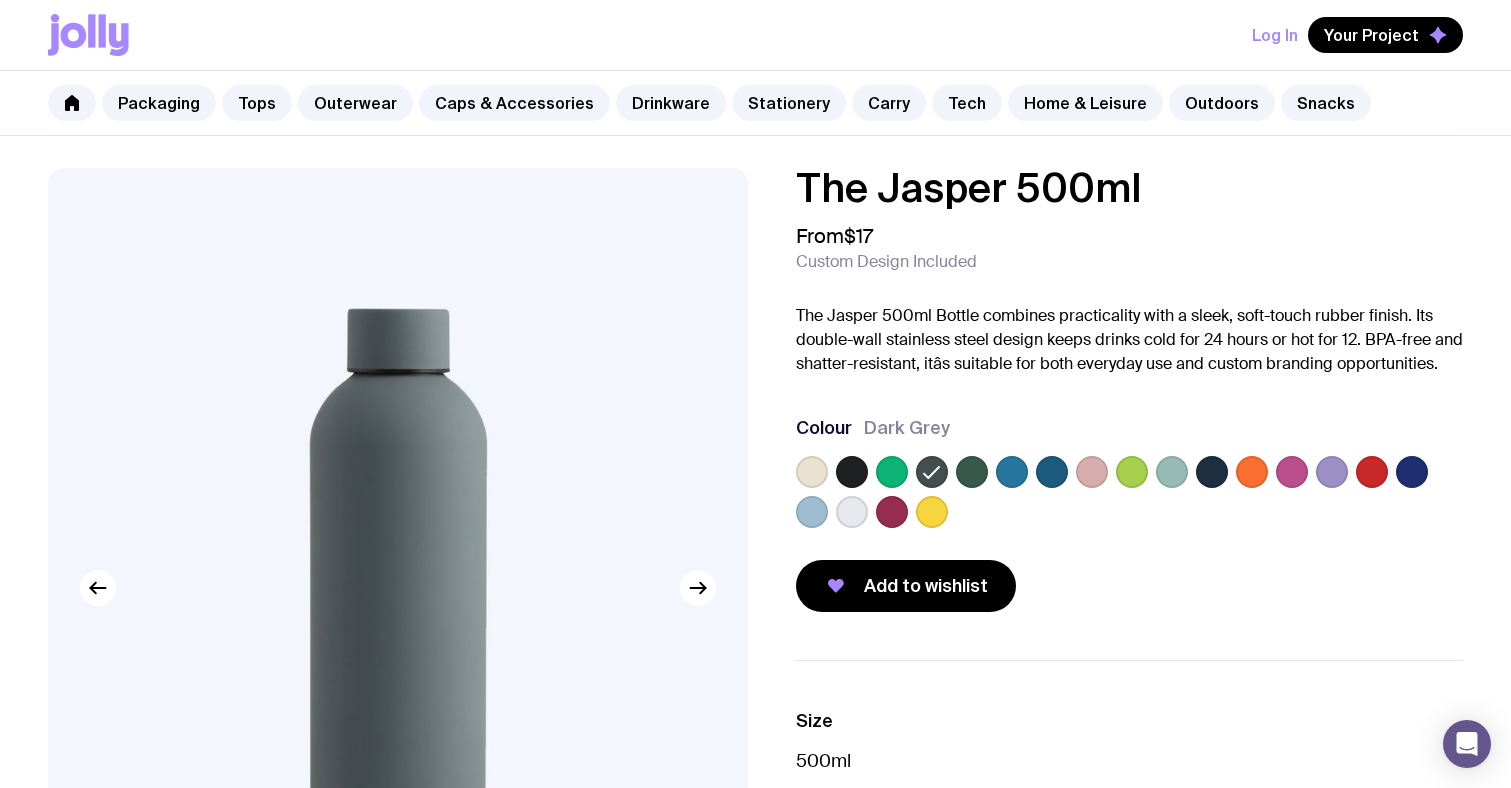 click 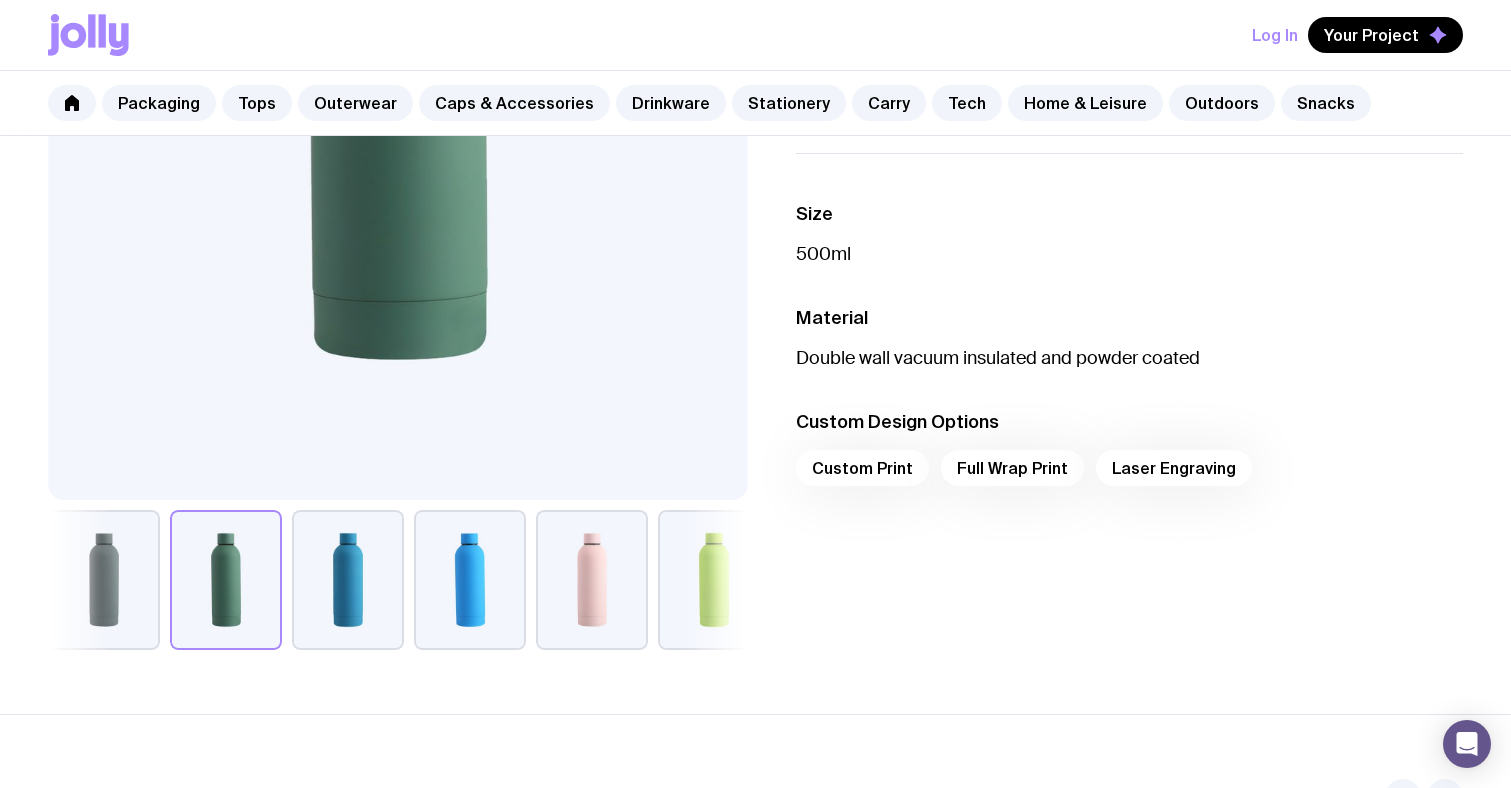 scroll, scrollTop: 521, scrollLeft: 0, axis: vertical 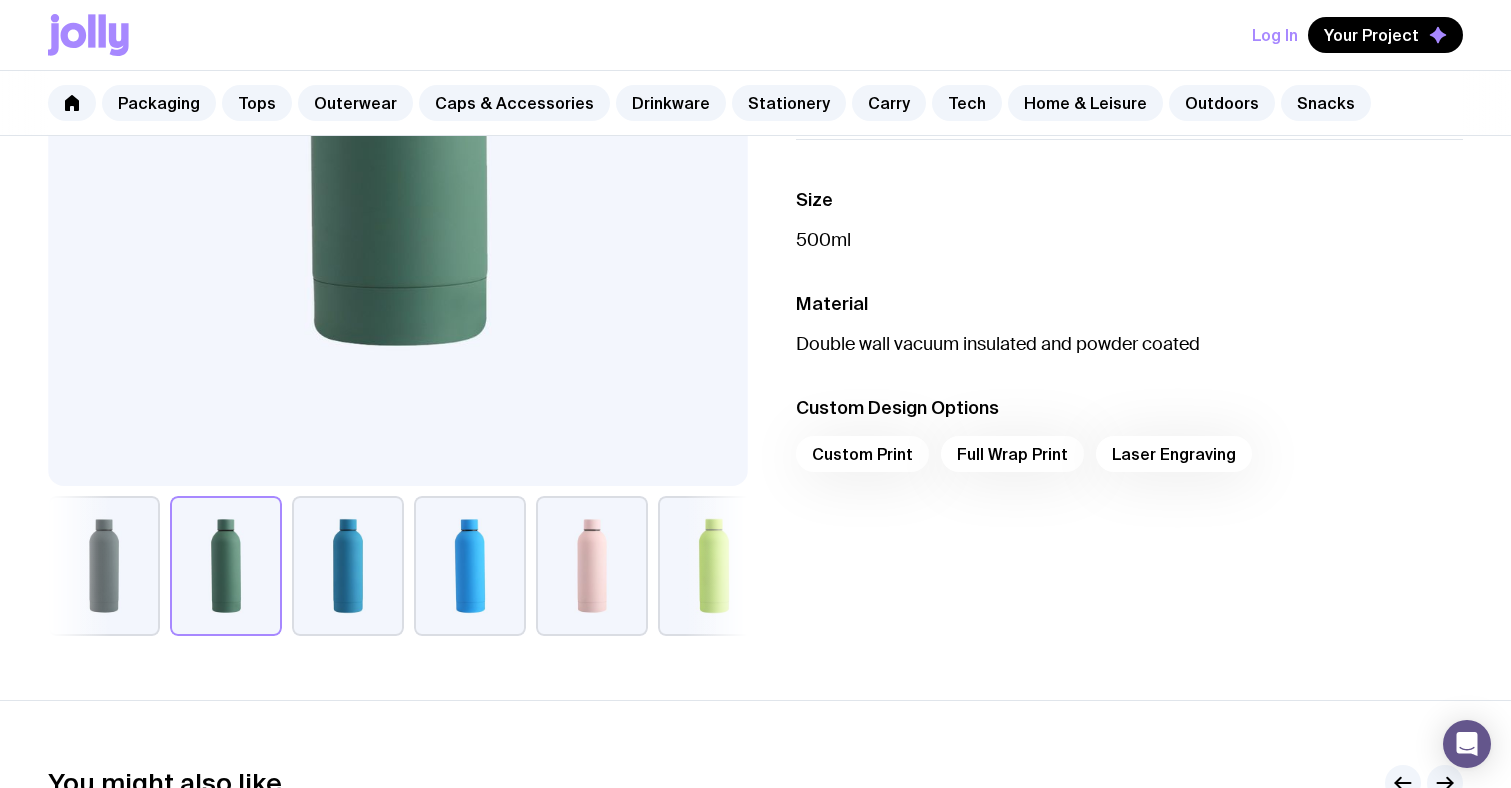 click on "Custom Print Full Wrap Print Laser Engraving" at bounding box center [1130, 460] 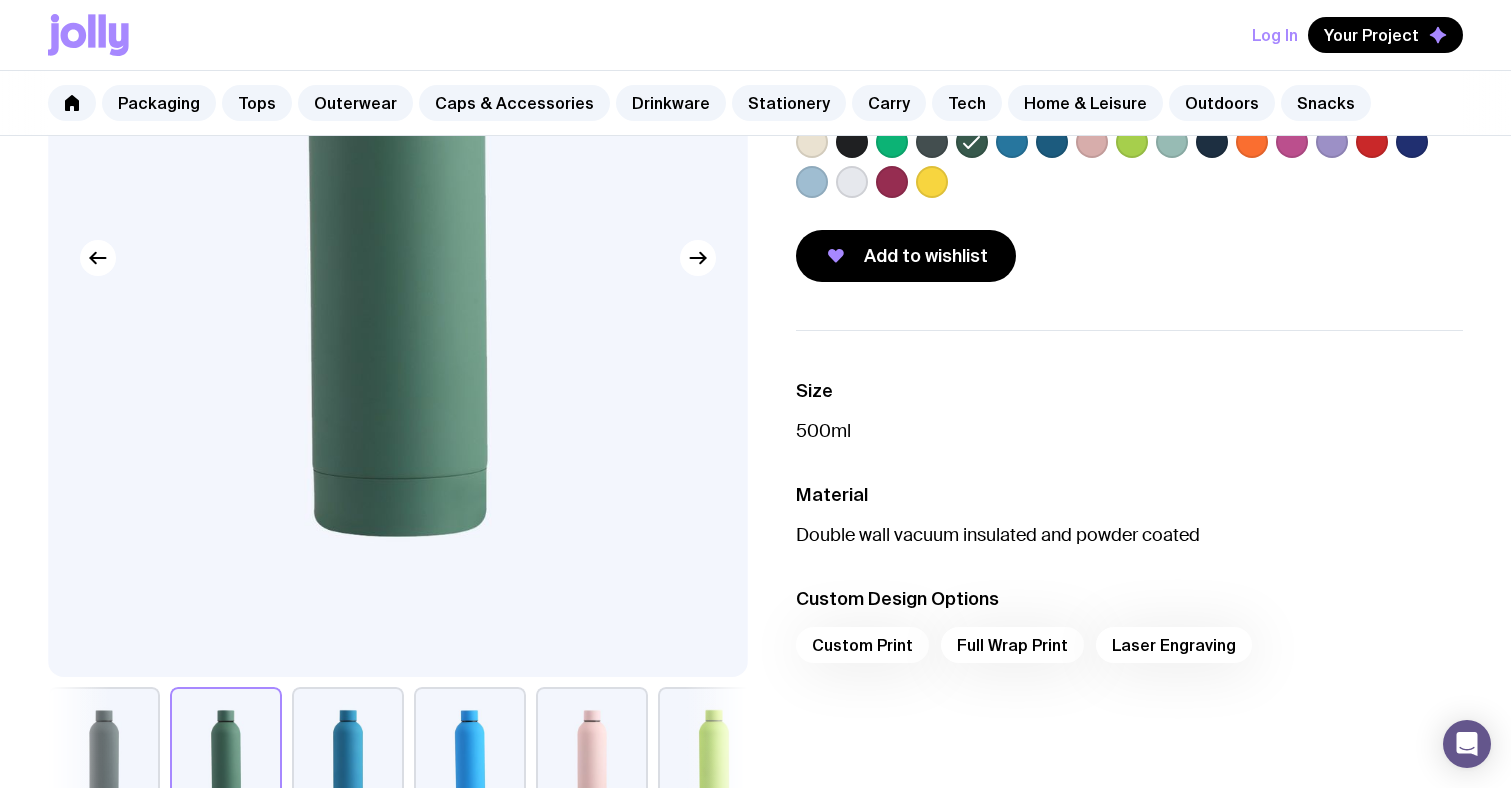 scroll, scrollTop: 378, scrollLeft: 0, axis: vertical 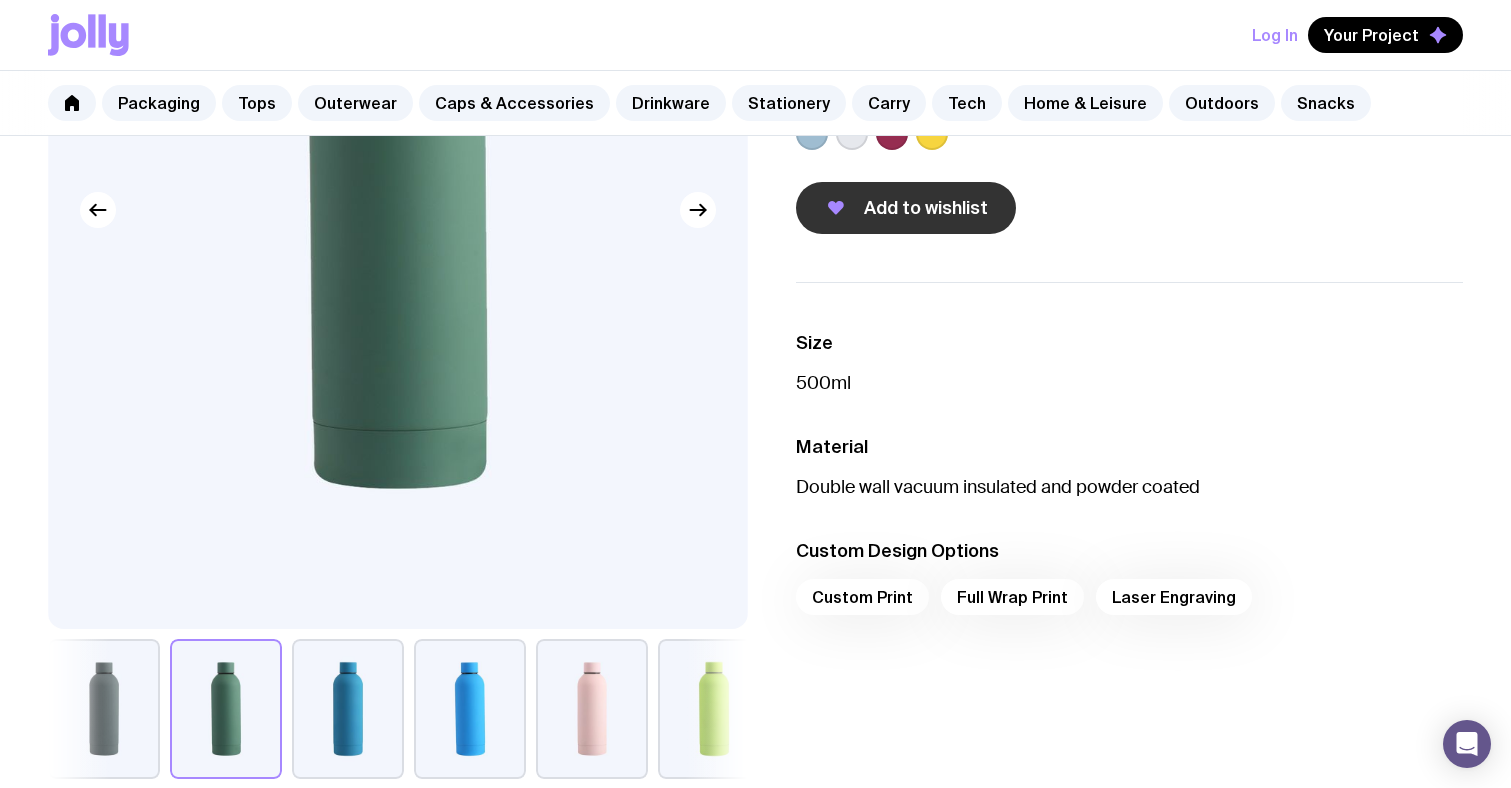 click on "Add to wishlist" 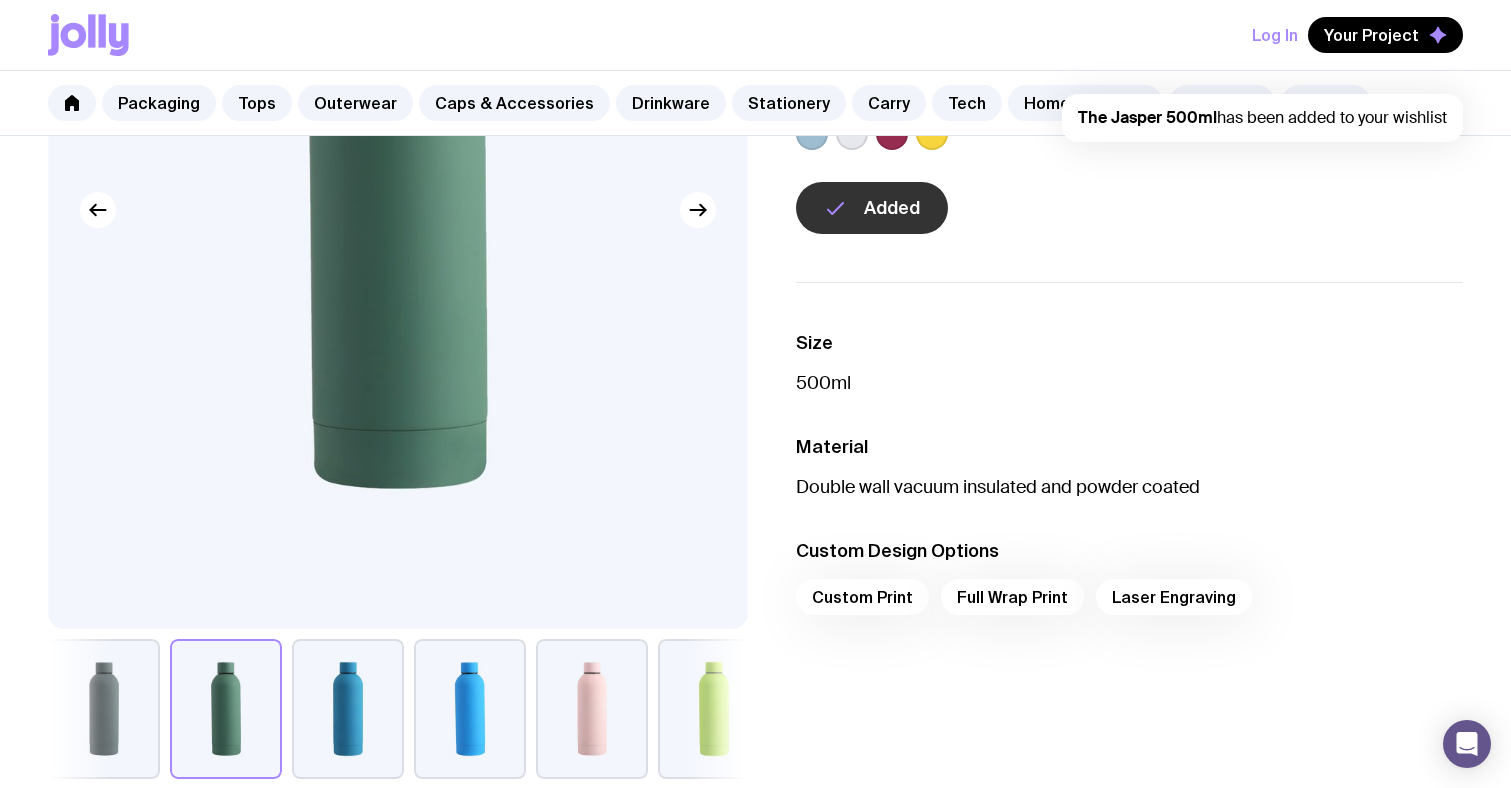 scroll, scrollTop: 459, scrollLeft: 0, axis: vertical 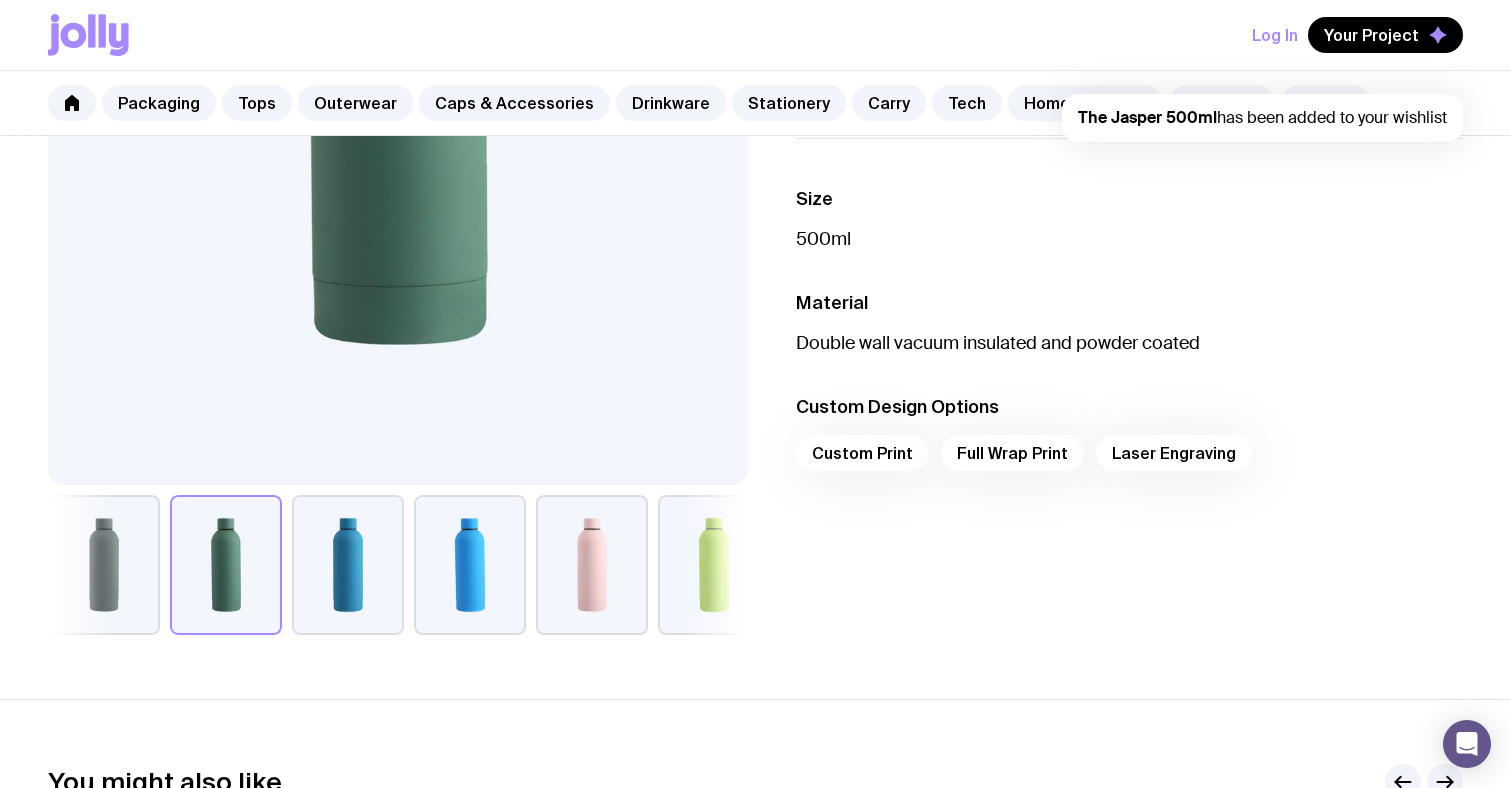 click on "Custom Print Full Wrap Print Laser Engraving" at bounding box center [1130, 459] 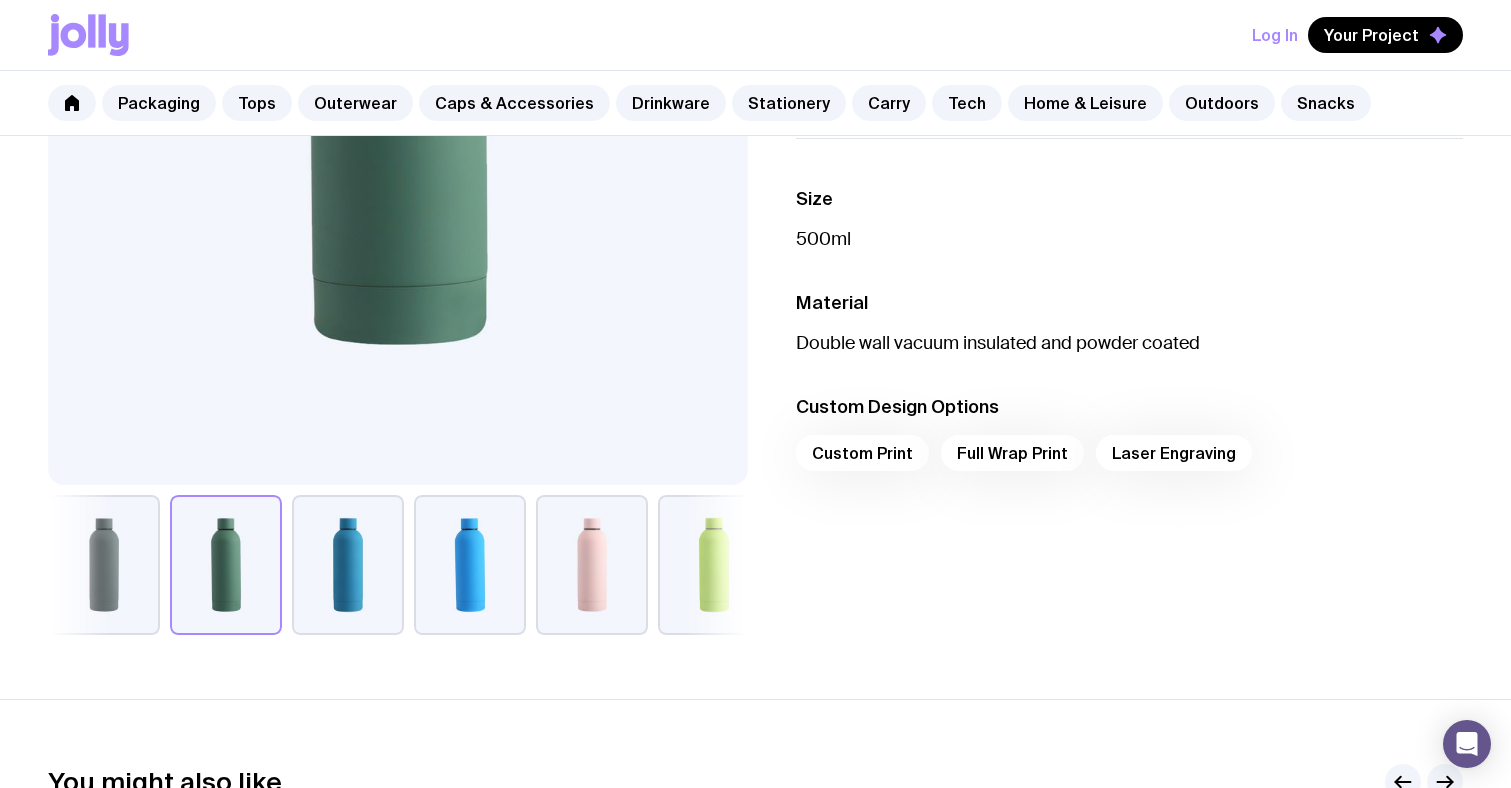 click on "Custom Print Full Wrap Print Laser Engraving" at bounding box center [1130, 459] 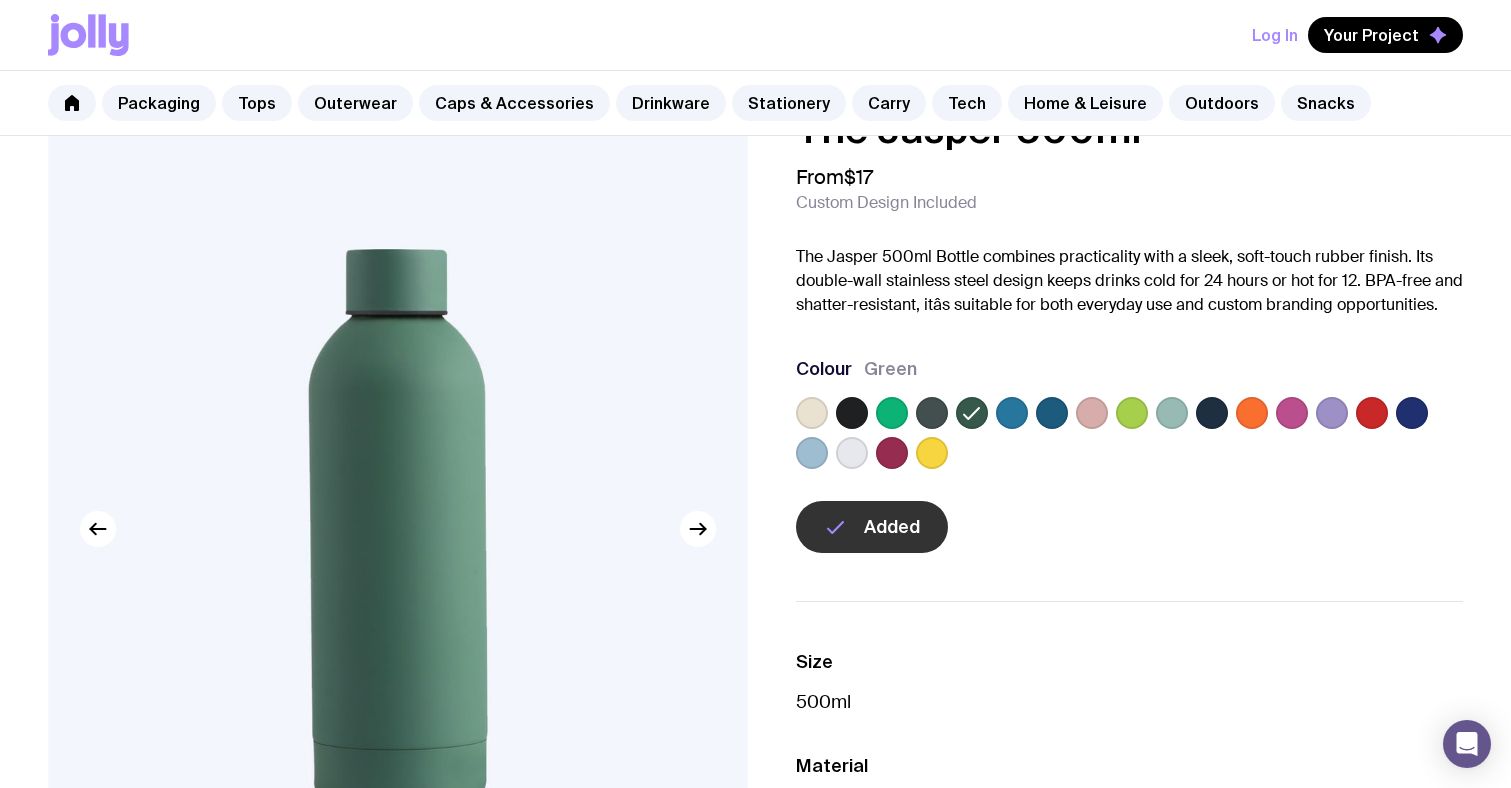 scroll, scrollTop: 49, scrollLeft: 0, axis: vertical 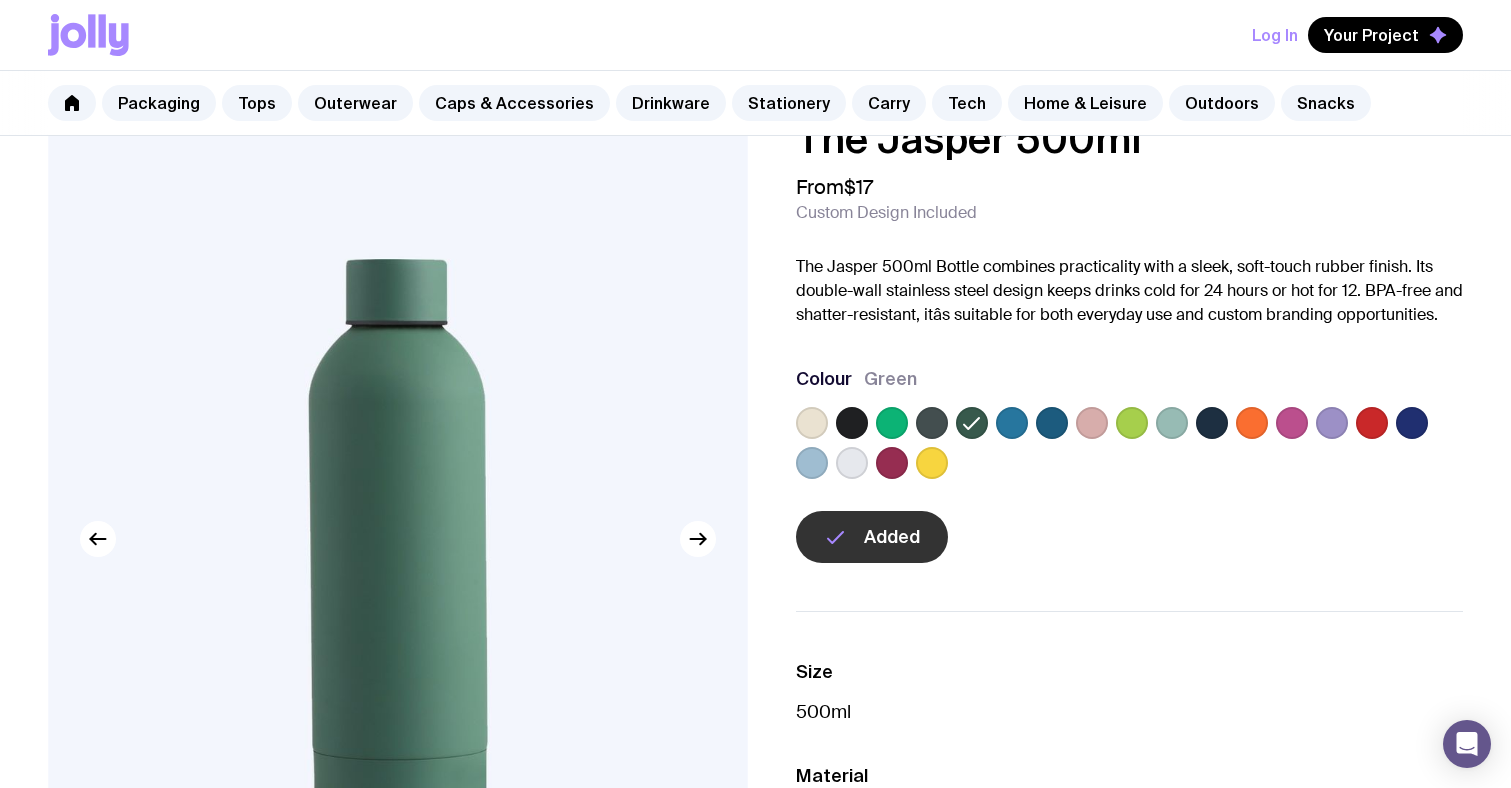 click 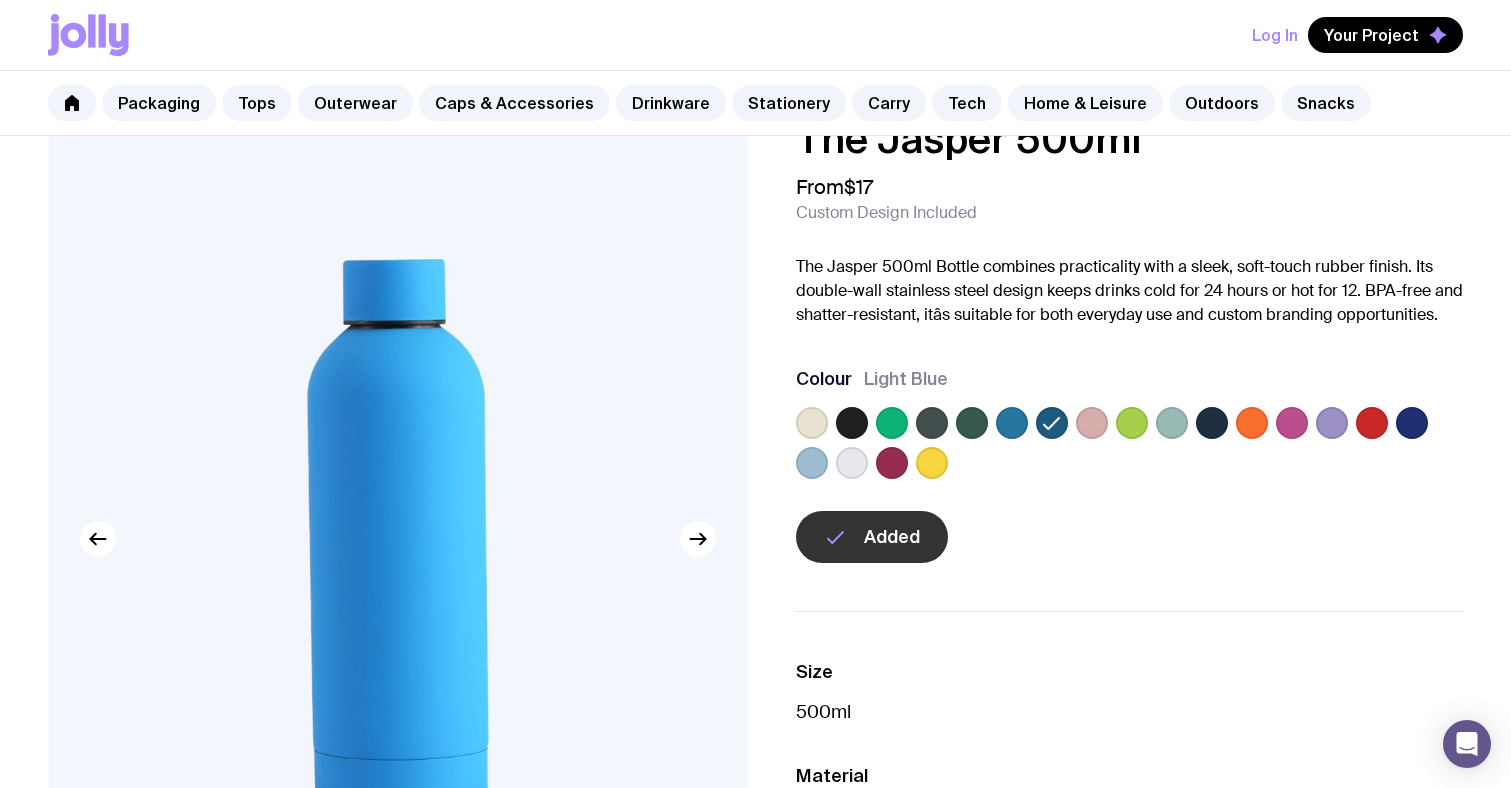 click 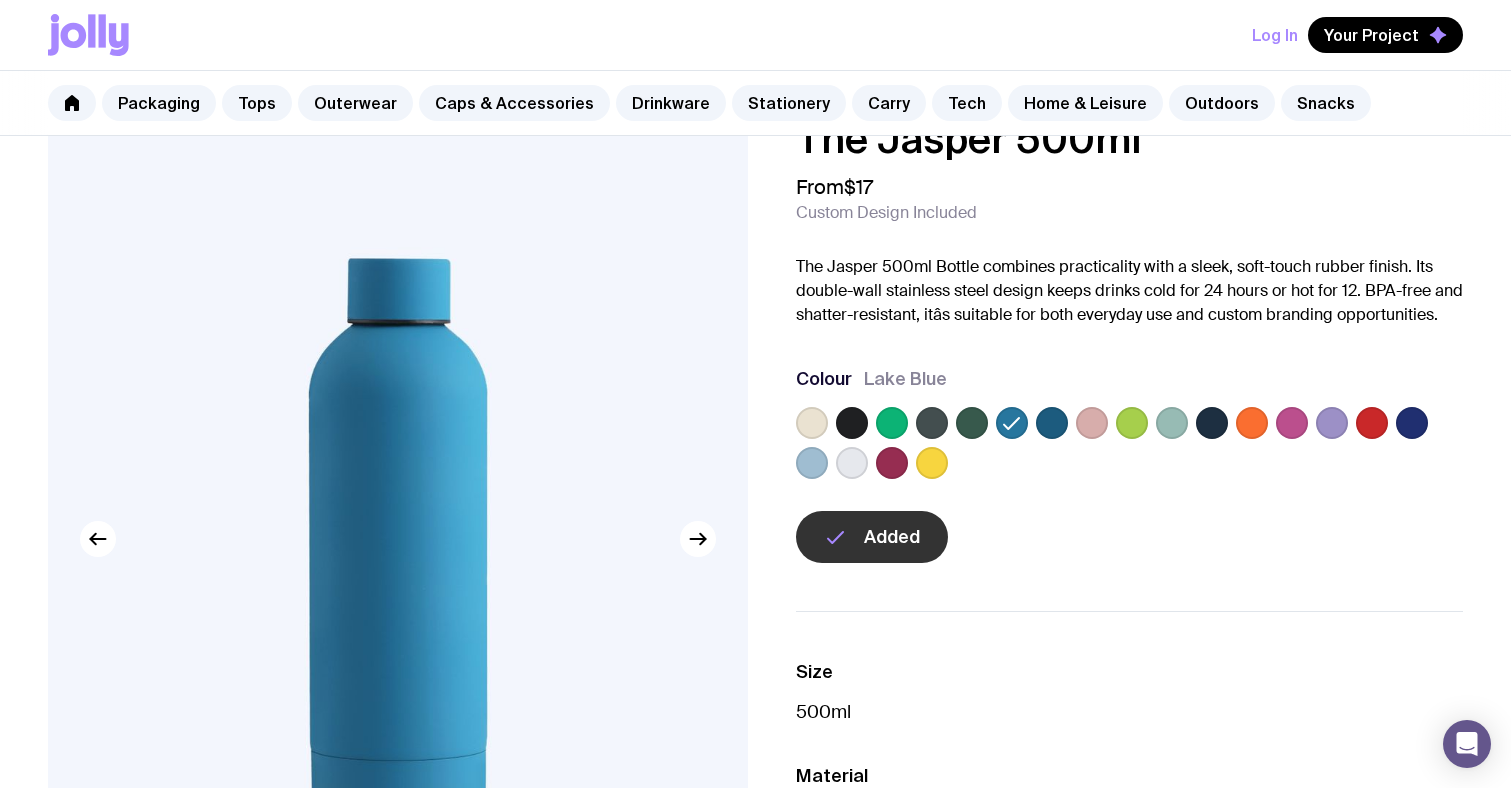 click 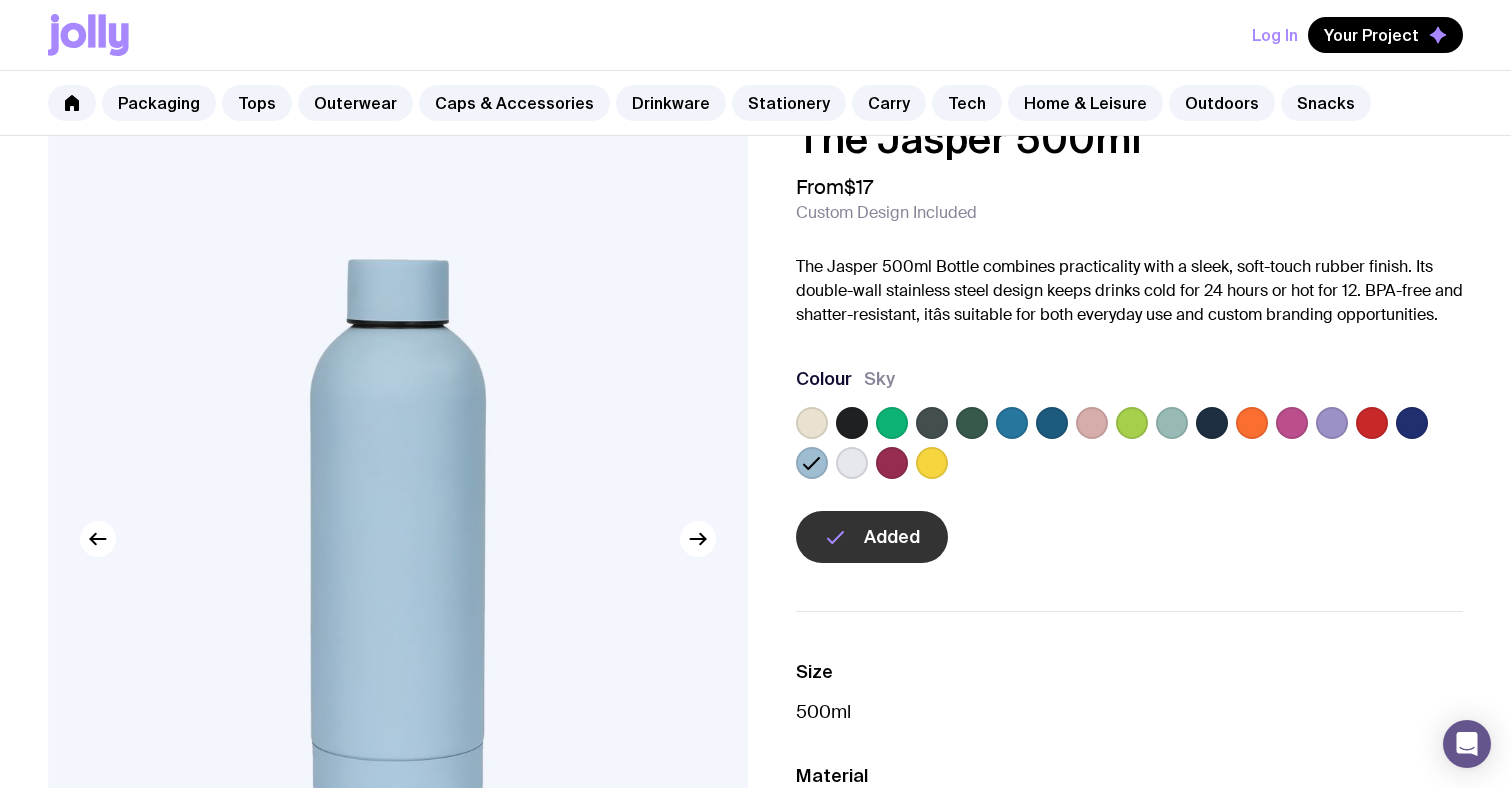 click 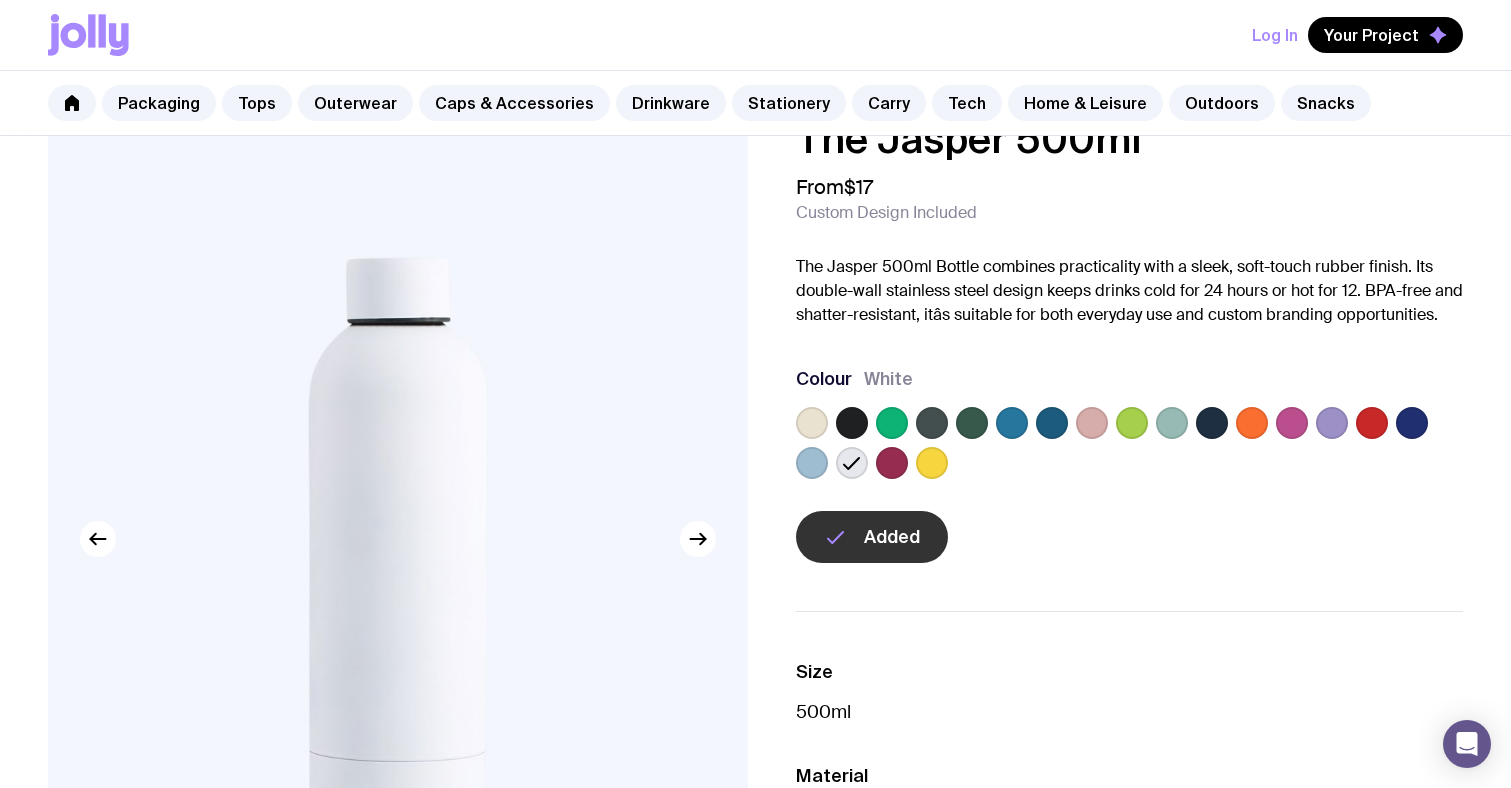 click 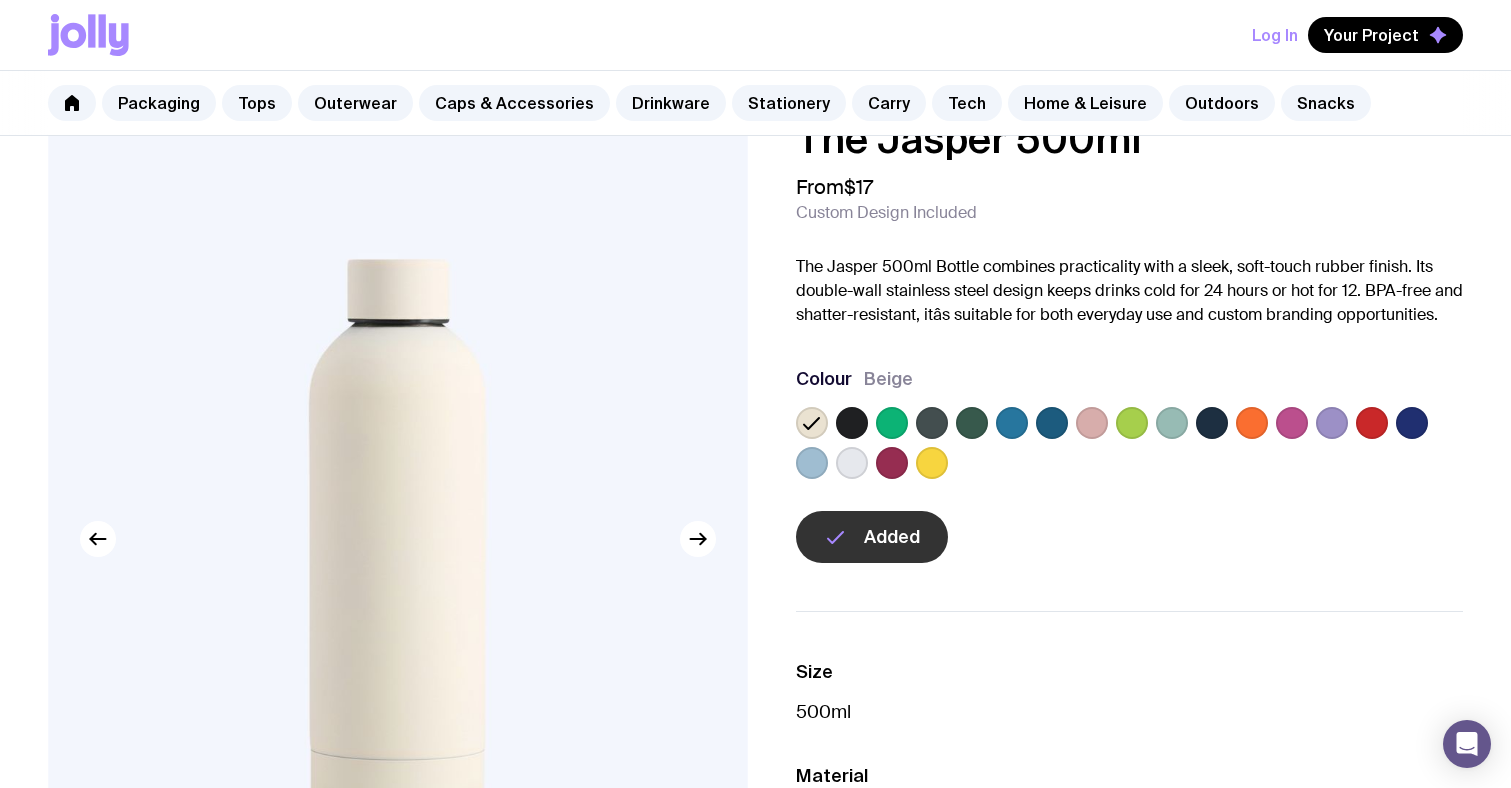 click 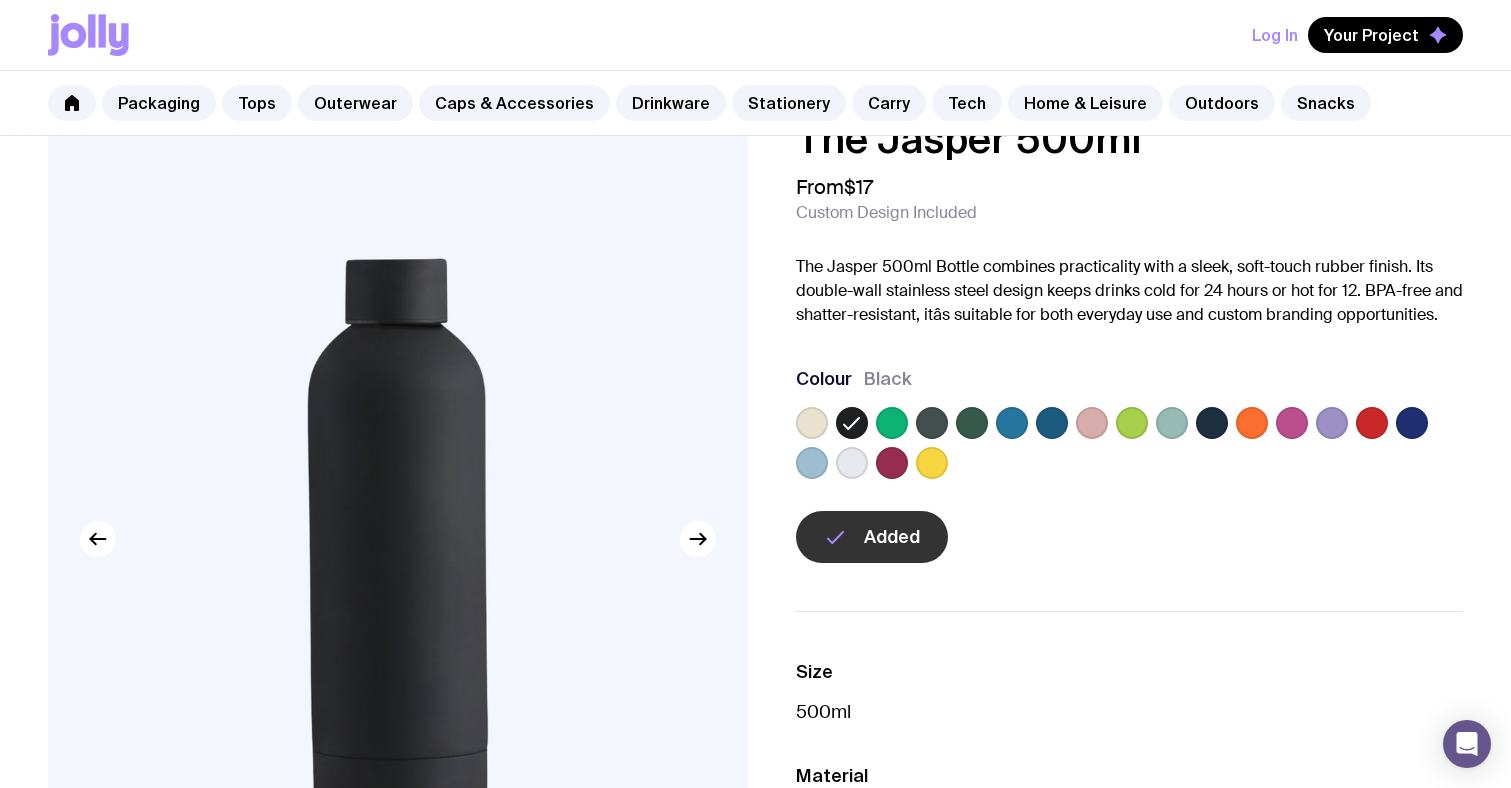 click 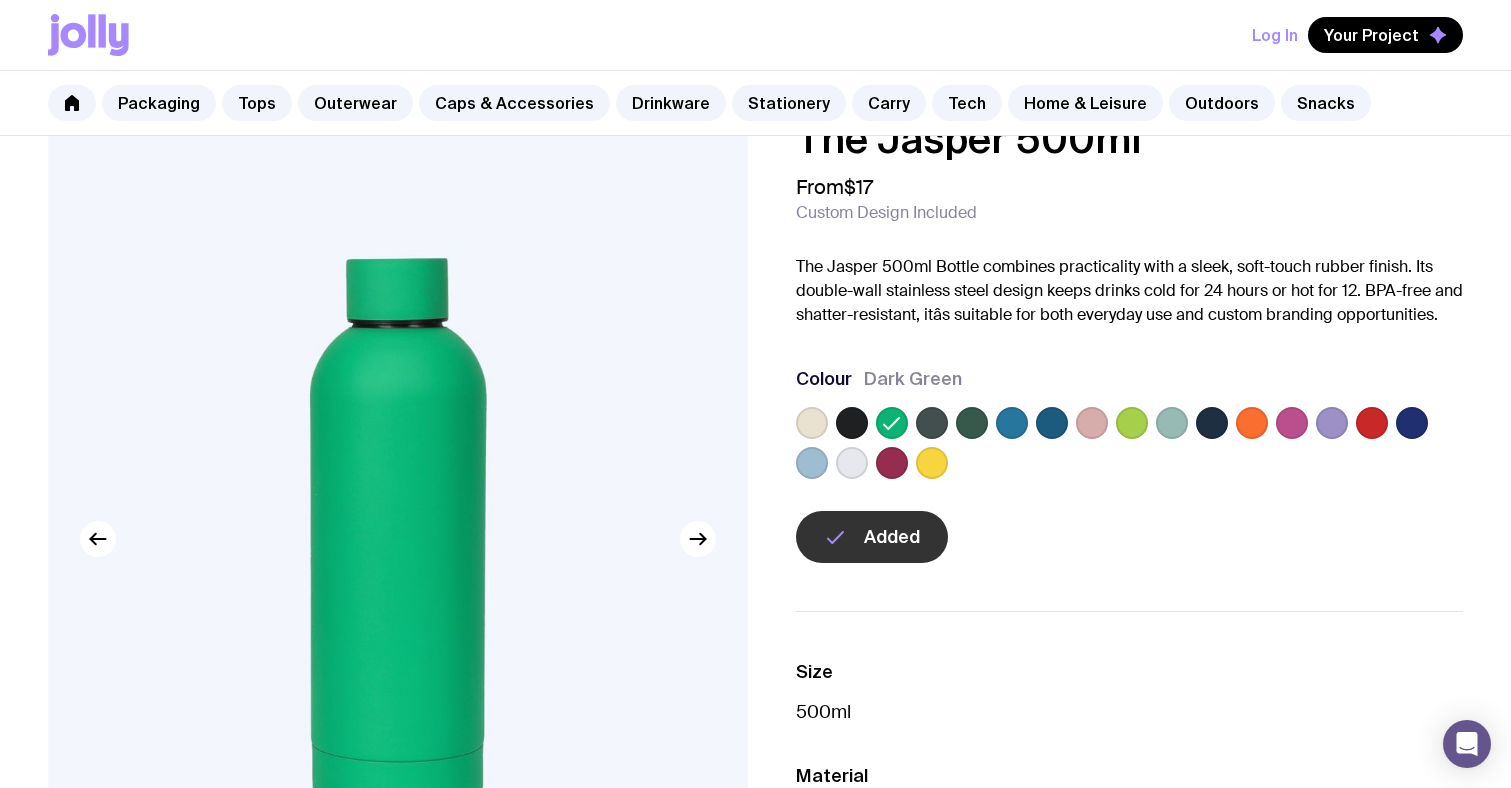 click 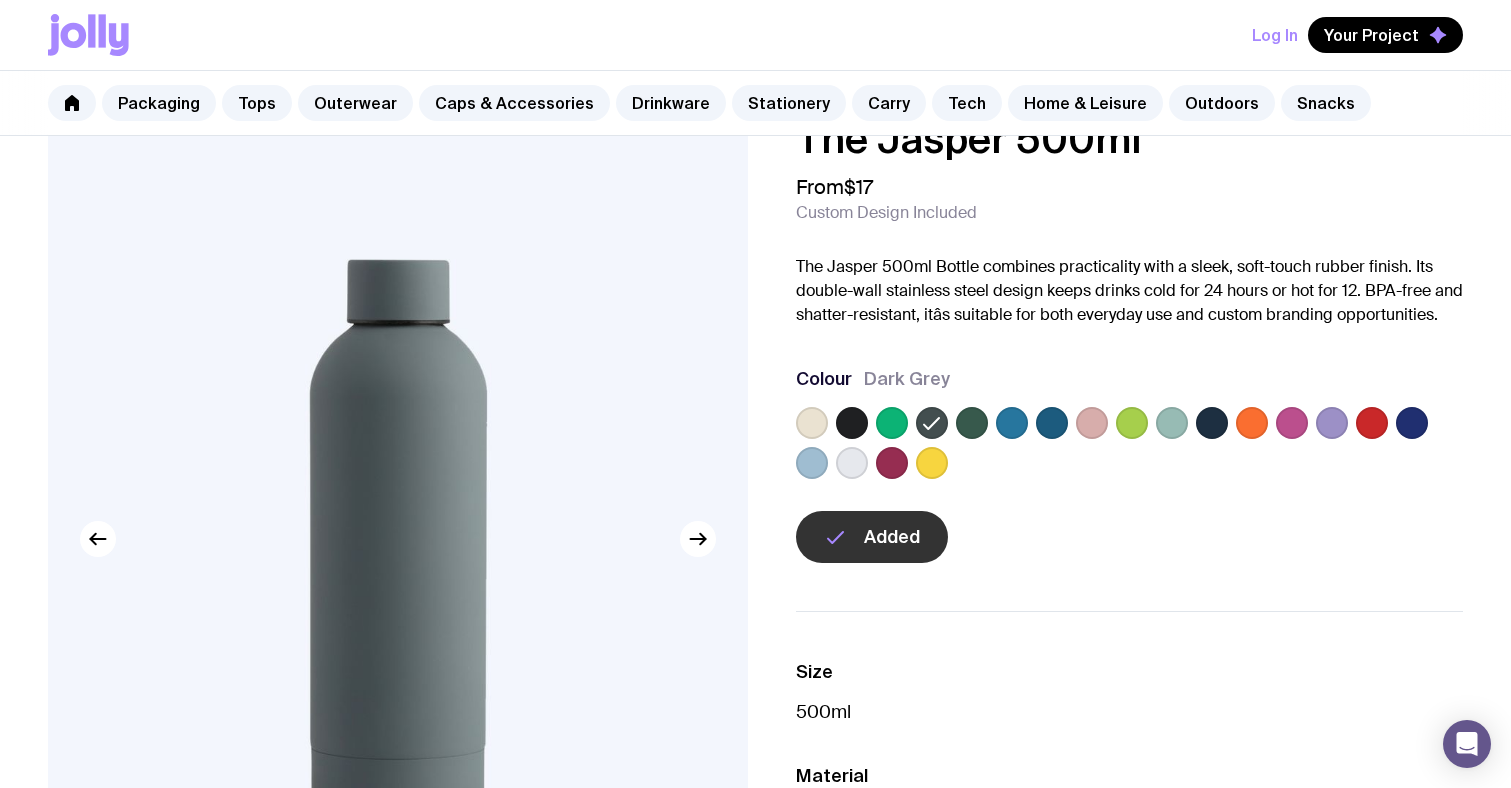 click 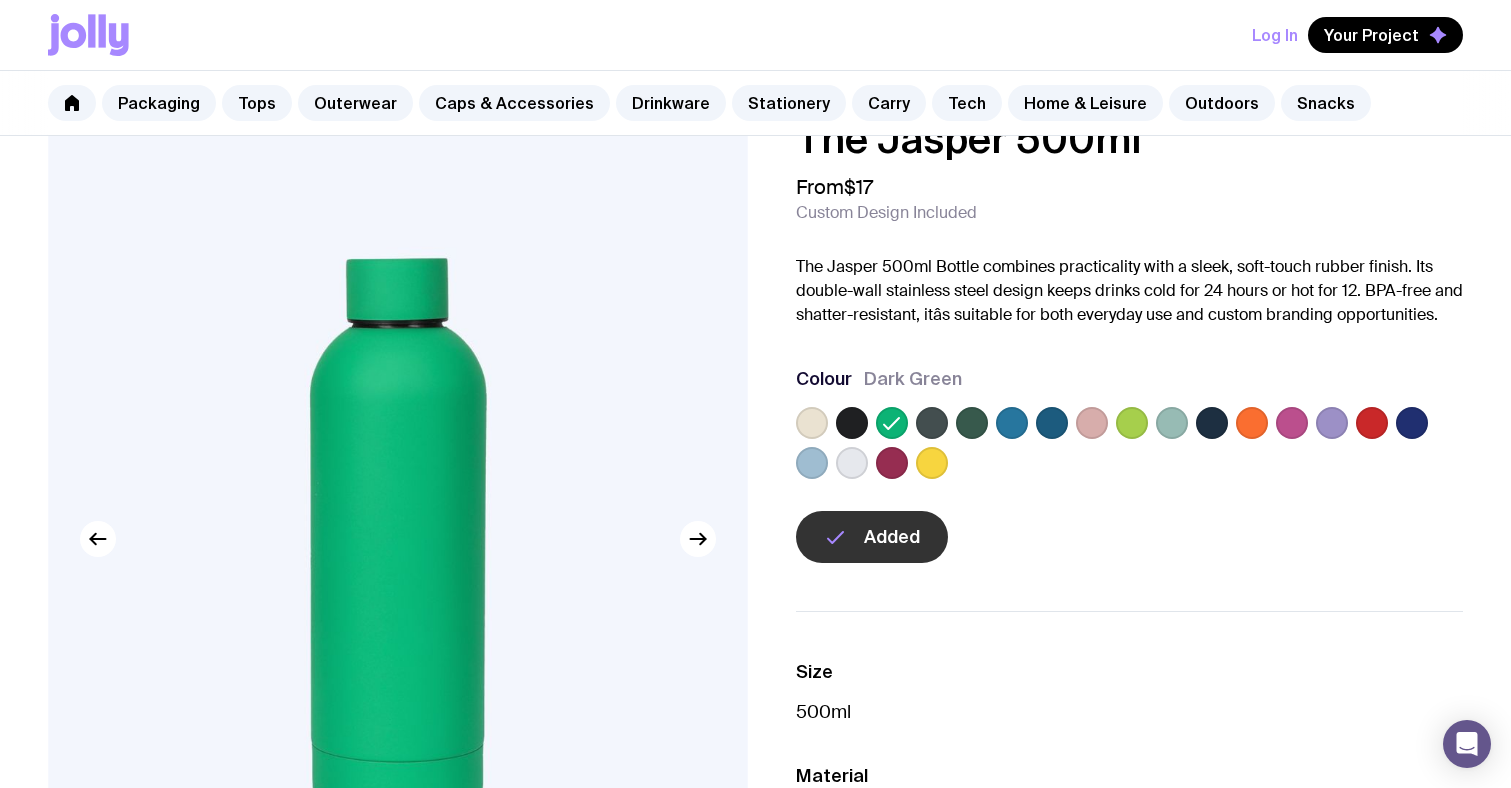 click 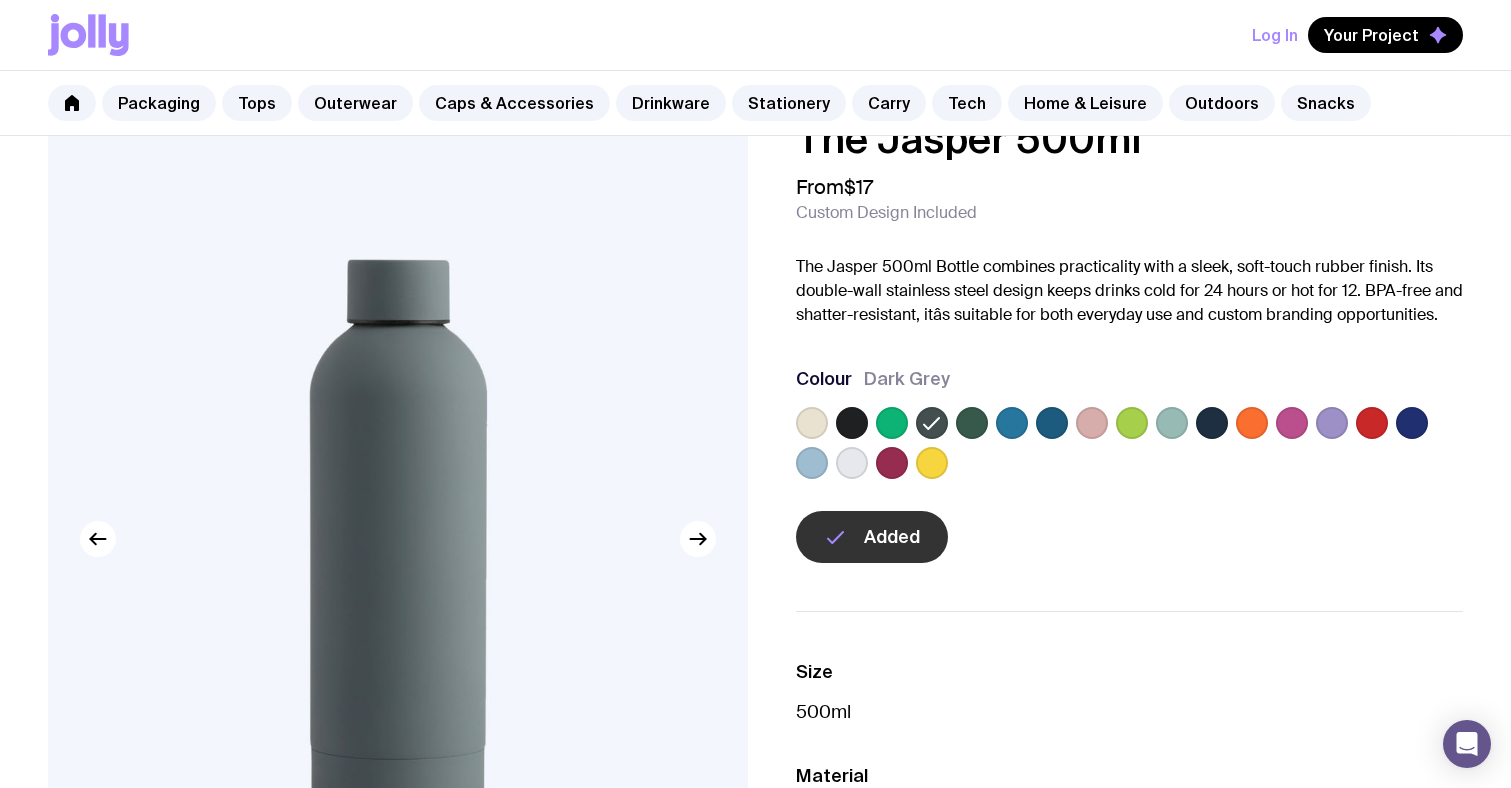 click 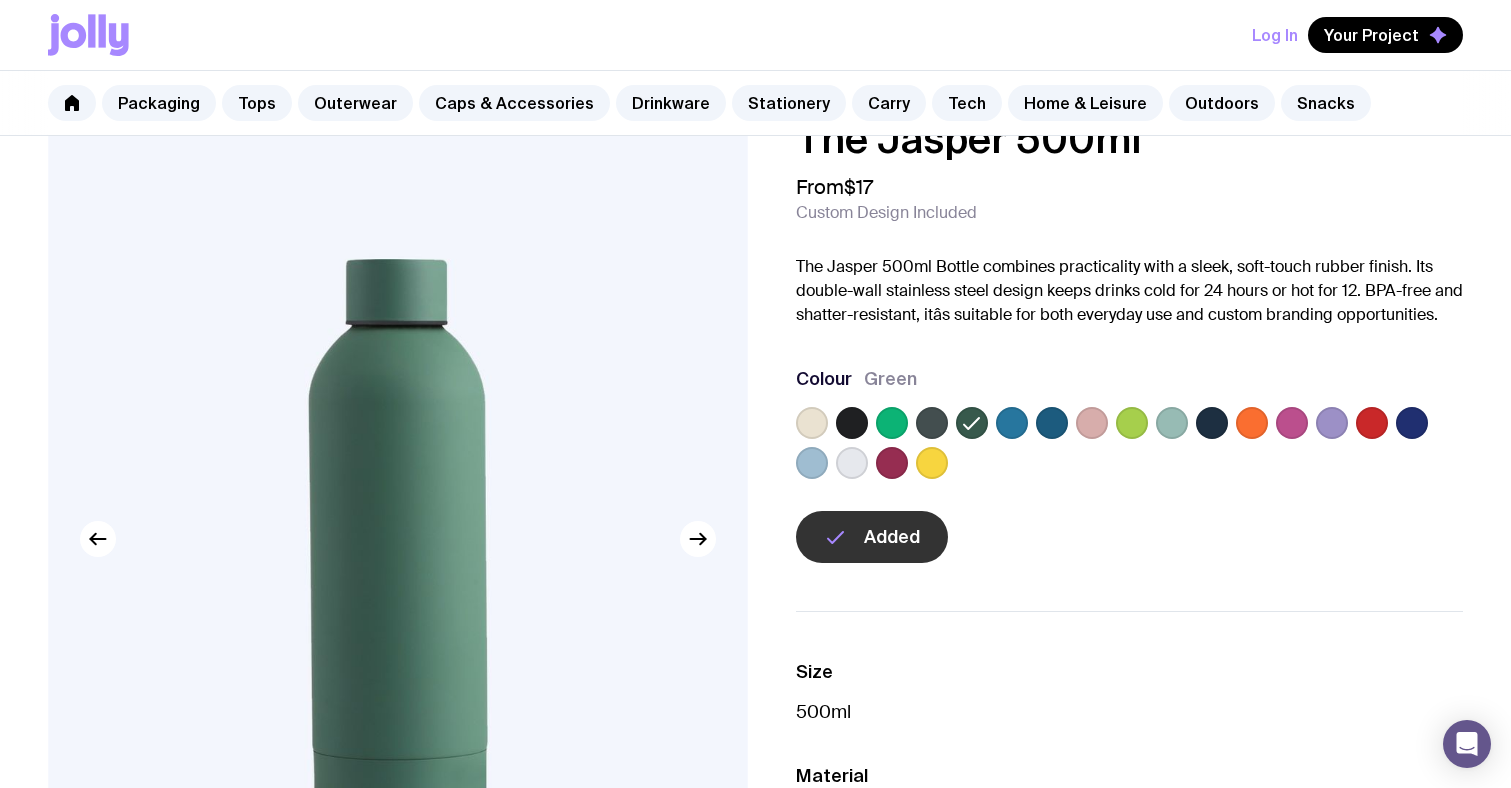 click 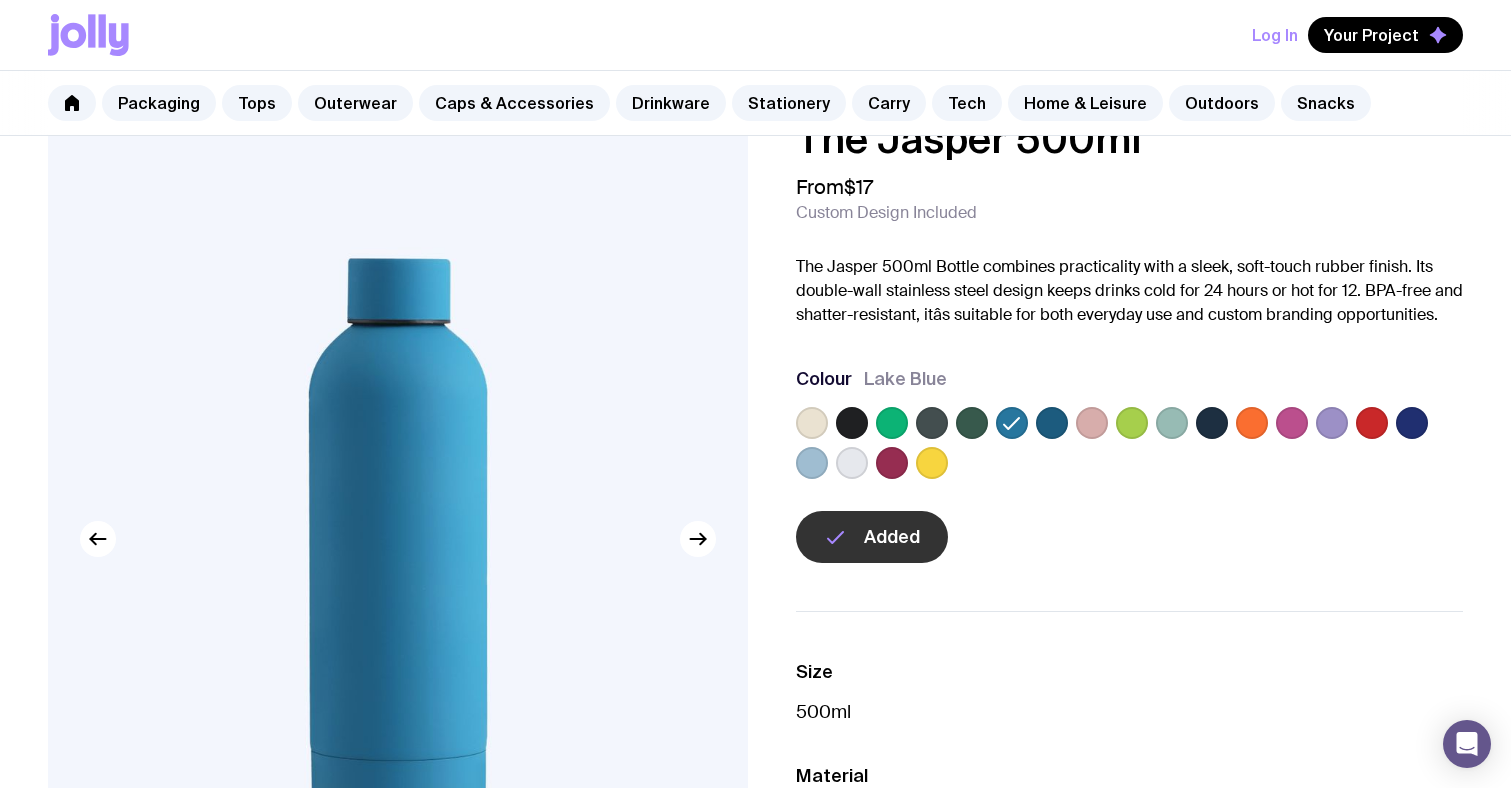 click 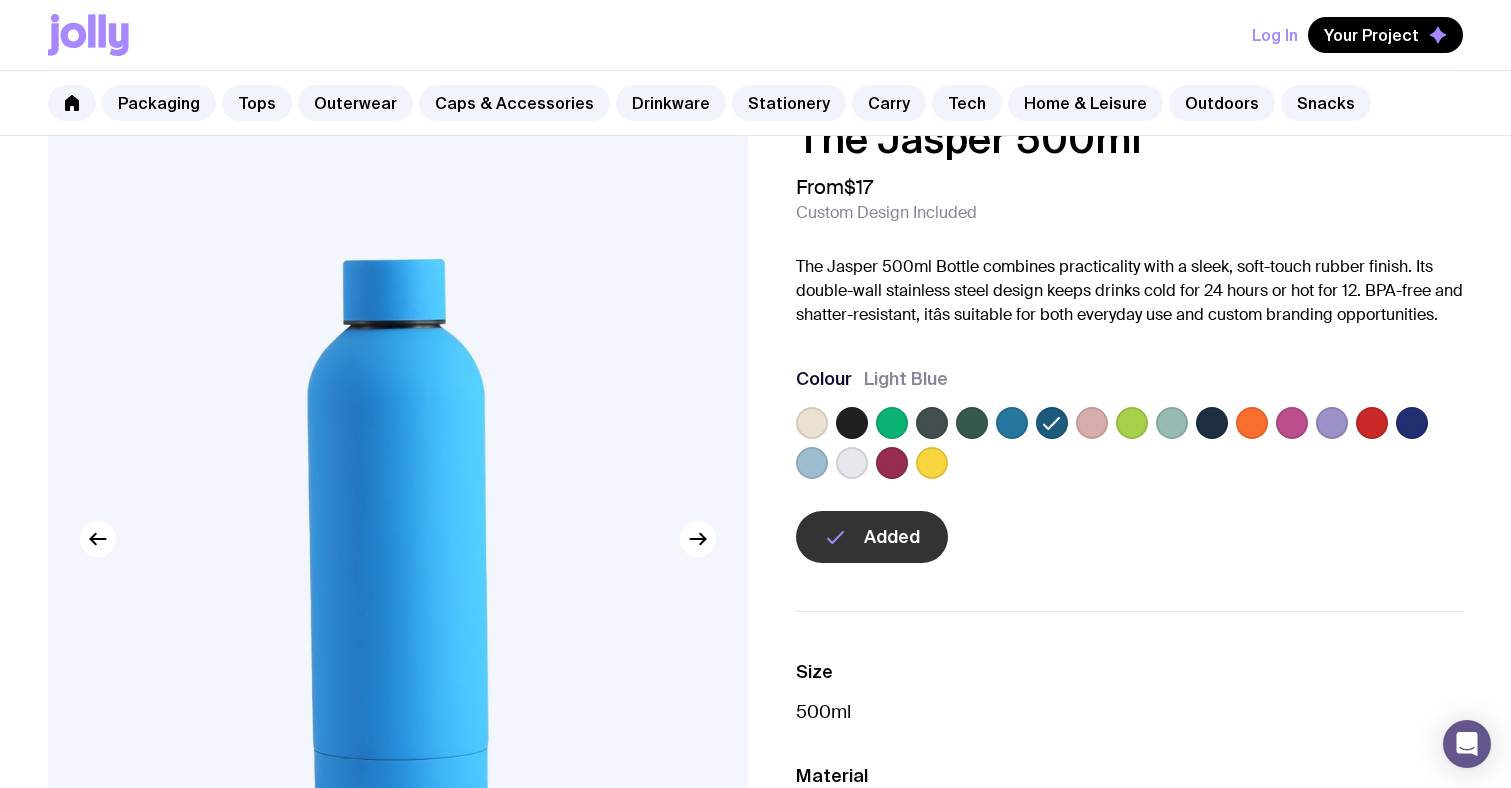 click 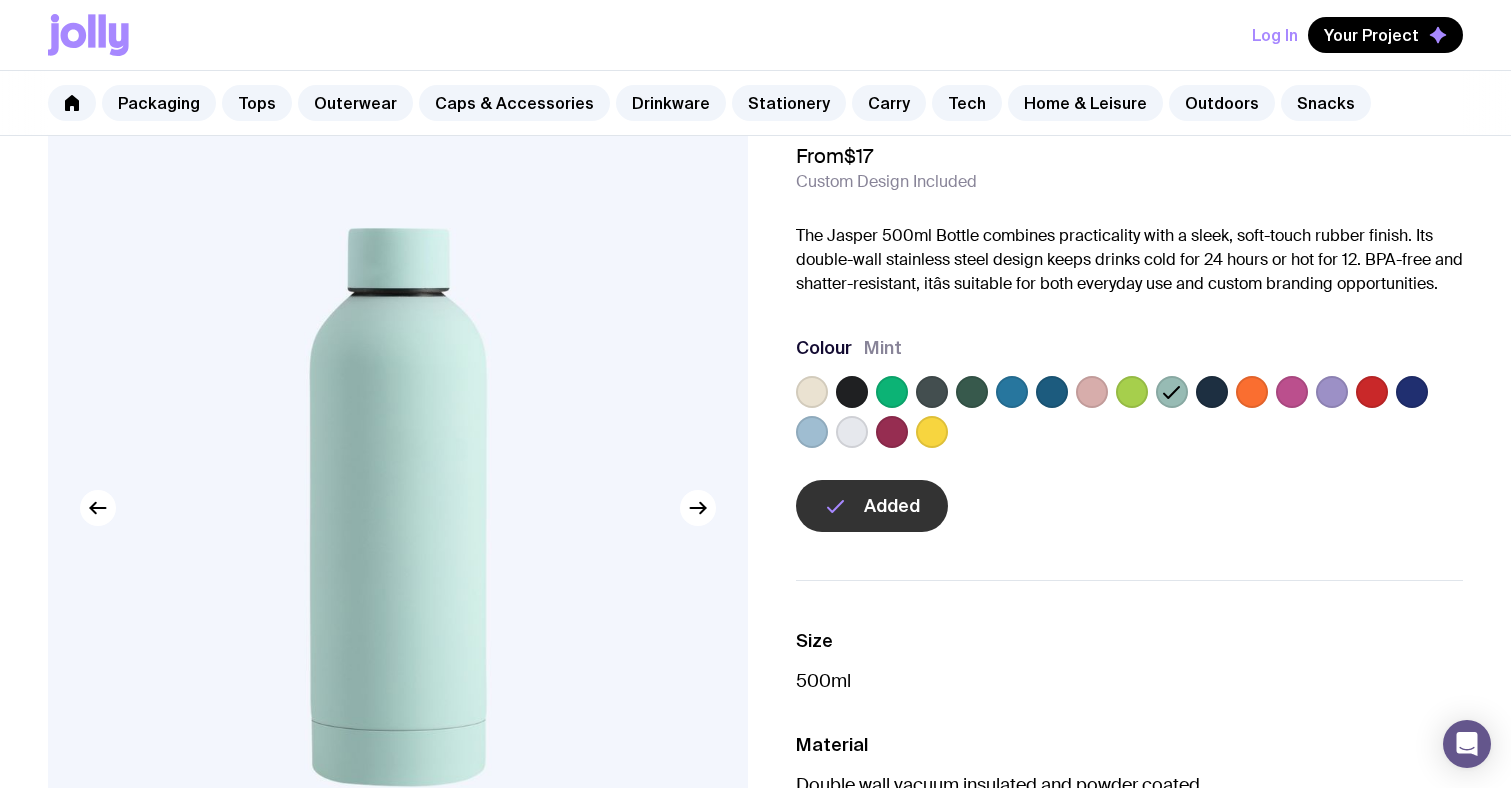 scroll, scrollTop: 107, scrollLeft: 0, axis: vertical 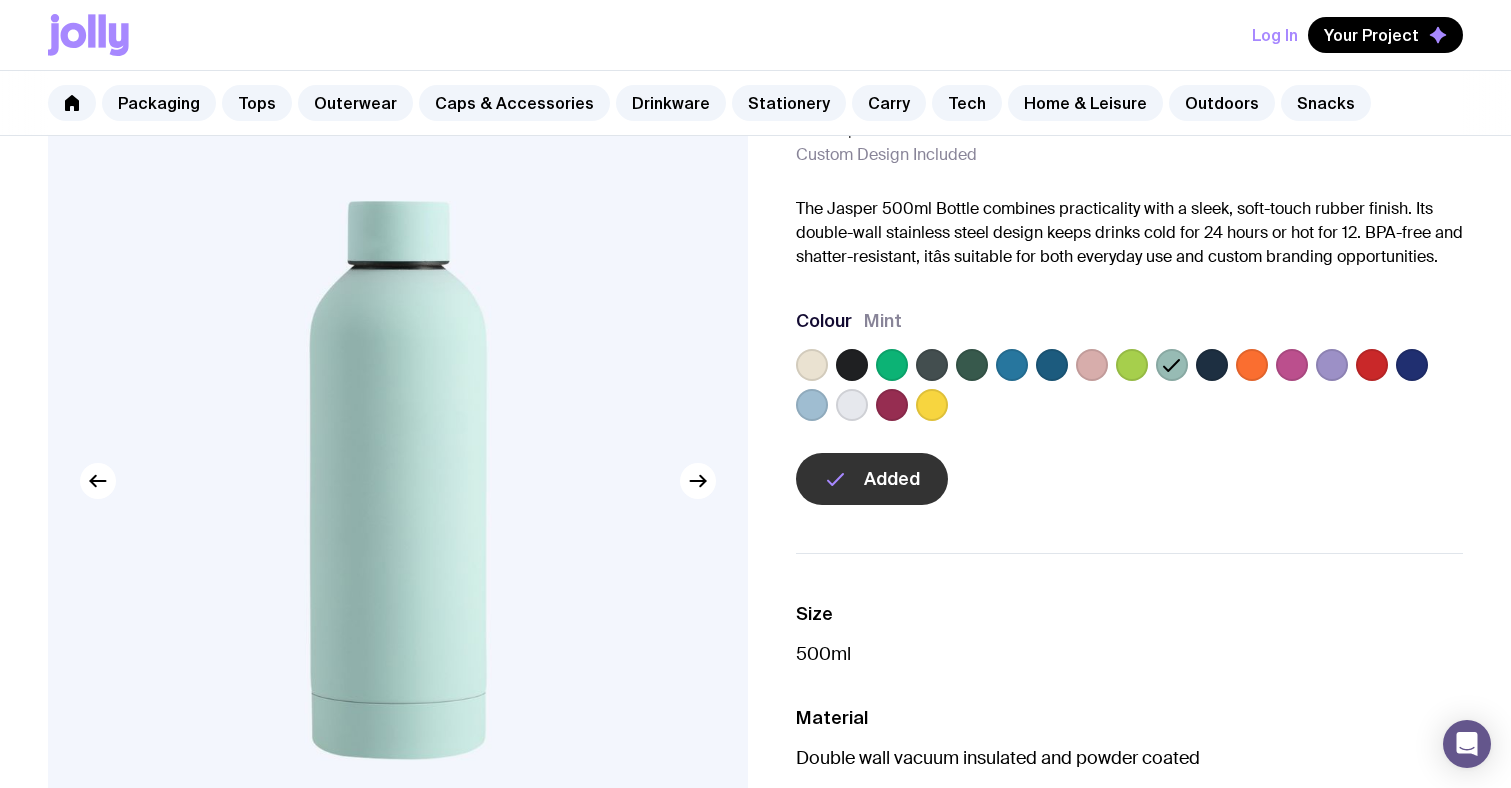 click 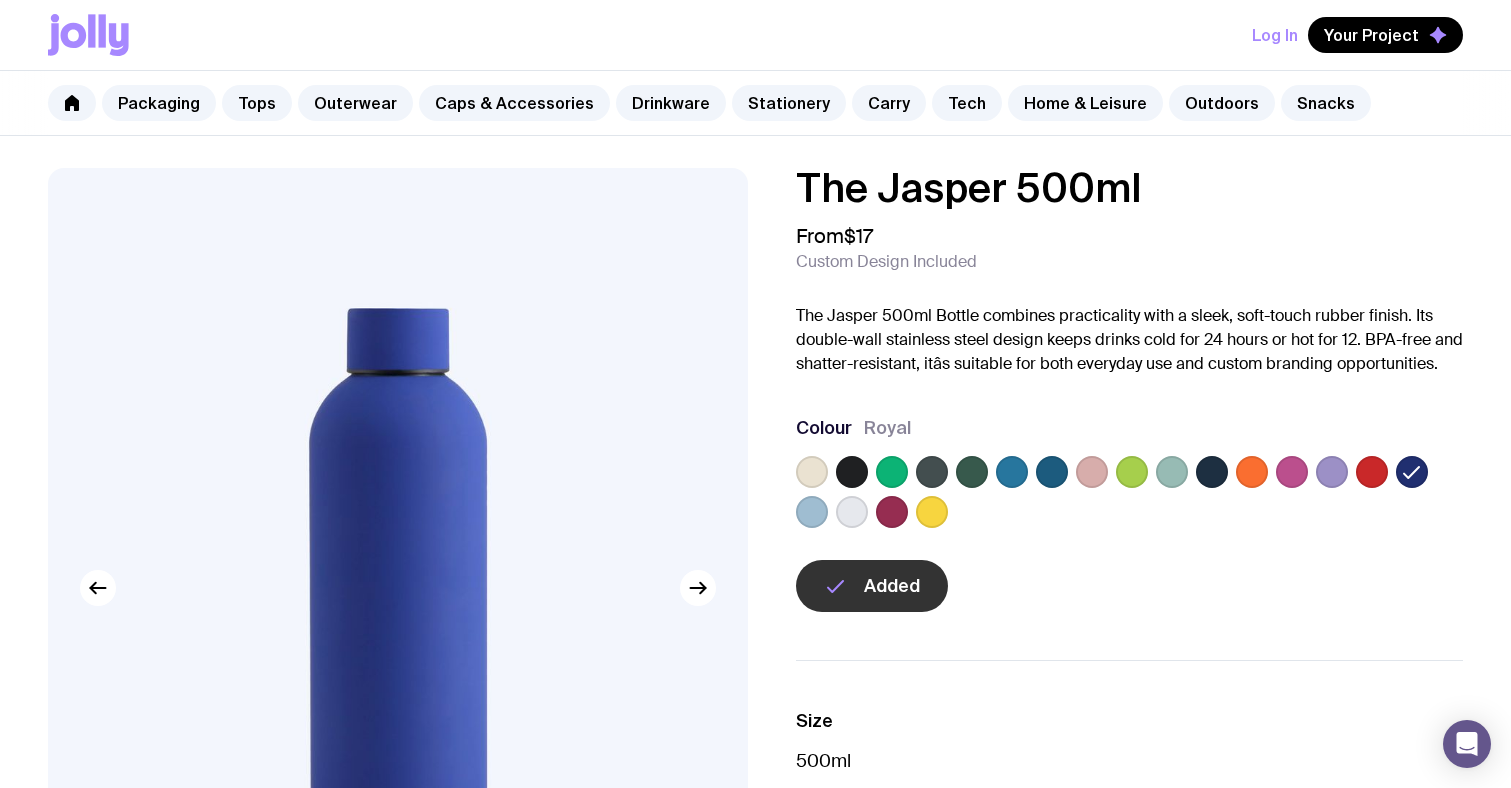 scroll, scrollTop: 0, scrollLeft: 0, axis: both 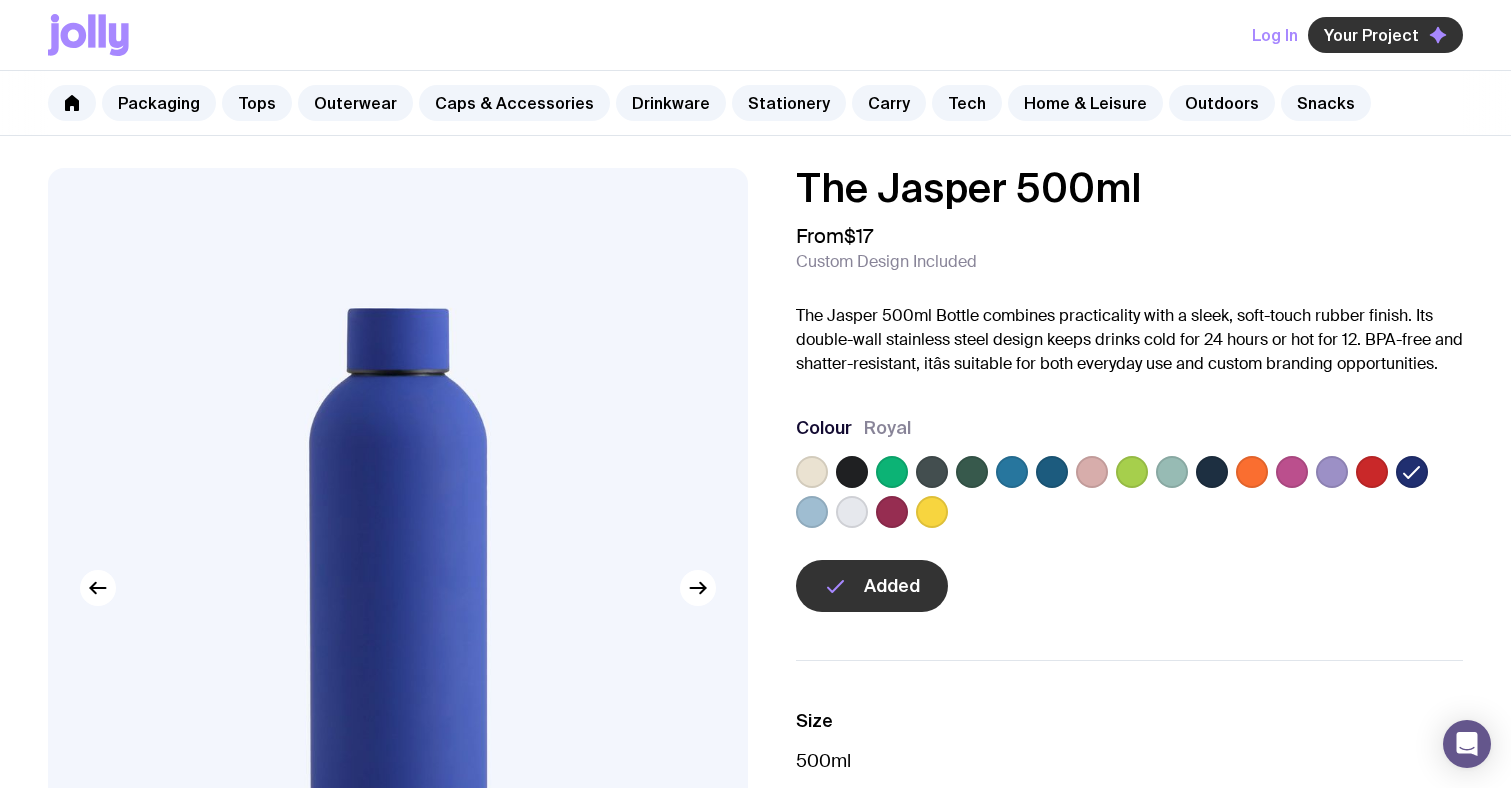 click on "Your Project" at bounding box center (1385, 35) 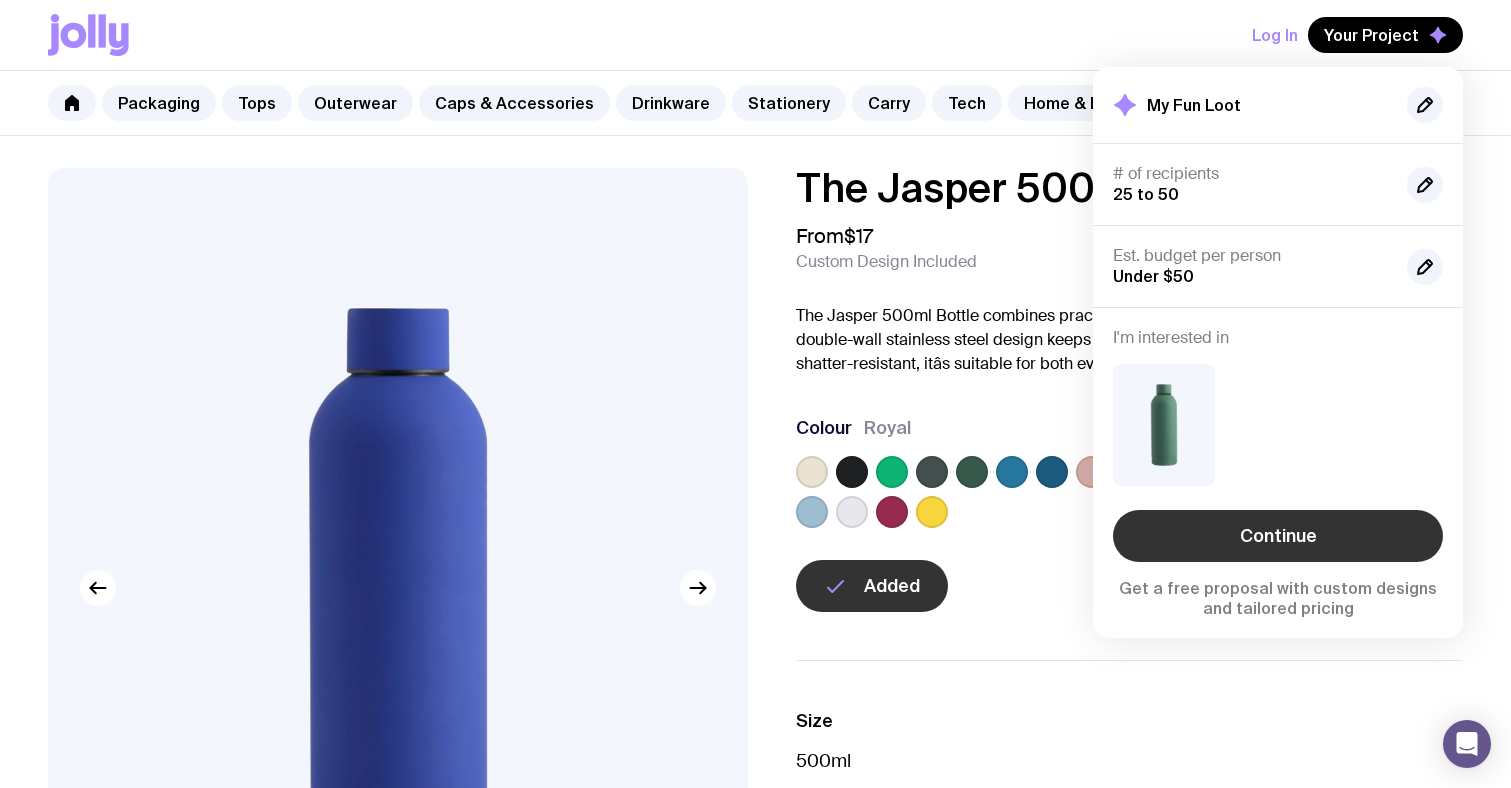 click on "Continue" at bounding box center [1278, 536] 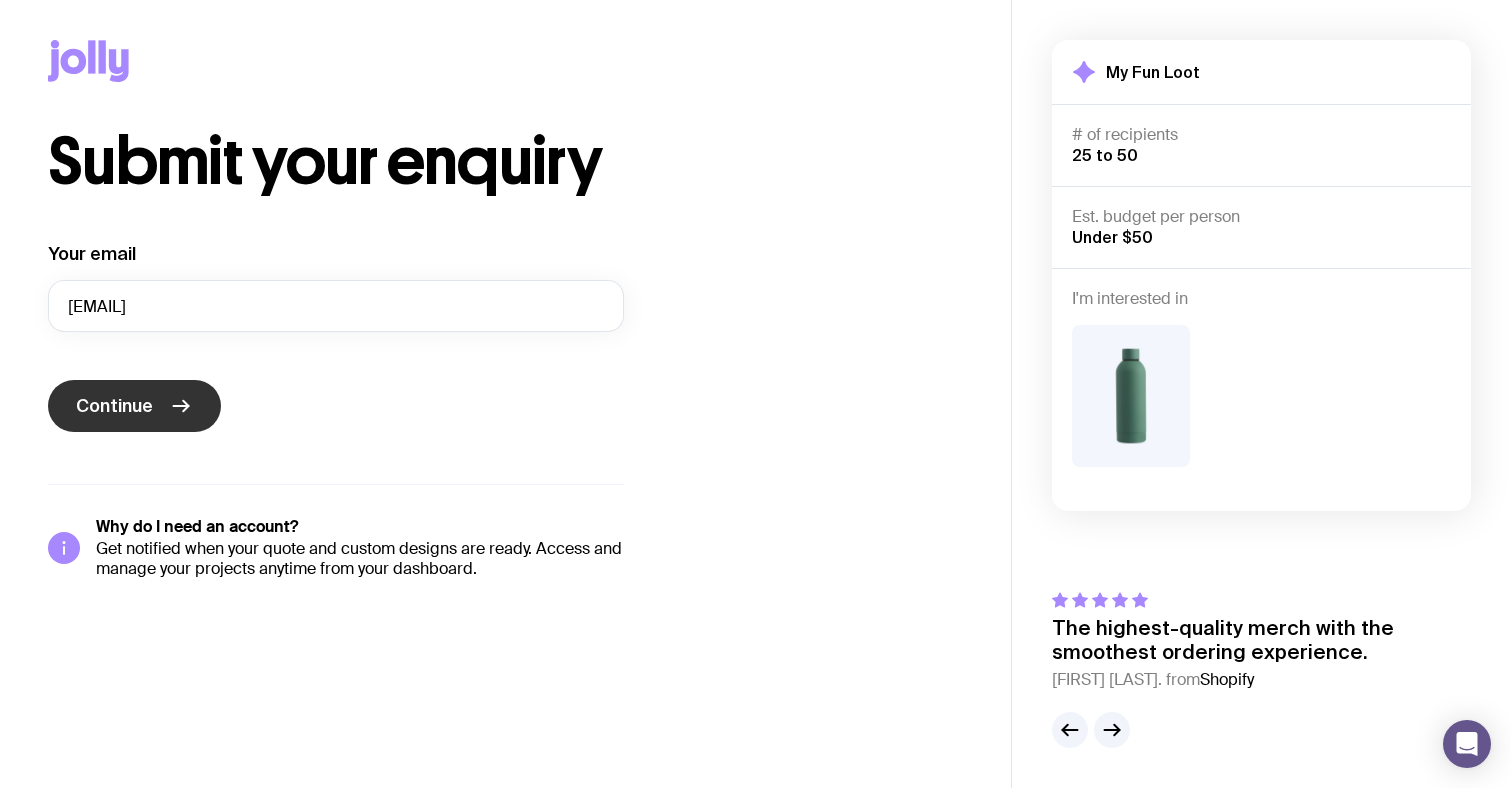 click 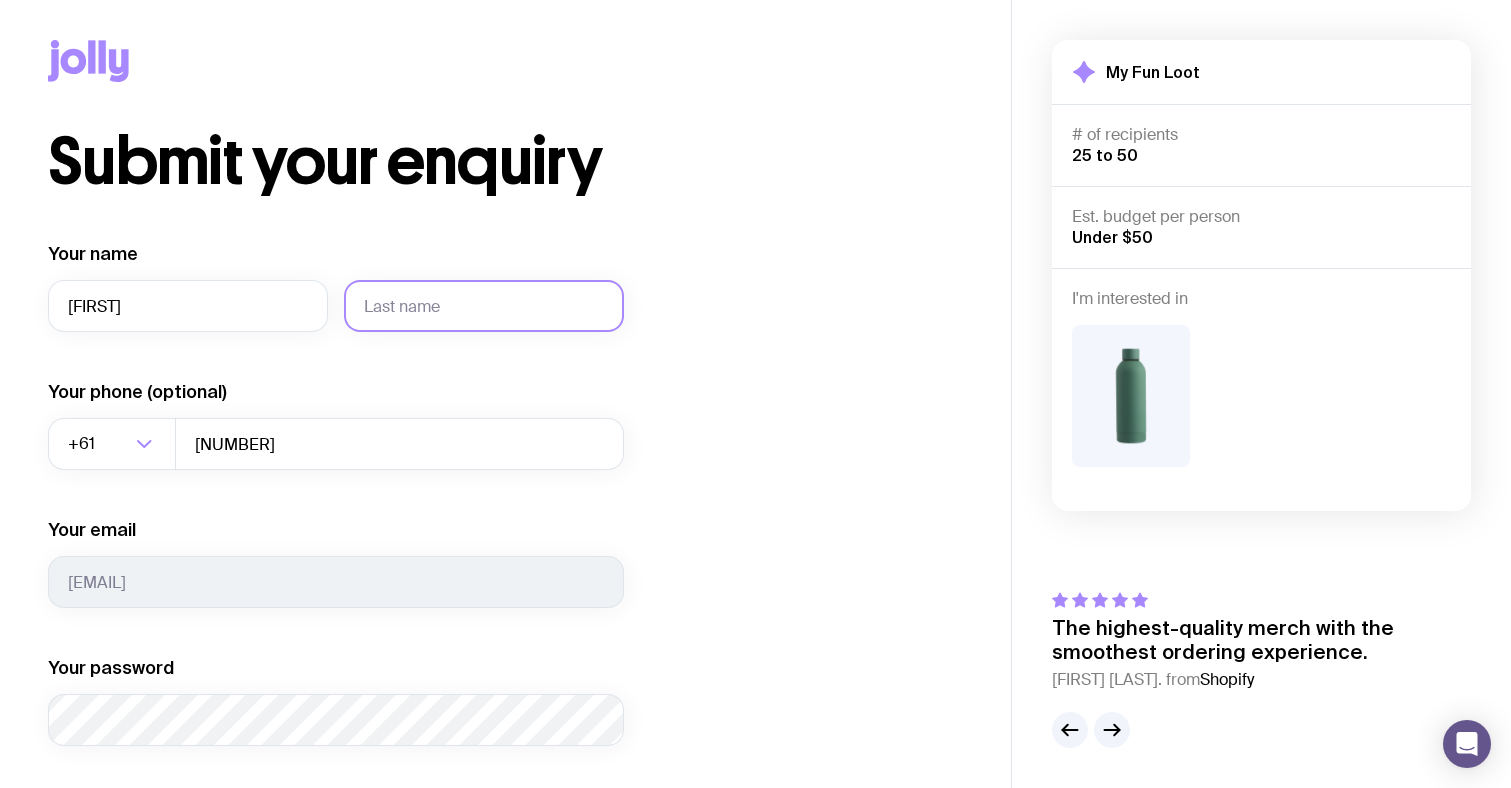 type on "Tim" 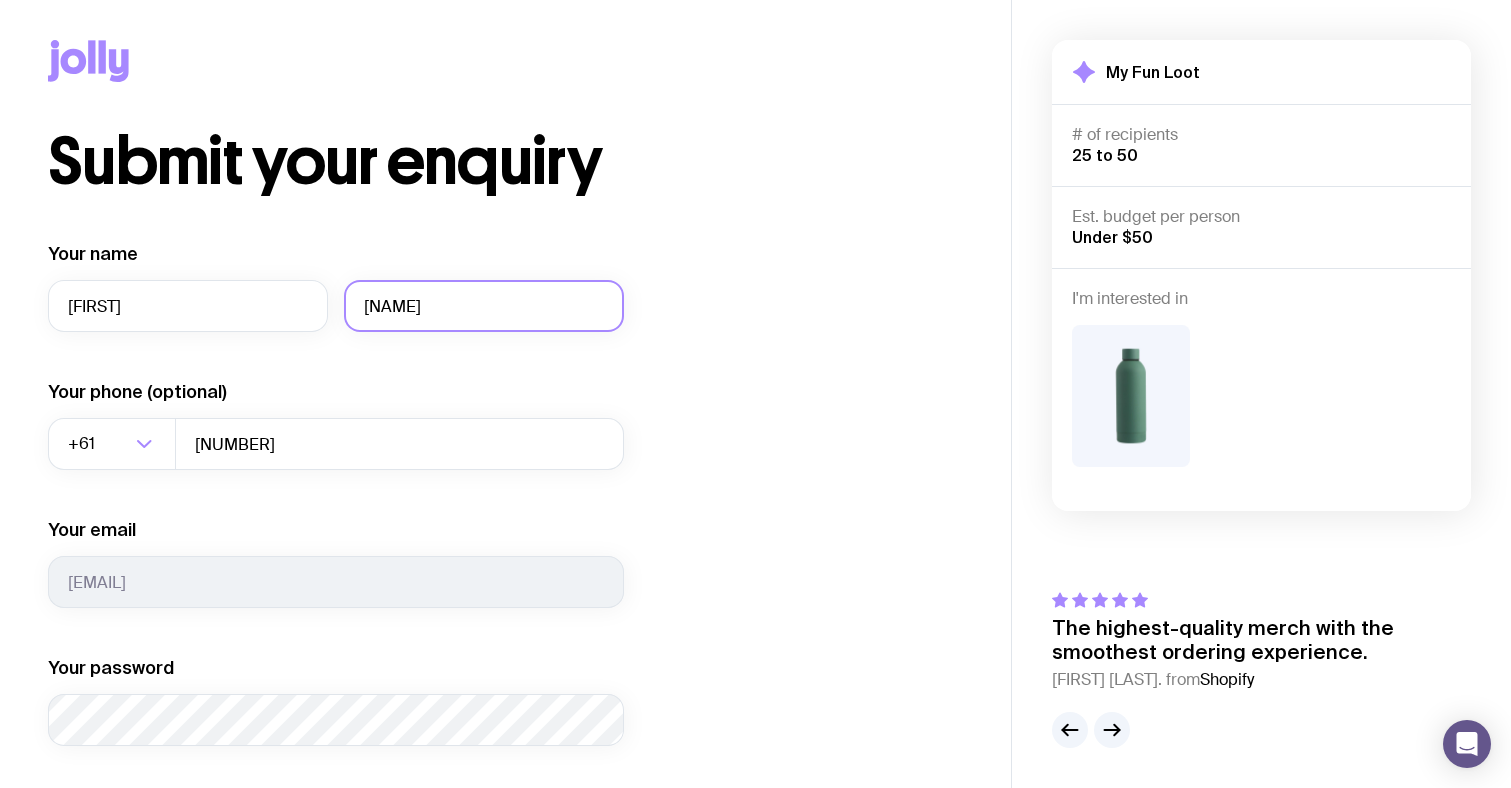 scroll, scrollTop: 99, scrollLeft: 0, axis: vertical 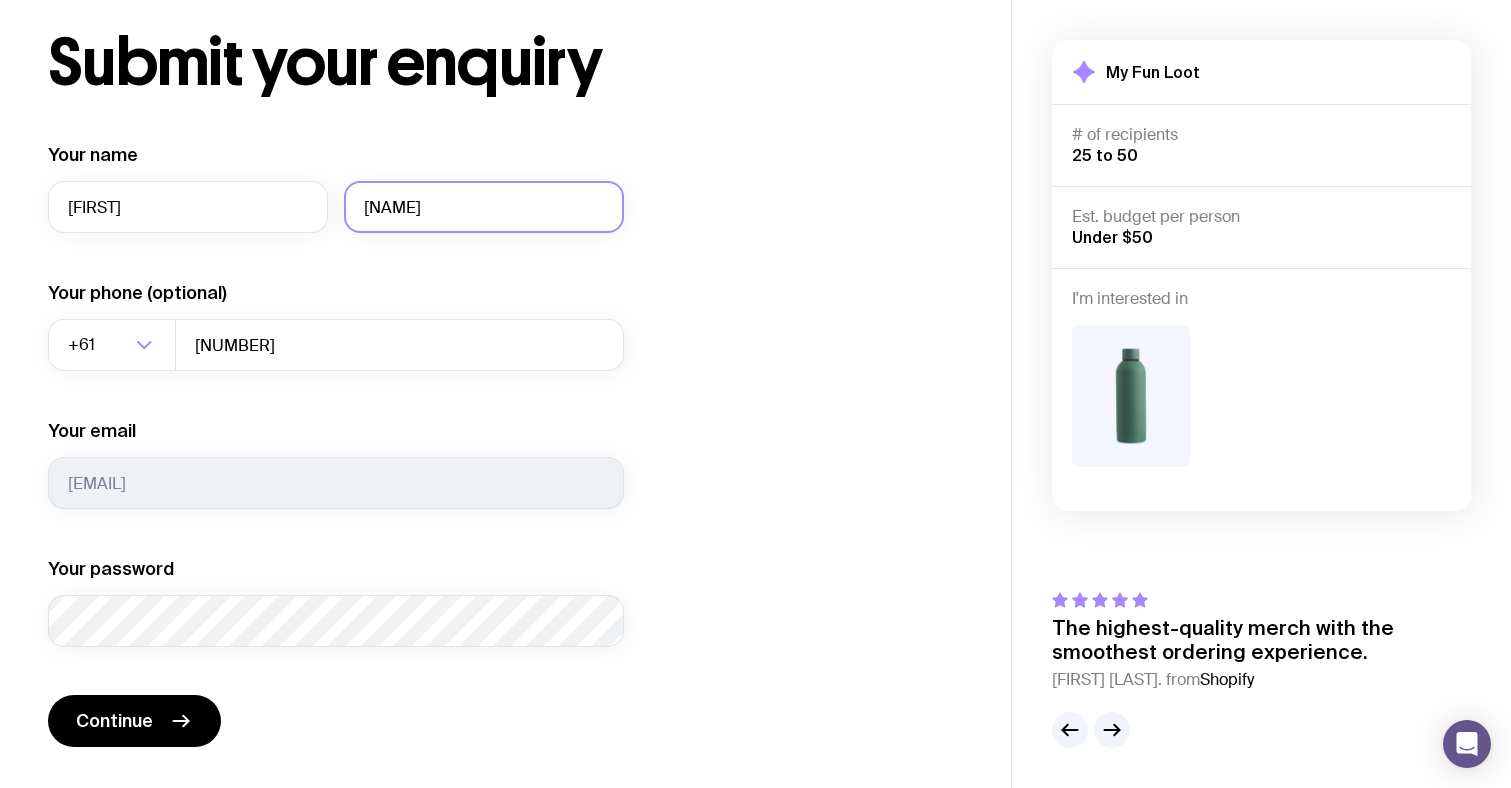 type on "Moule" 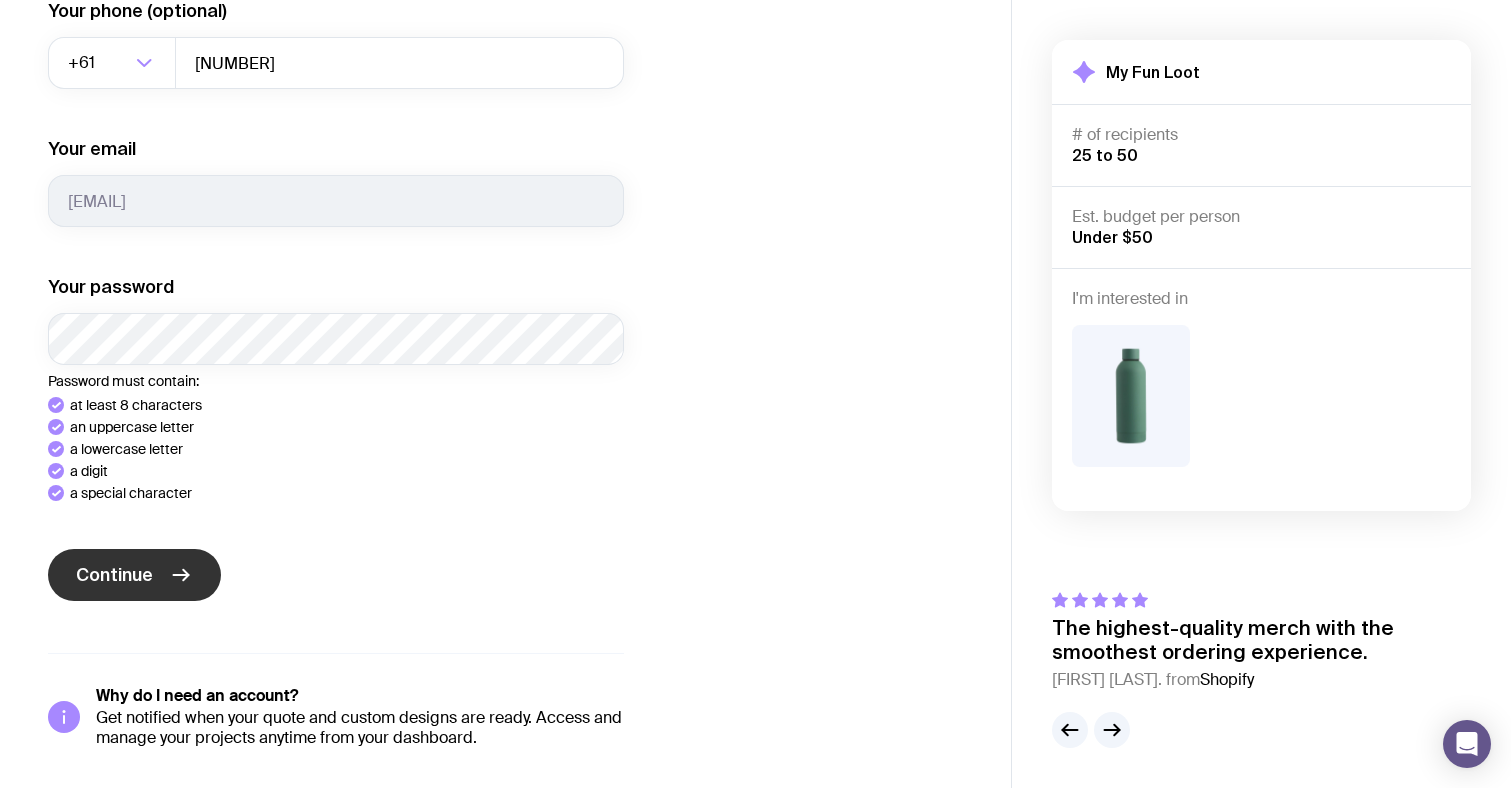 scroll, scrollTop: 245, scrollLeft: 0, axis: vertical 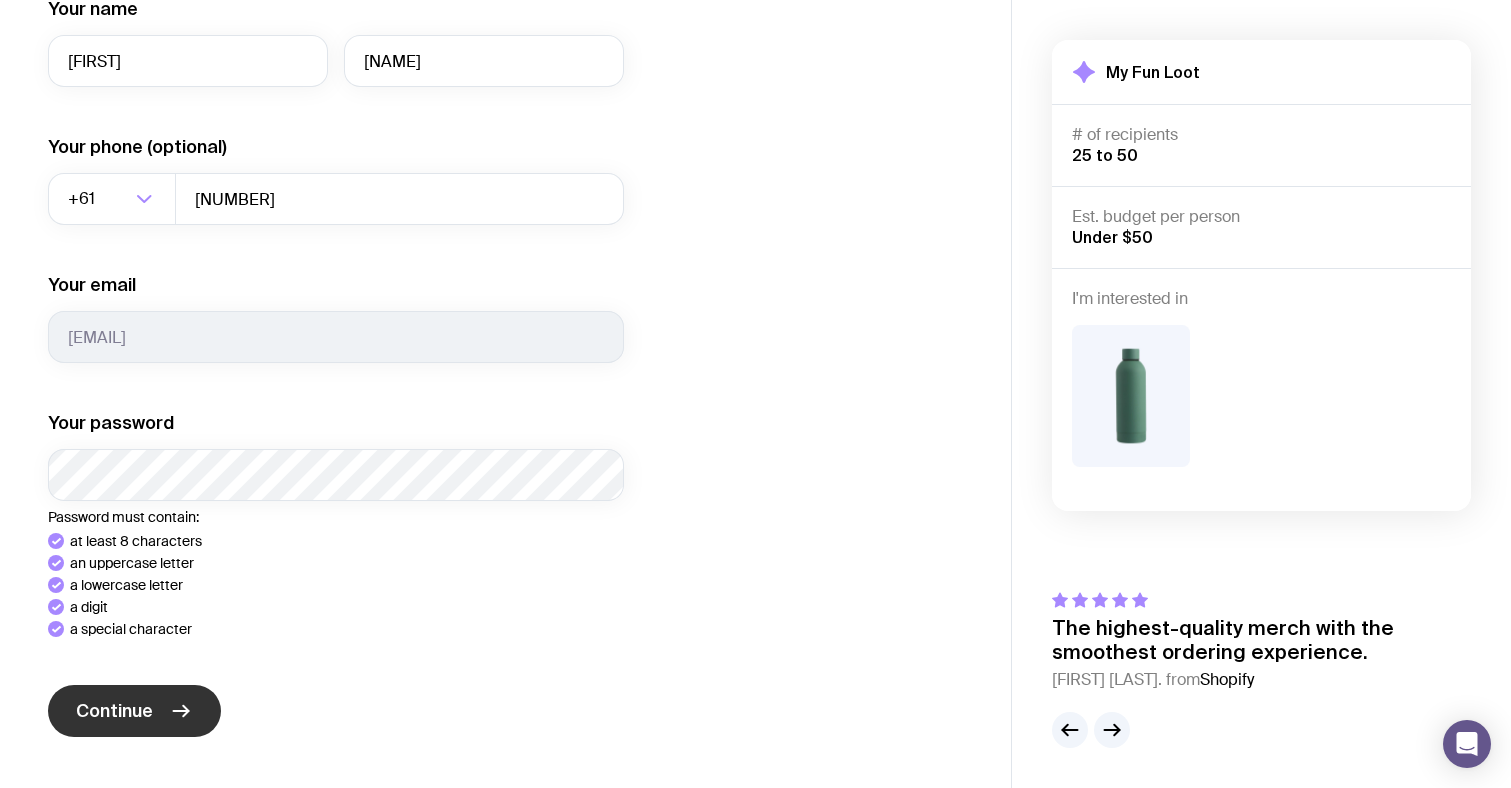 click on "Your name Tim   Moule Your phone (optional) +61 Loading... 429356868 Your email tim.moule@hotmail.com Your password Password must contain: at least 8 characters an uppercase letter a lowercase letter a digit a special character Continue" 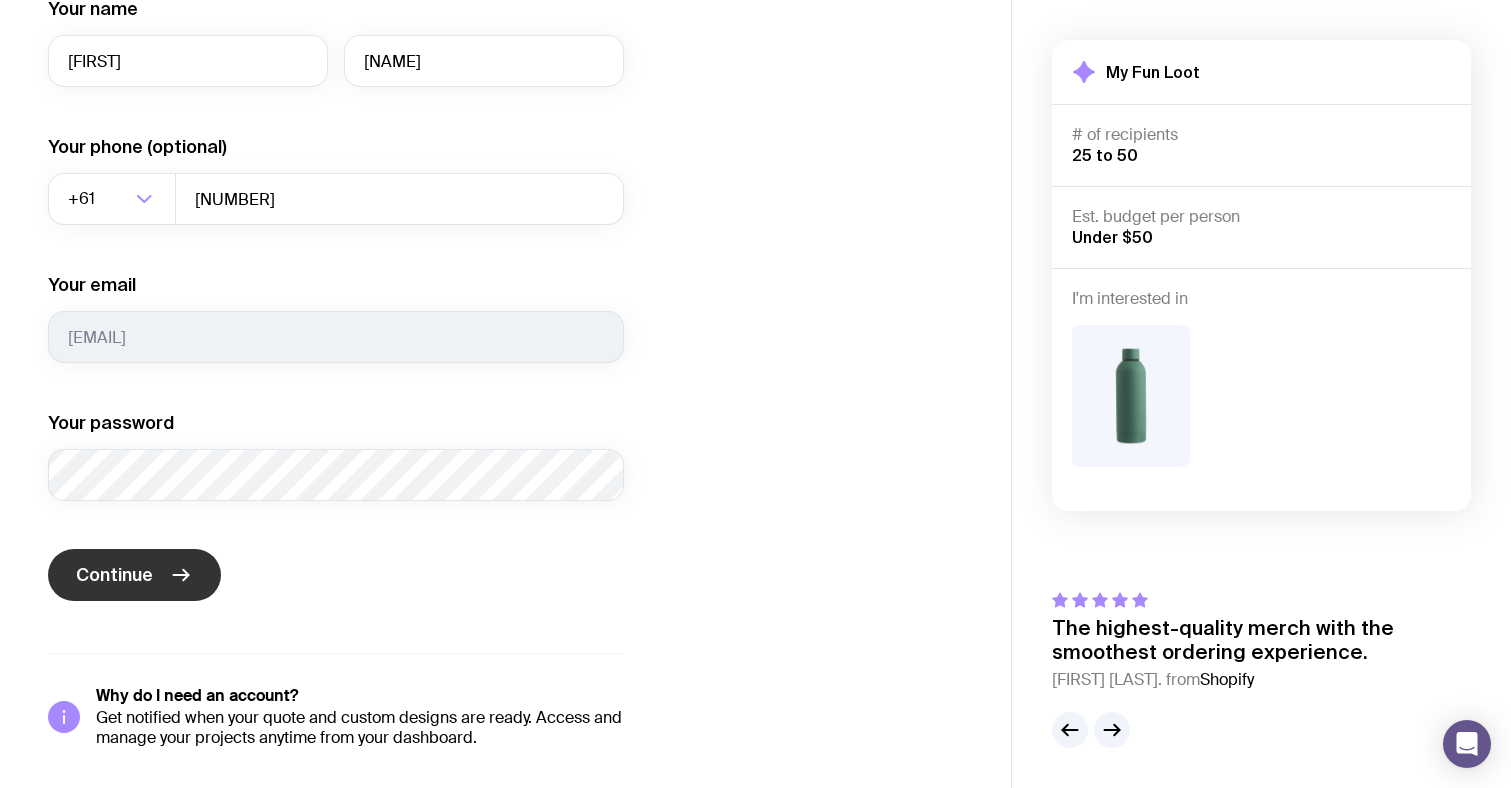 click on "Continue" 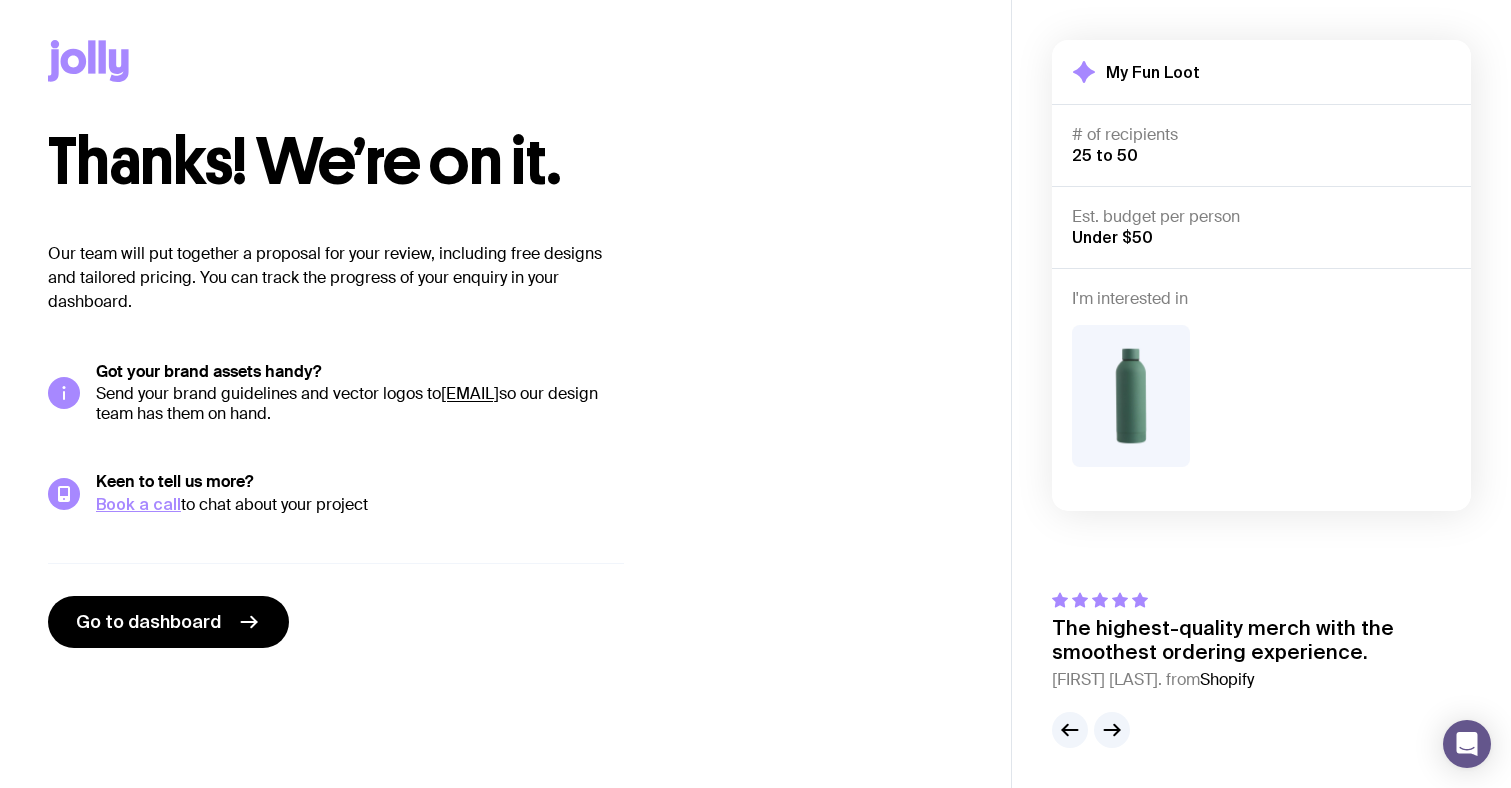 scroll, scrollTop: 0, scrollLeft: 0, axis: both 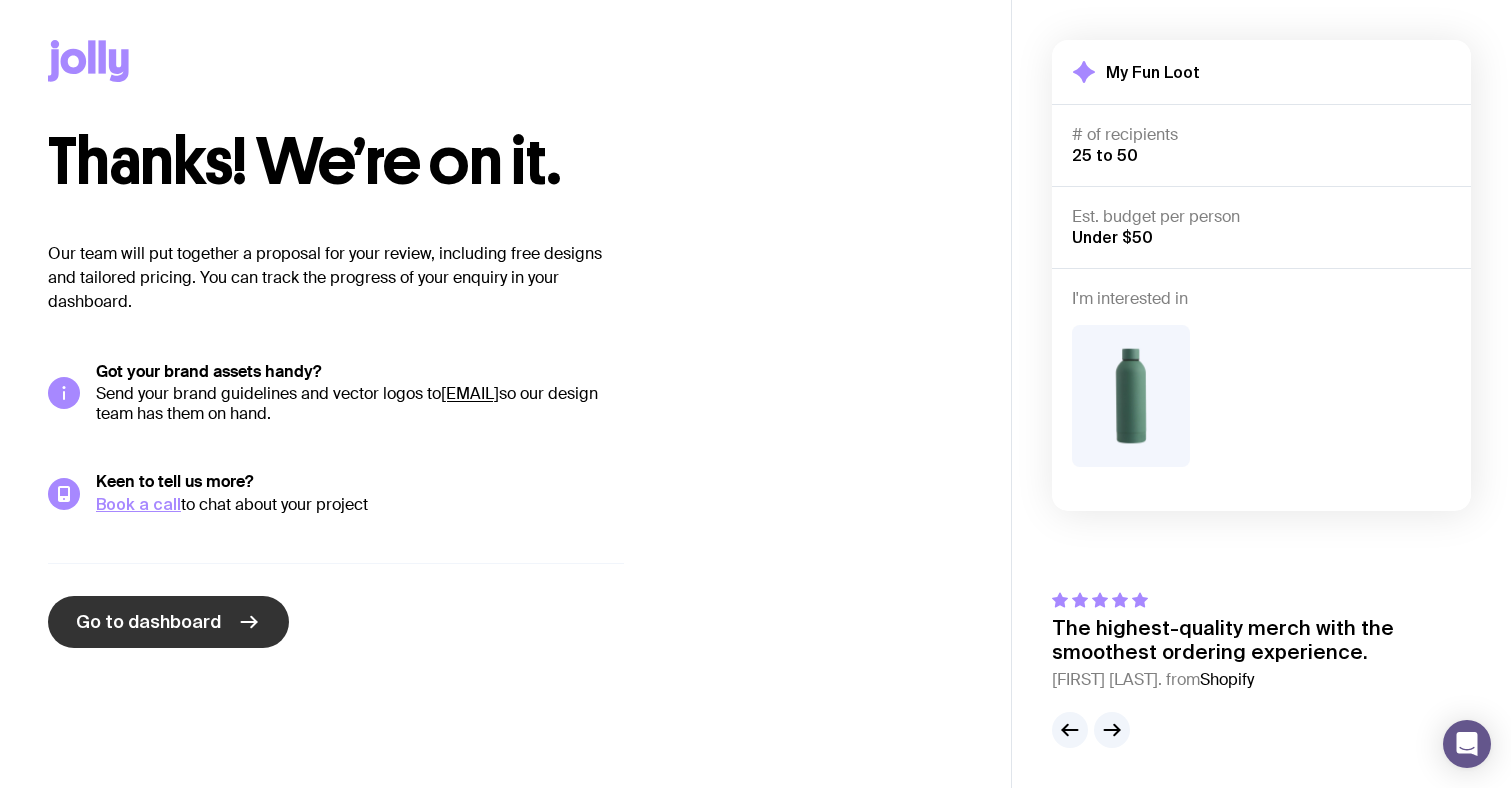 click on "Go to dashboard" 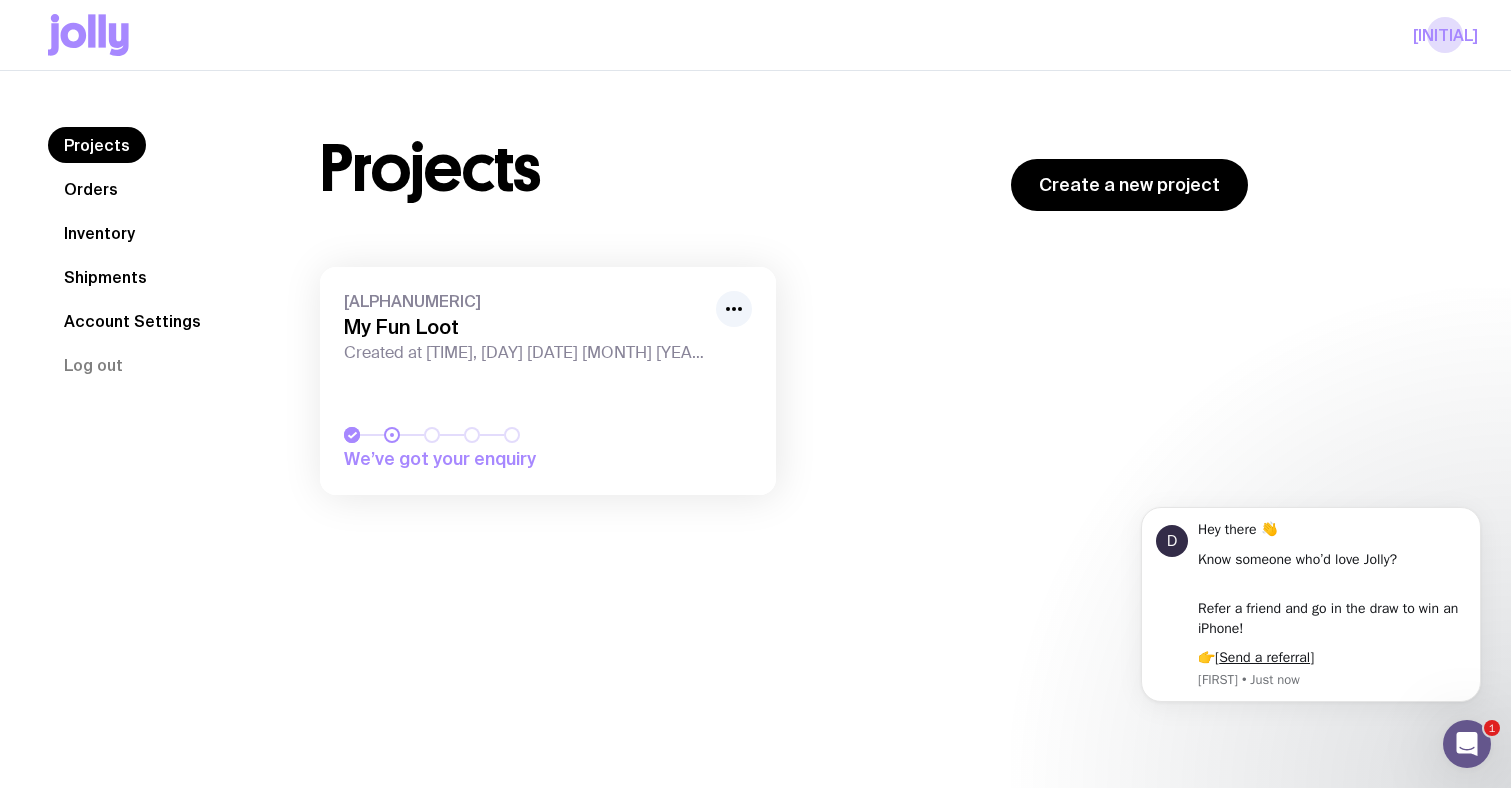 scroll, scrollTop: 0, scrollLeft: 0, axis: both 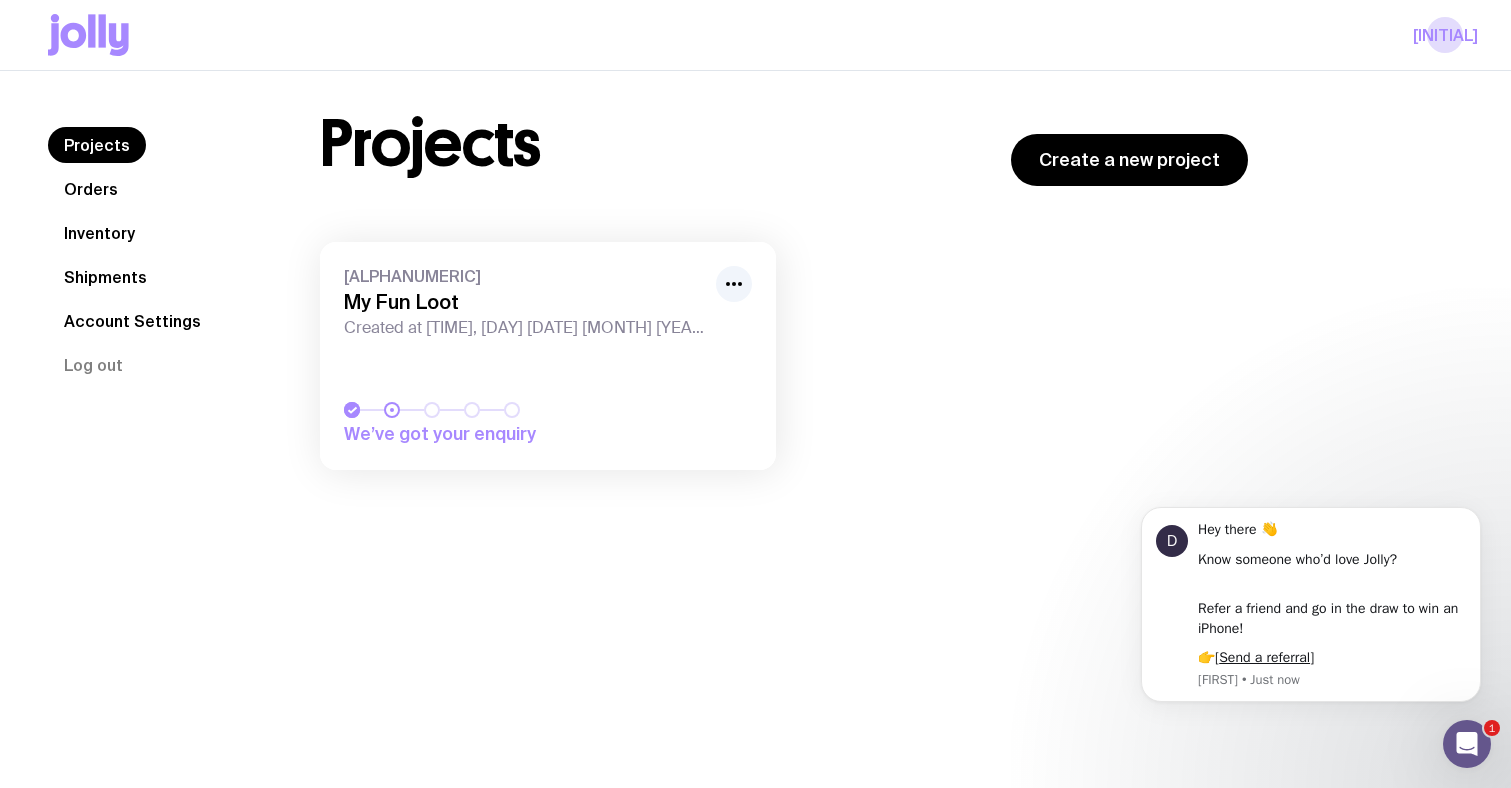 click on "Orders" 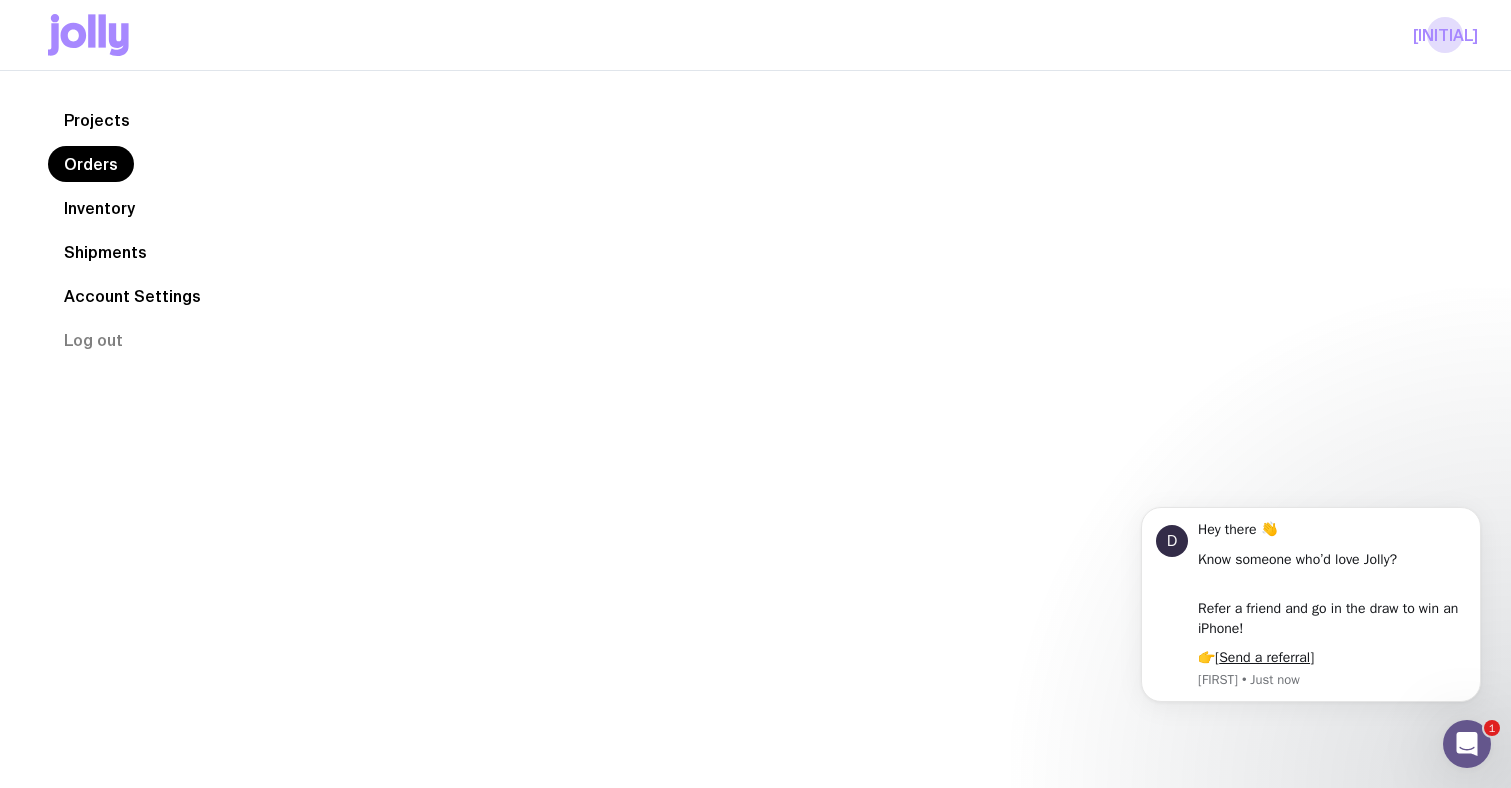scroll, scrollTop: 0, scrollLeft: 0, axis: both 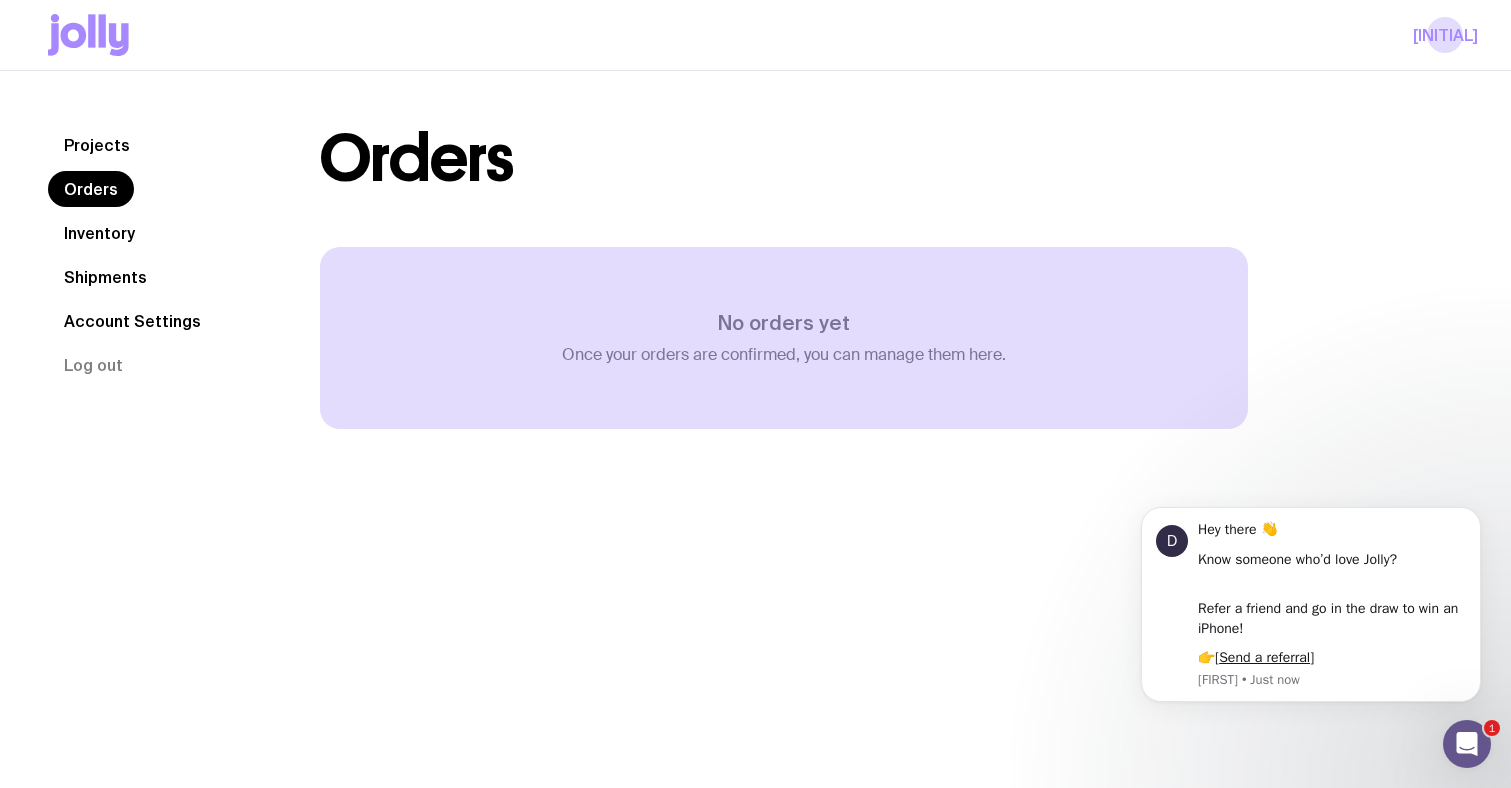 click on "Inventory" 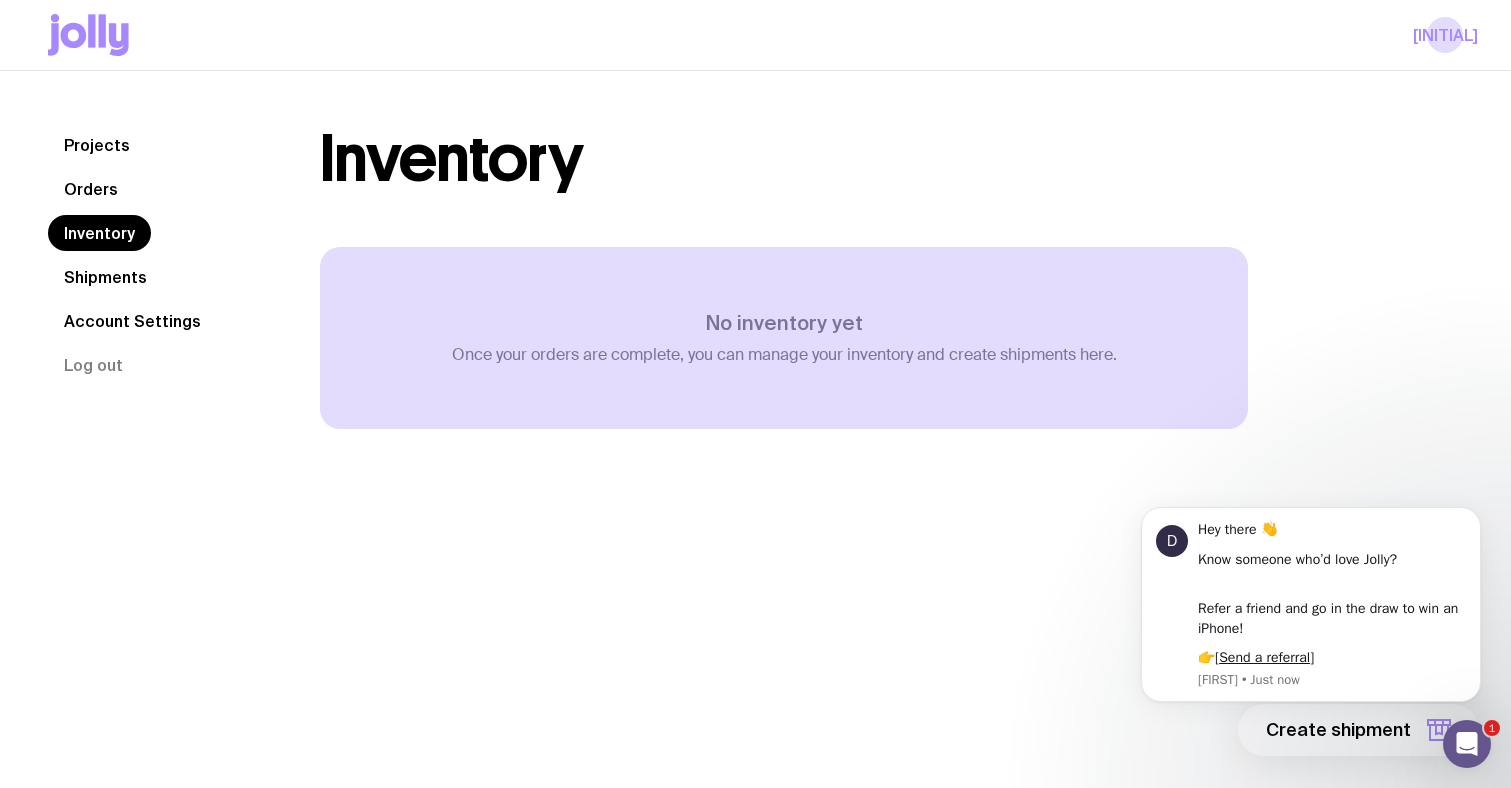 click on "Shipments" 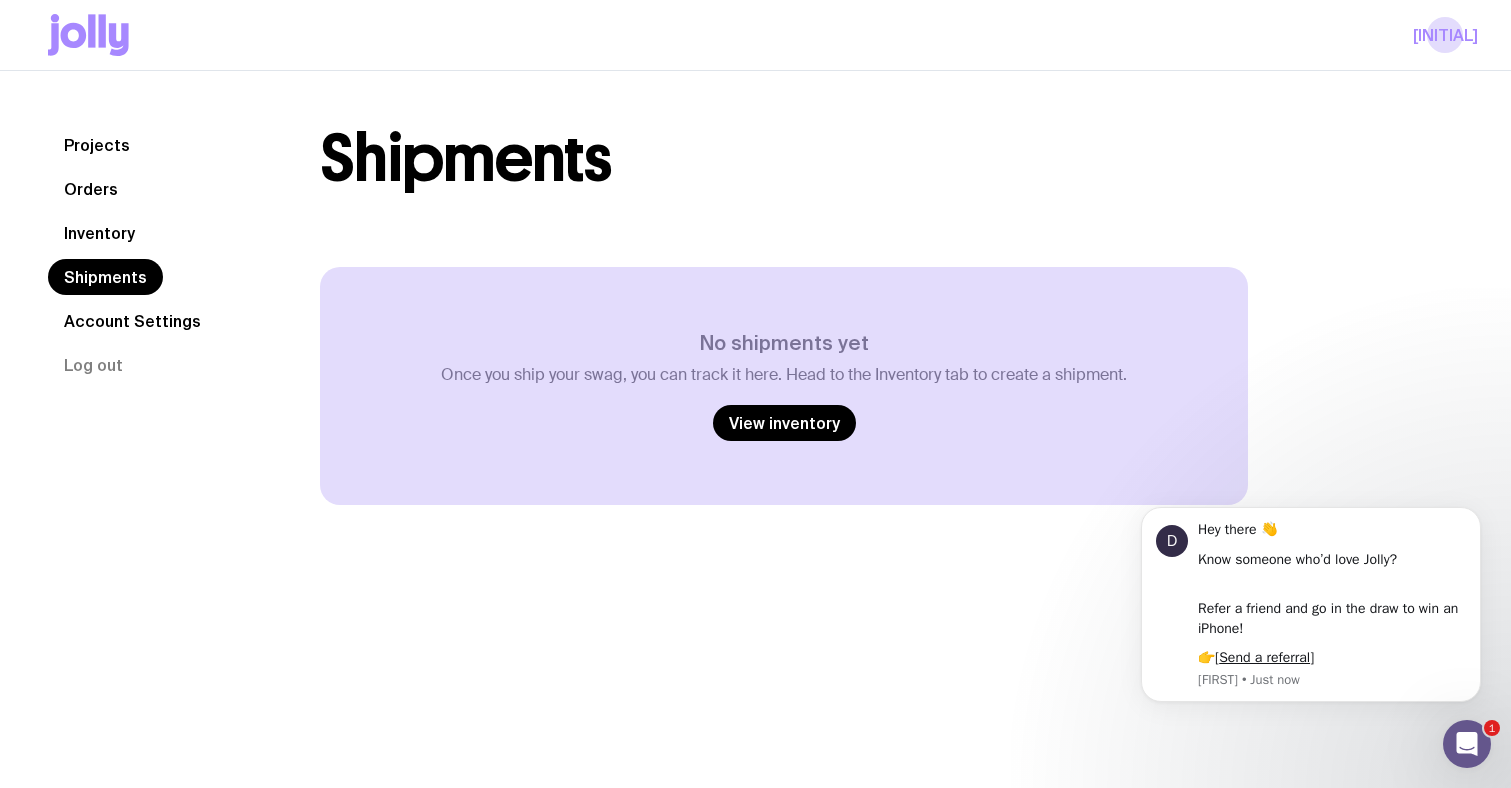 click on "Account Settings" 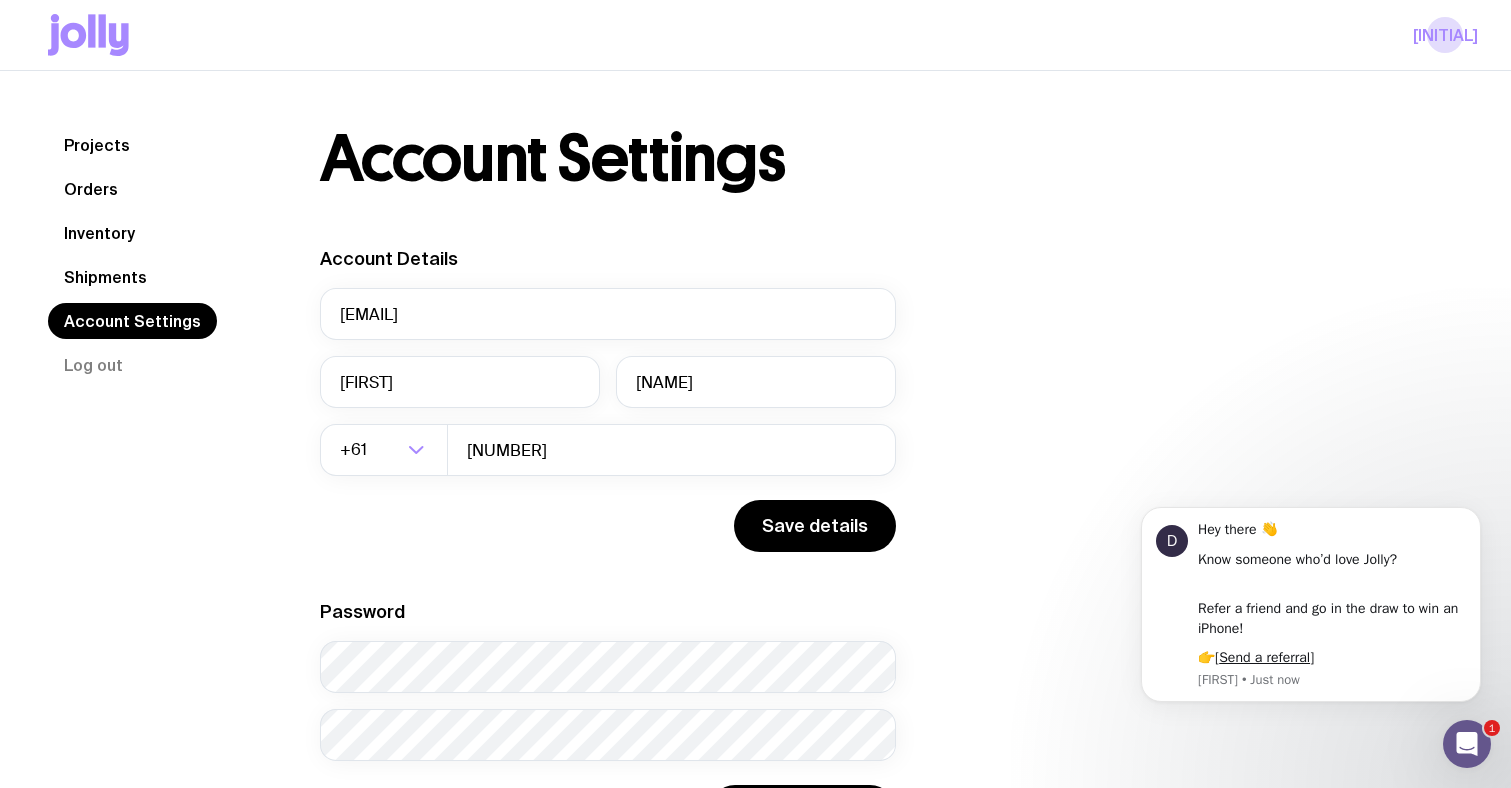 scroll, scrollTop: 0, scrollLeft: 0, axis: both 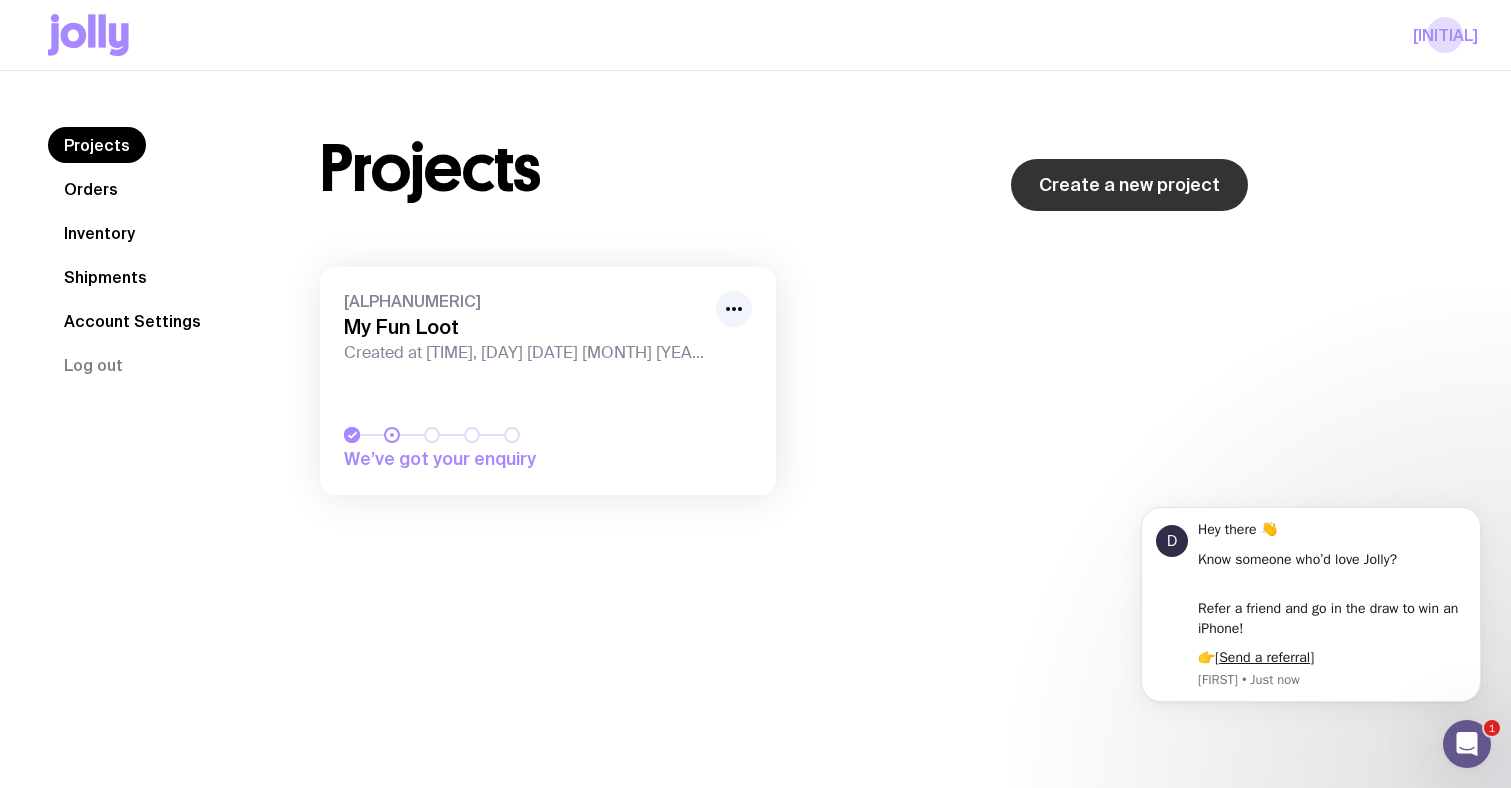 click on "Create a new project" 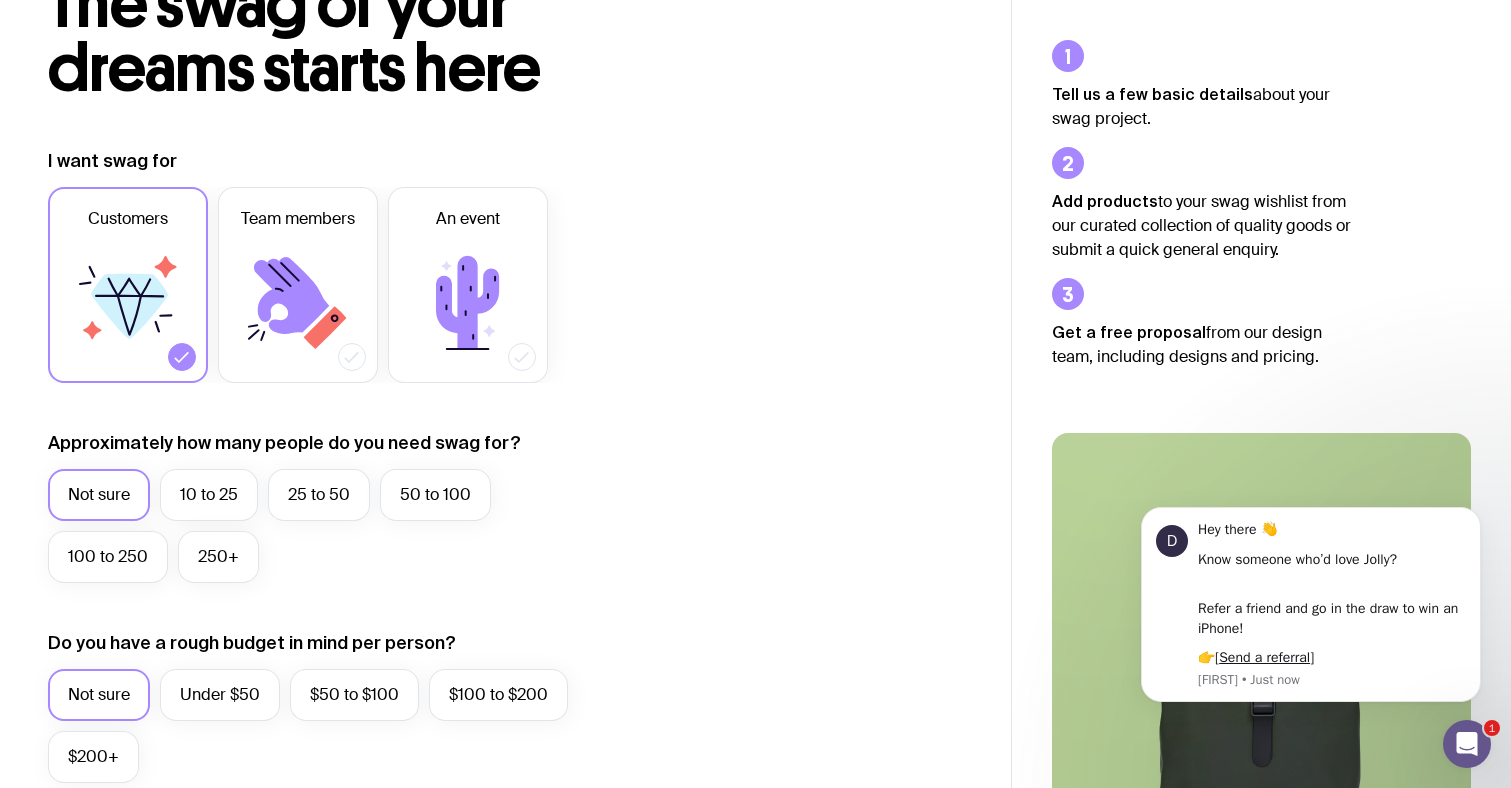 scroll, scrollTop: 79, scrollLeft: 0, axis: vertical 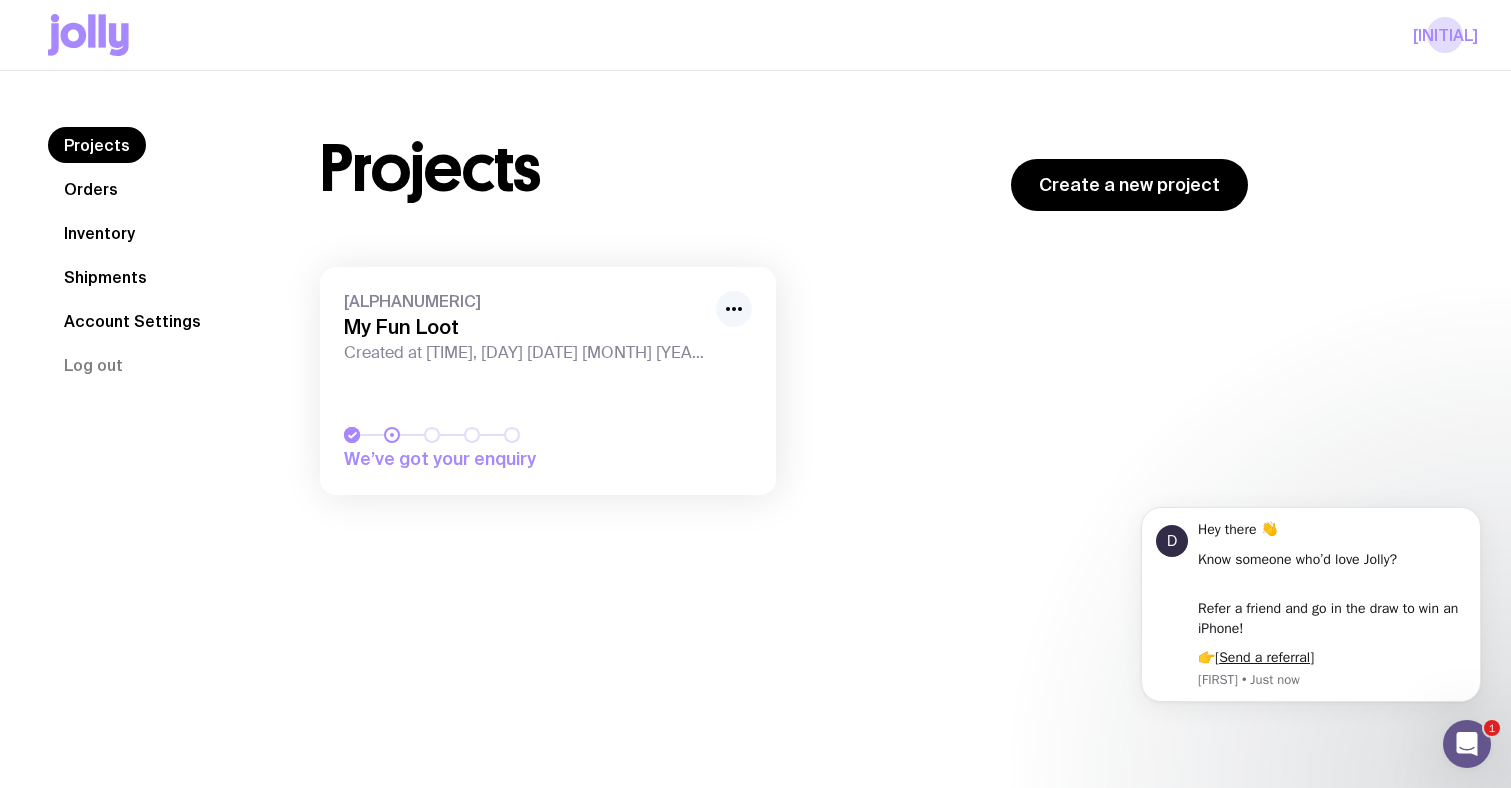 click 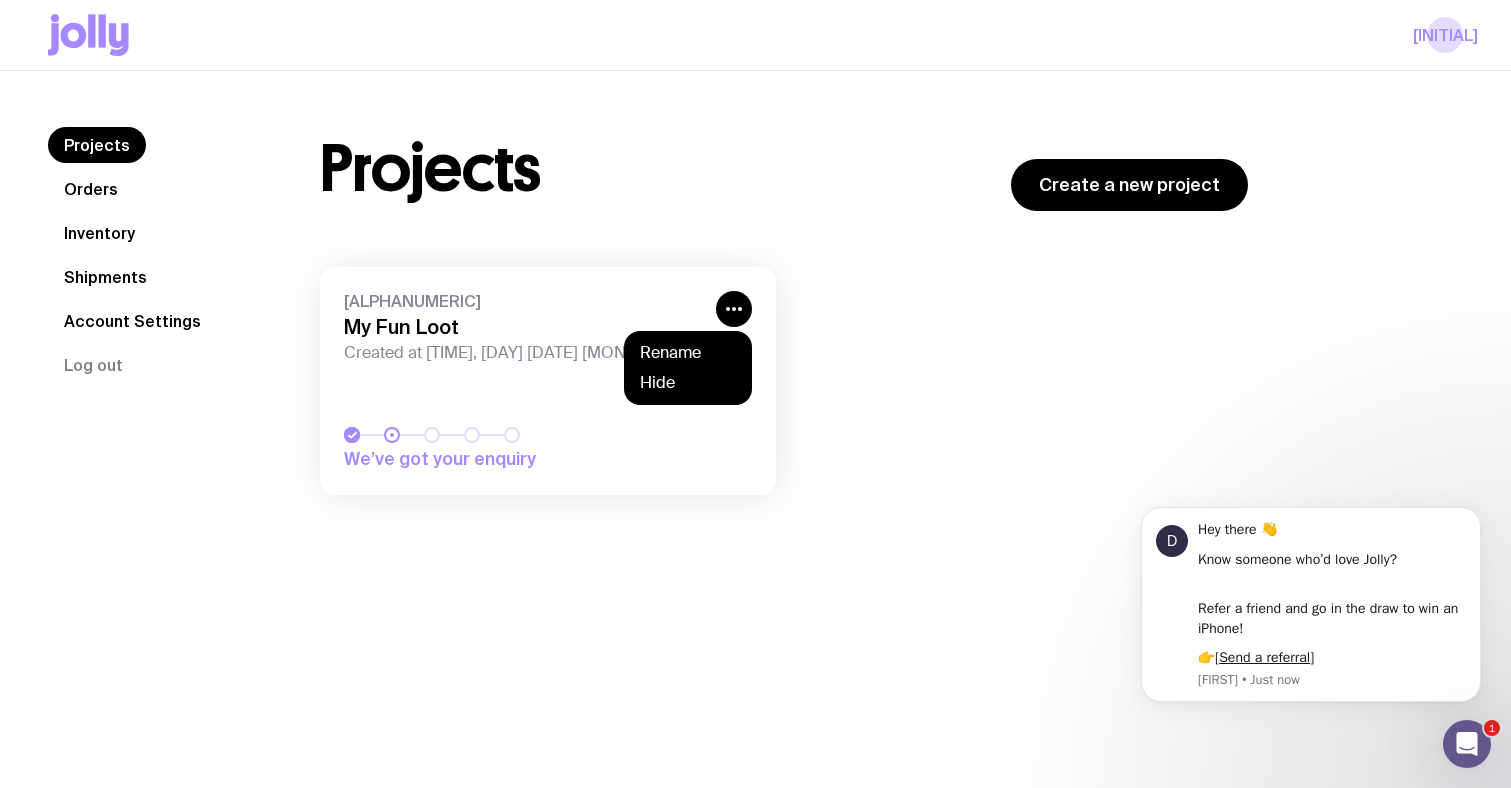 click on "We’ve got your enquiry" at bounding box center [484, 459] 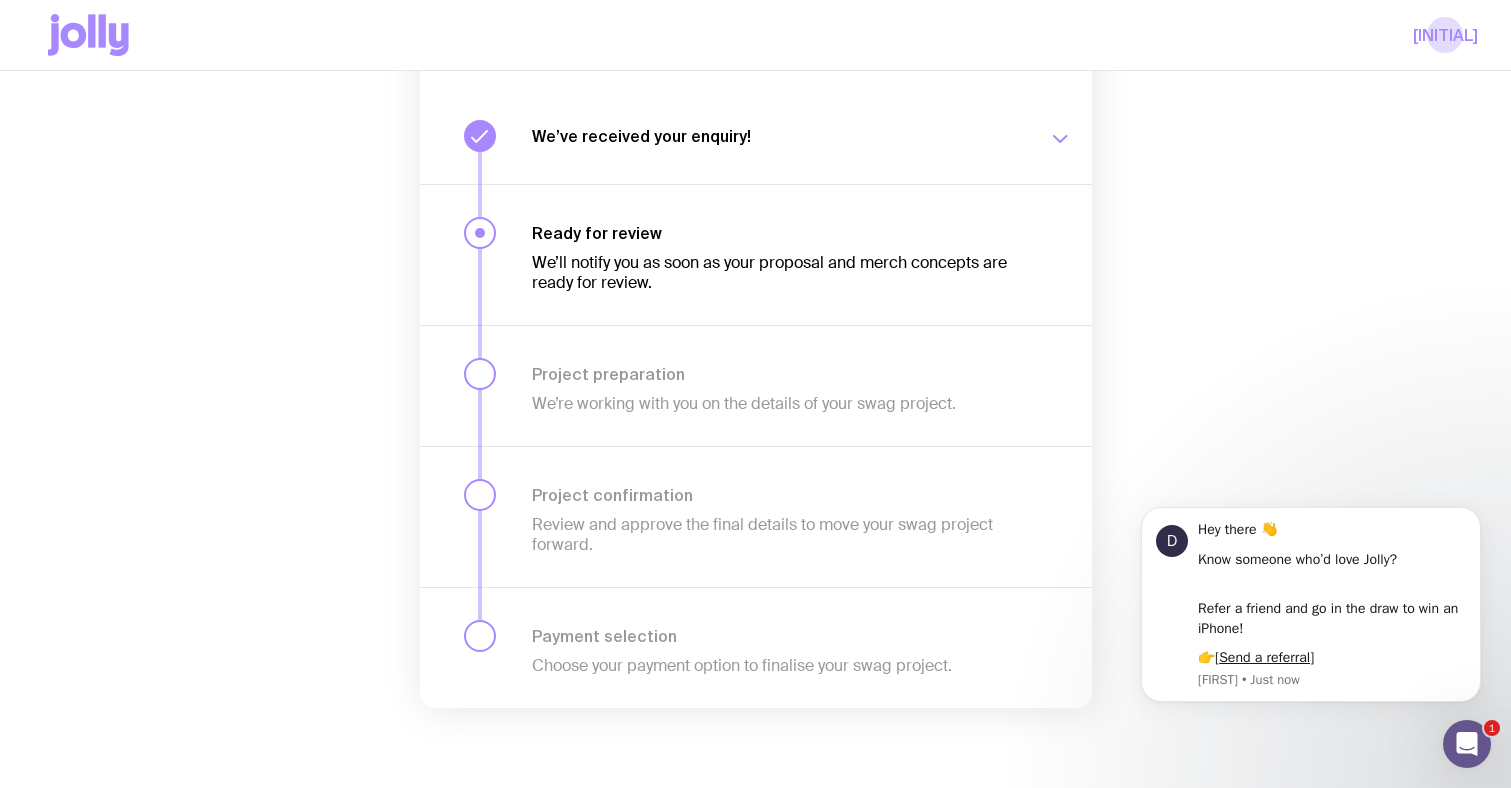 scroll, scrollTop: 247, scrollLeft: 0, axis: vertical 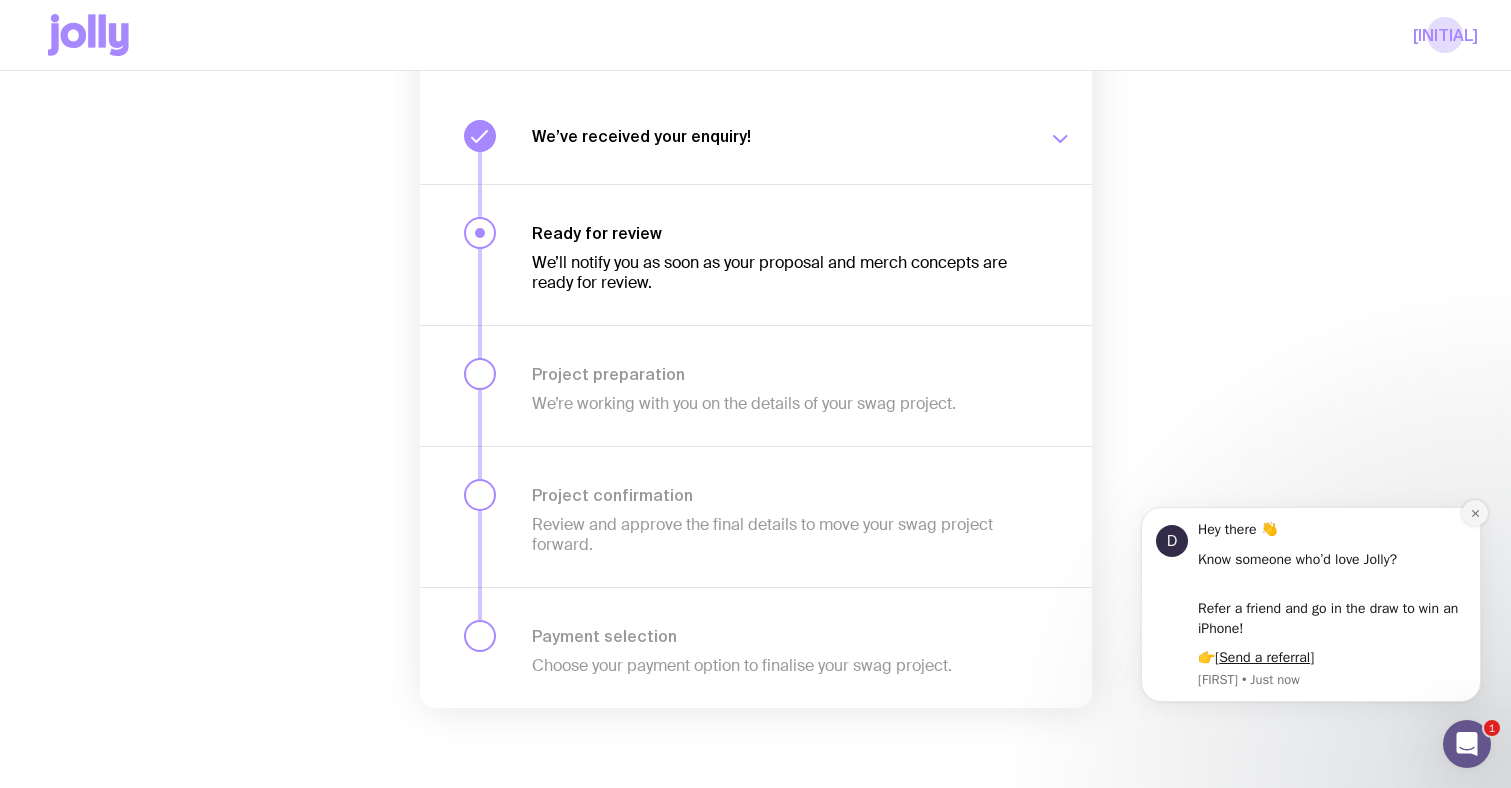 click 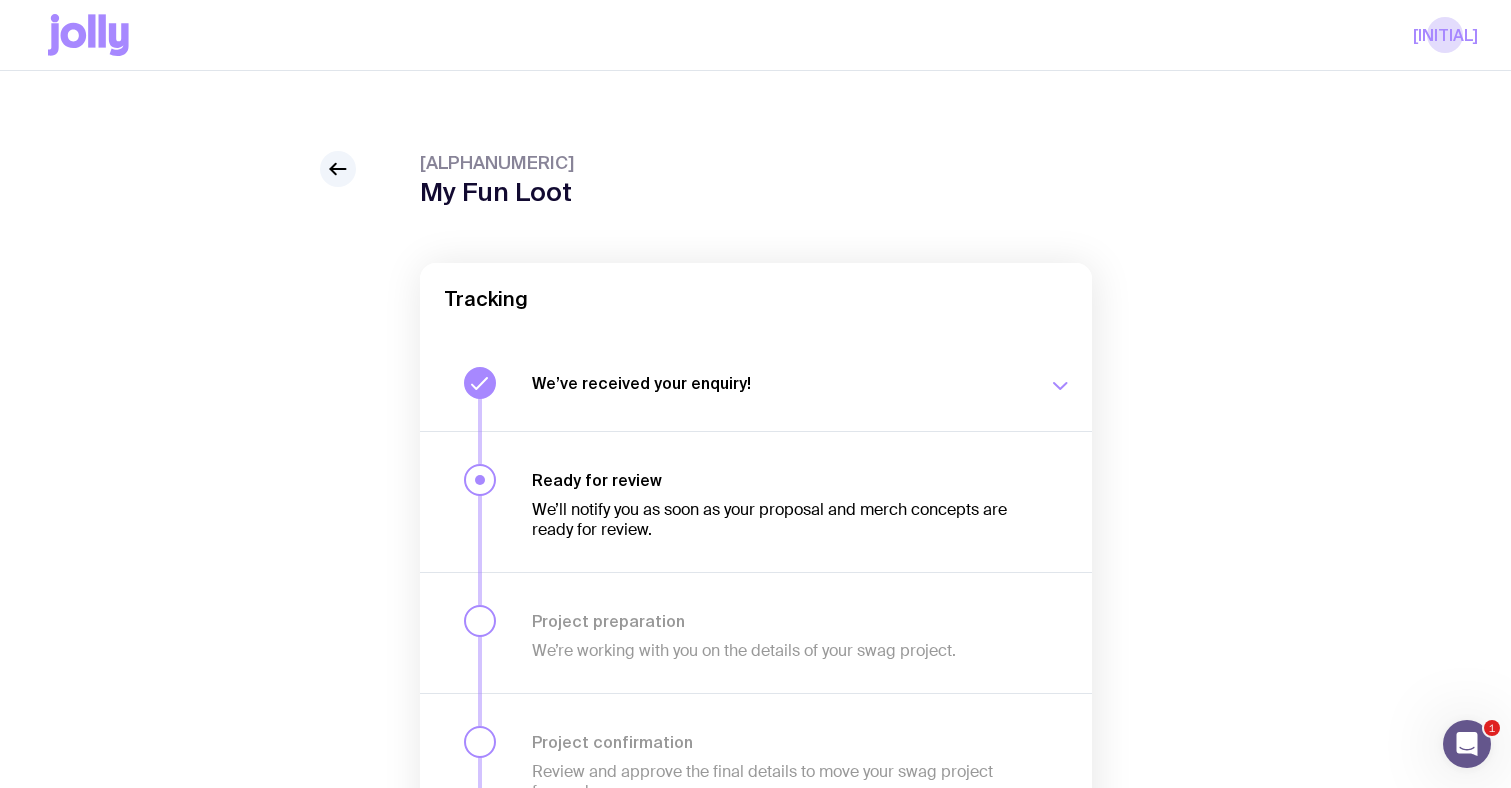scroll, scrollTop: 0, scrollLeft: 0, axis: both 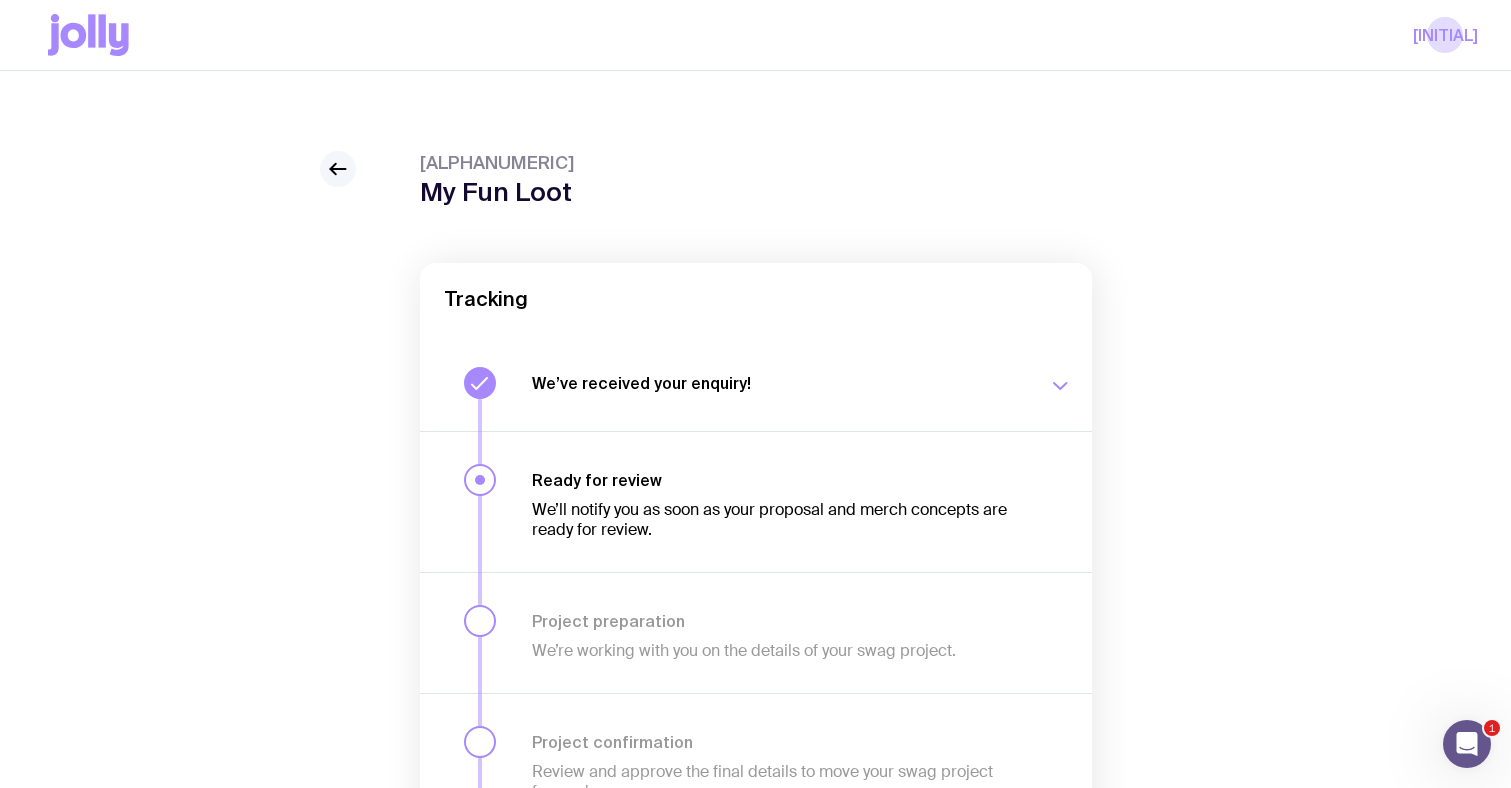 click 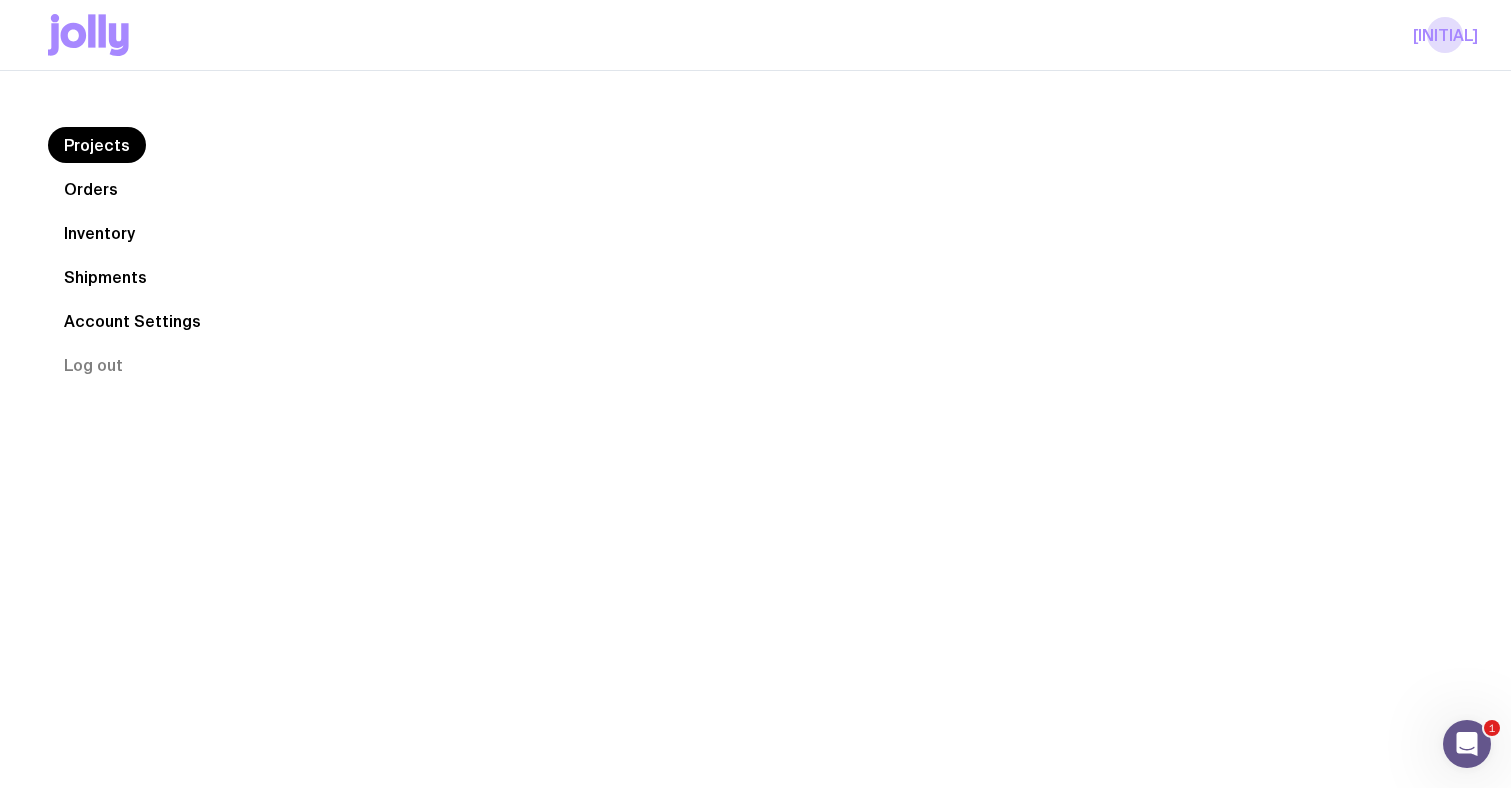 scroll, scrollTop: 25, scrollLeft: 0, axis: vertical 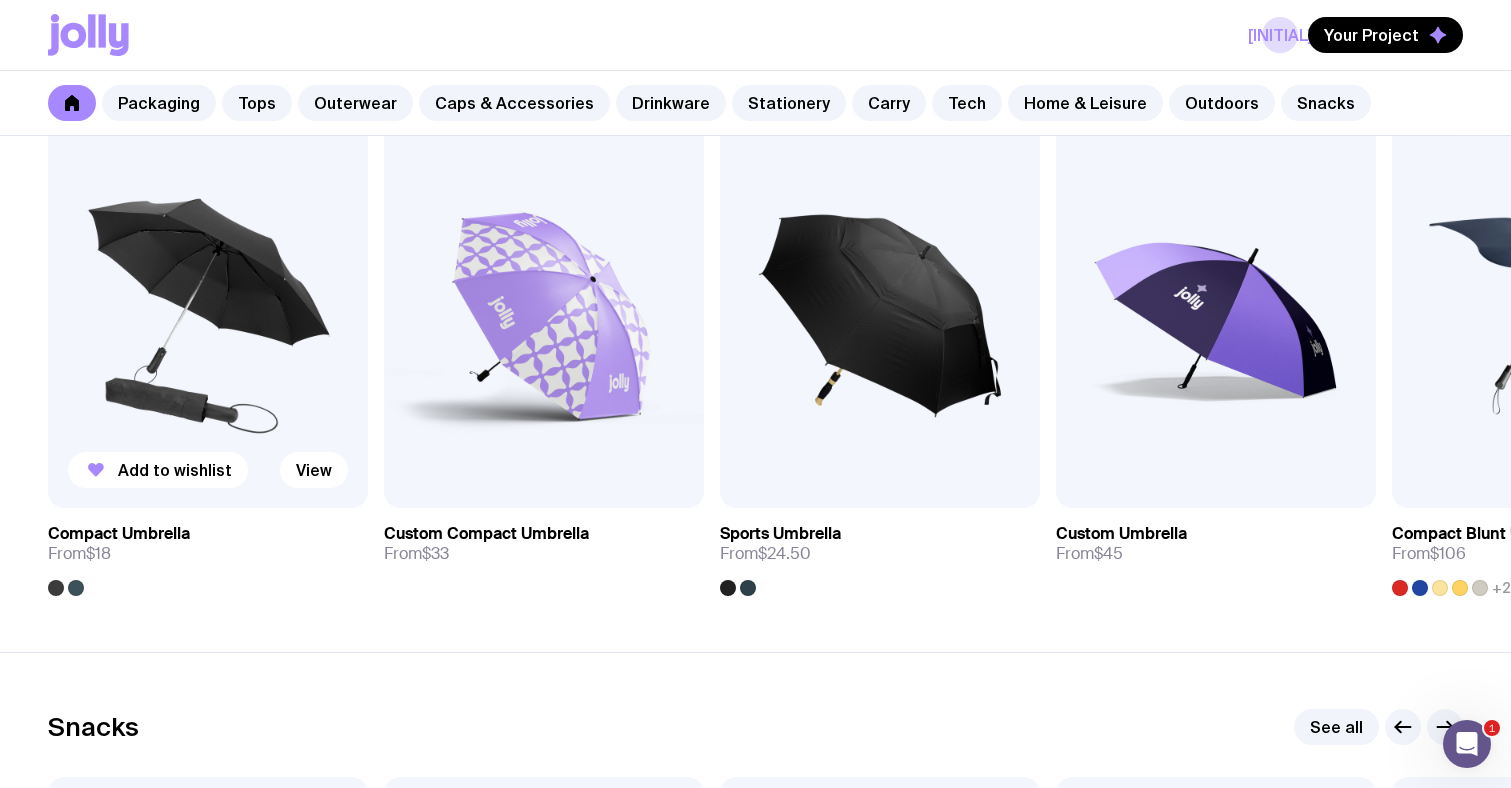 click 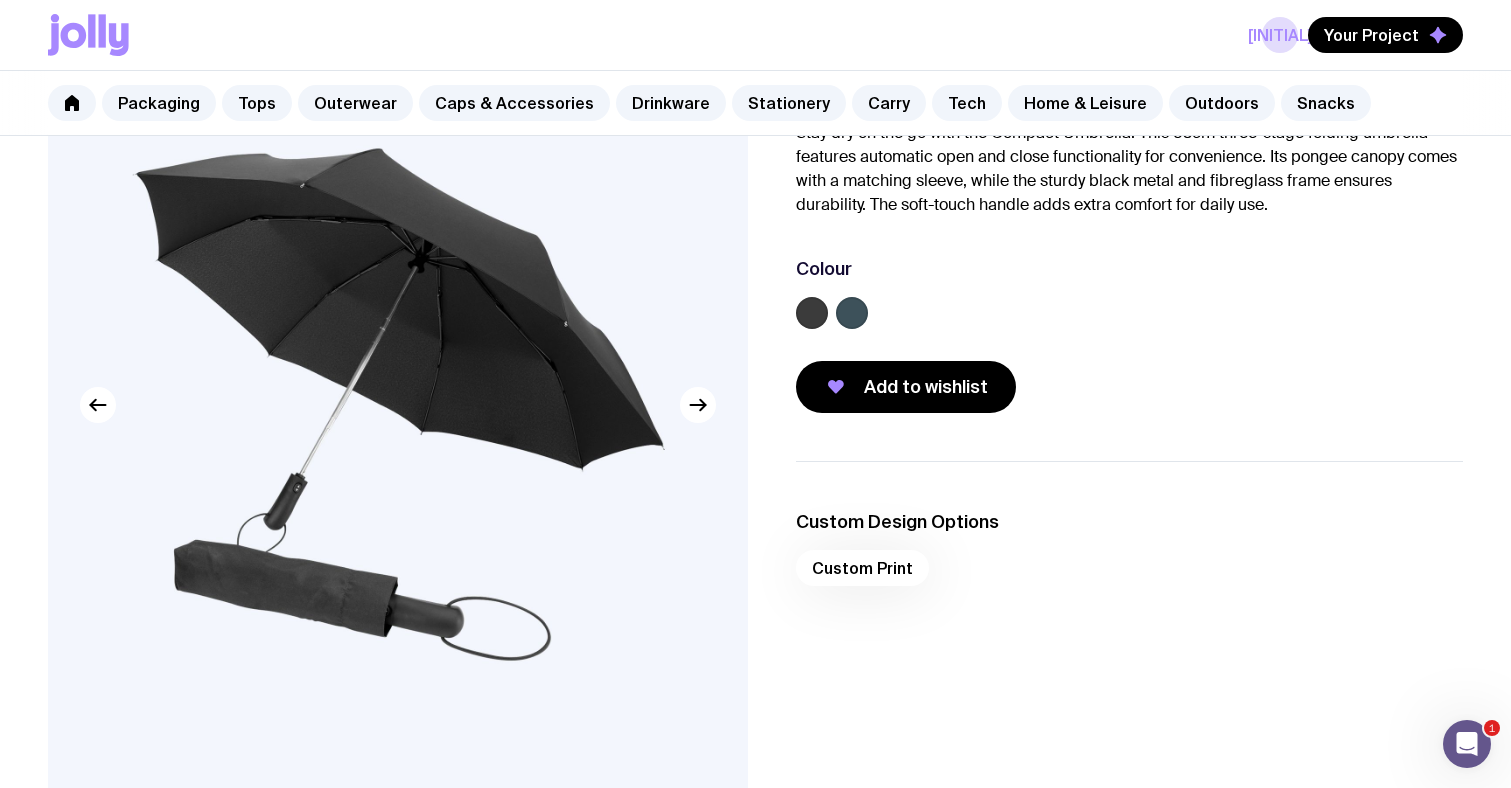scroll, scrollTop: 217, scrollLeft: 0, axis: vertical 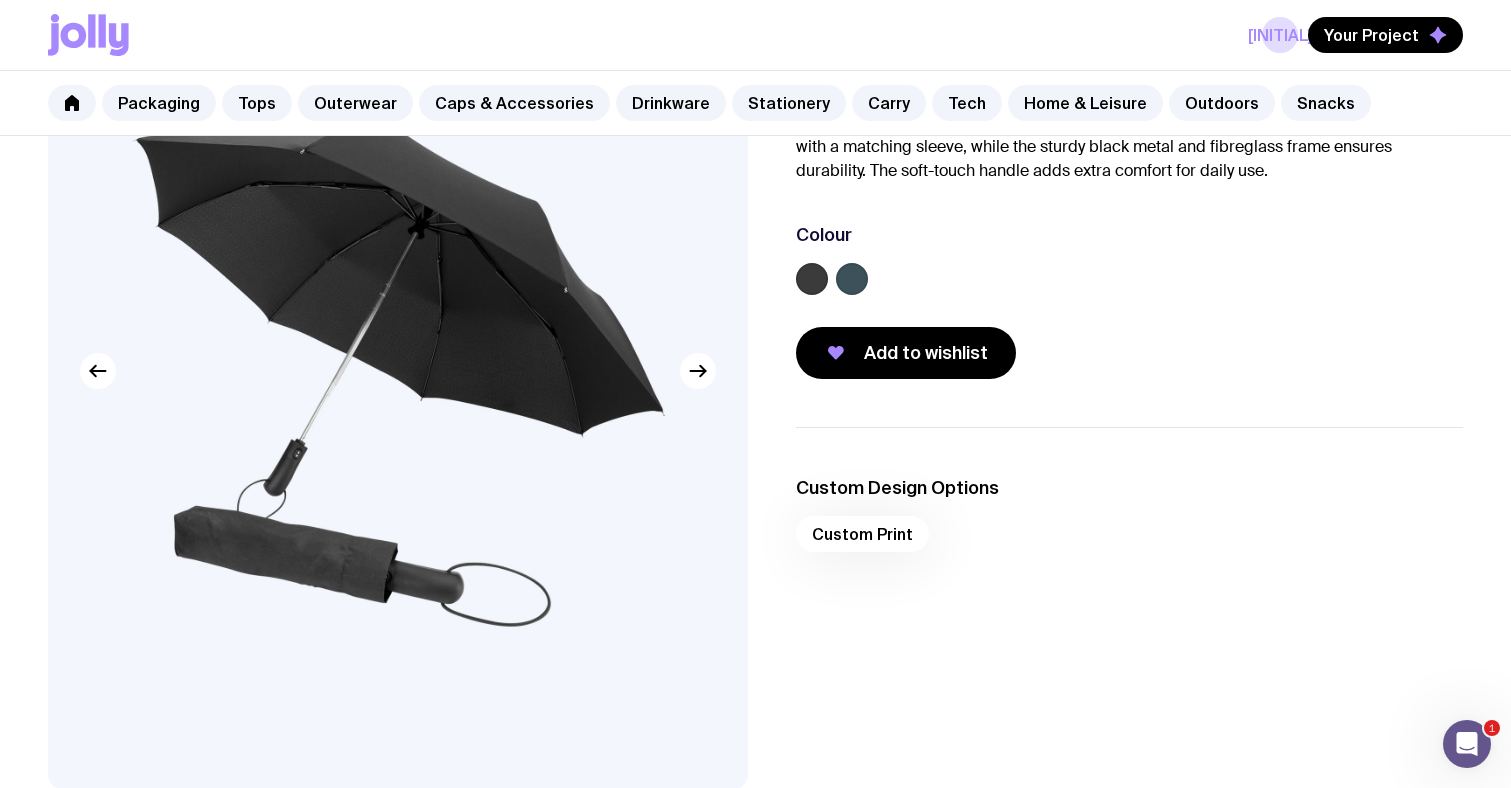 click 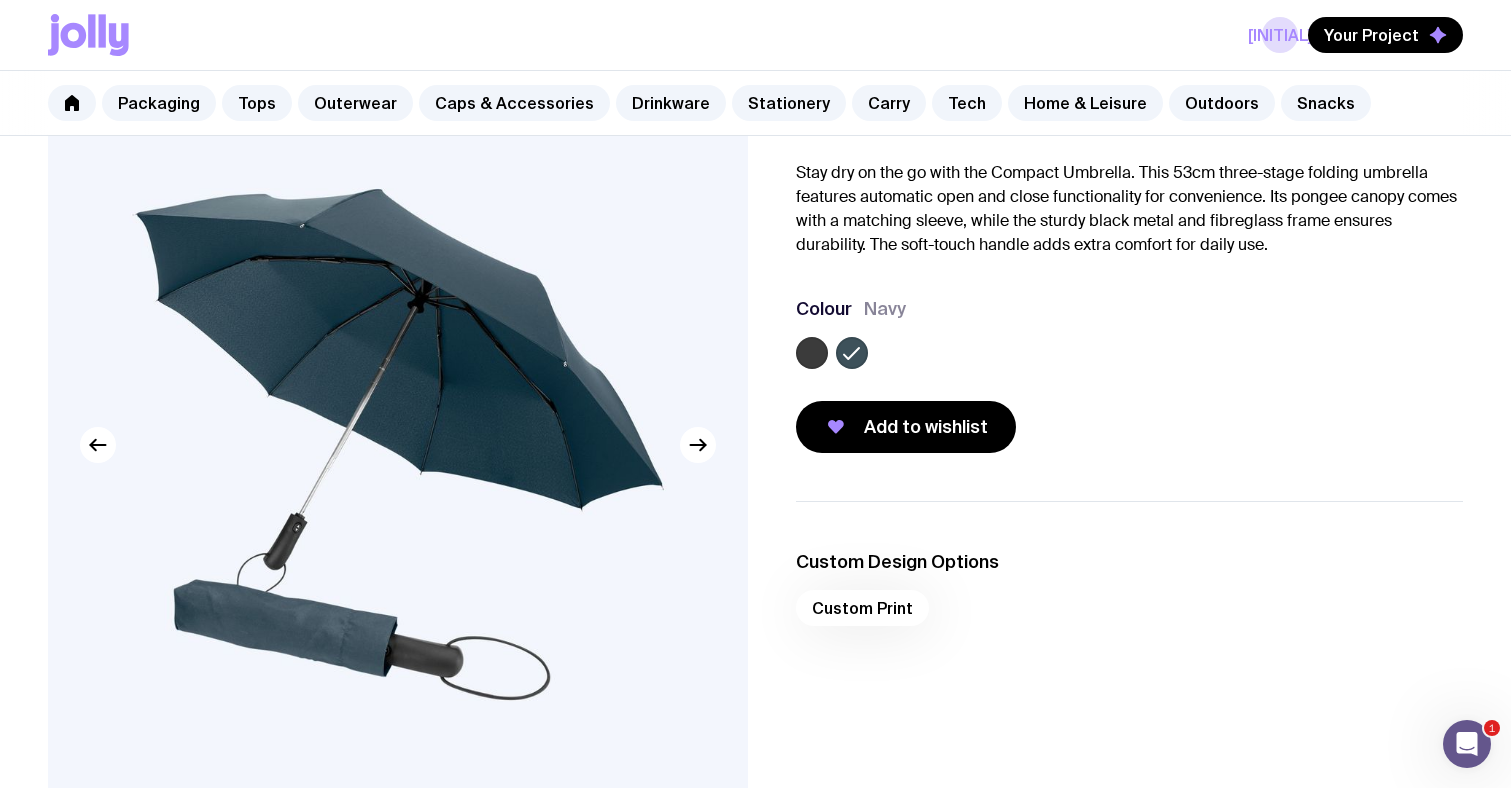 scroll, scrollTop: 125, scrollLeft: 0, axis: vertical 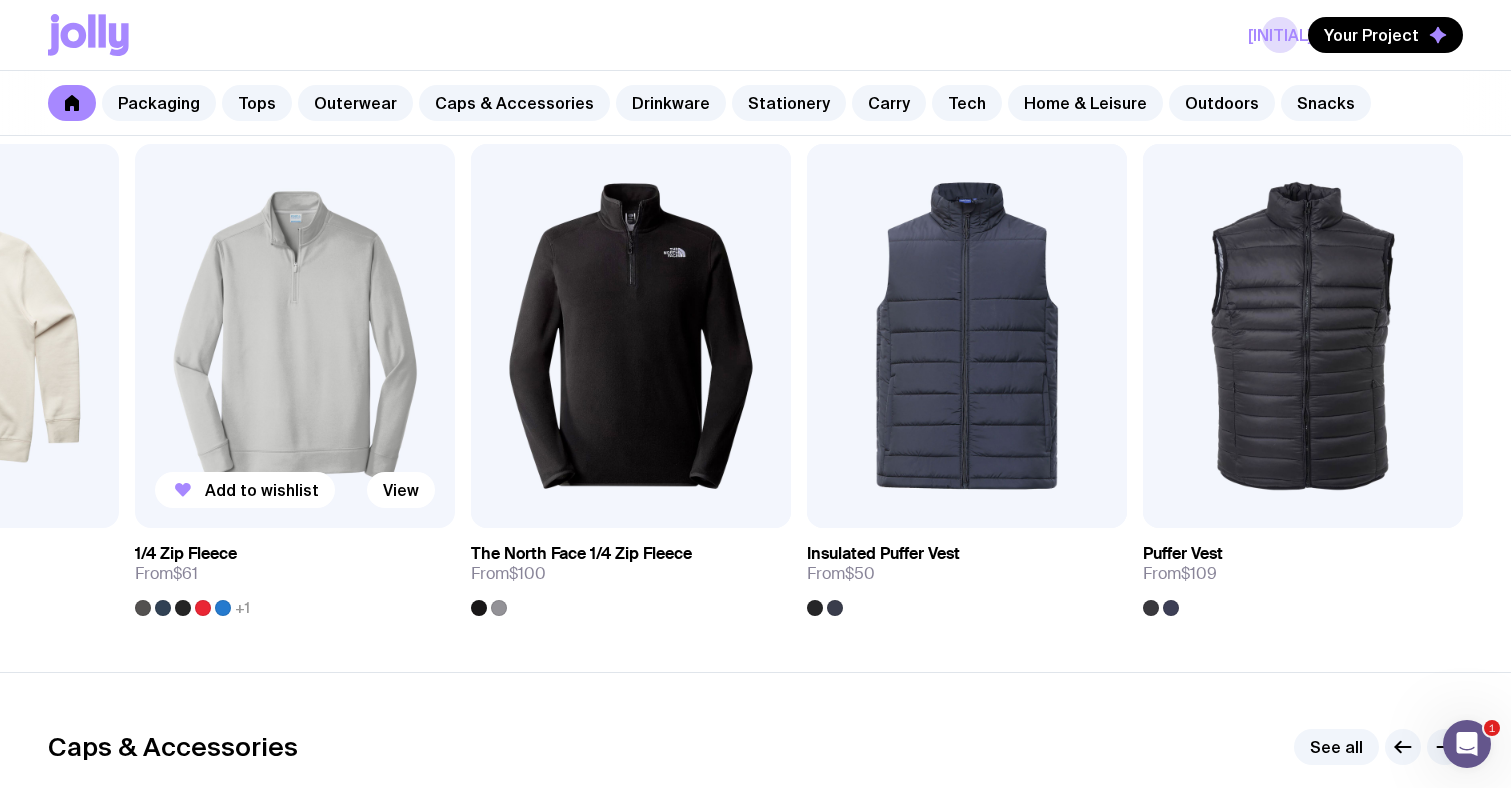 click 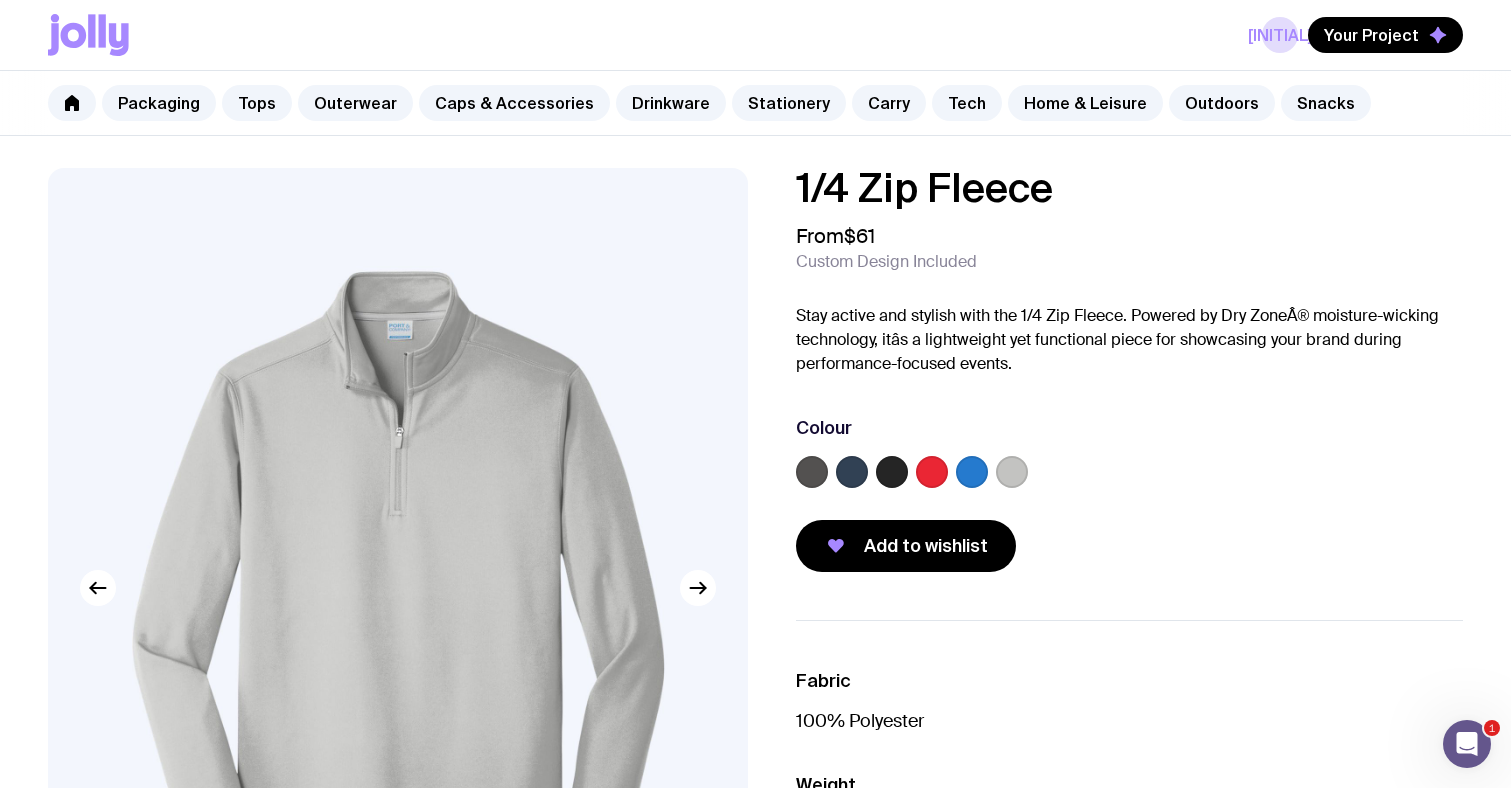 scroll, scrollTop: 86, scrollLeft: 0, axis: vertical 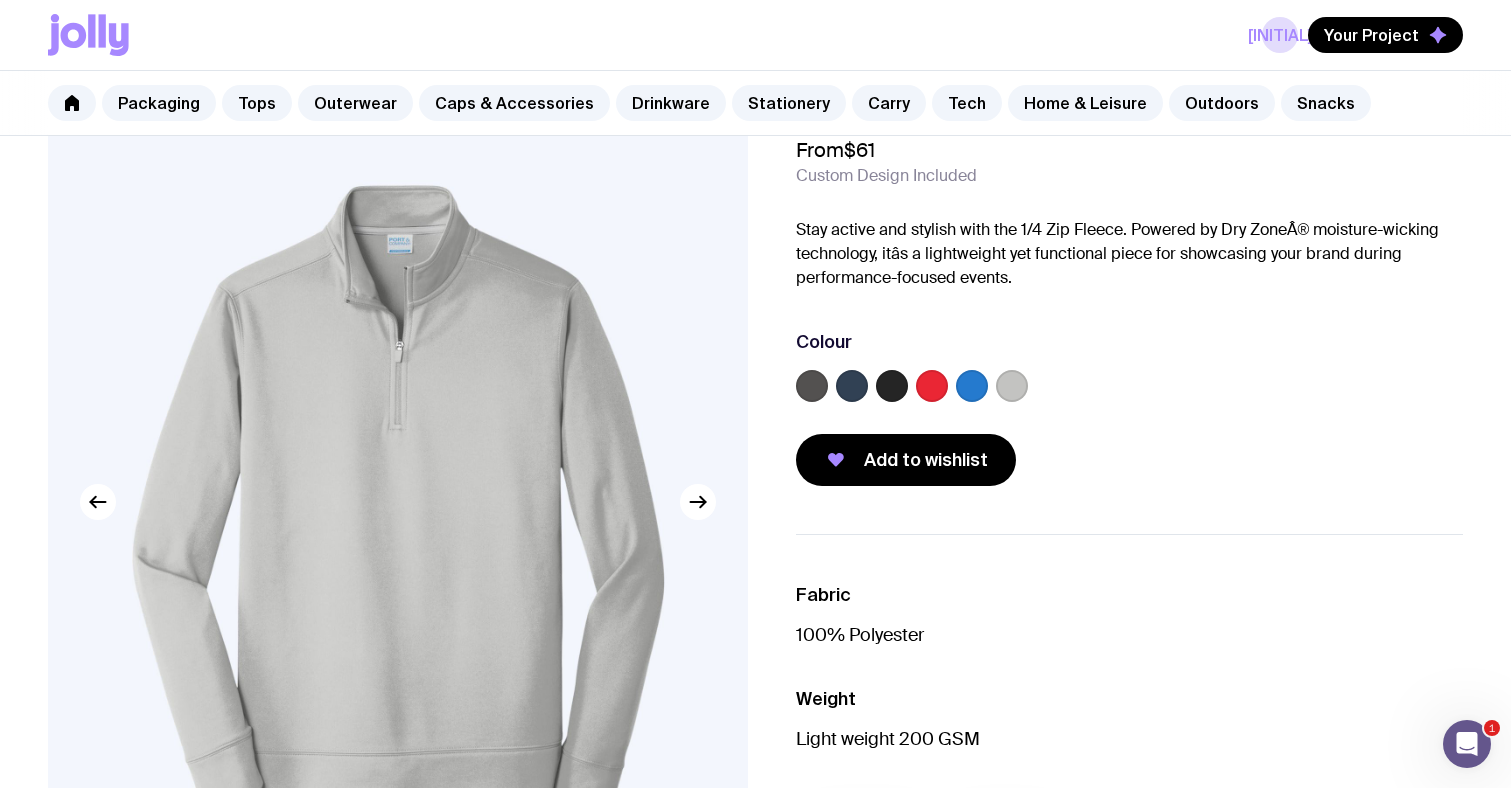 click 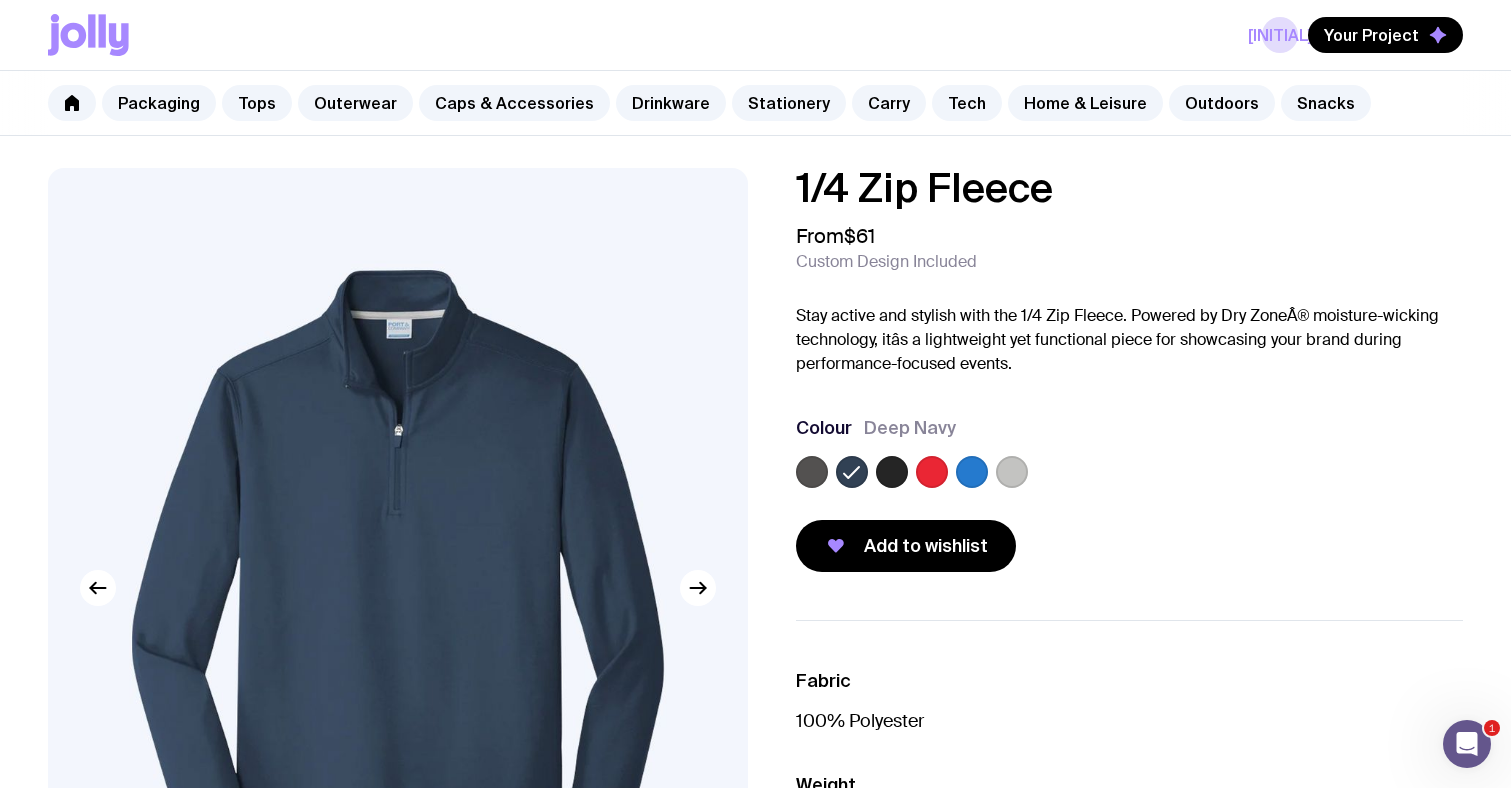scroll, scrollTop: 0, scrollLeft: 0, axis: both 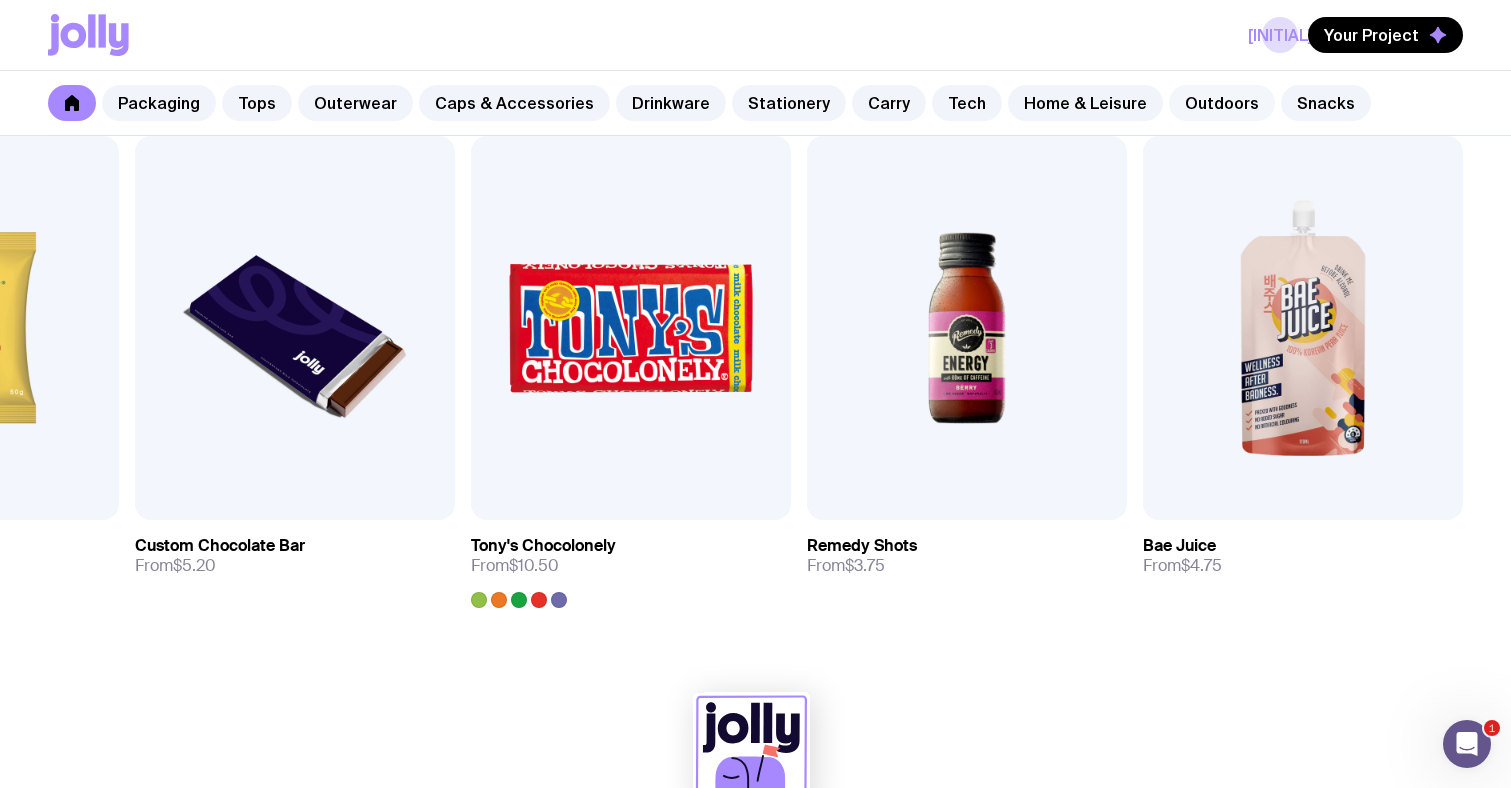 click on "Outdoors" 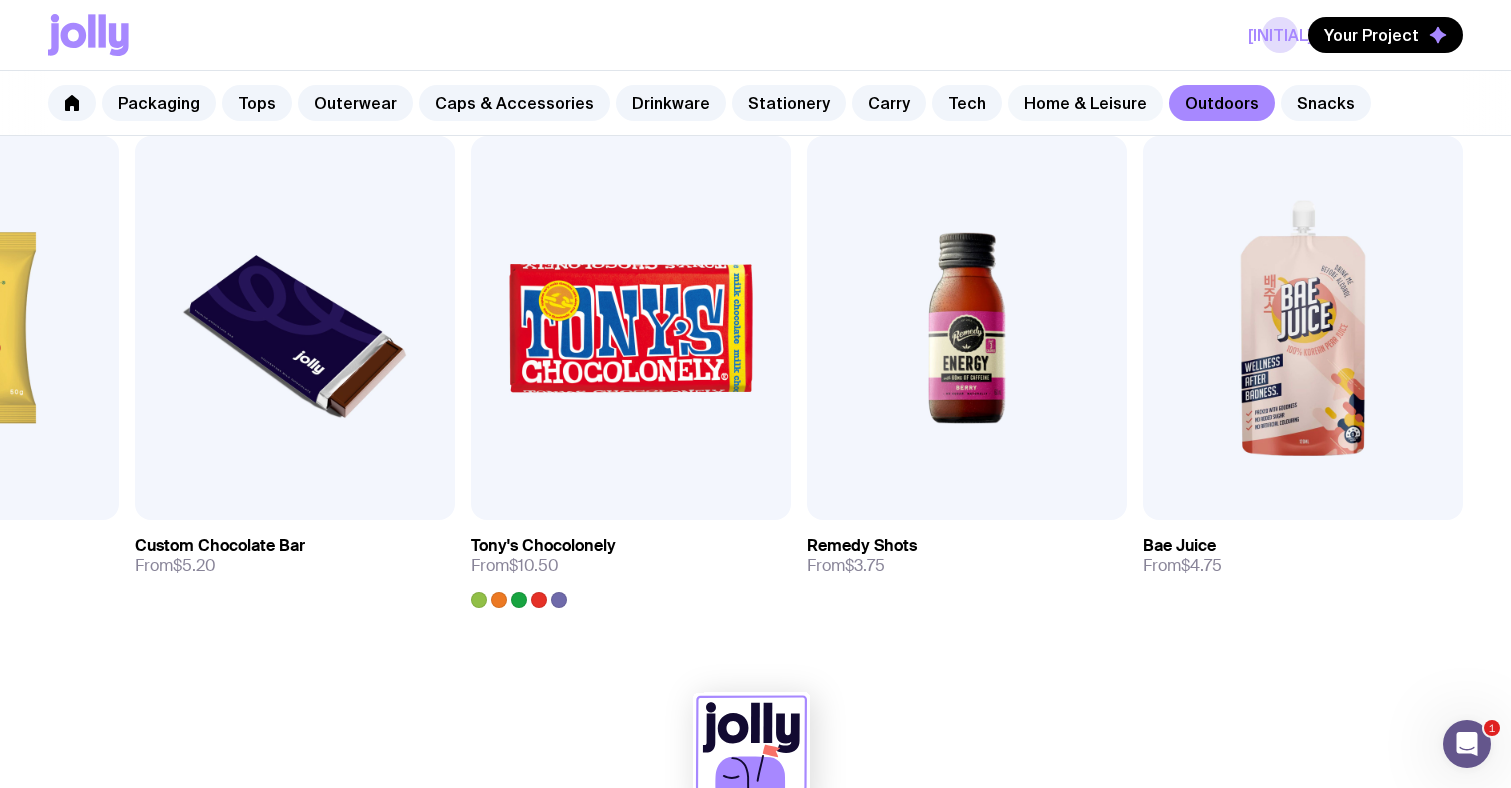 scroll, scrollTop: 0, scrollLeft: 0, axis: both 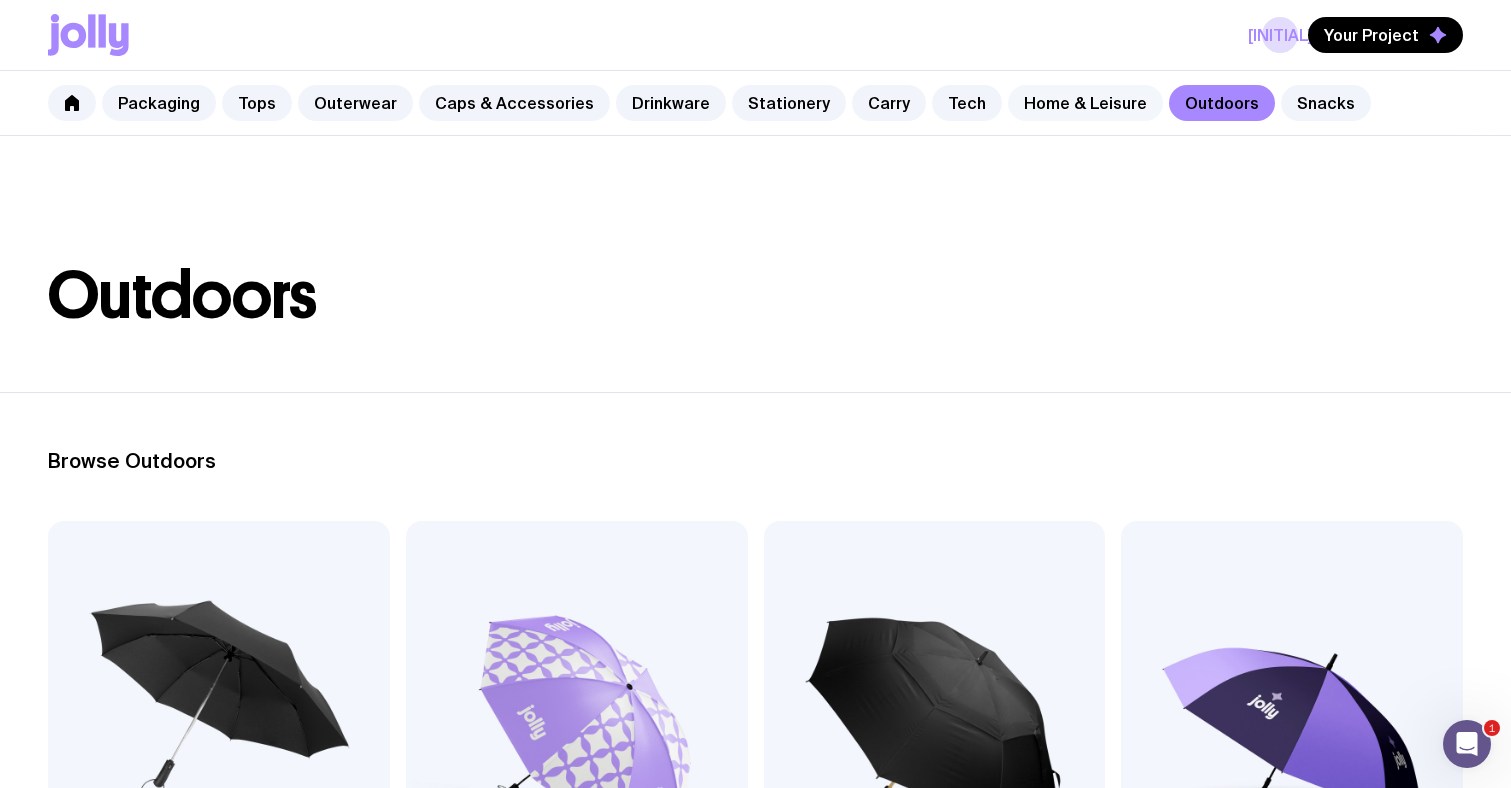 click on "Home & Leisure" 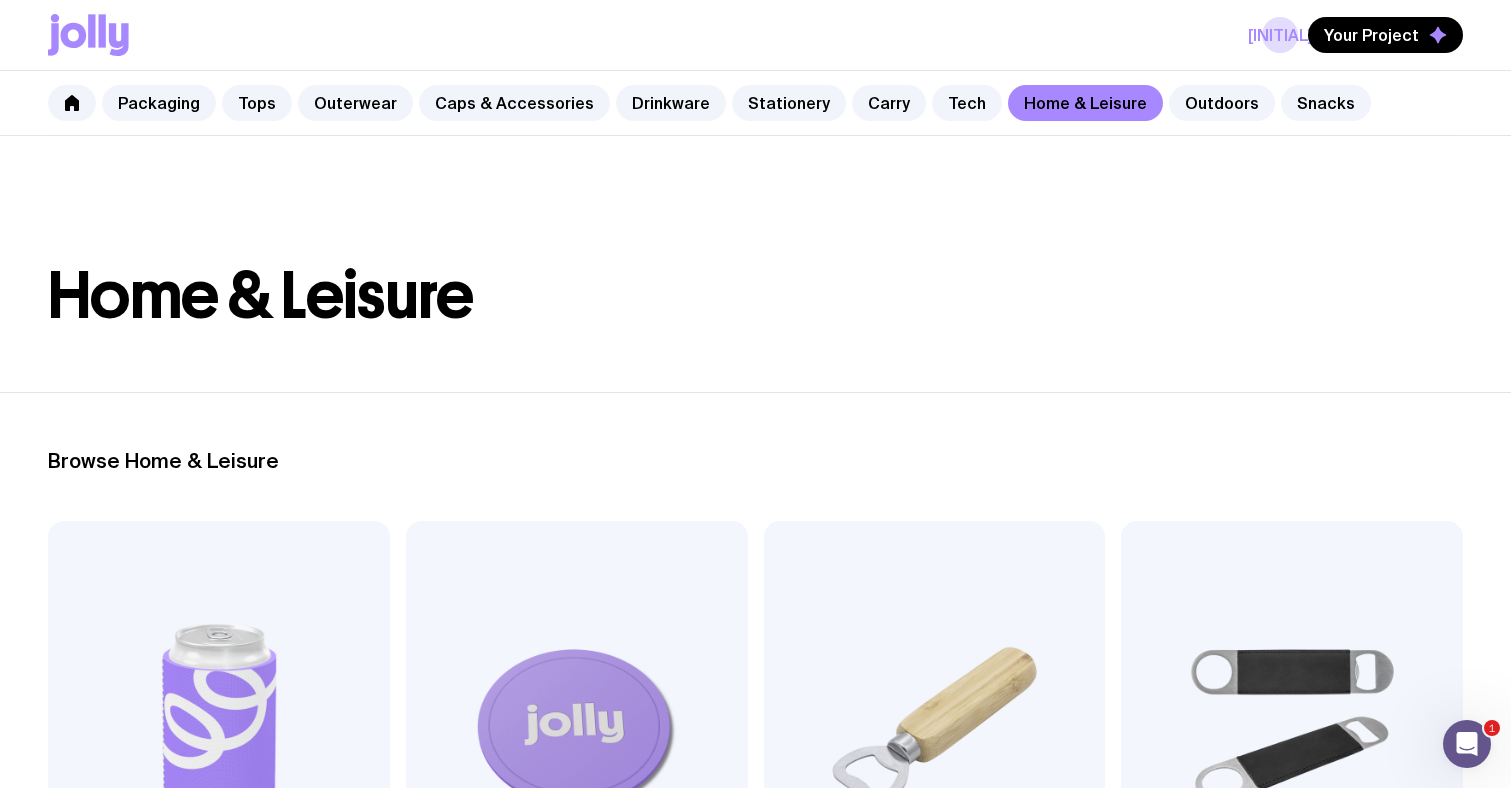 scroll, scrollTop: 0, scrollLeft: 0, axis: both 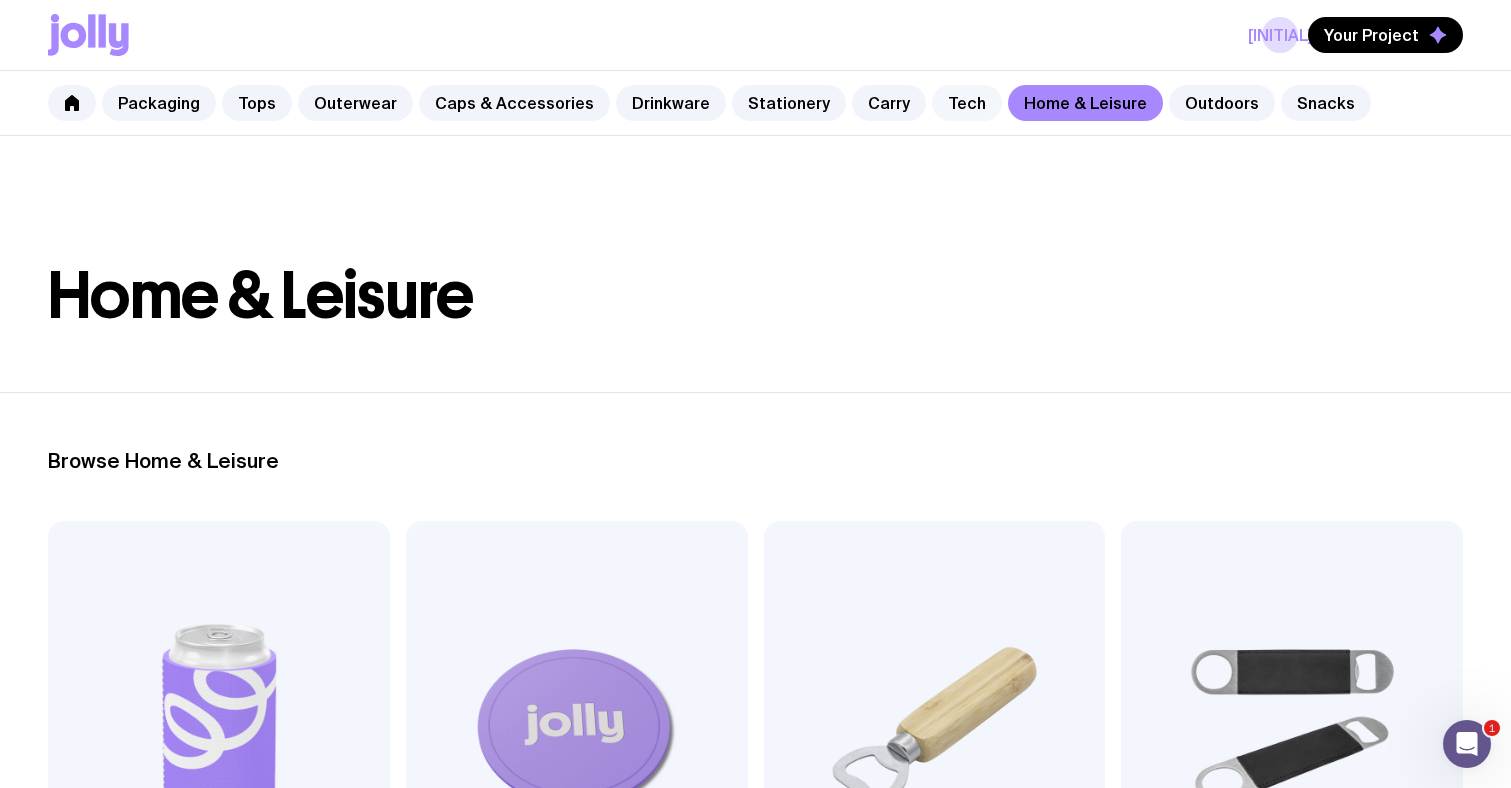 click on "Tech" 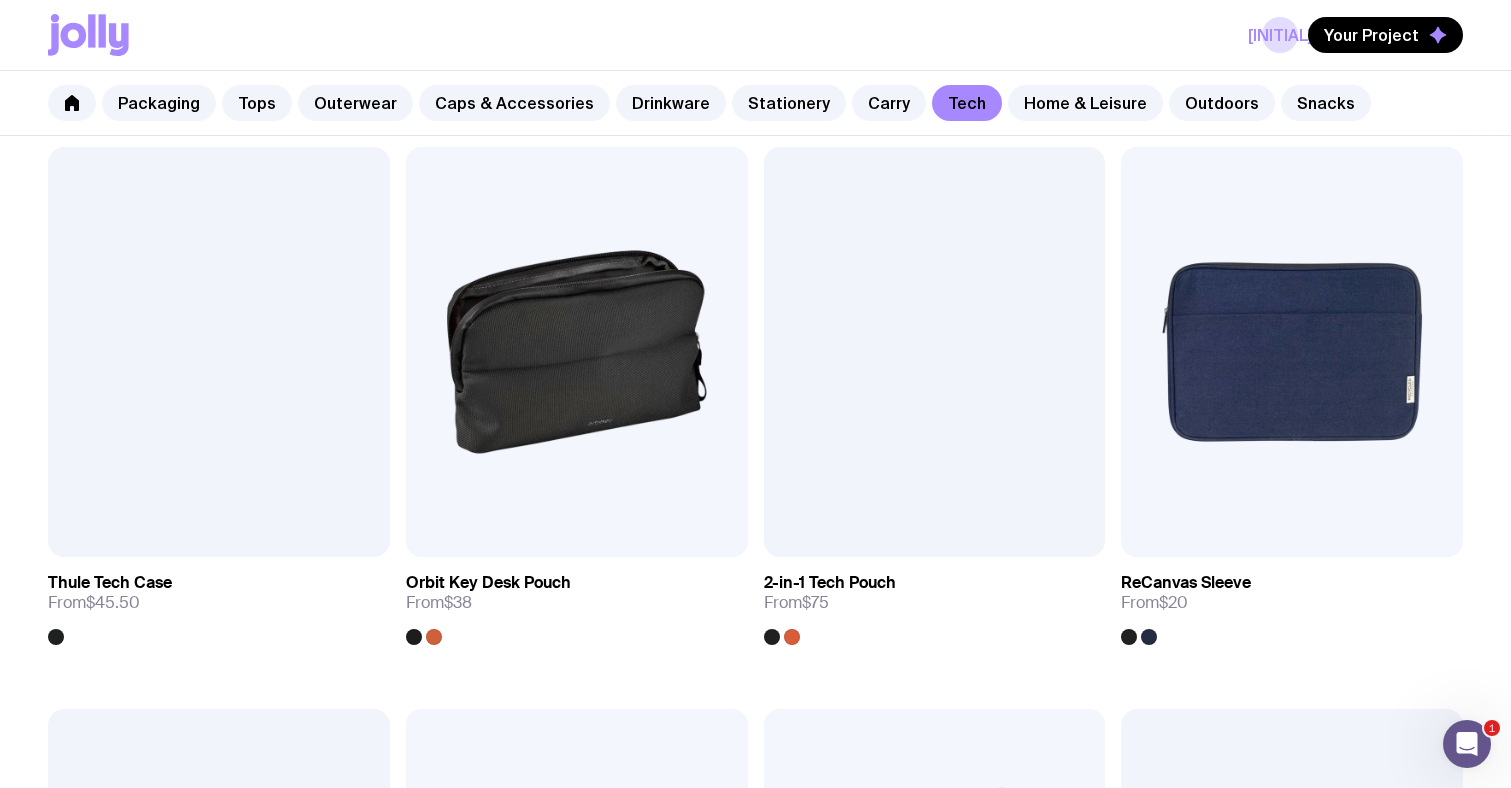 scroll, scrollTop: 2568, scrollLeft: 0, axis: vertical 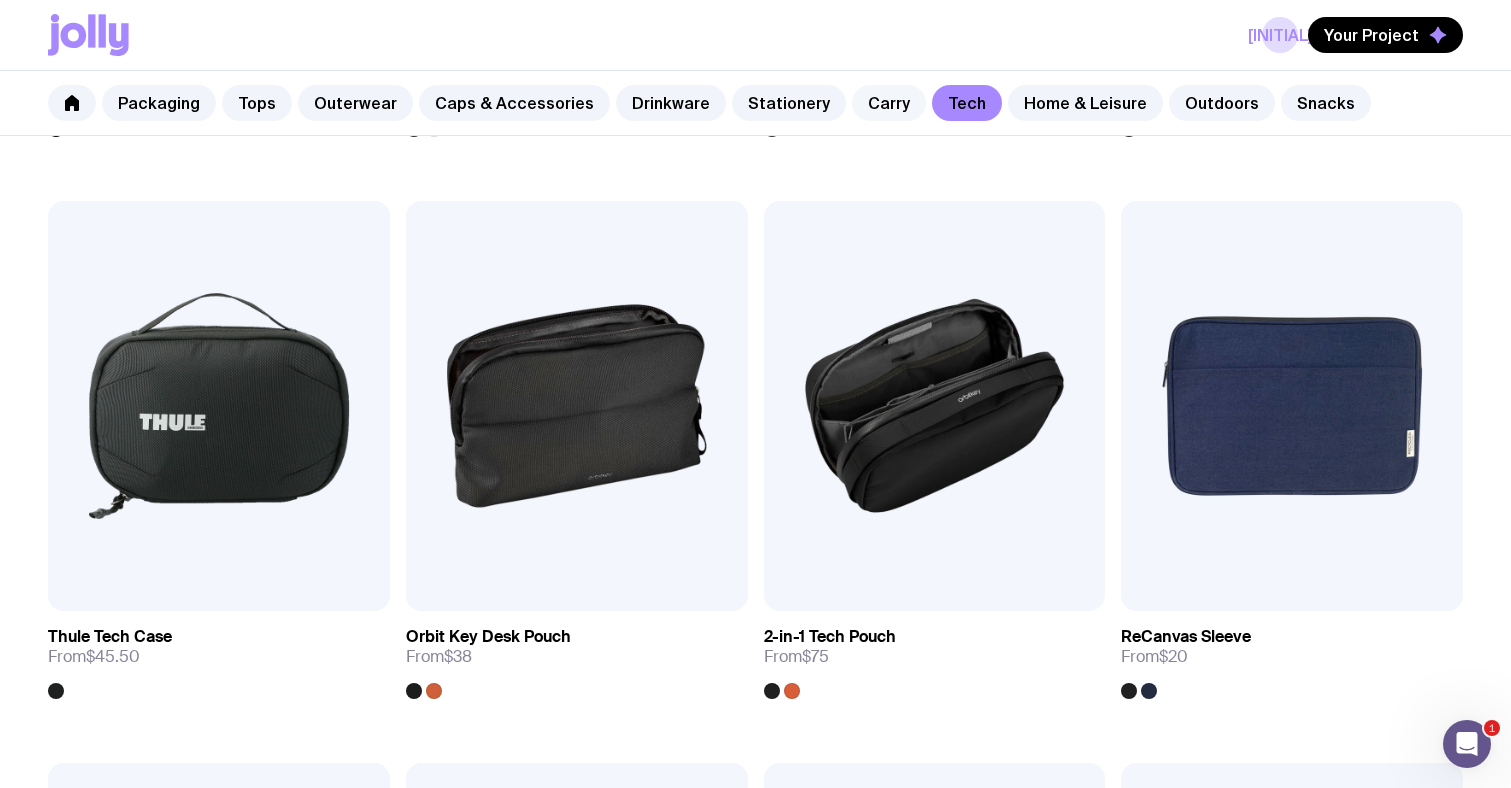 click on "Carry" 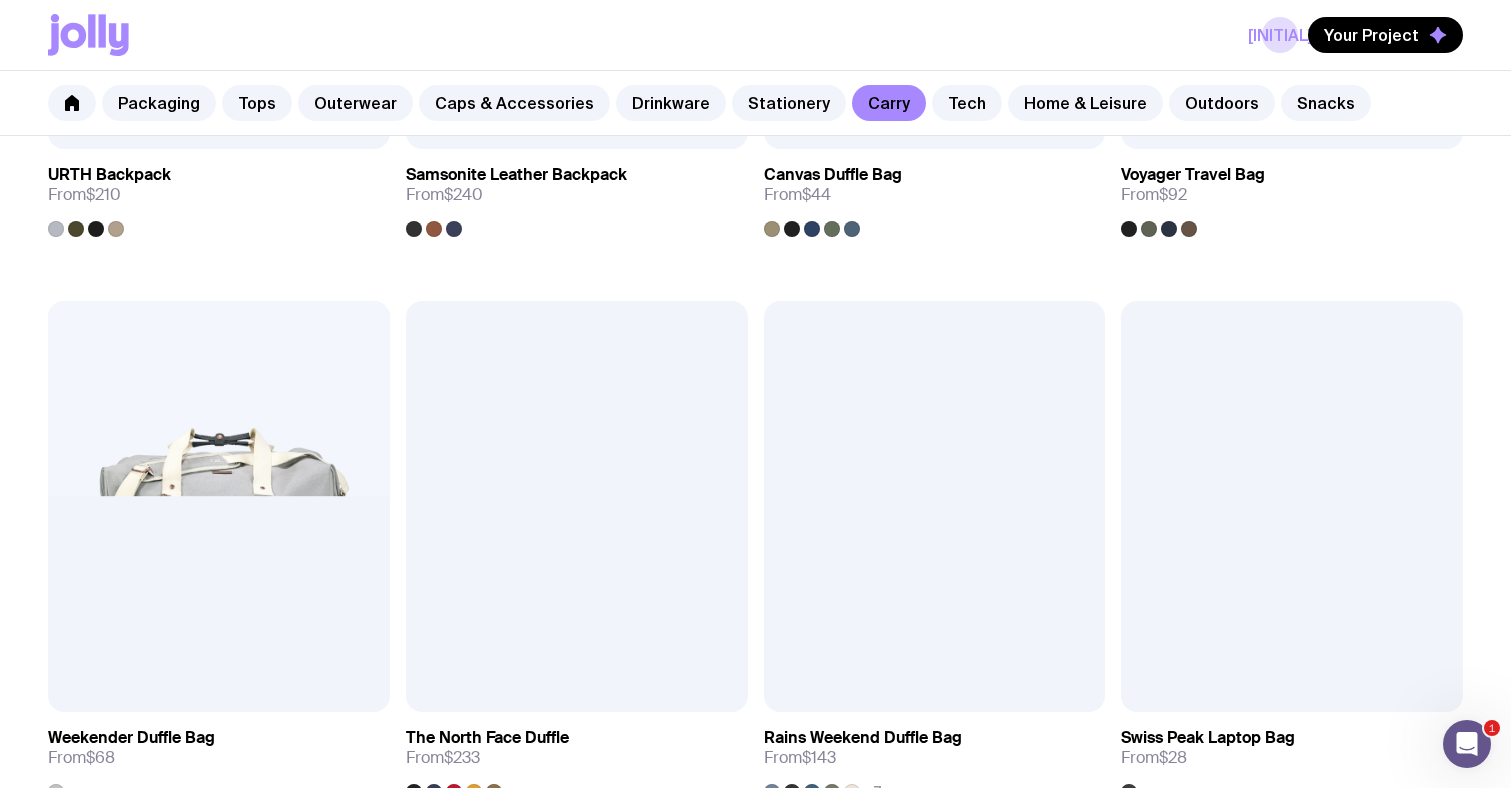 scroll, scrollTop: 3222, scrollLeft: 0, axis: vertical 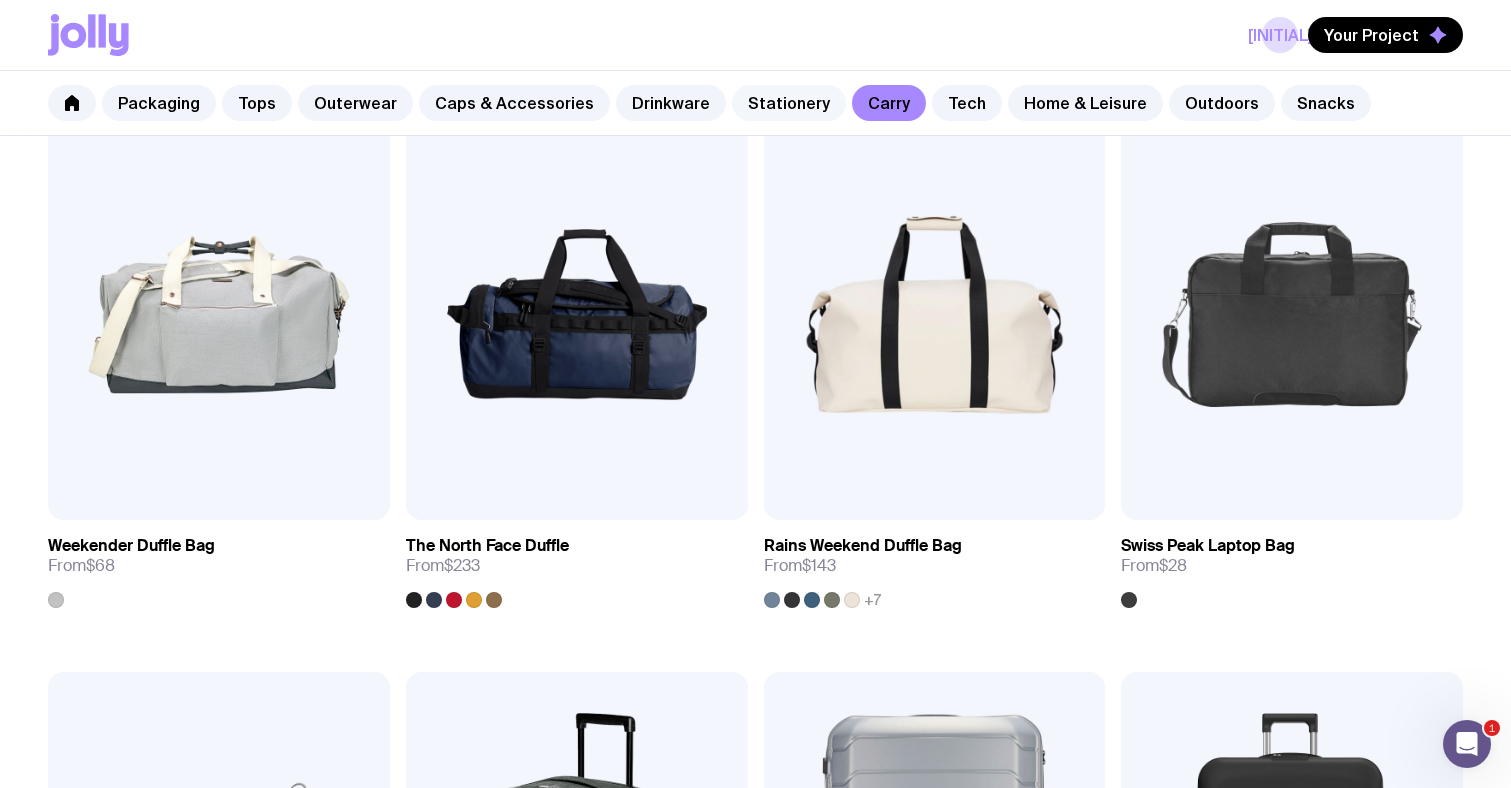 click on "Stationery" 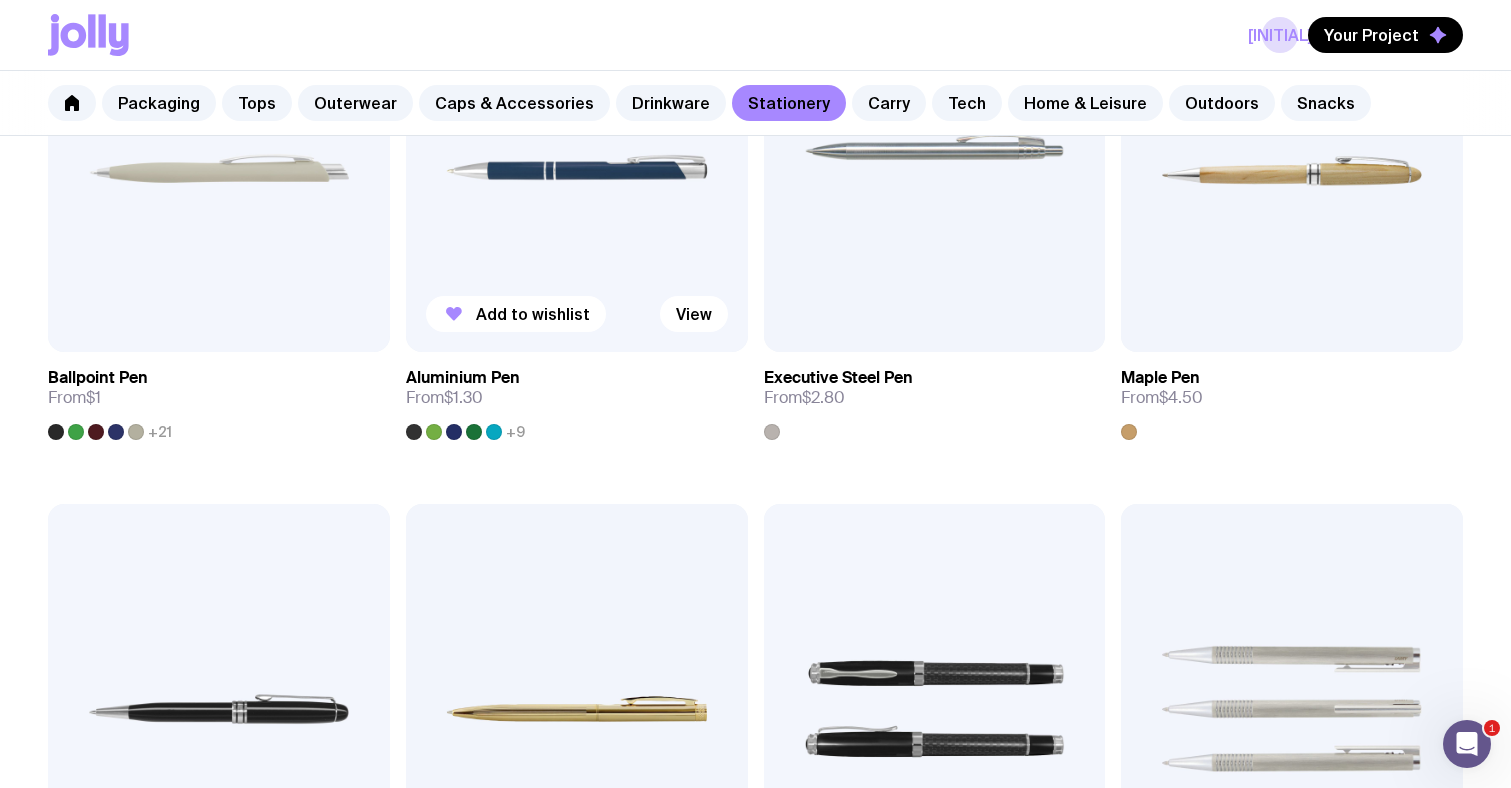 scroll, scrollTop: 617, scrollLeft: 0, axis: vertical 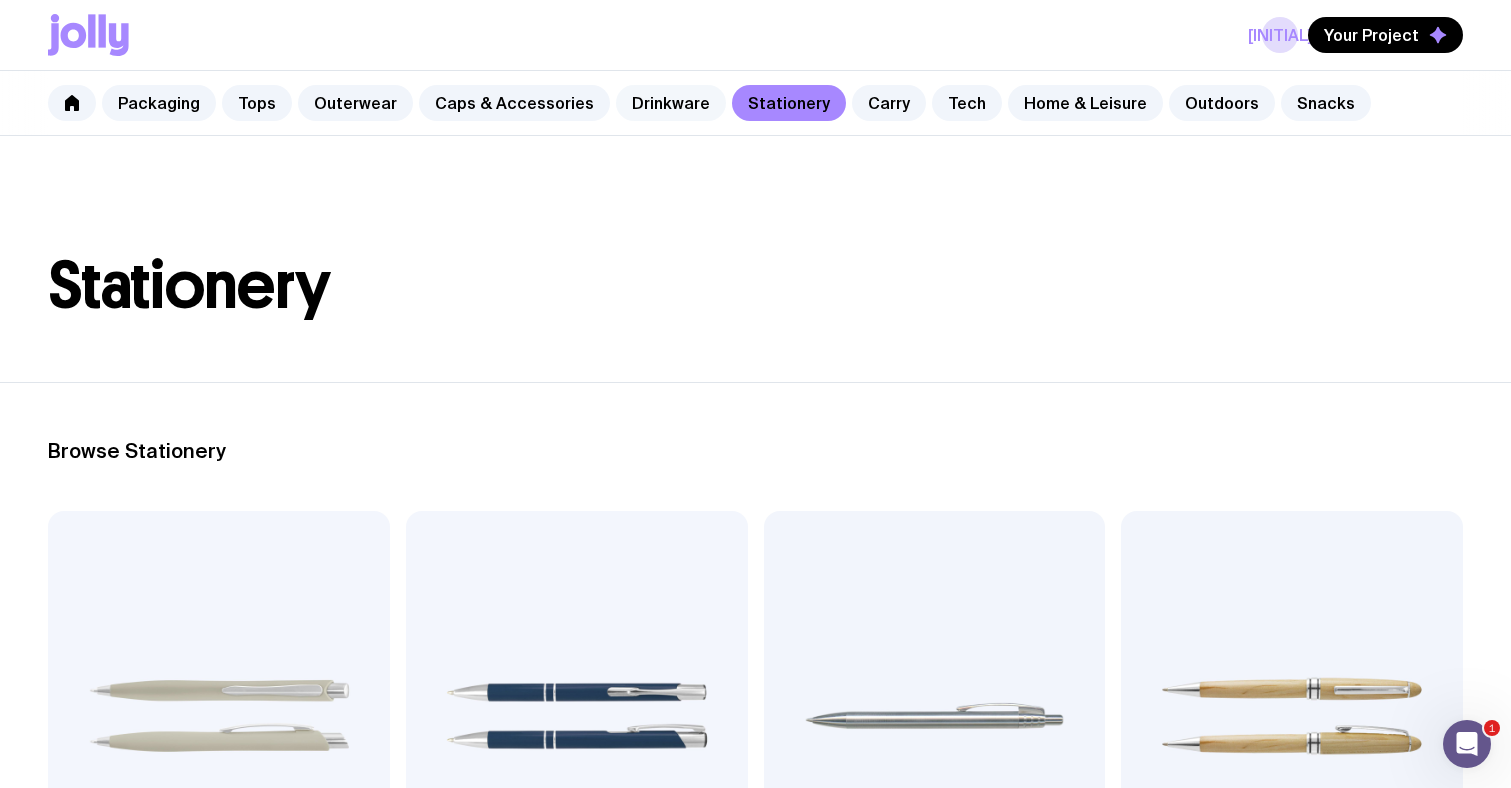 click on "Drinkware" 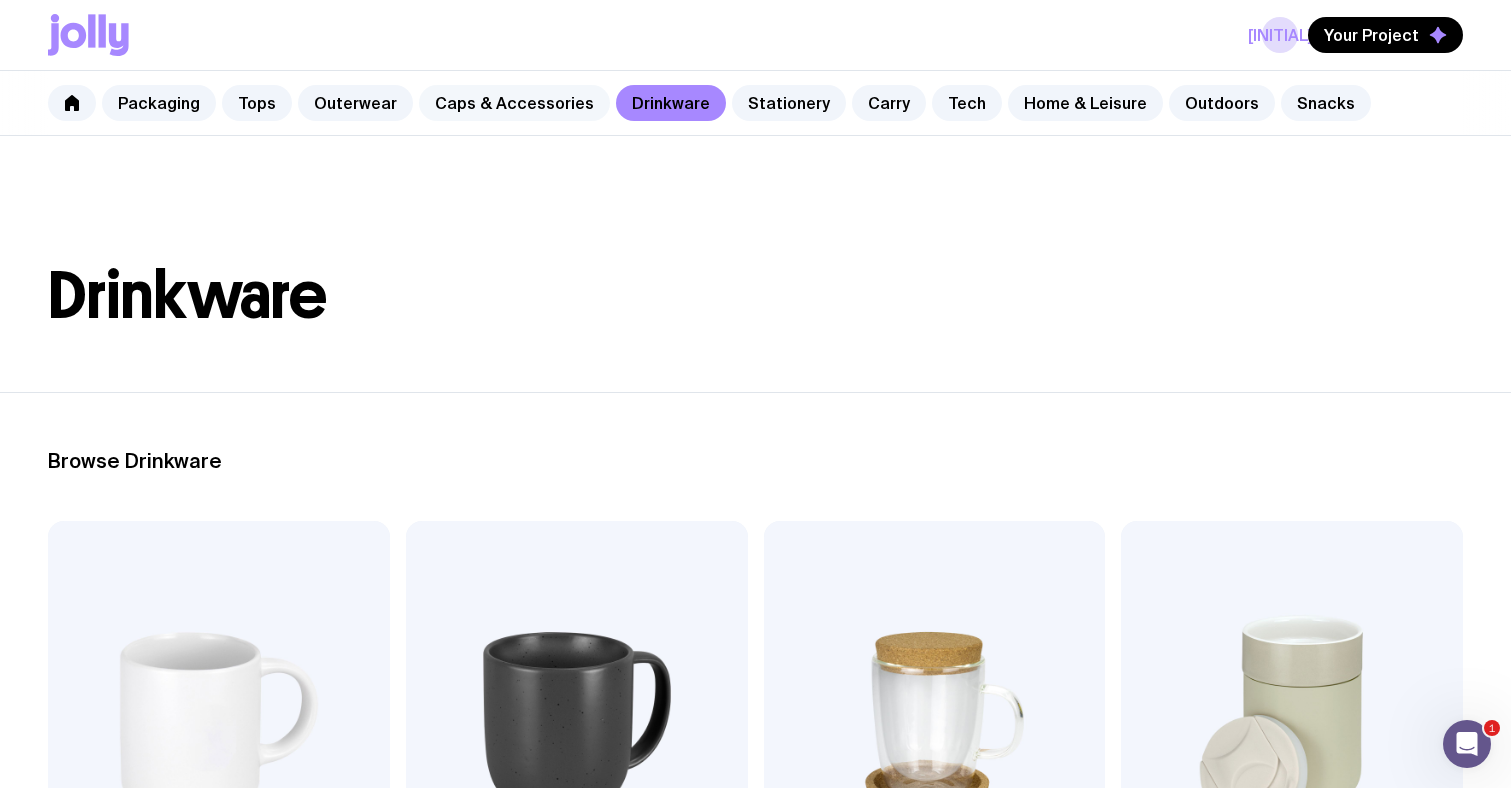 scroll, scrollTop: -1, scrollLeft: 0, axis: vertical 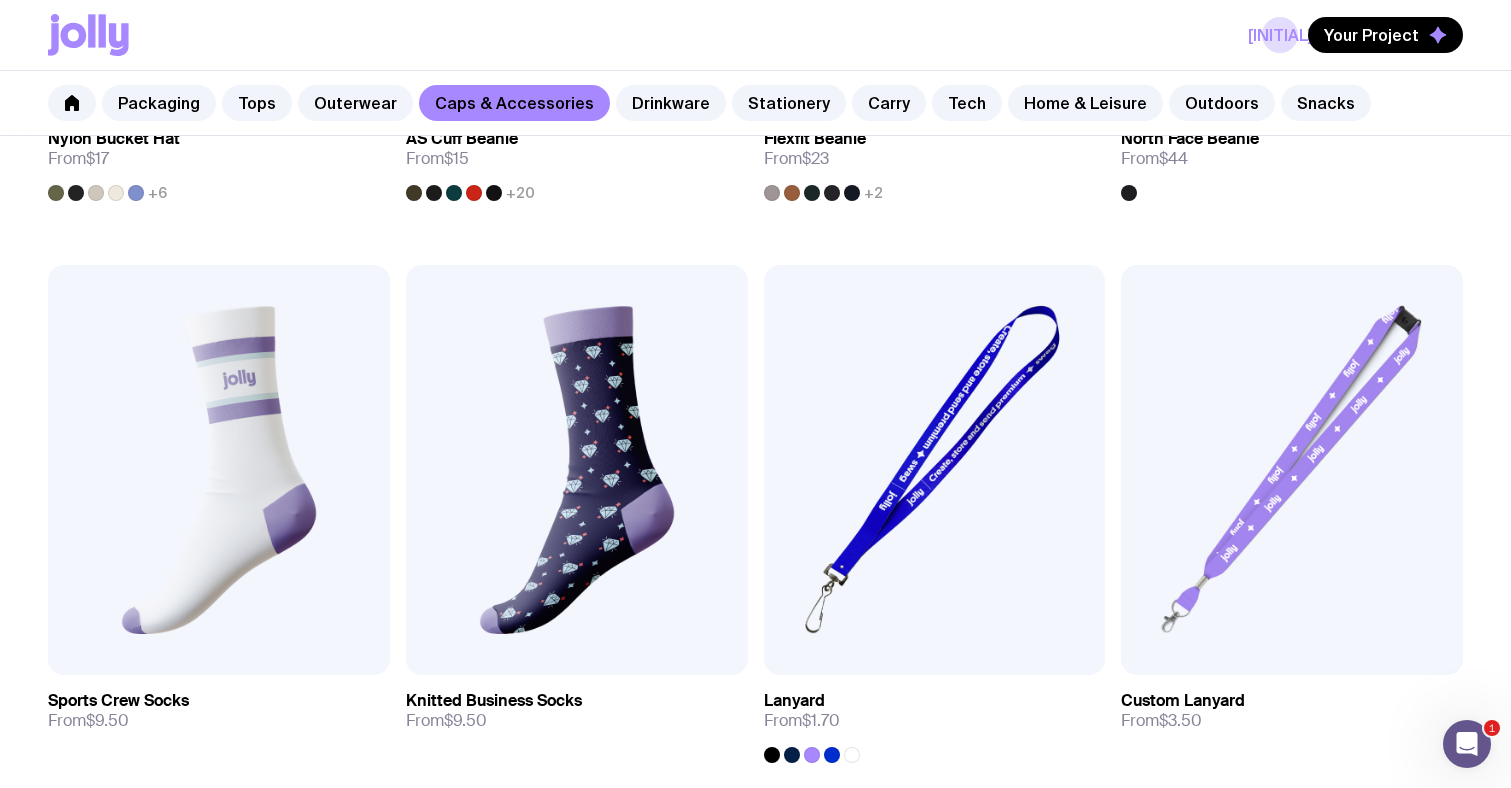 click on "Outerwear" 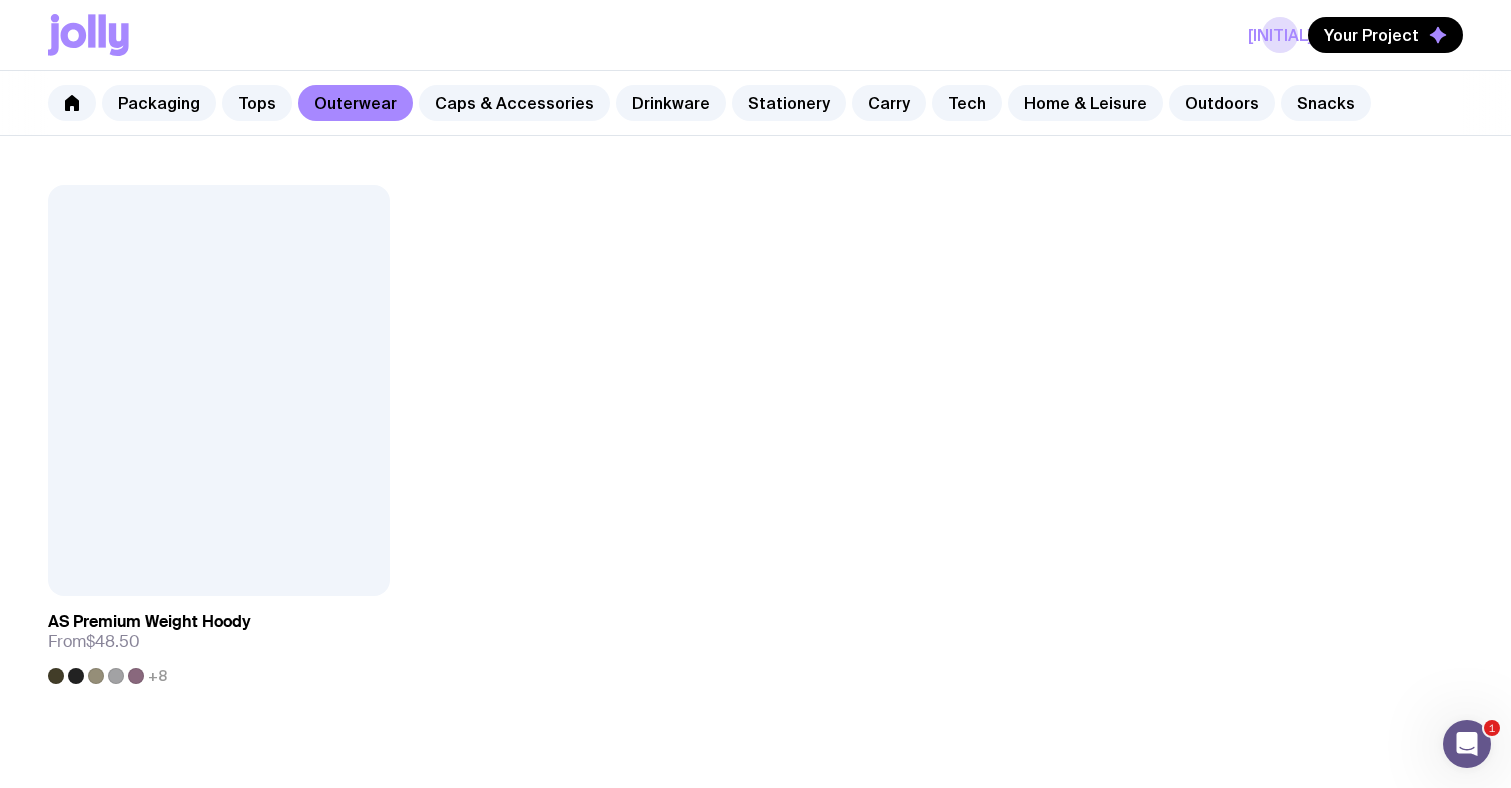 scroll, scrollTop: 3149, scrollLeft: 0, axis: vertical 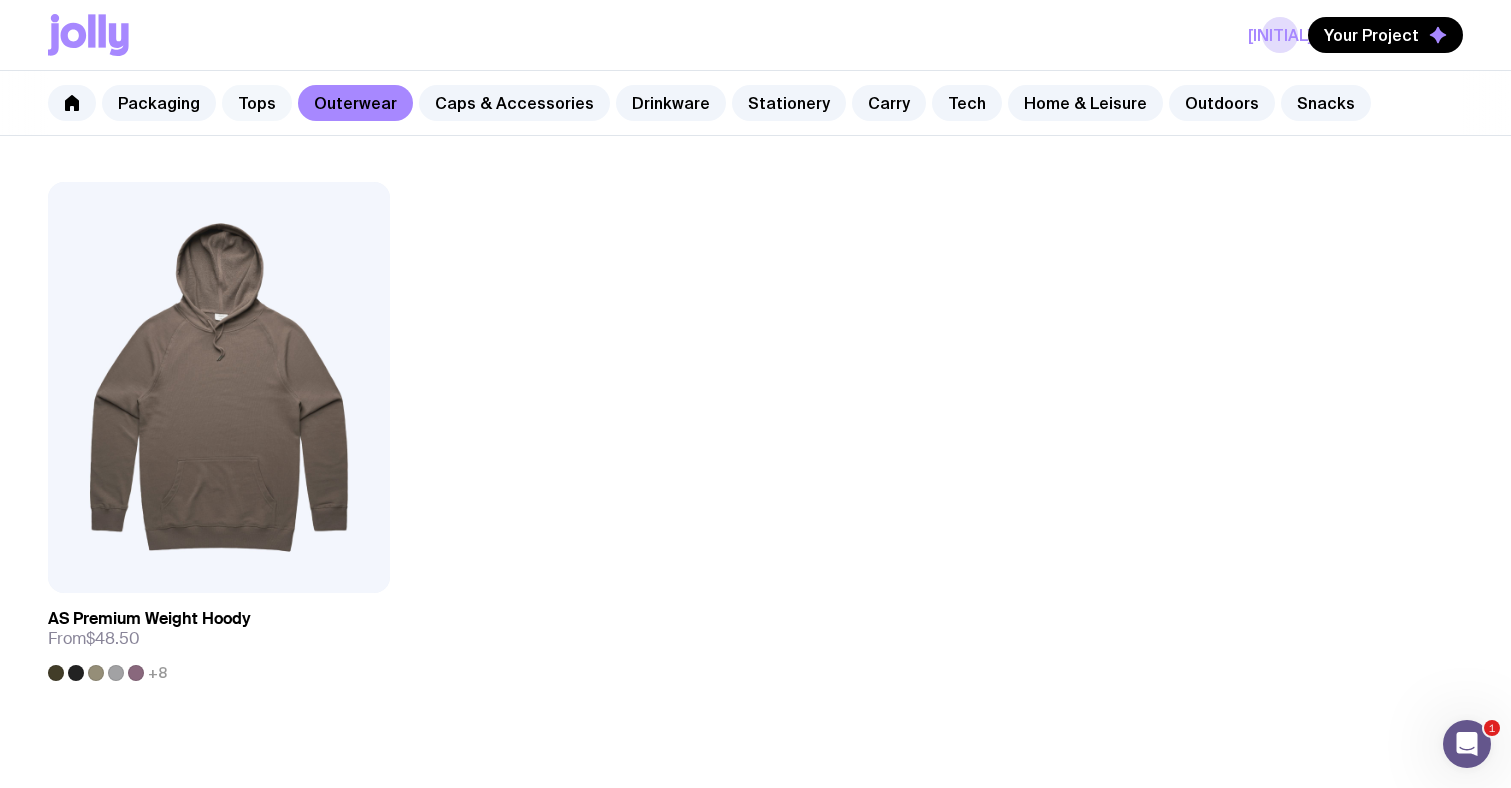 click on "Tops" 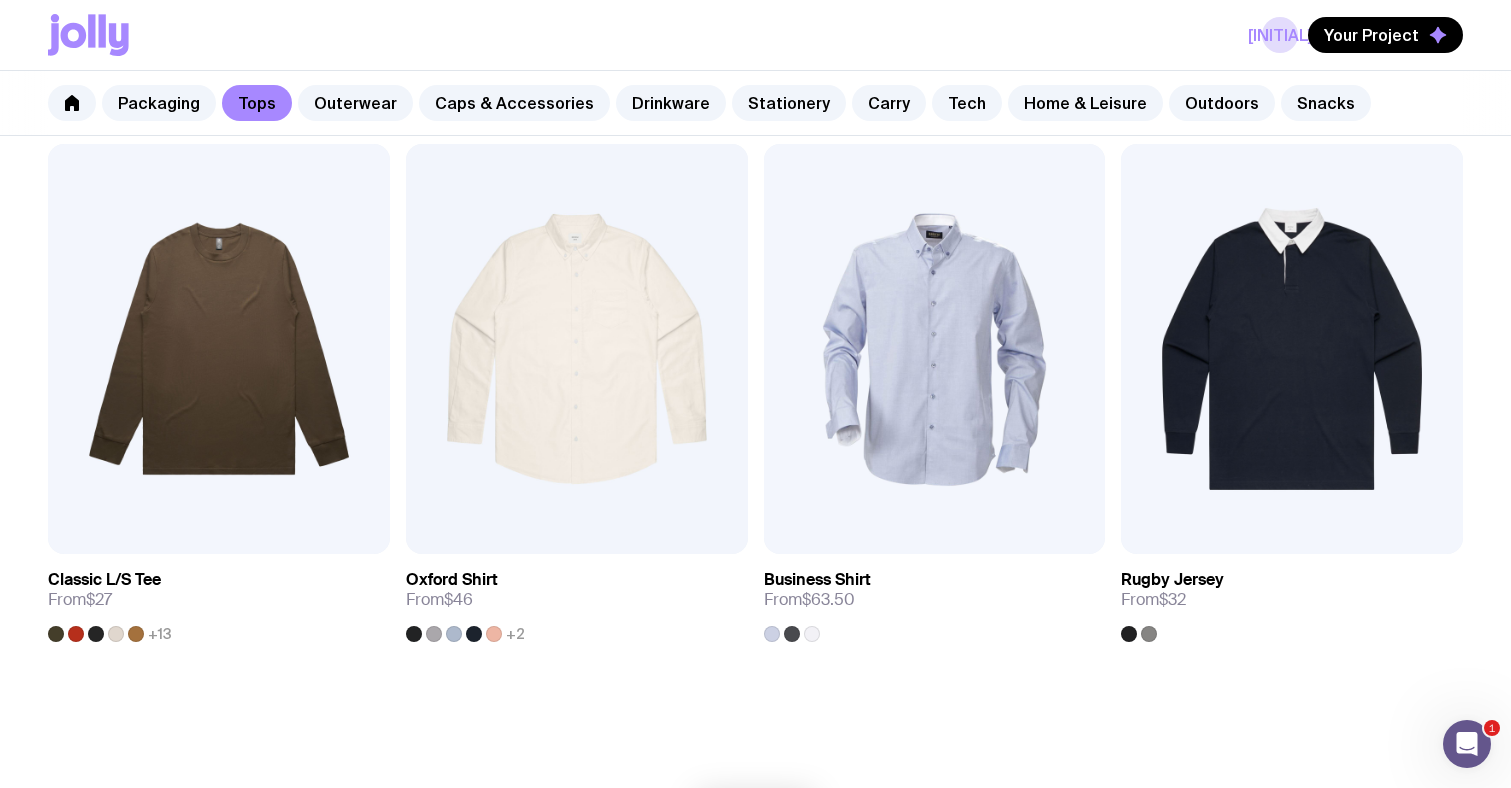 scroll, scrollTop: 2063, scrollLeft: 0, axis: vertical 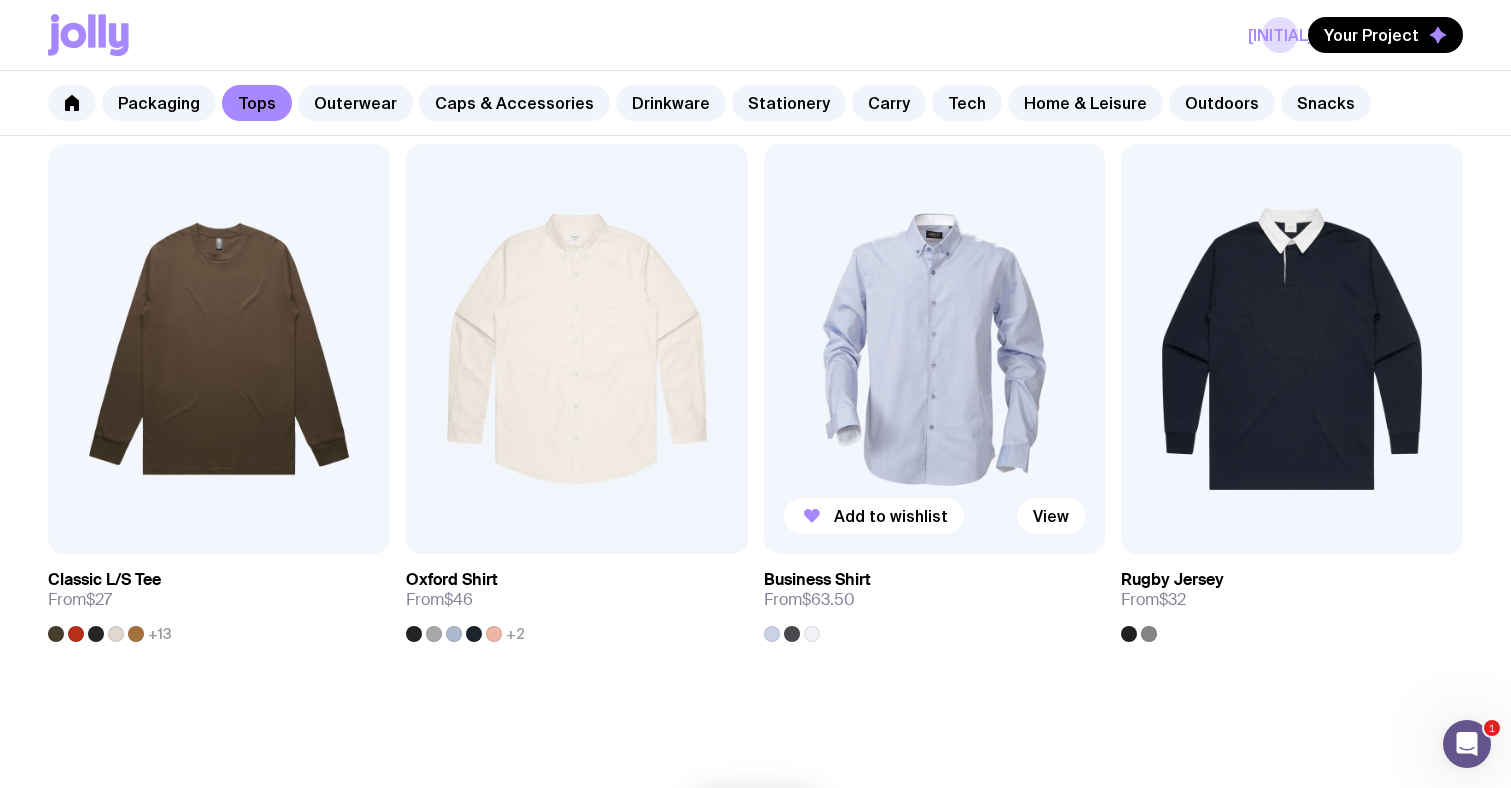 click 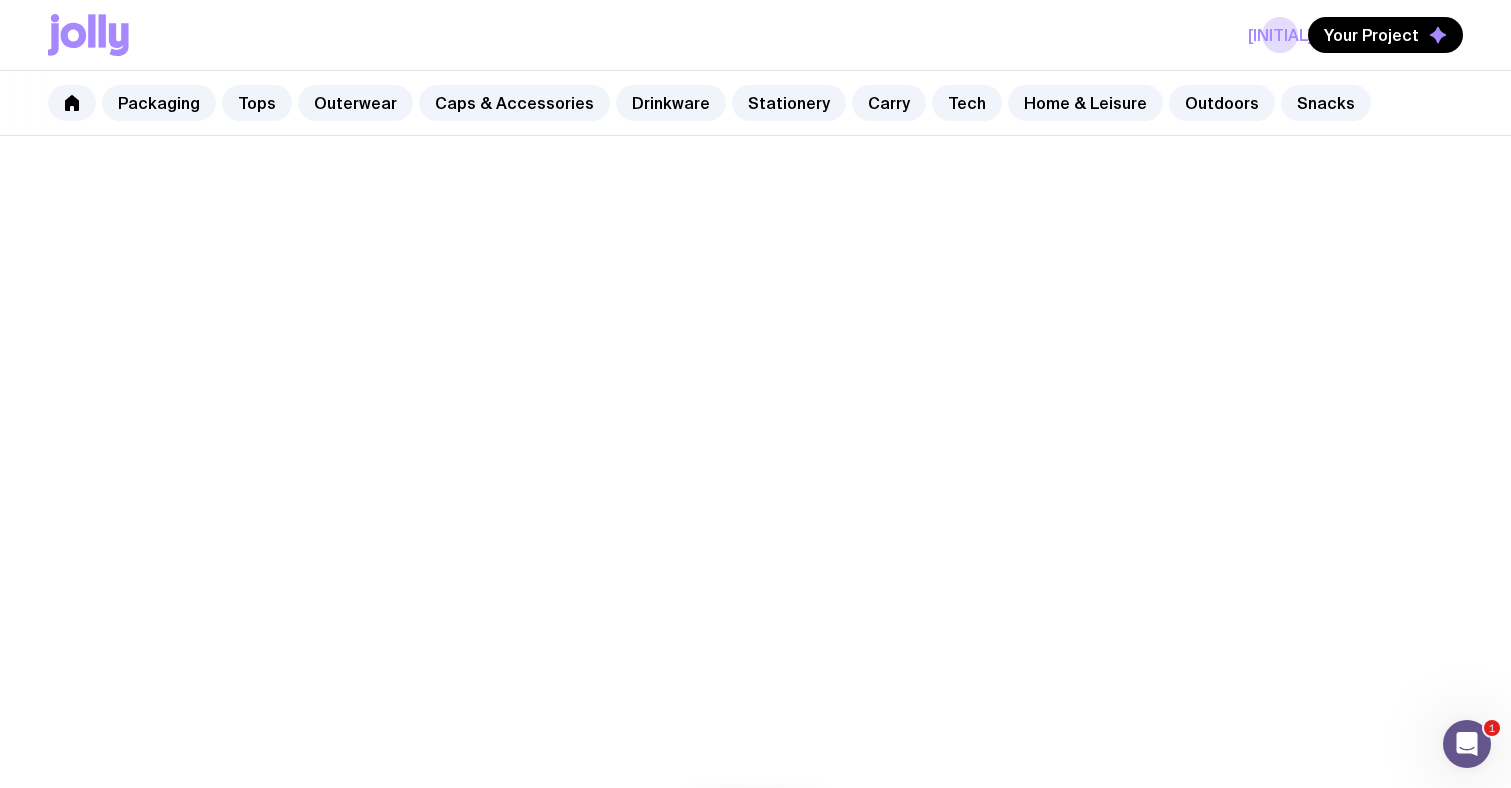 scroll, scrollTop: 0, scrollLeft: 0, axis: both 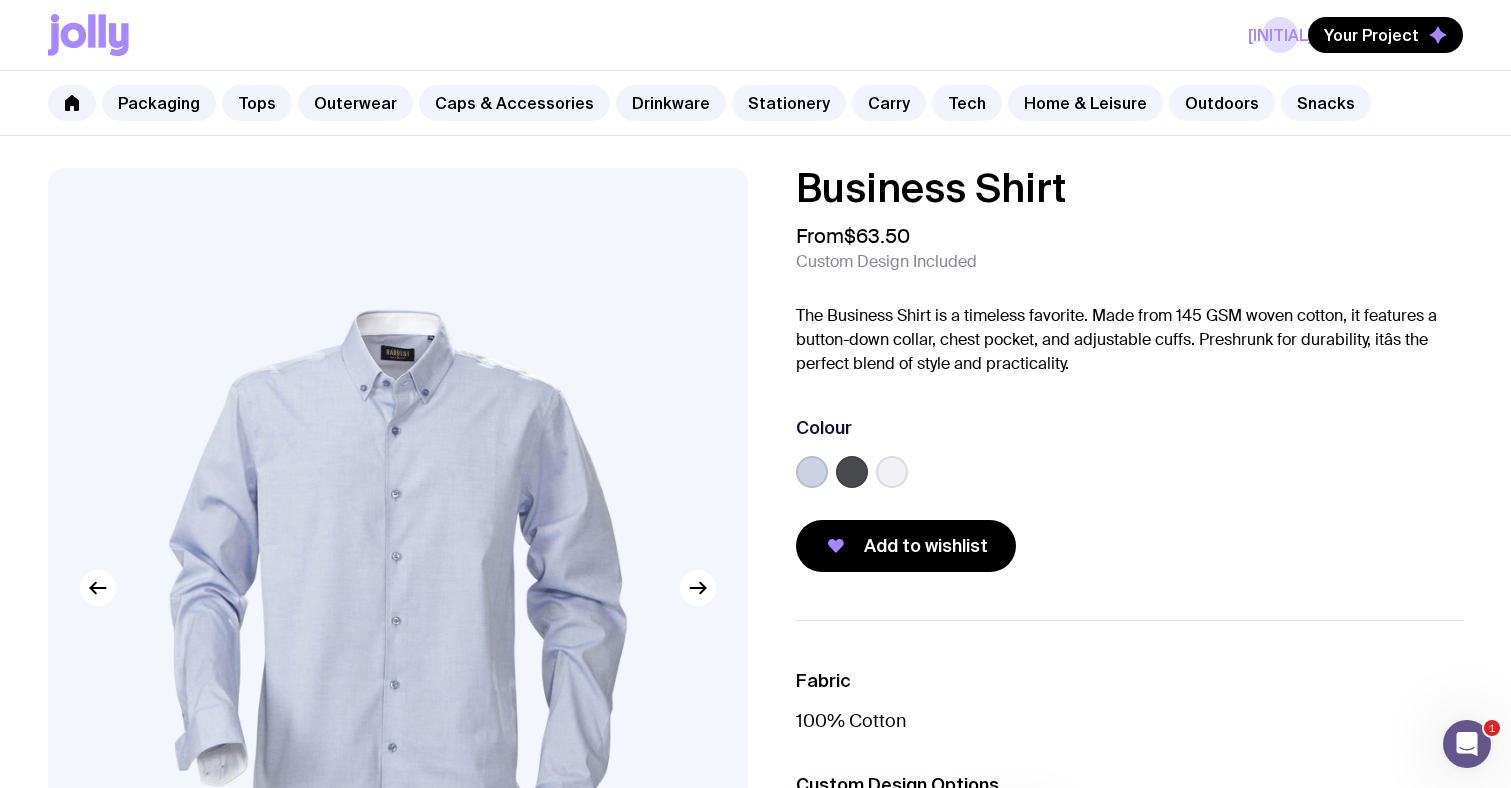 click 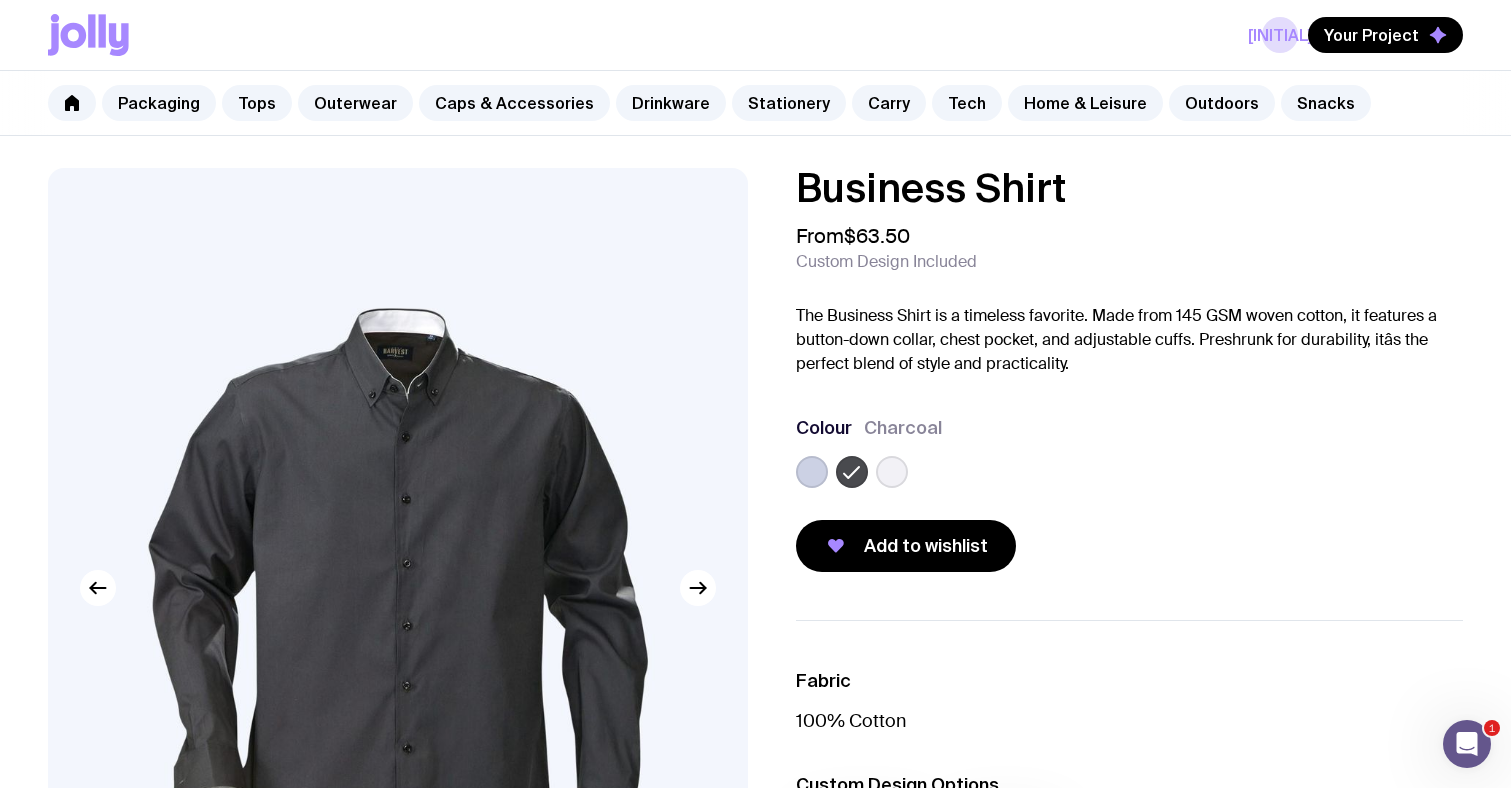 click 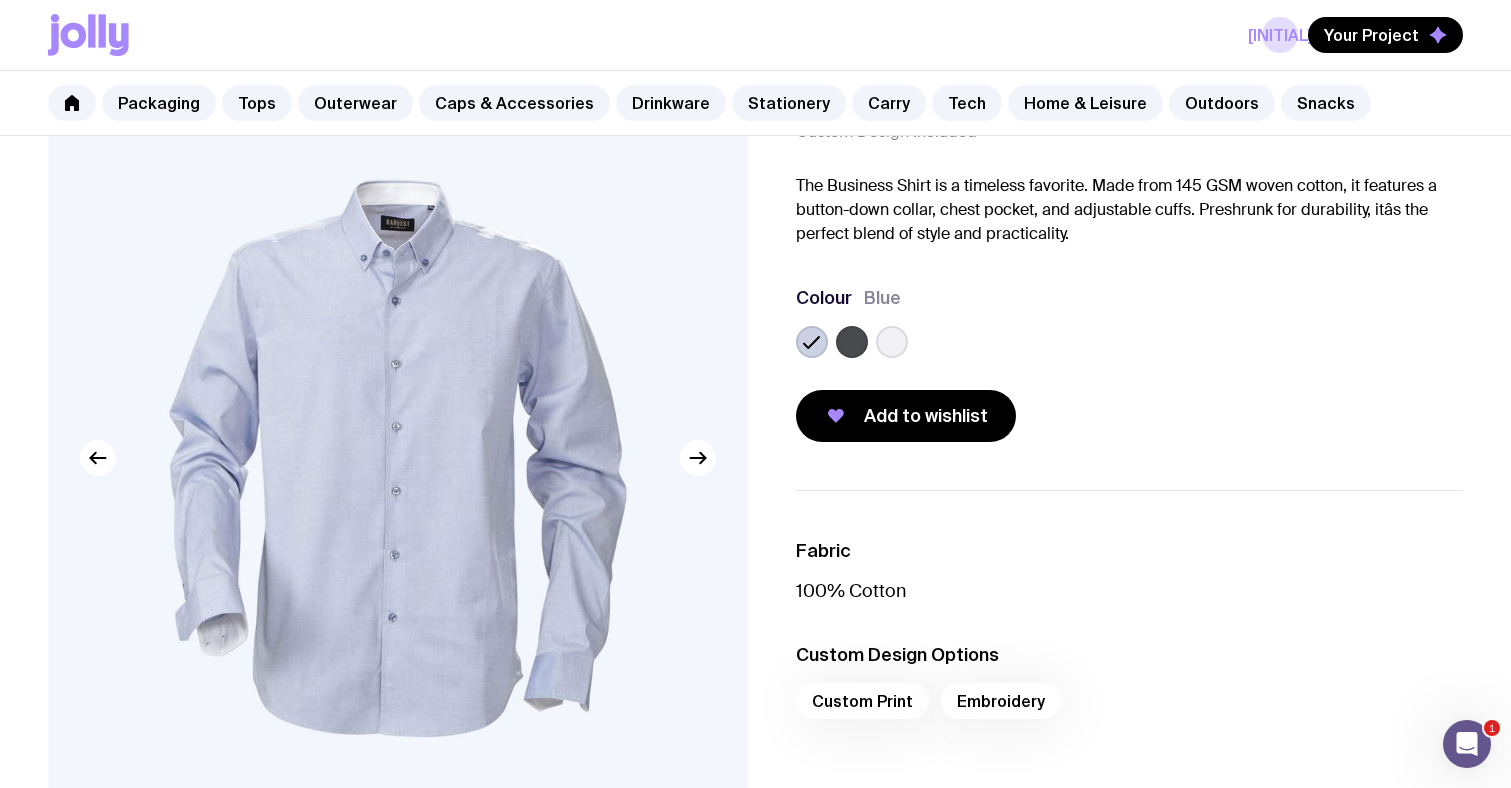 scroll, scrollTop: 157, scrollLeft: 0, axis: vertical 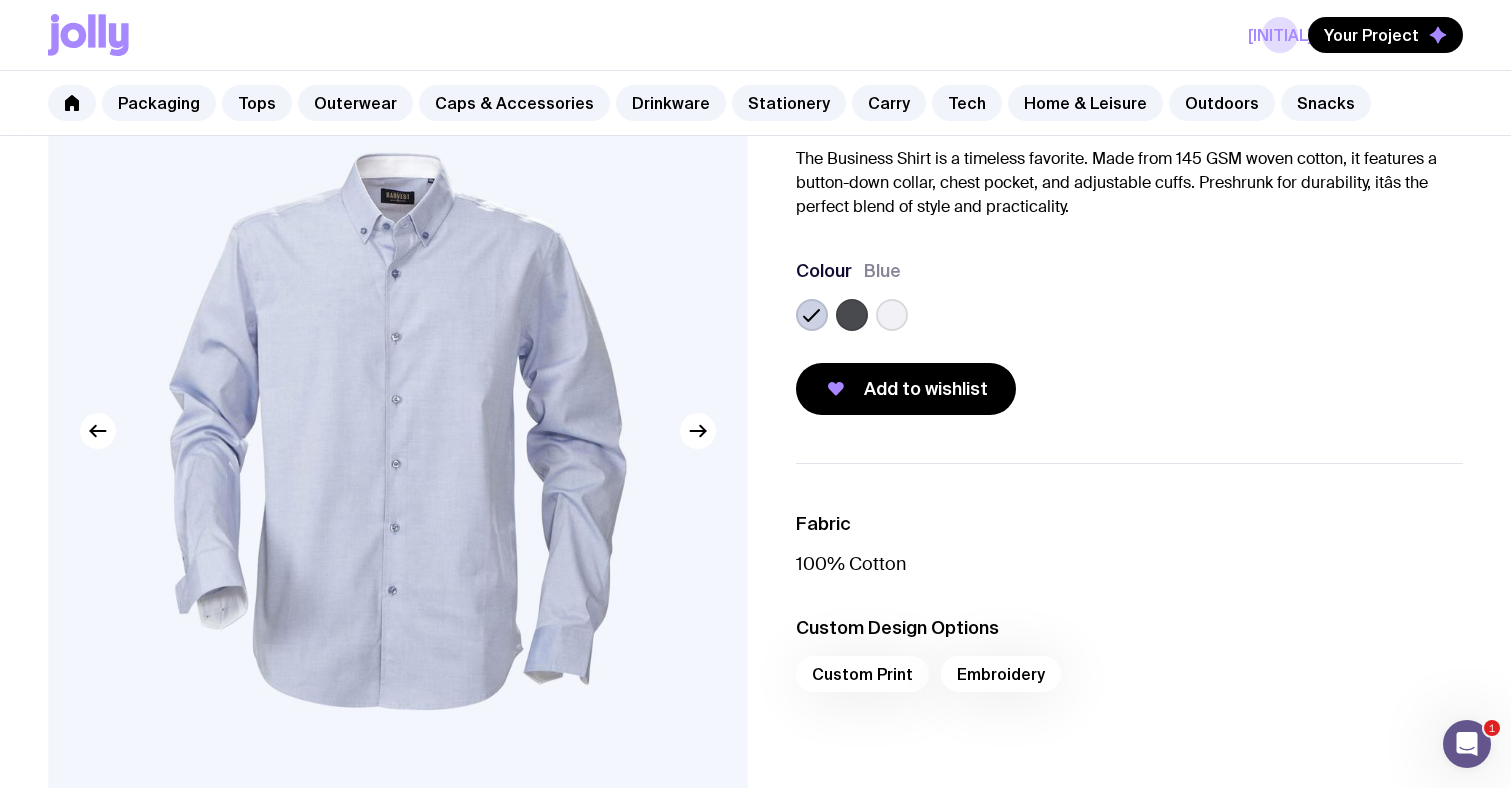 click on "Custom Print Embroidery" at bounding box center (1130, 680) 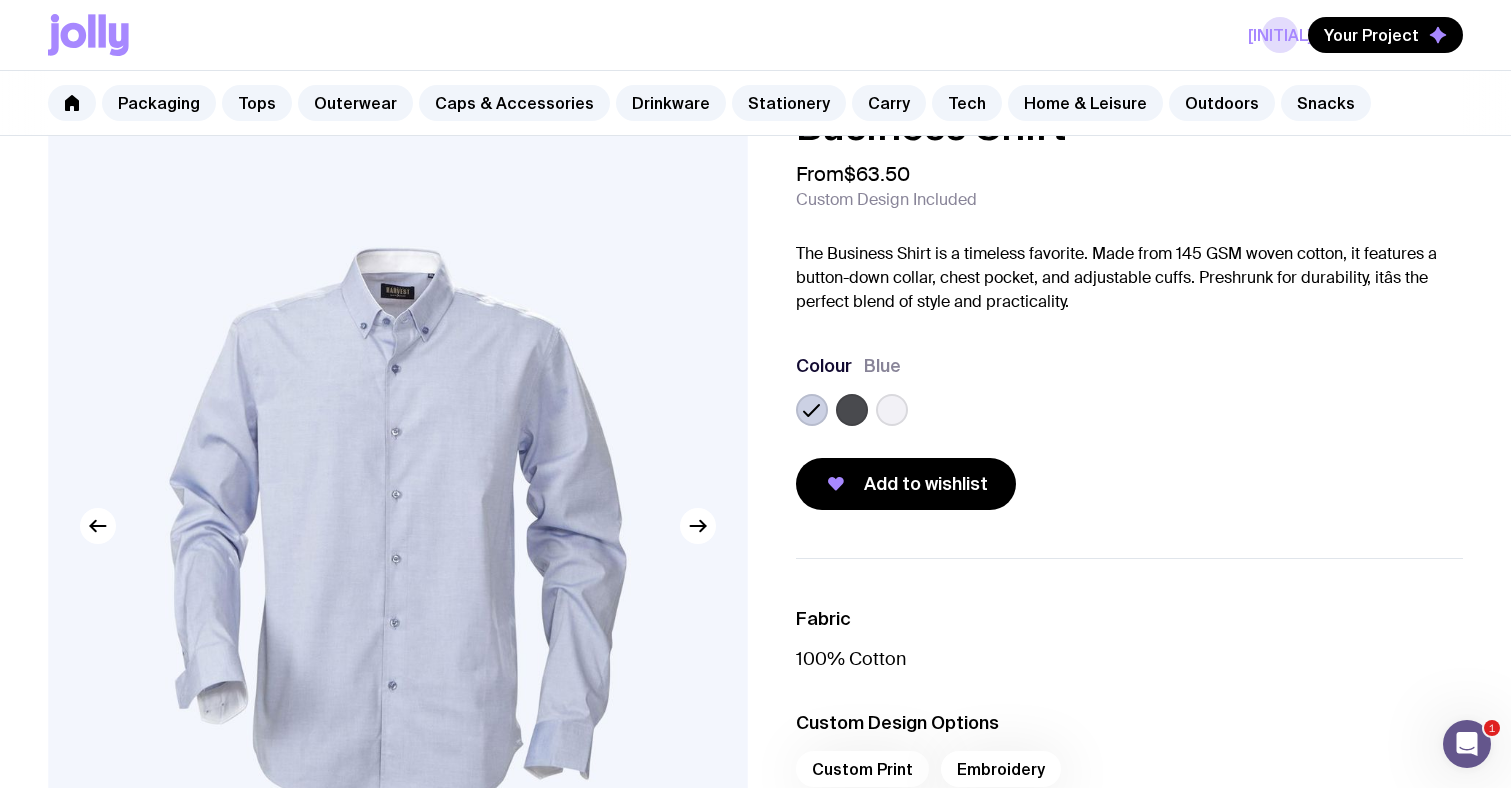 scroll, scrollTop: 40, scrollLeft: 0, axis: vertical 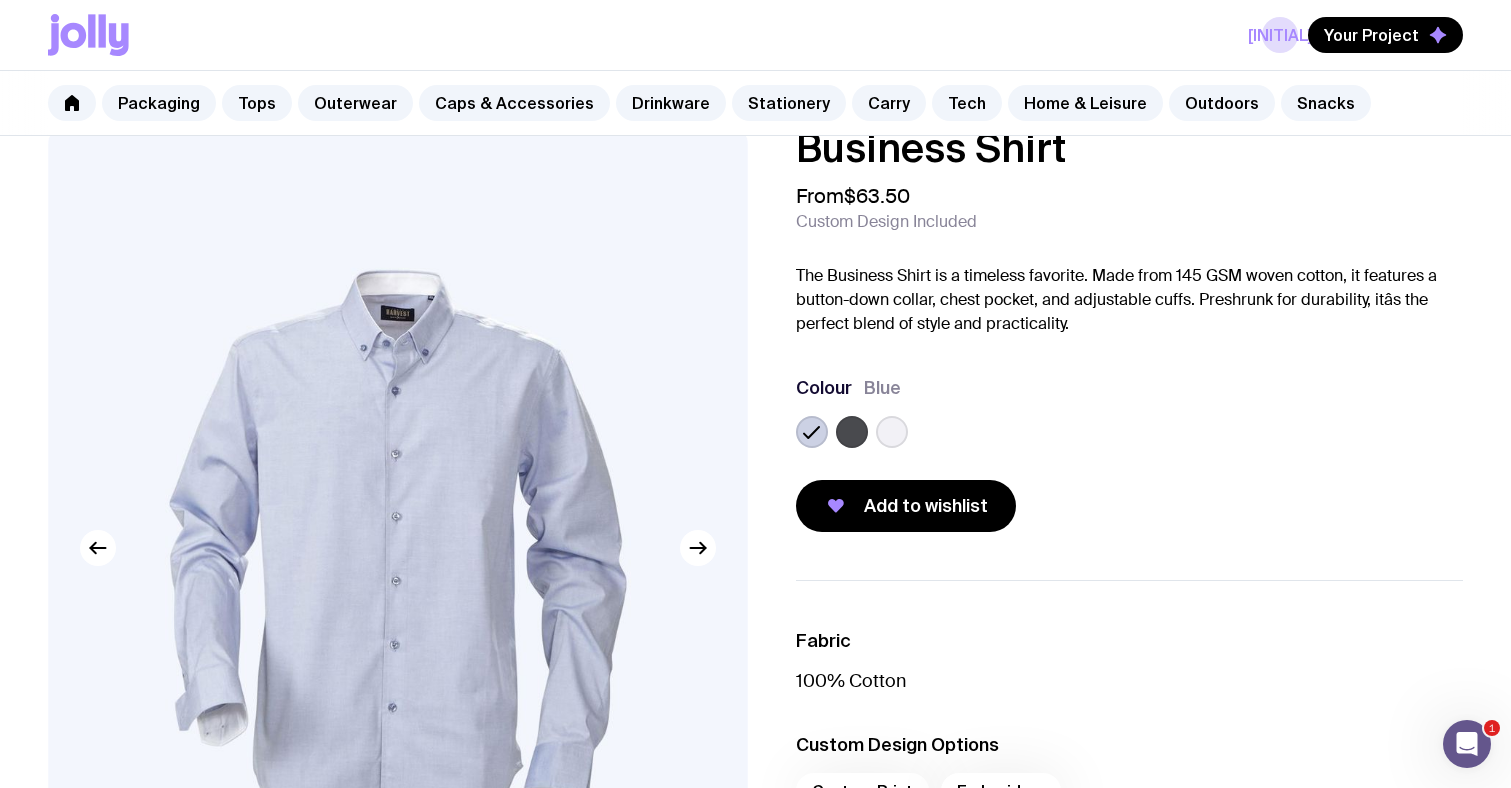 click 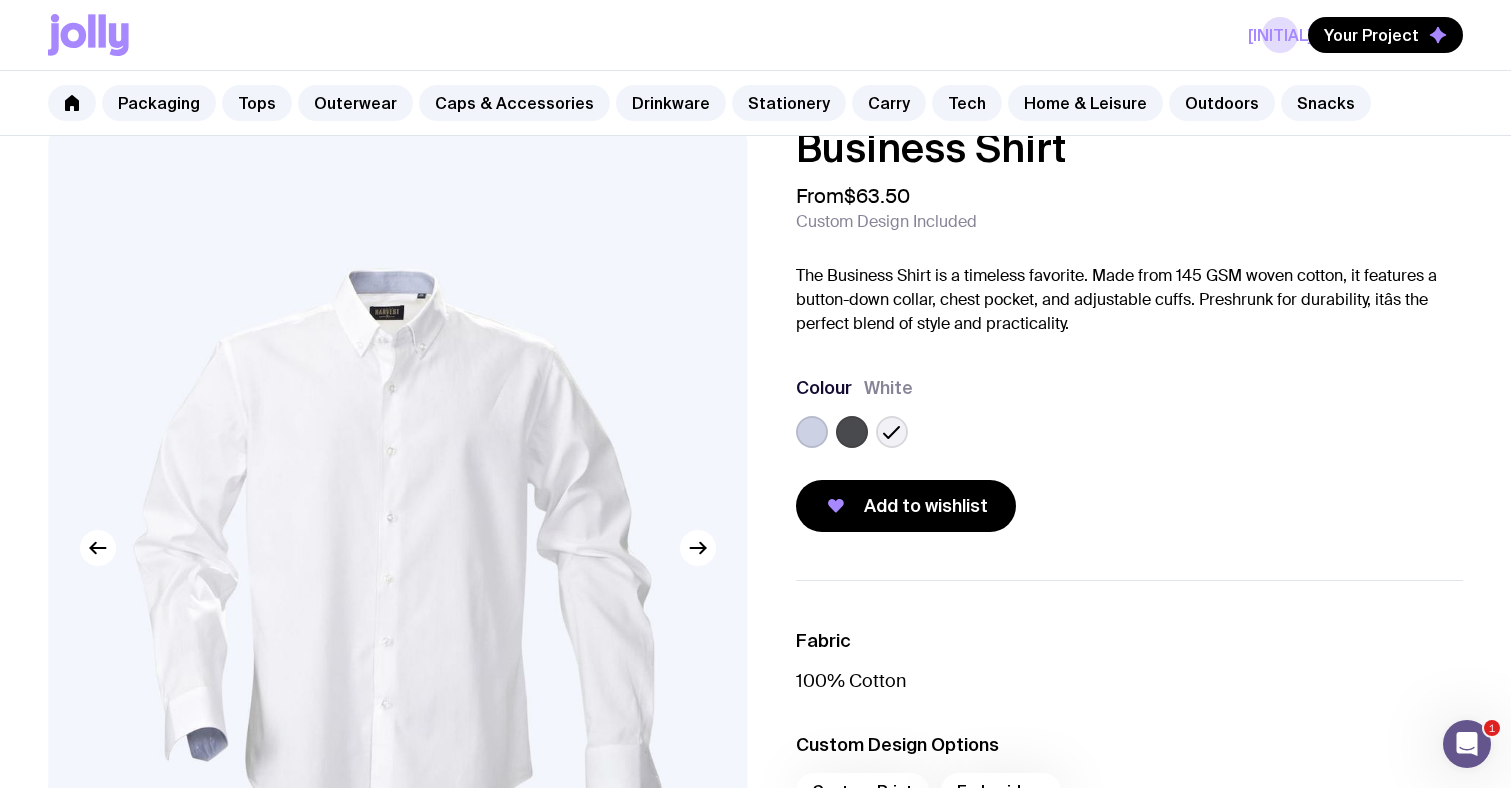 click 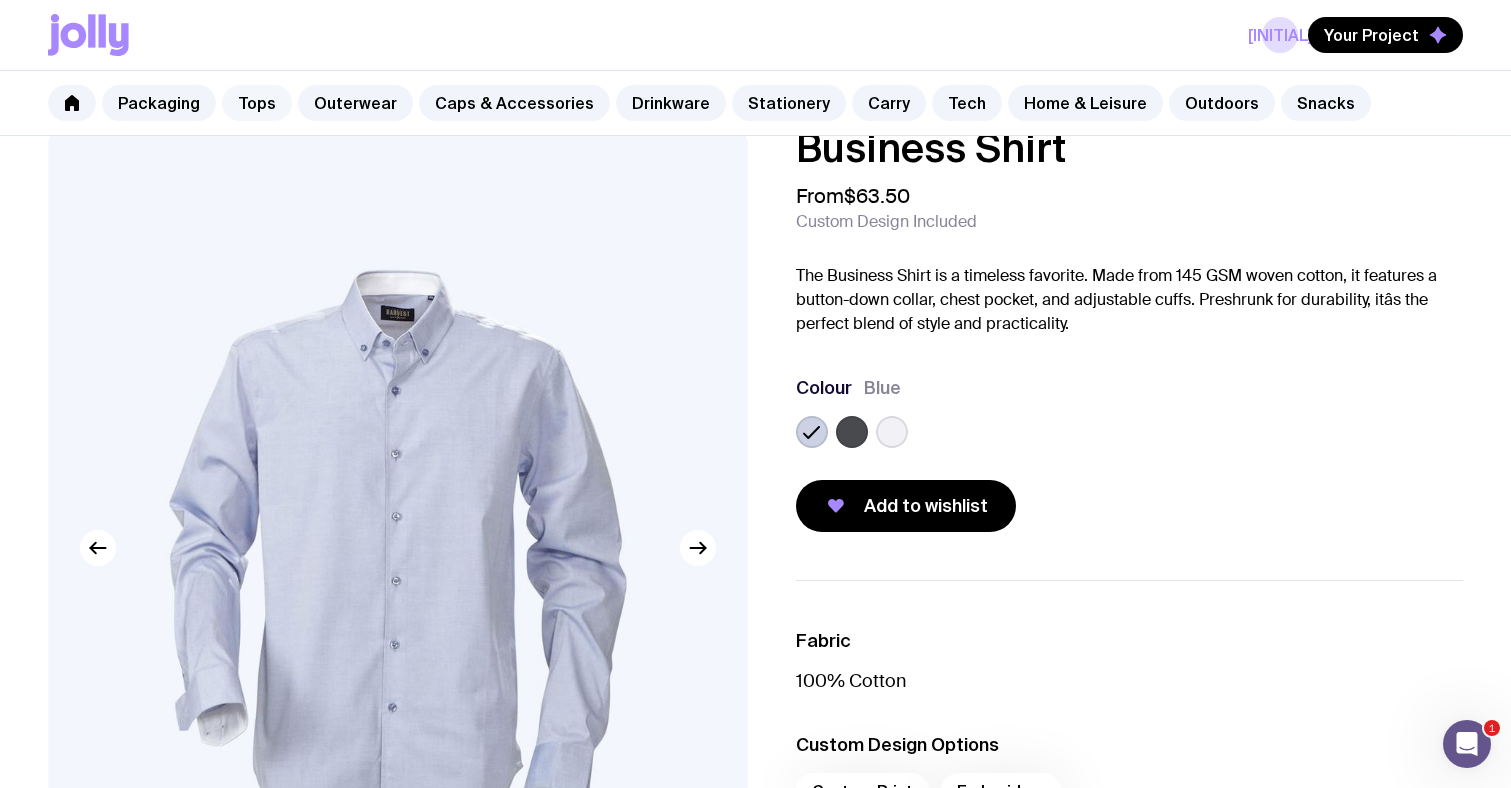 click on "Tops" 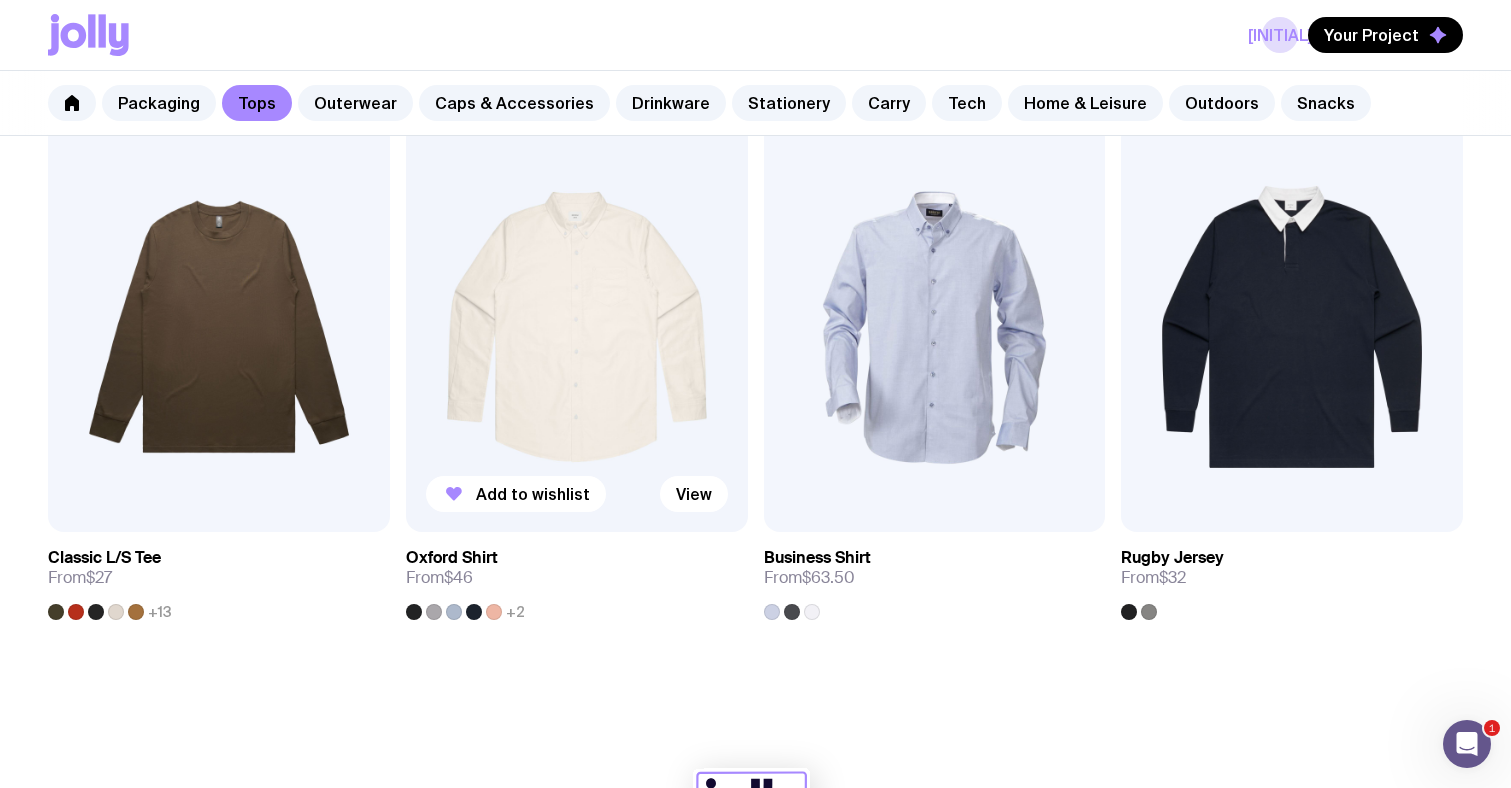 scroll, scrollTop: 2072, scrollLeft: 0, axis: vertical 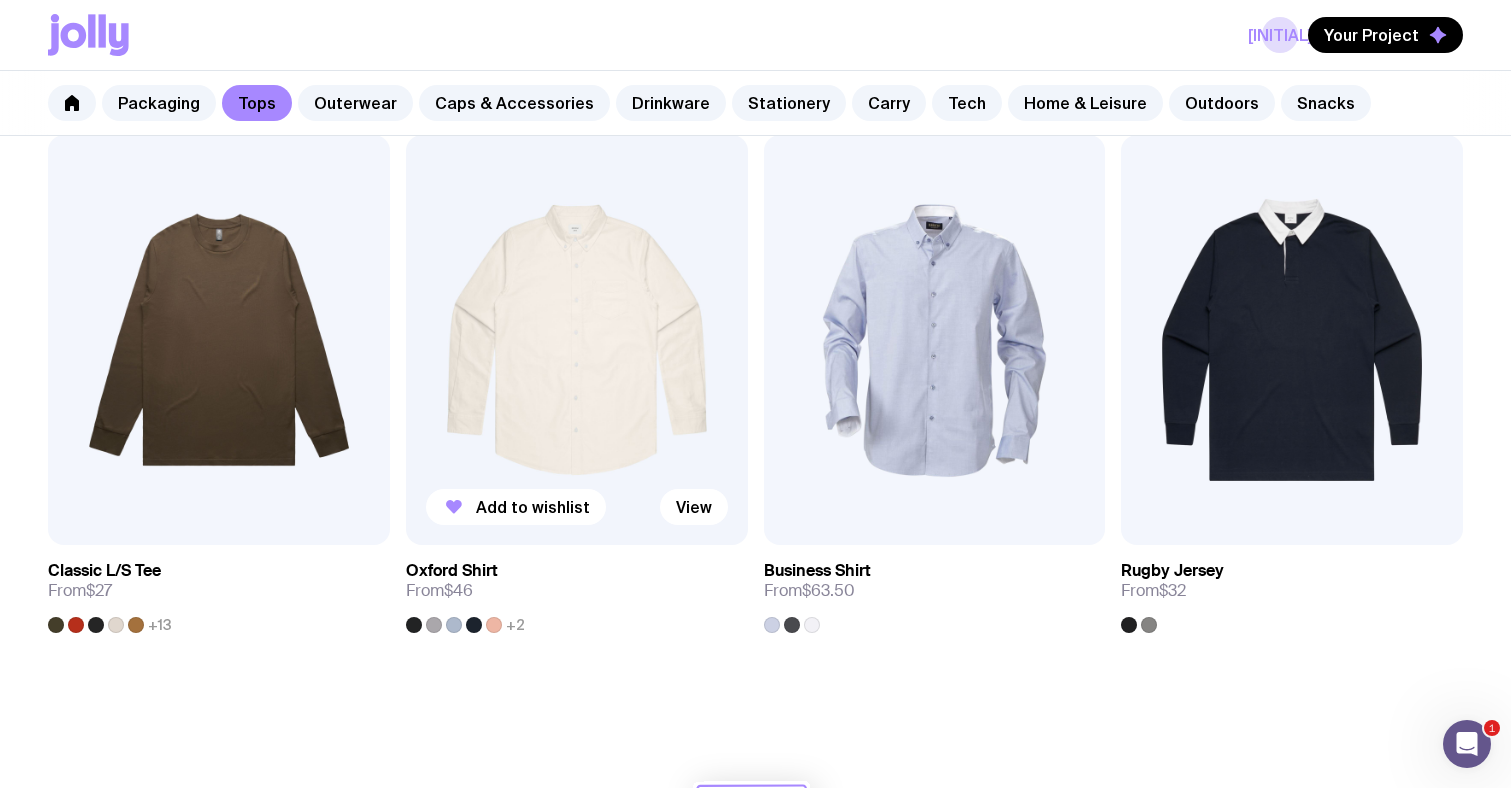 click at bounding box center [577, 340] 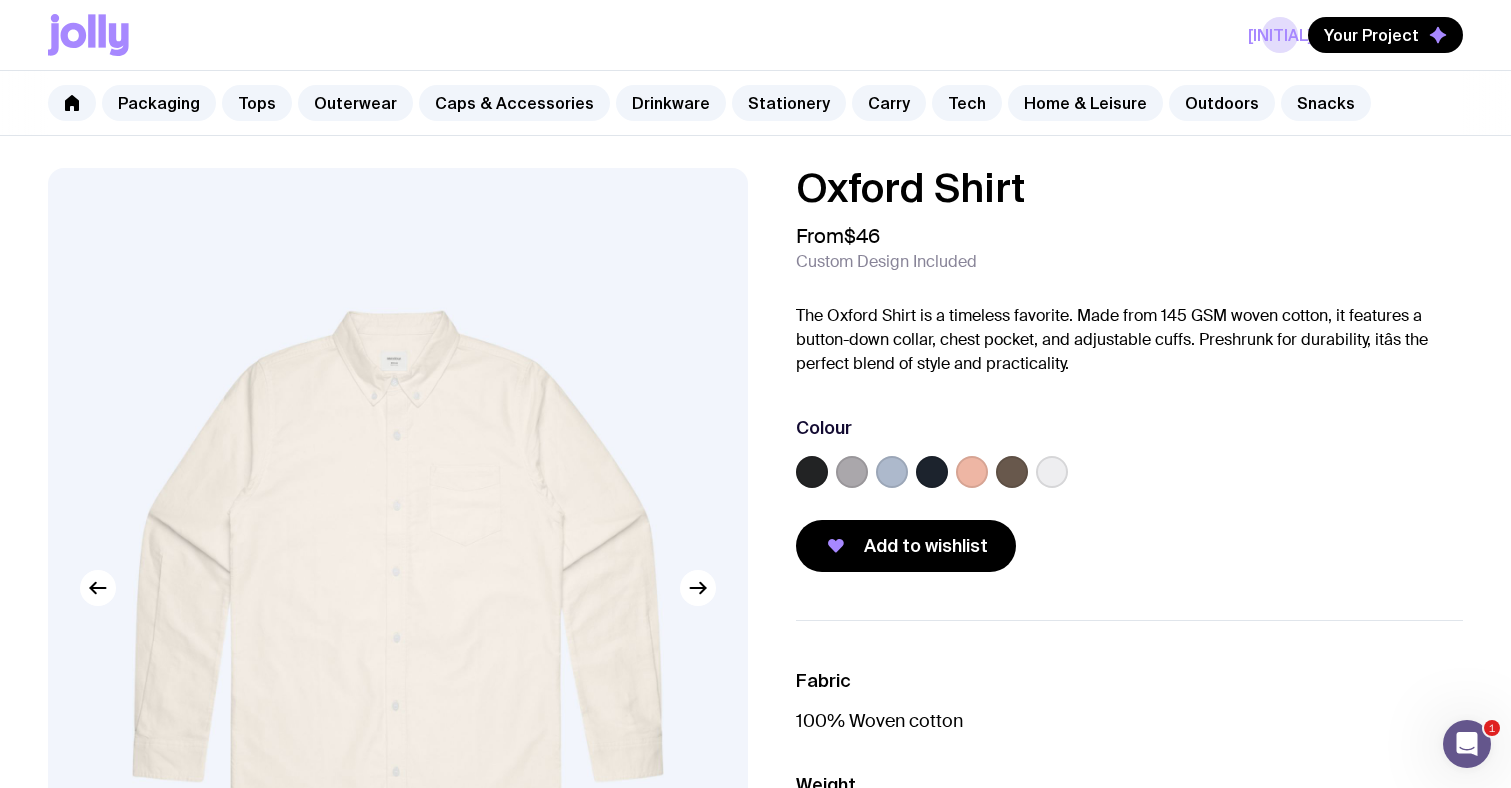 click at bounding box center [1130, 476] 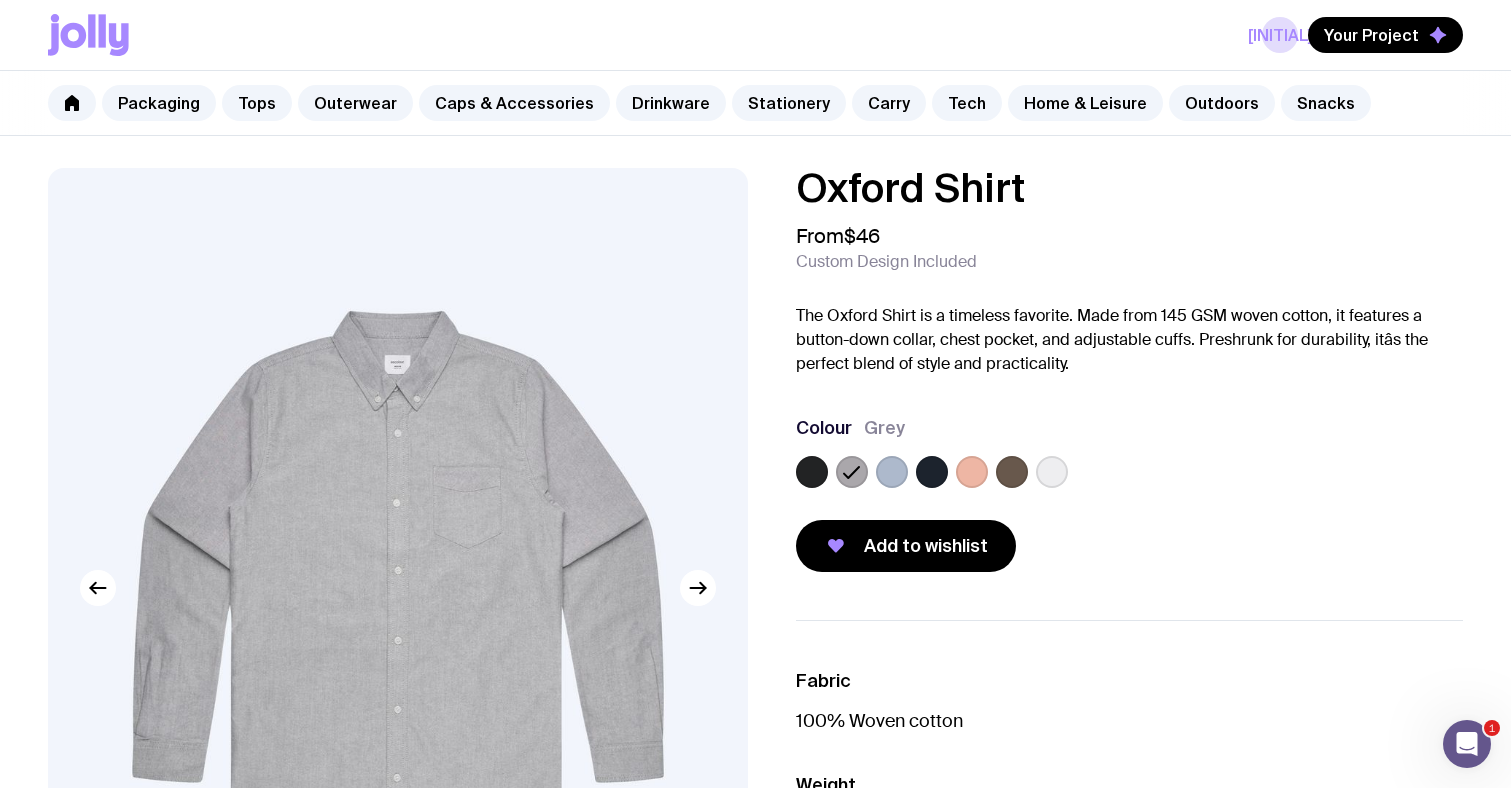 click 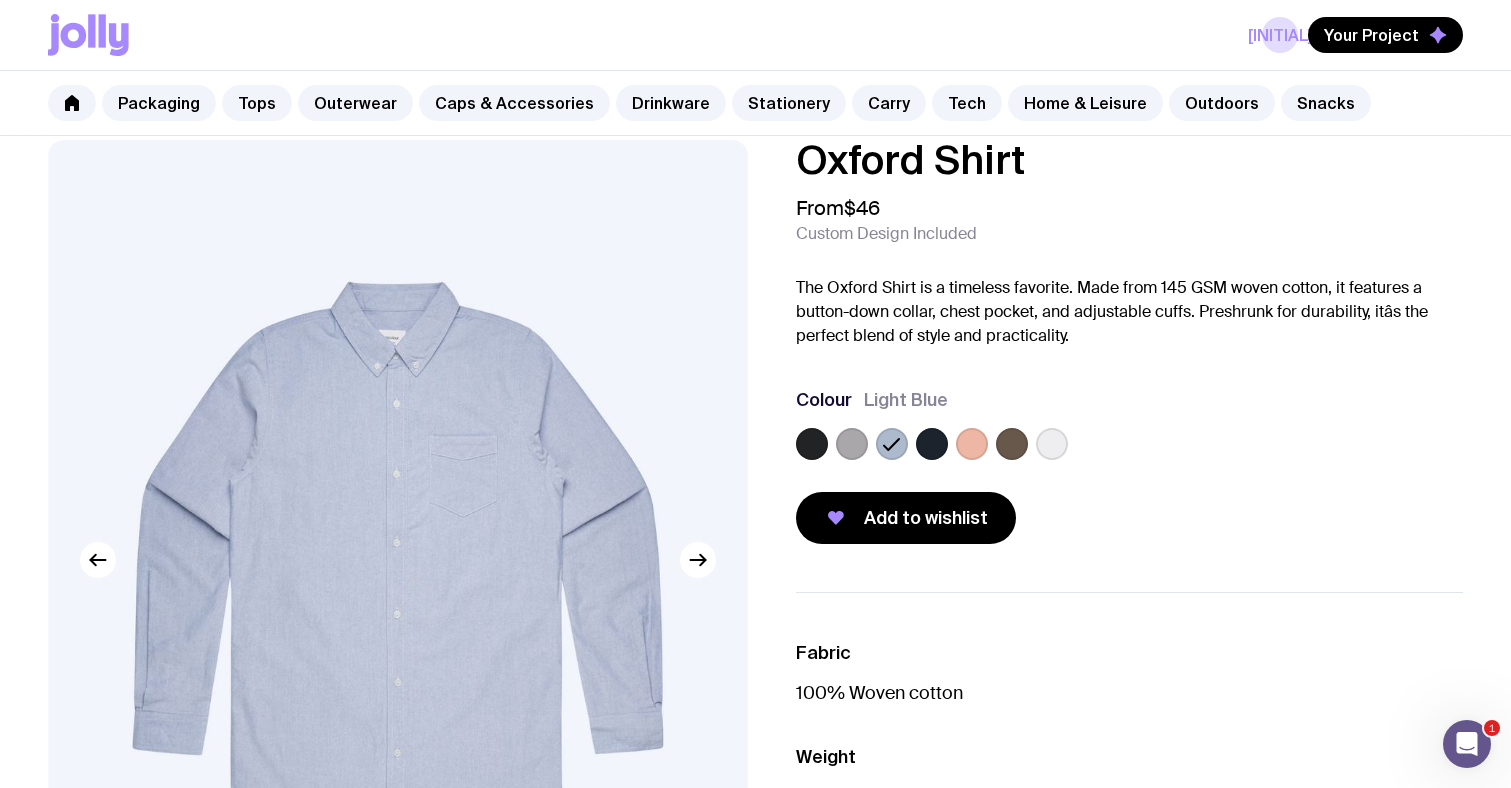 scroll, scrollTop: 43, scrollLeft: 0, axis: vertical 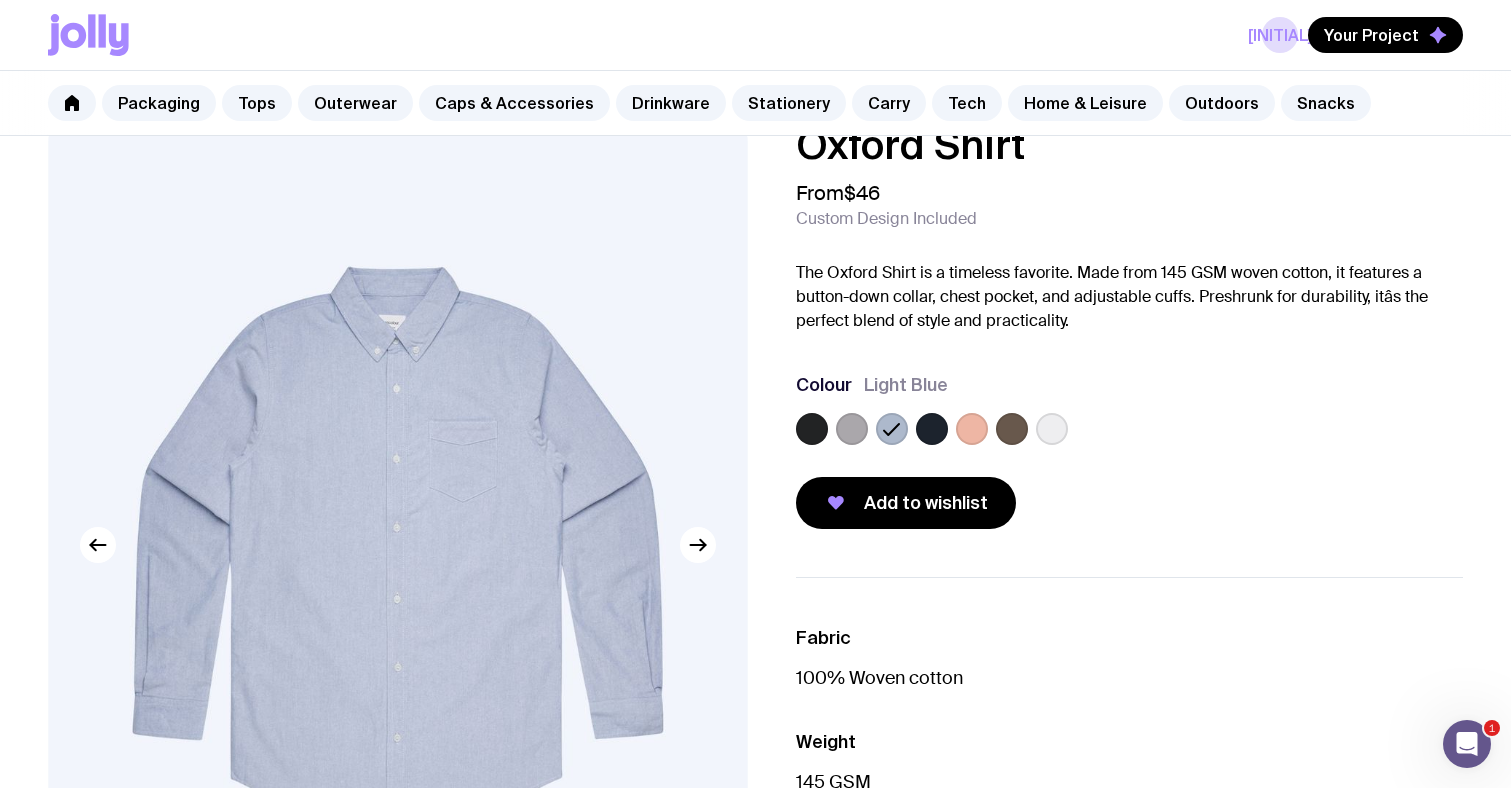 click 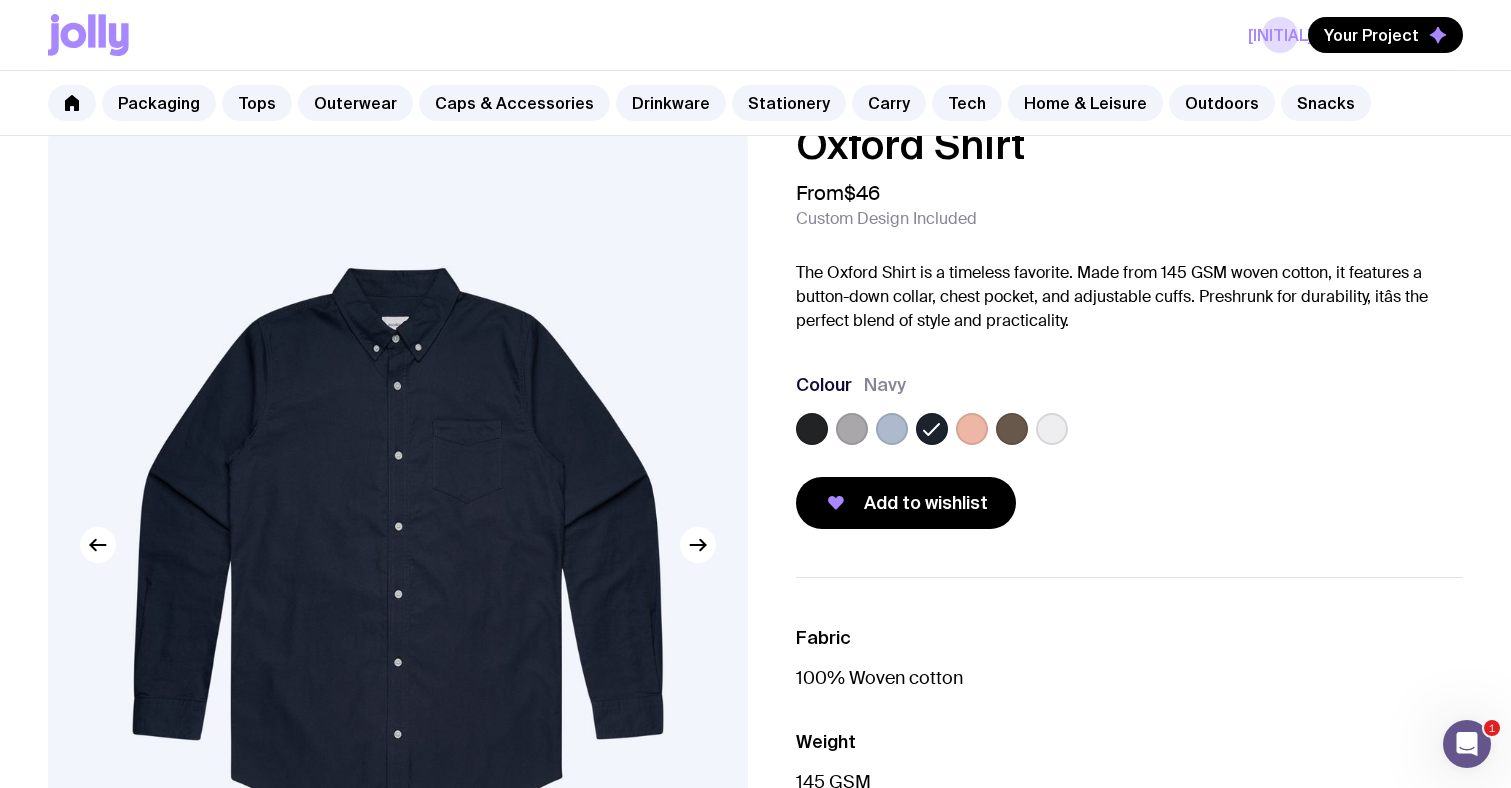 click 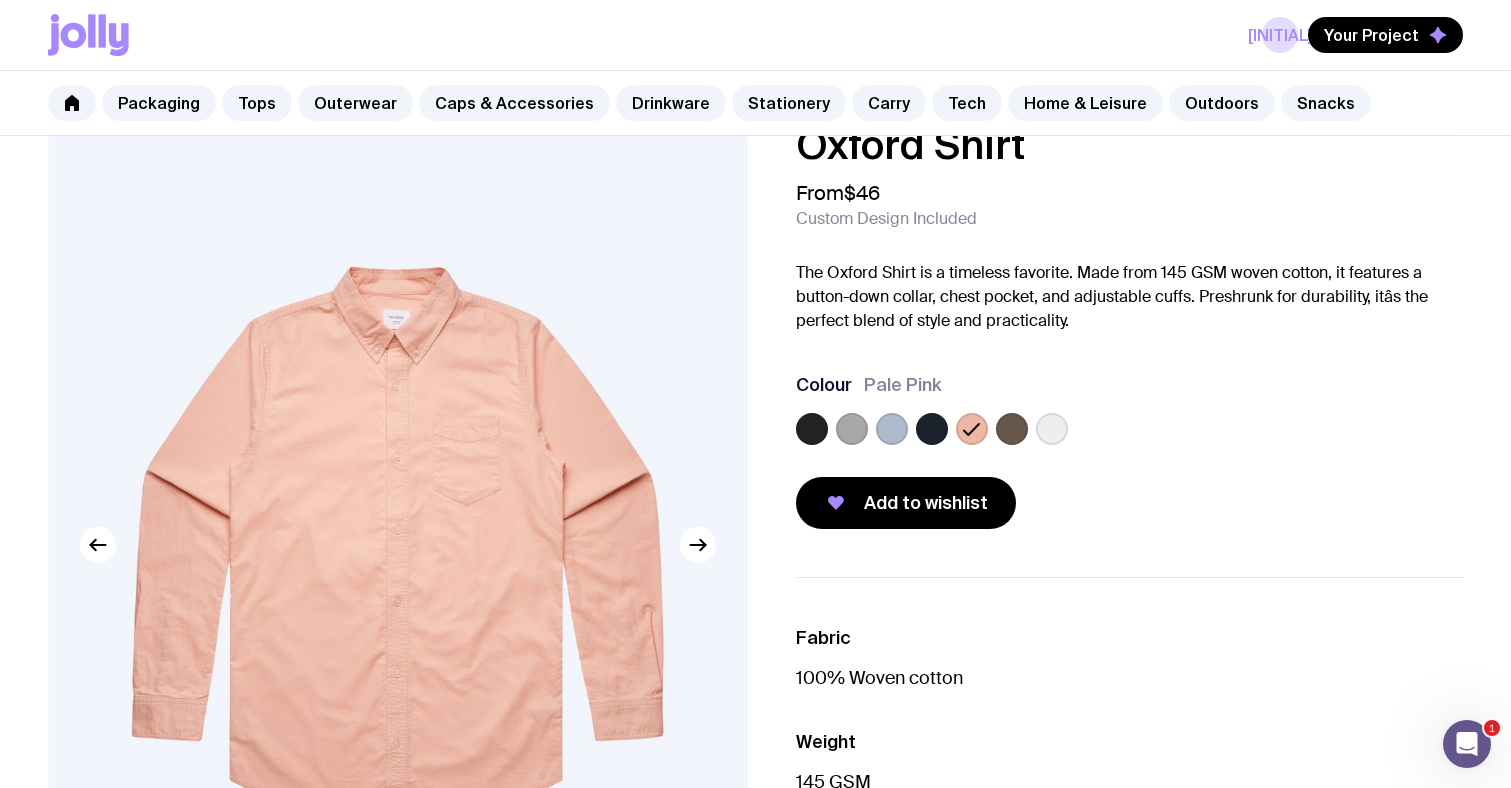 click 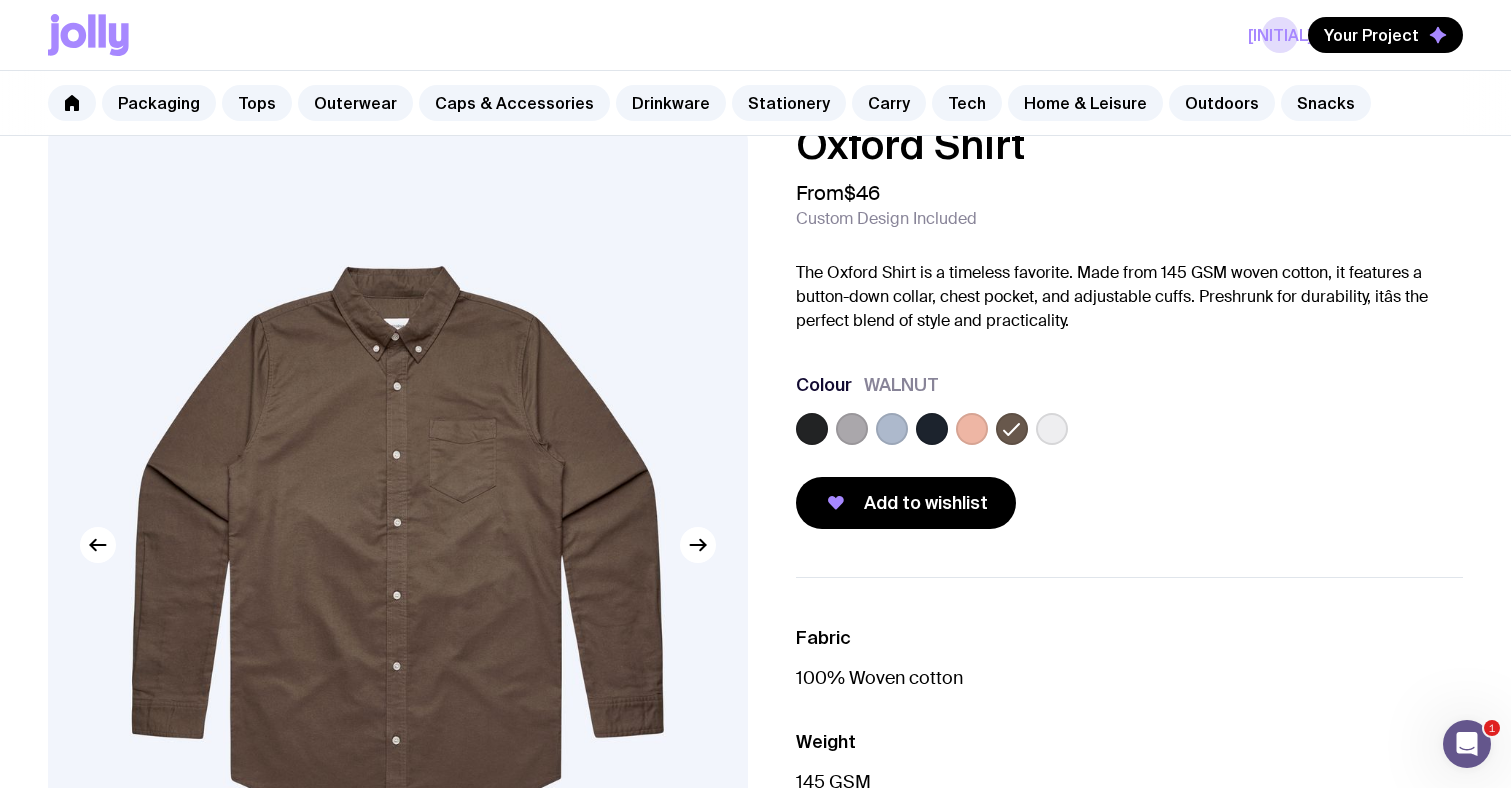 click 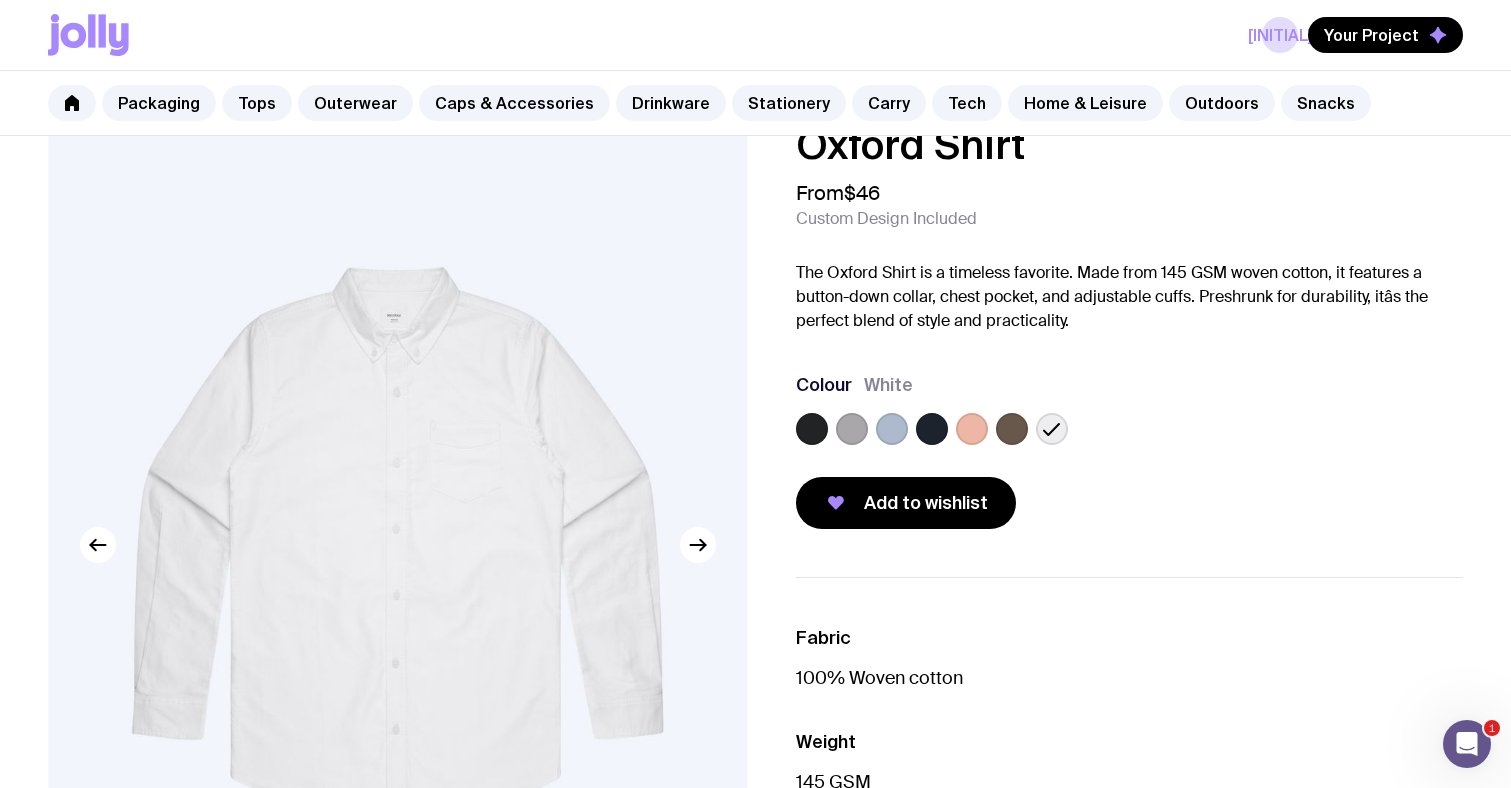 click 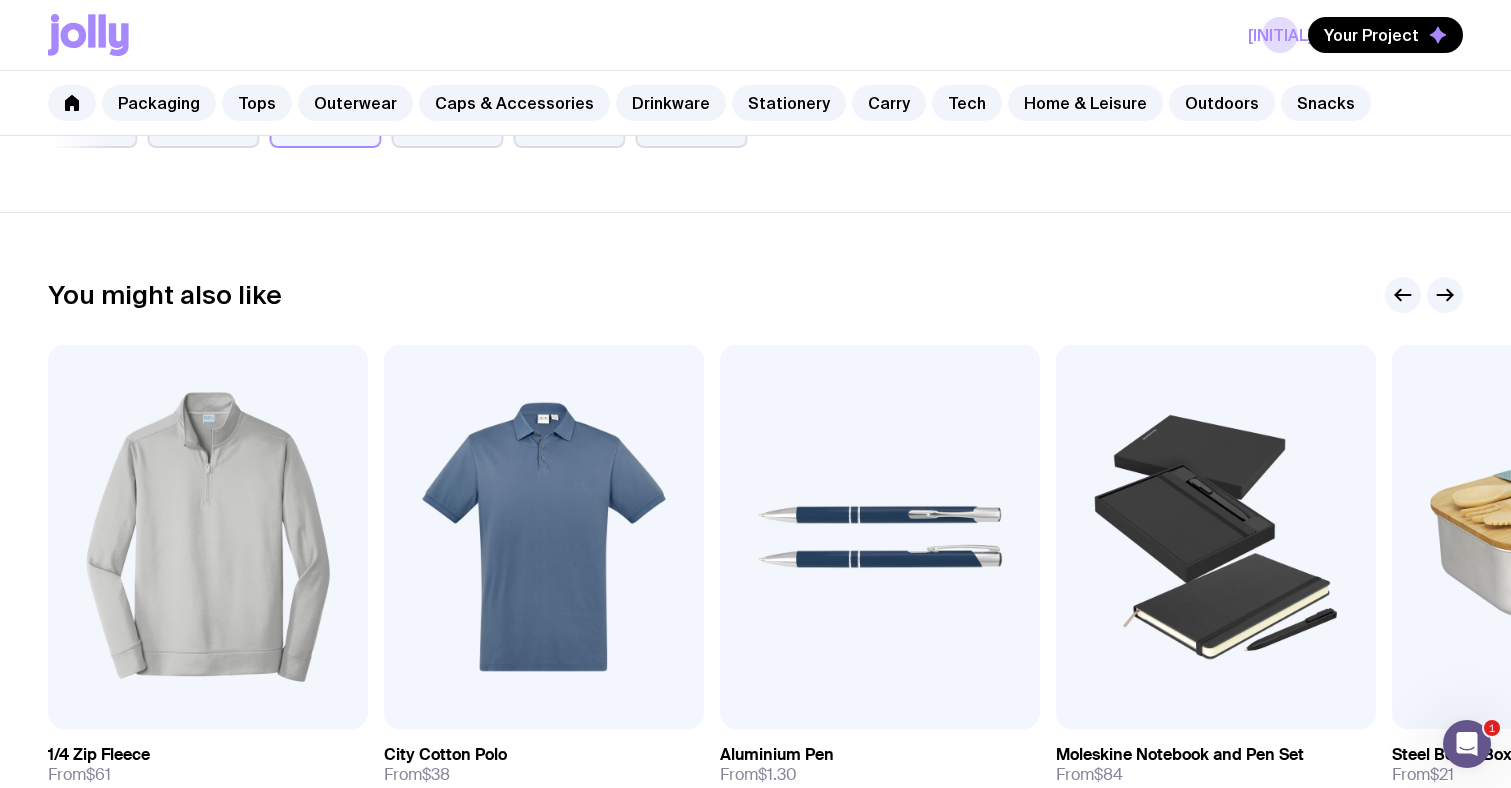 scroll, scrollTop: 1153, scrollLeft: 0, axis: vertical 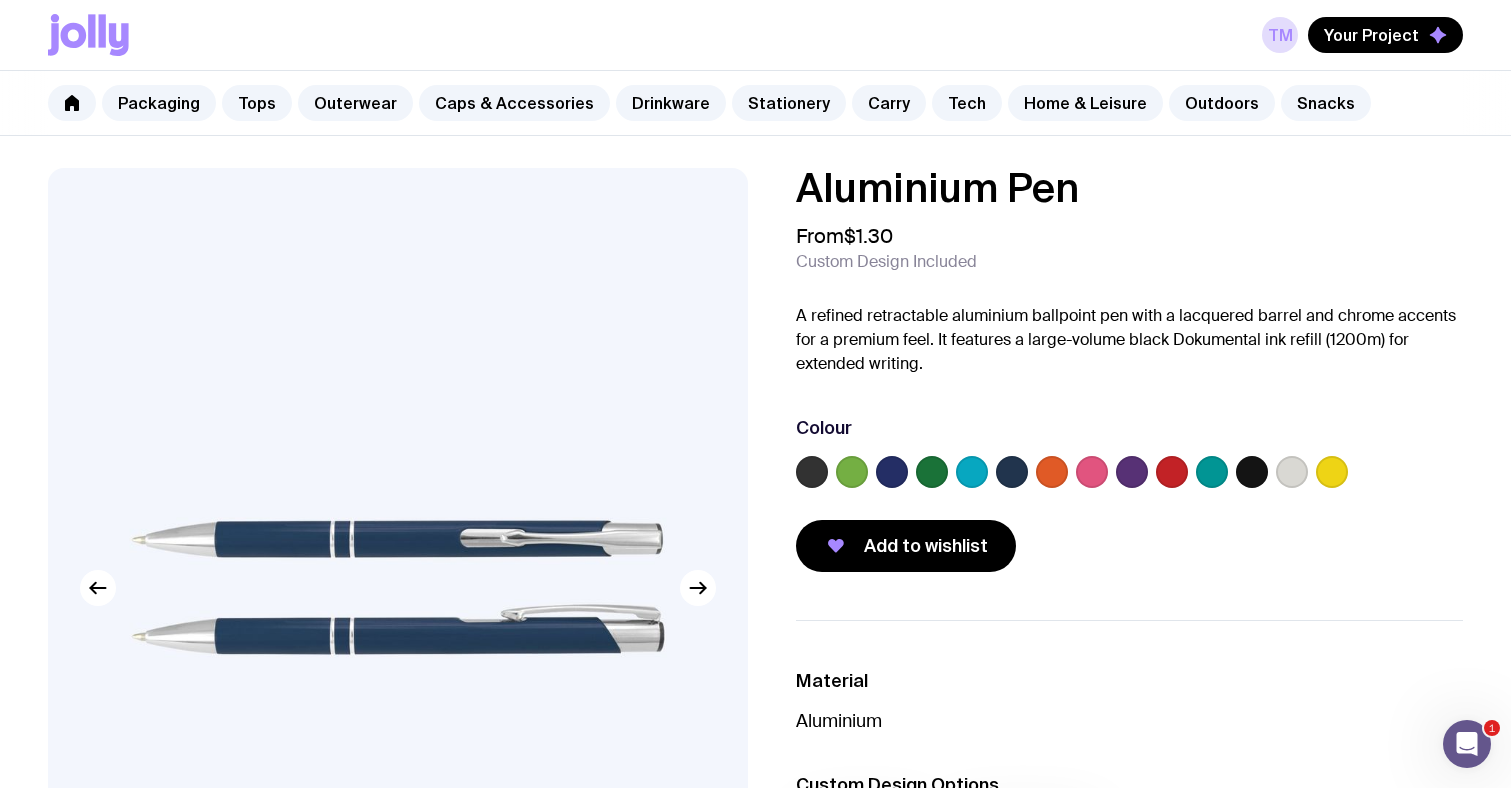 click at bounding box center [892, 472] 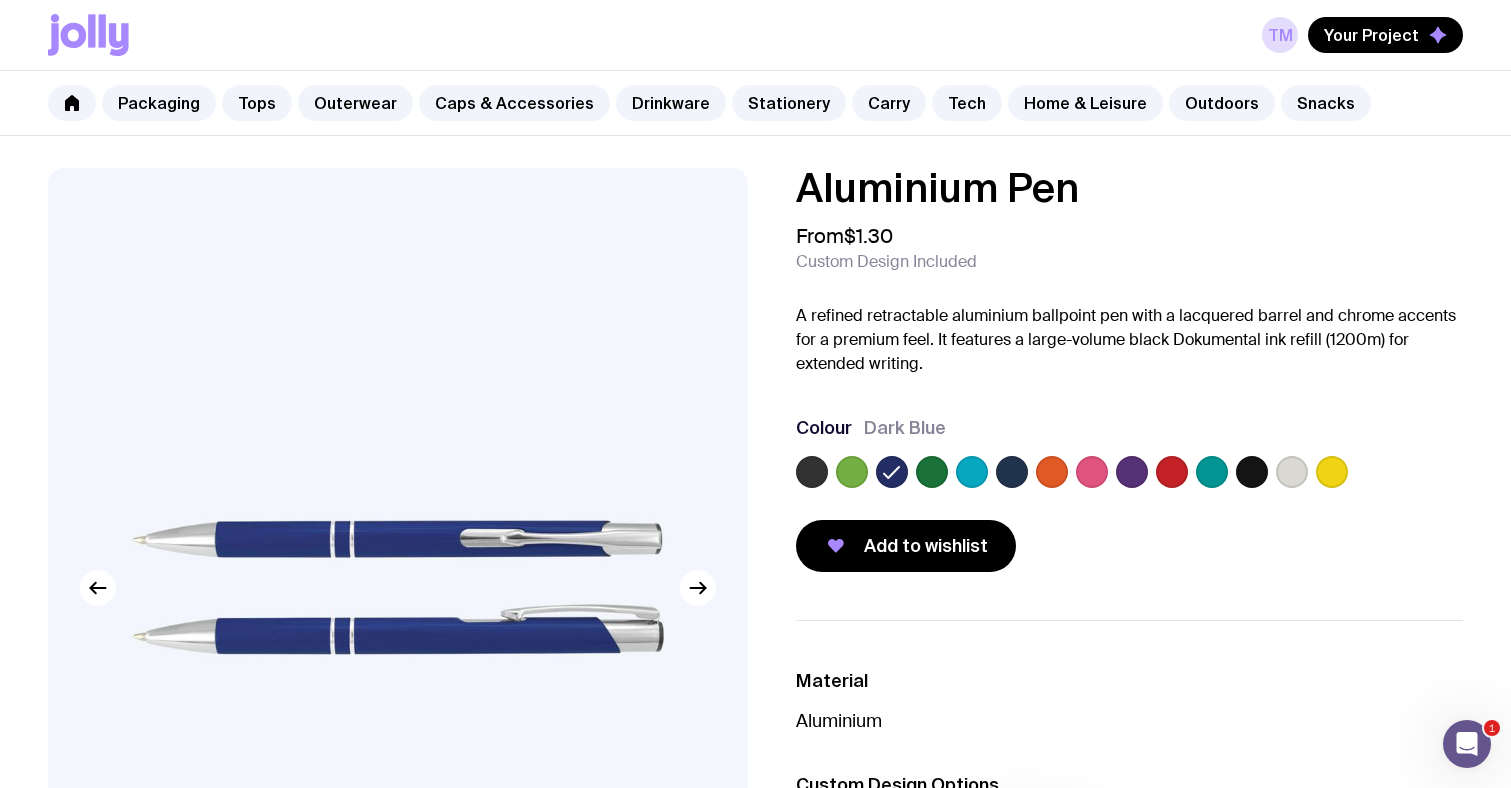 click at bounding box center [1012, 472] 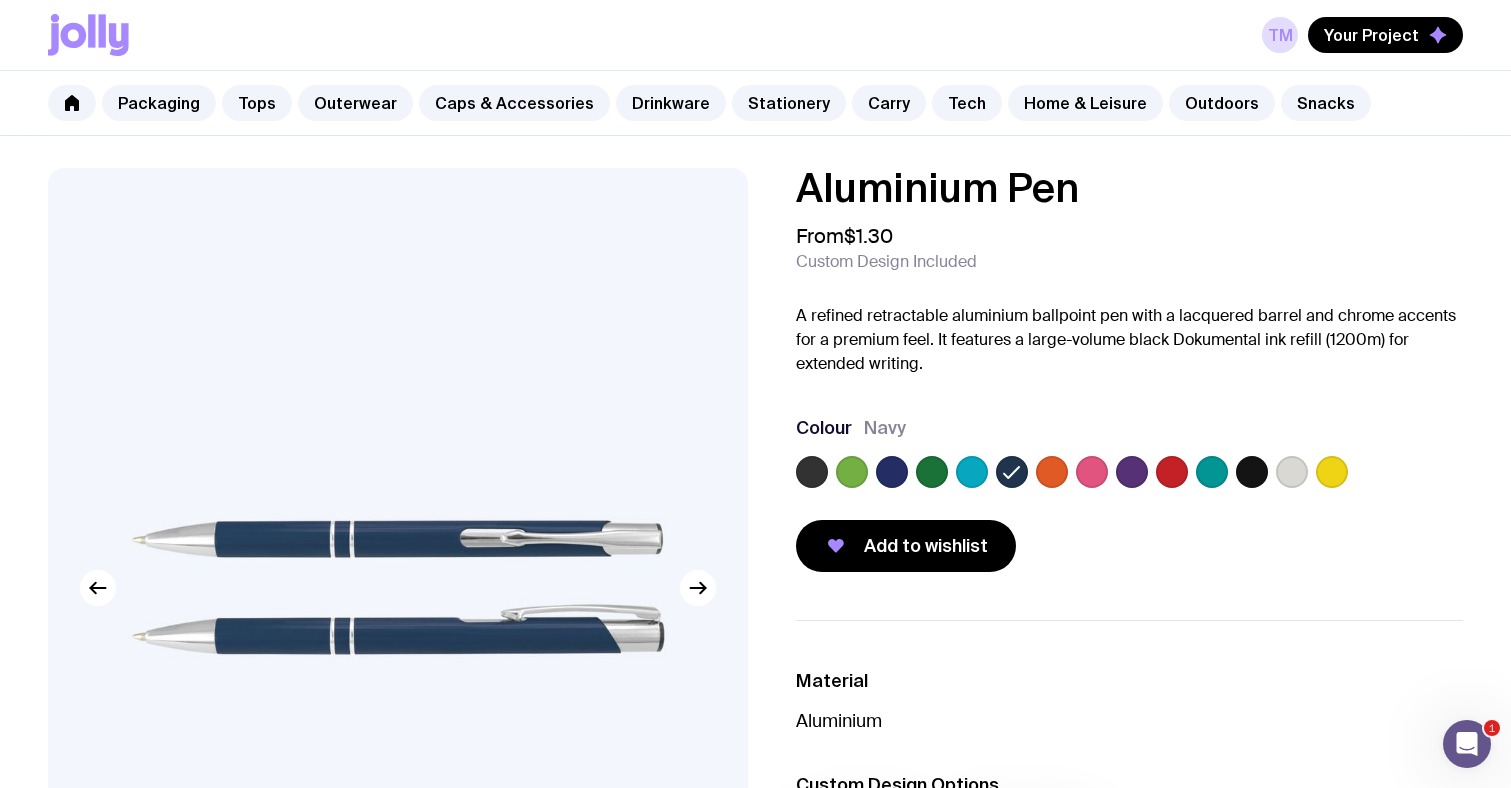 click at bounding box center (972, 472) 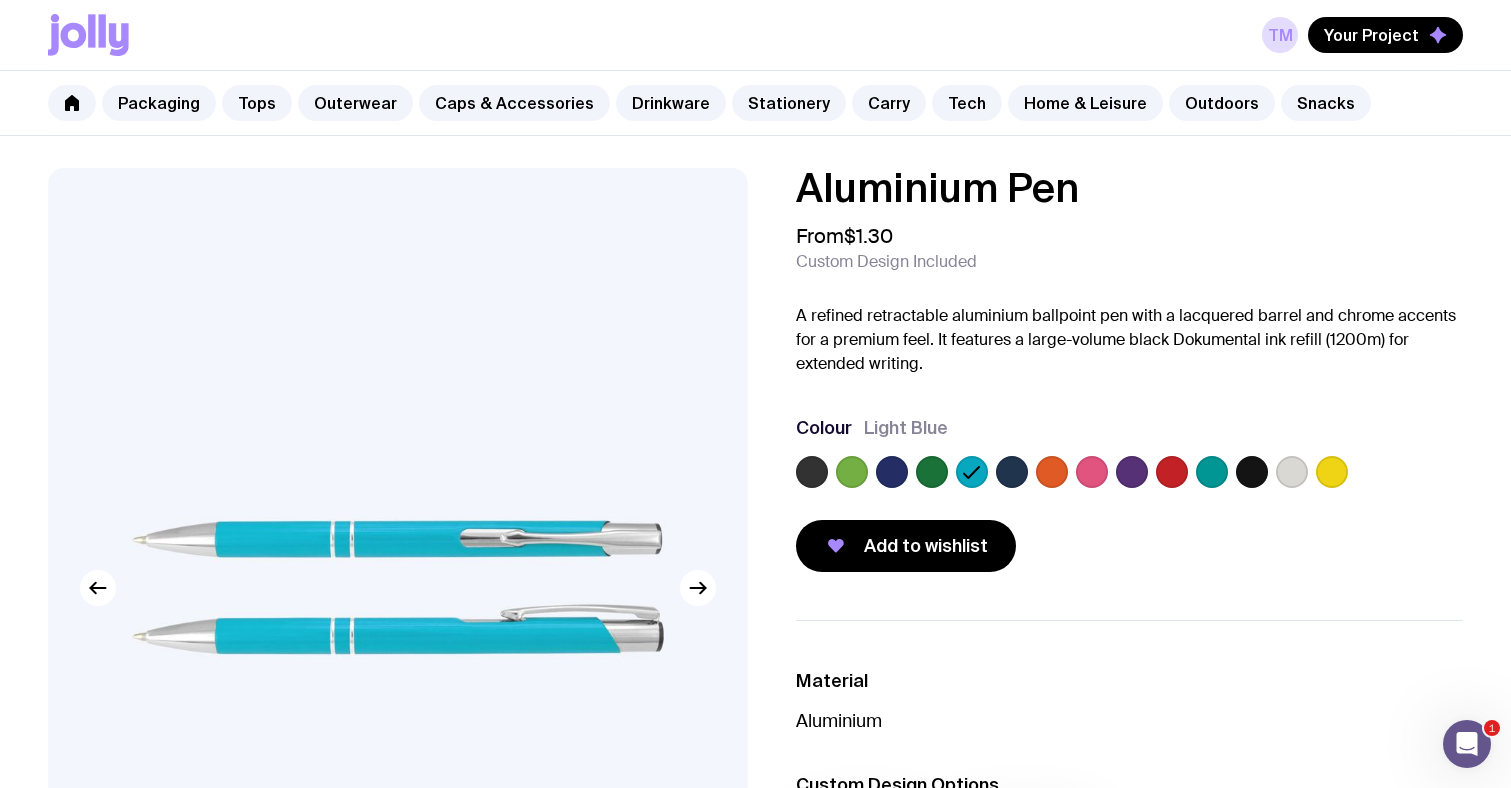 click at bounding box center (932, 472) 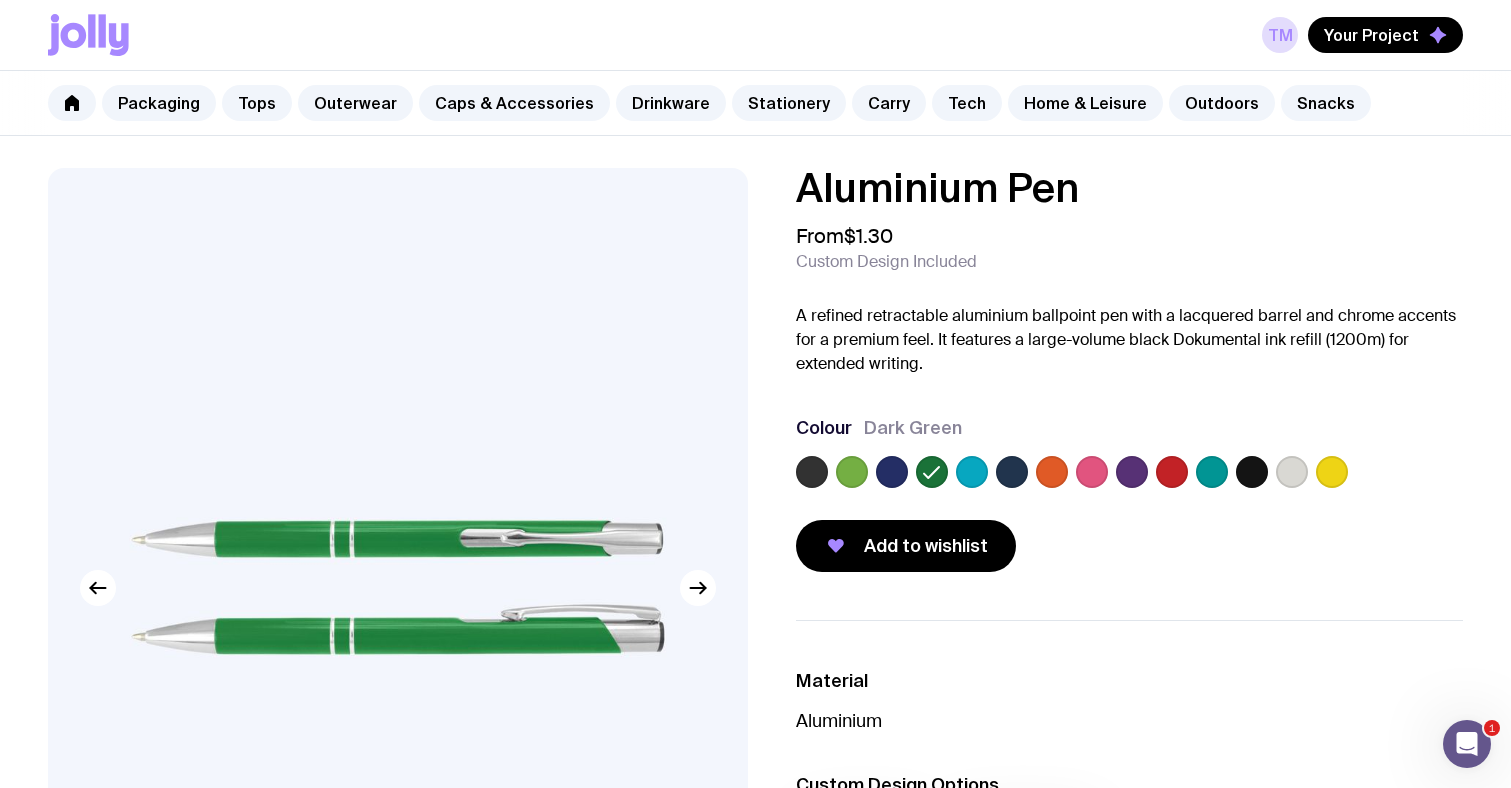 click at bounding box center [1130, 476] 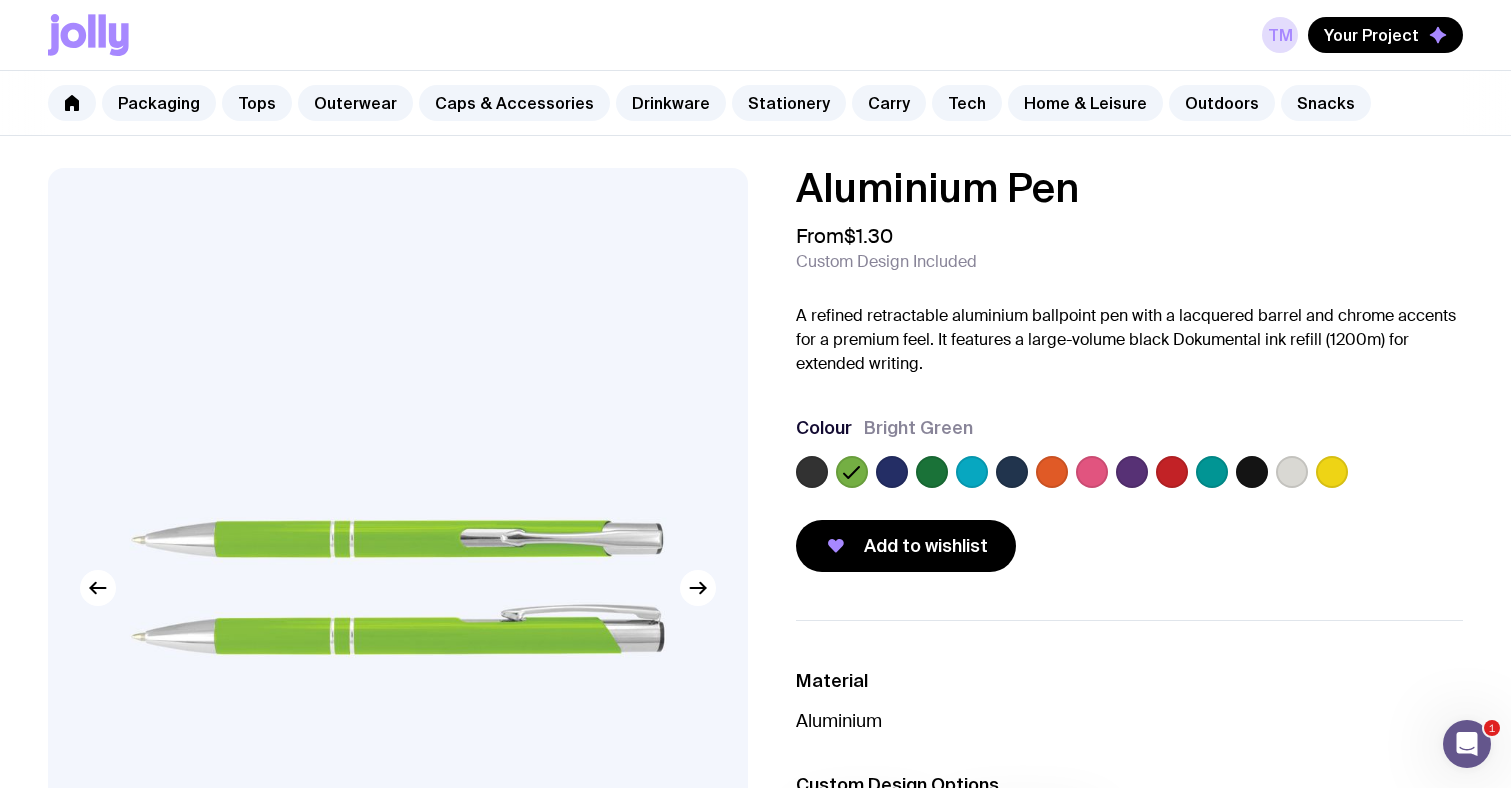 click at bounding box center [892, 472] 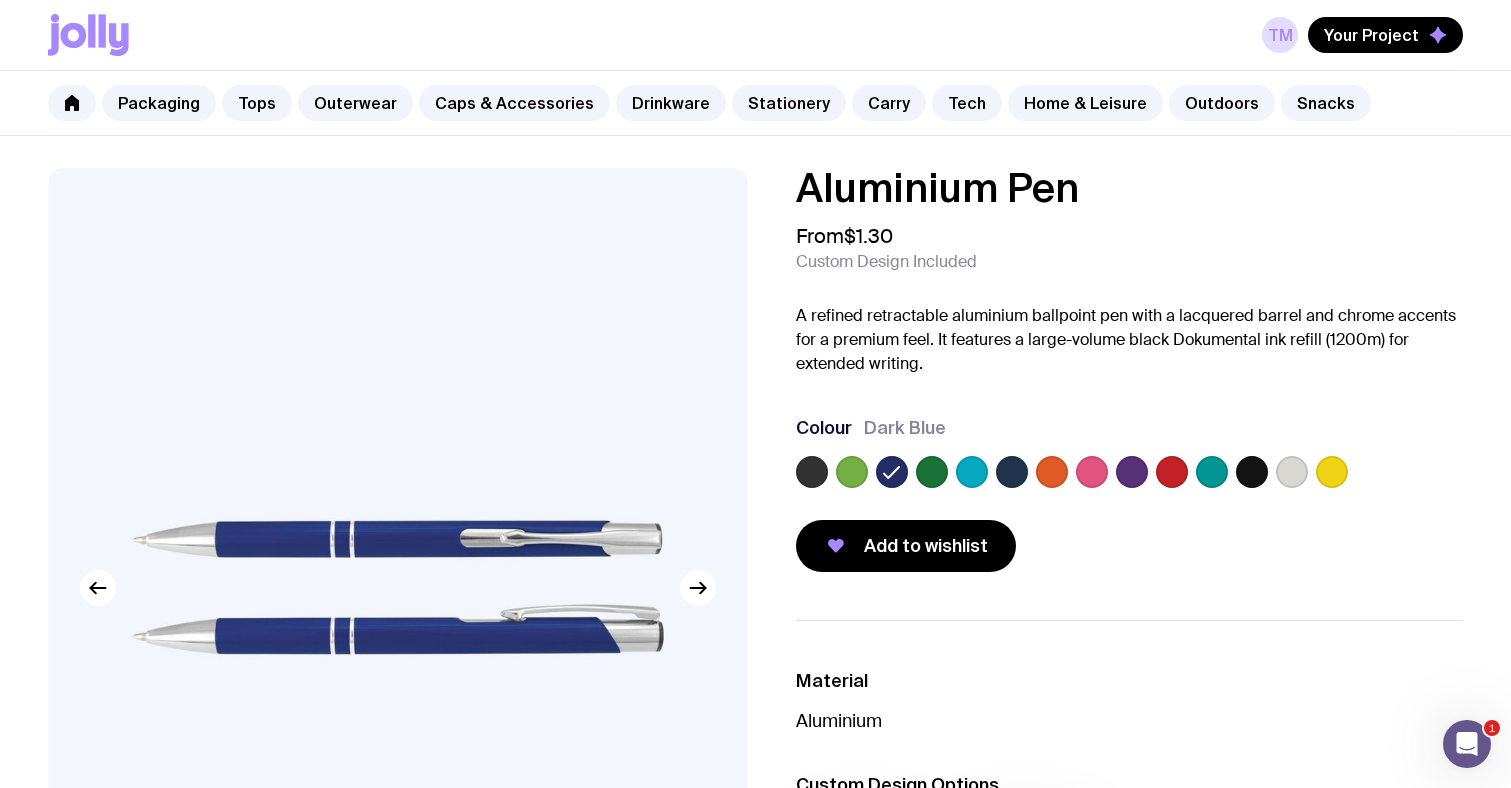 click at bounding box center (932, 472) 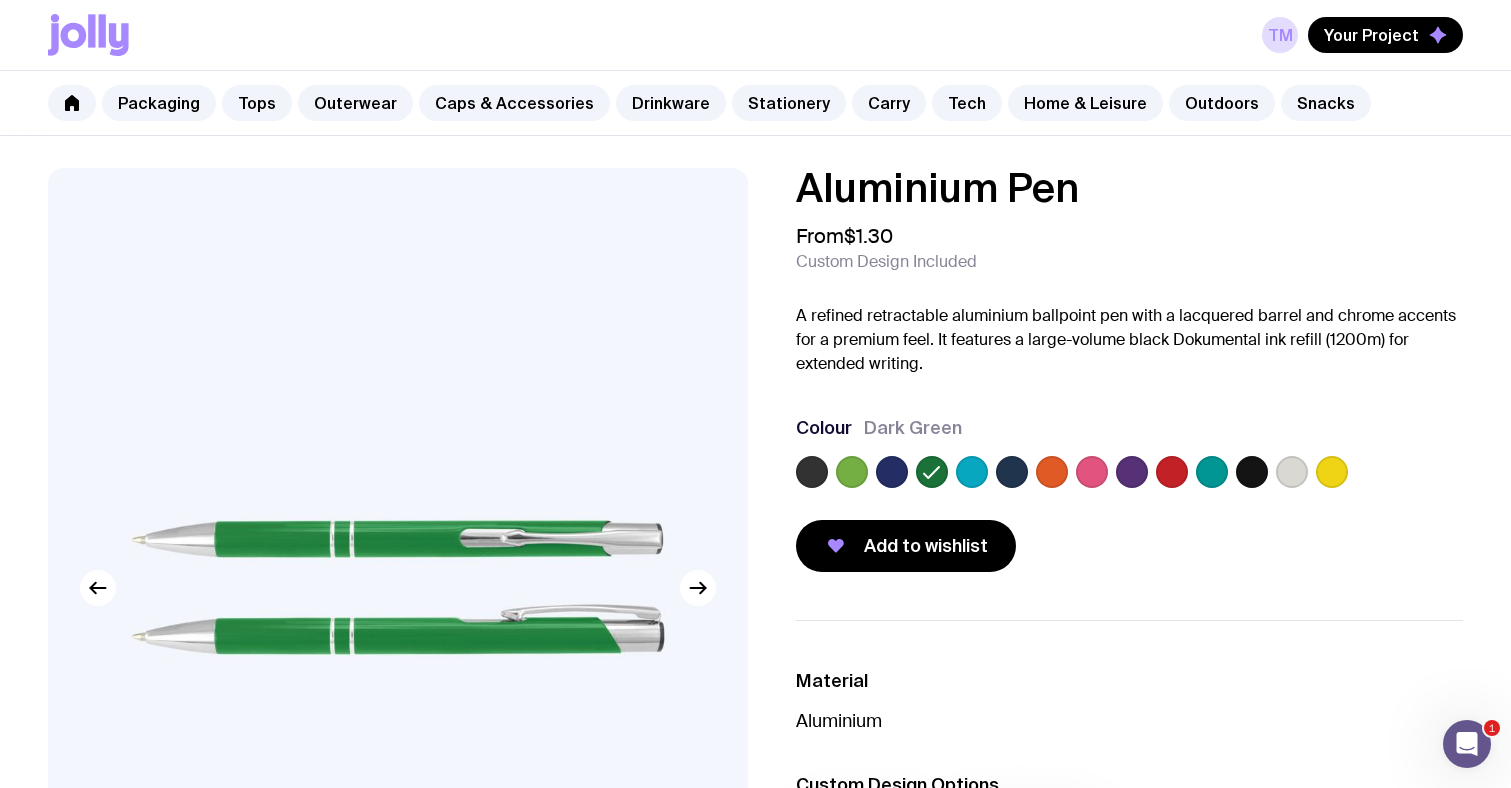 click at bounding box center [972, 472] 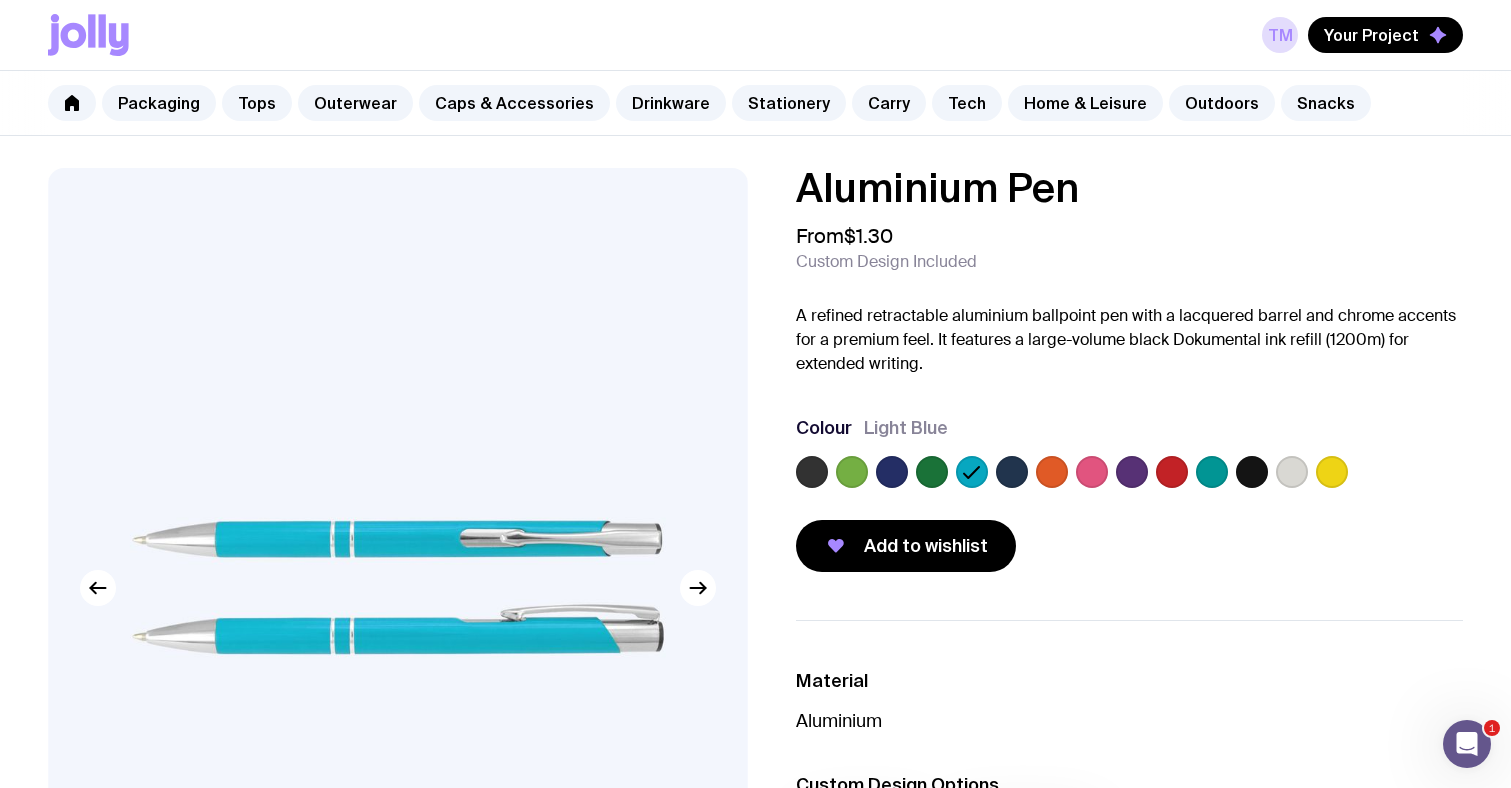 click at bounding box center [1012, 472] 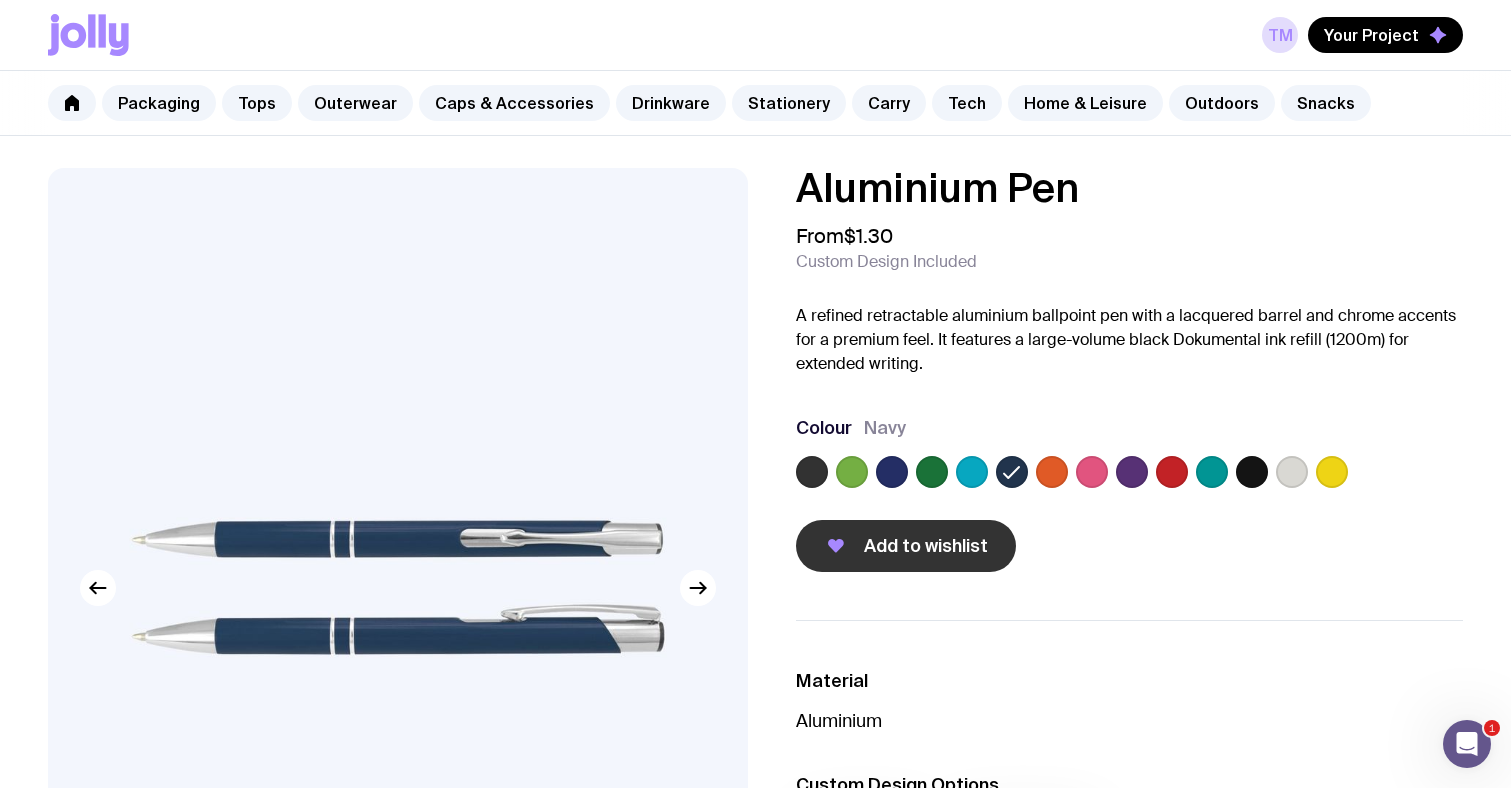 click on "Add to wishlist" at bounding box center [926, 546] 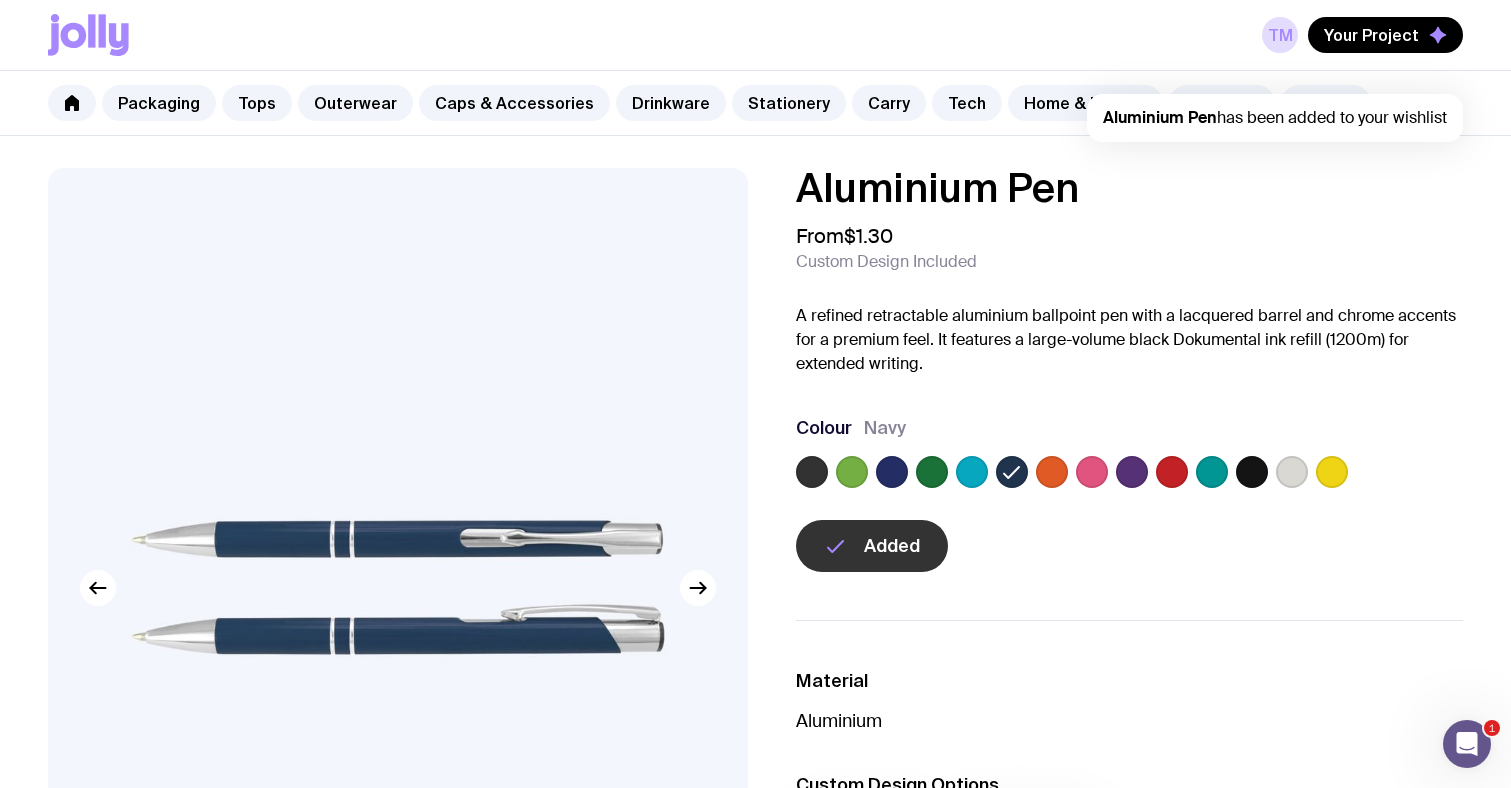 scroll, scrollTop: 0, scrollLeft: 0, axis: both 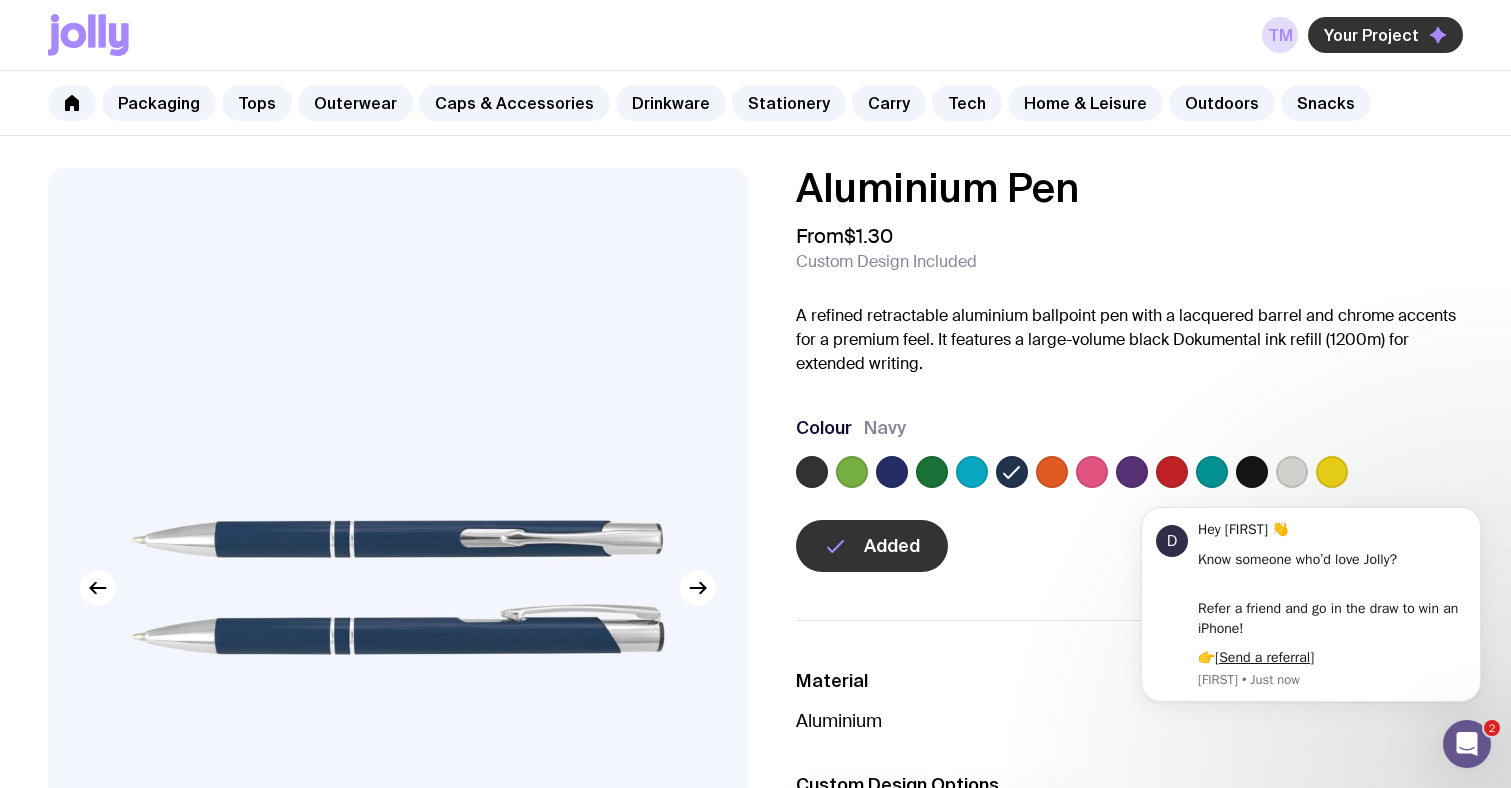click on "Your Project" at bounding box center [1371, 35] 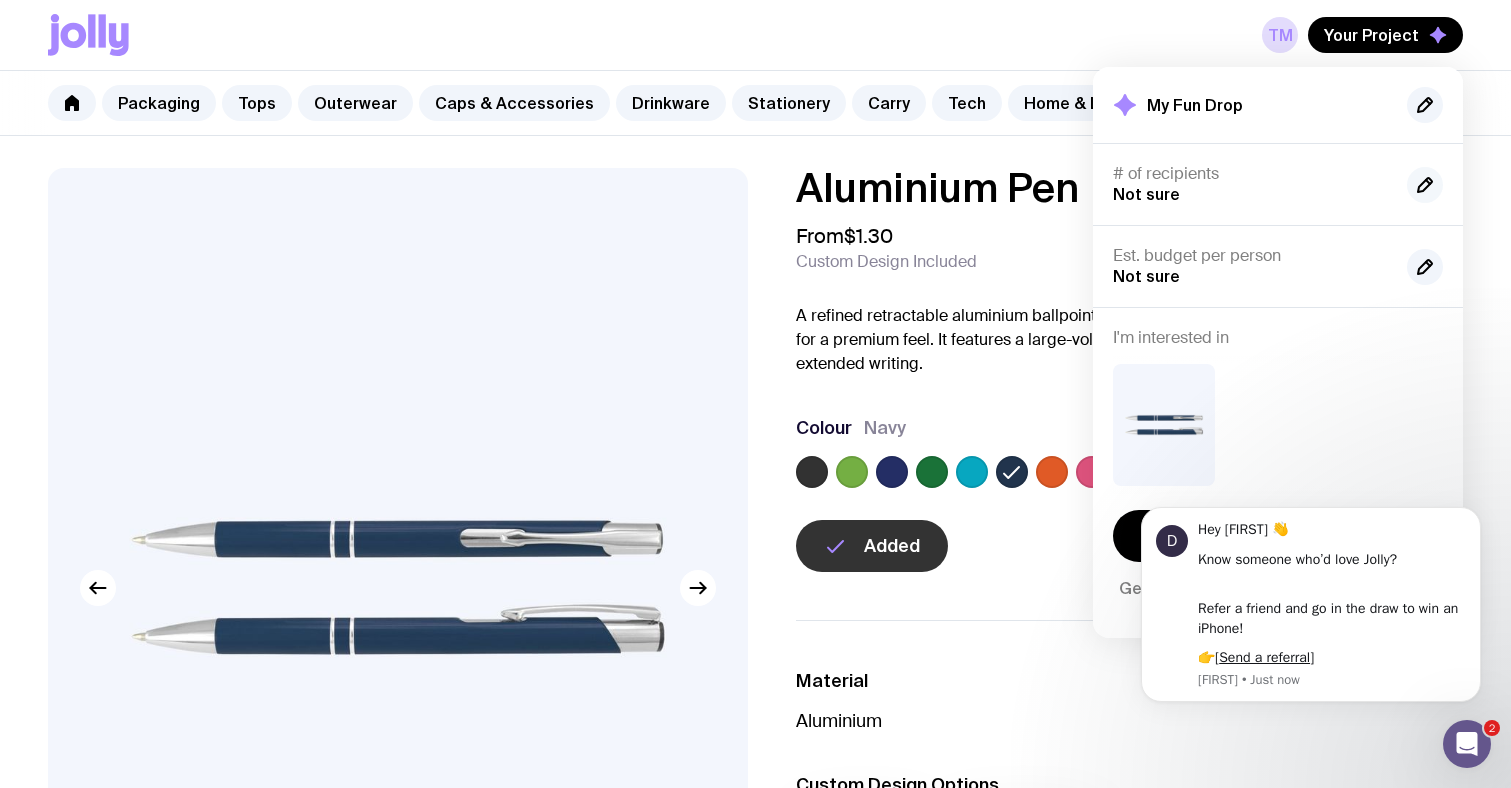 click 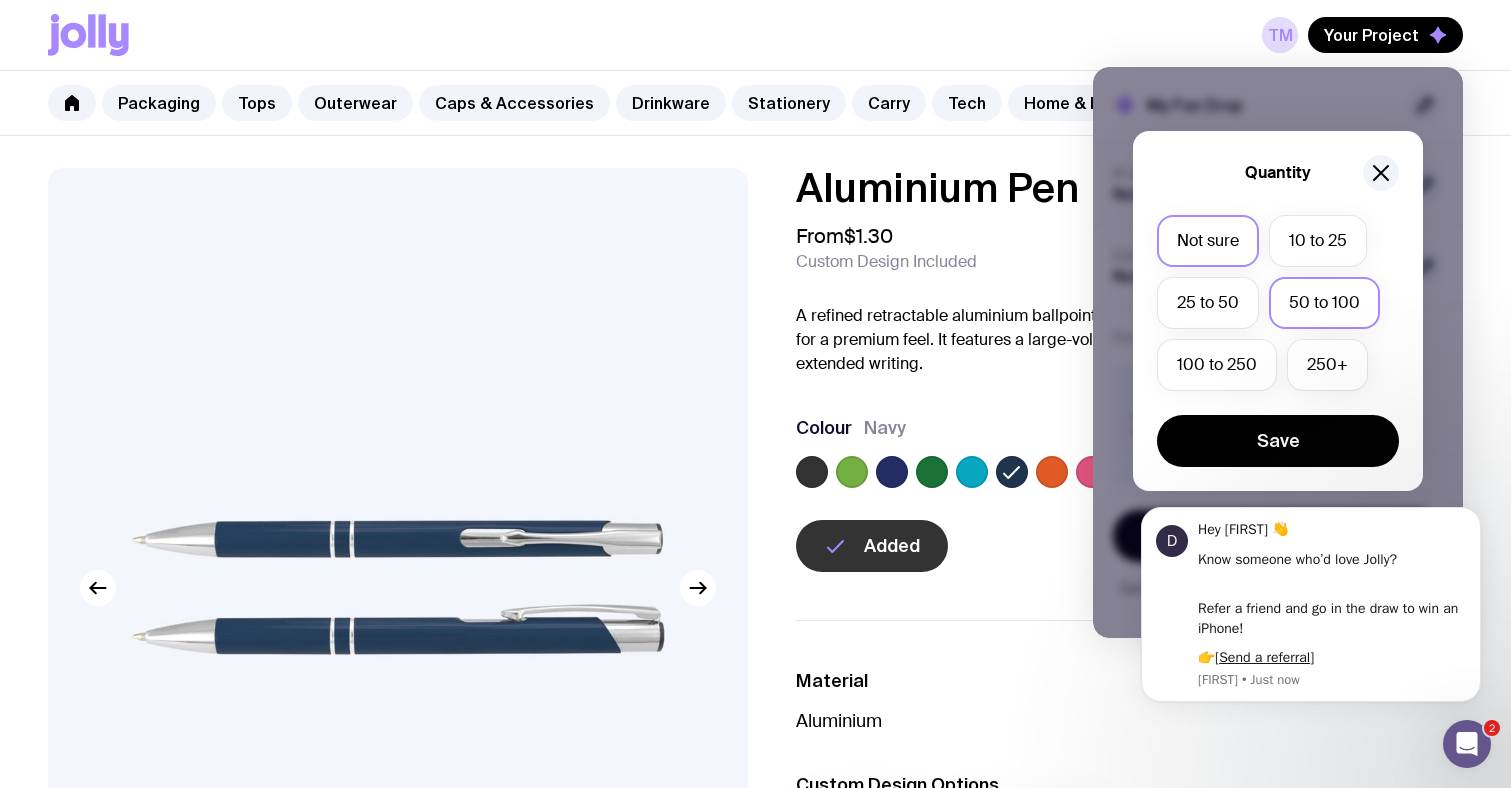 click on "50 to 100" 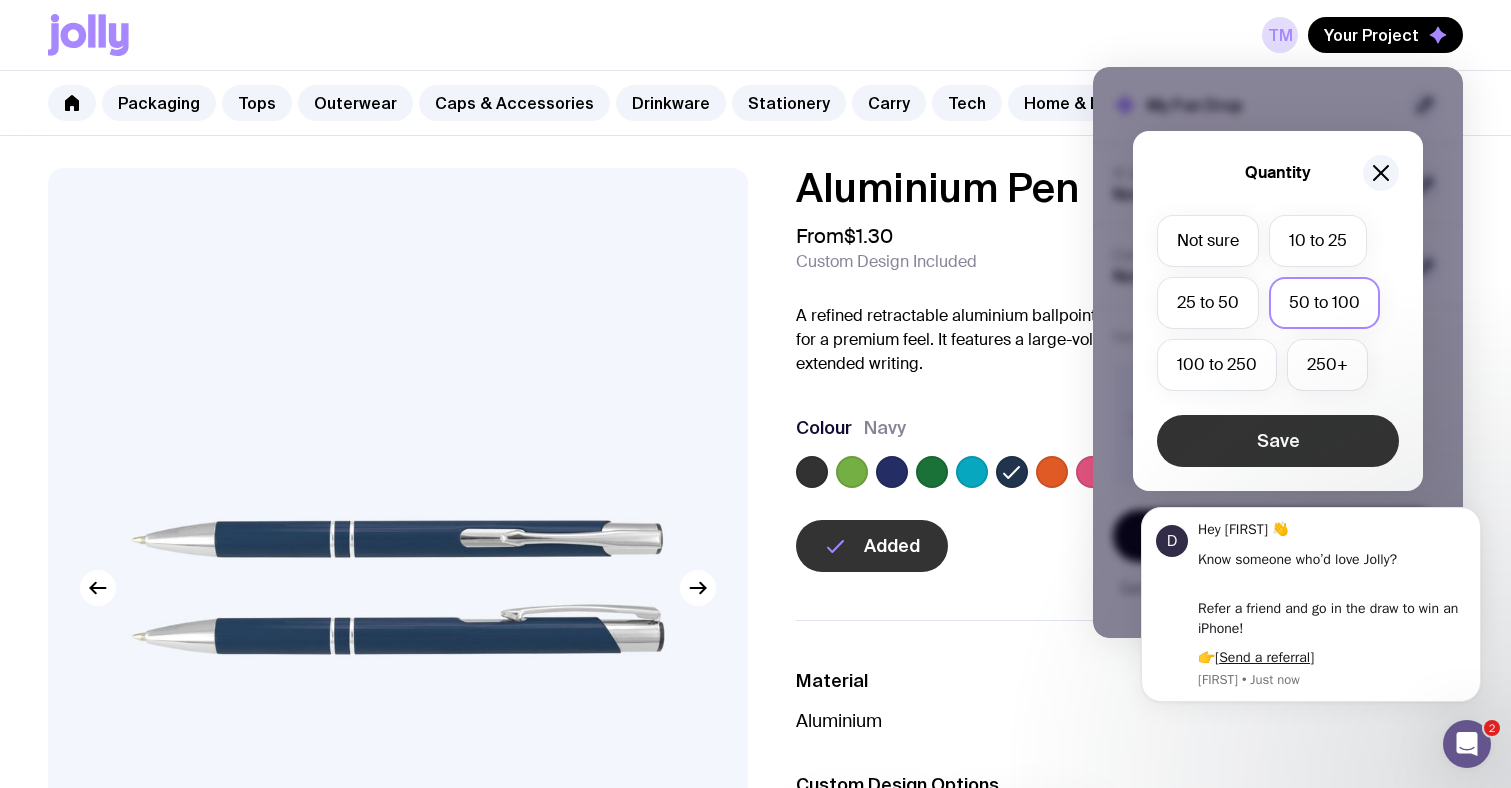 click on "Save" 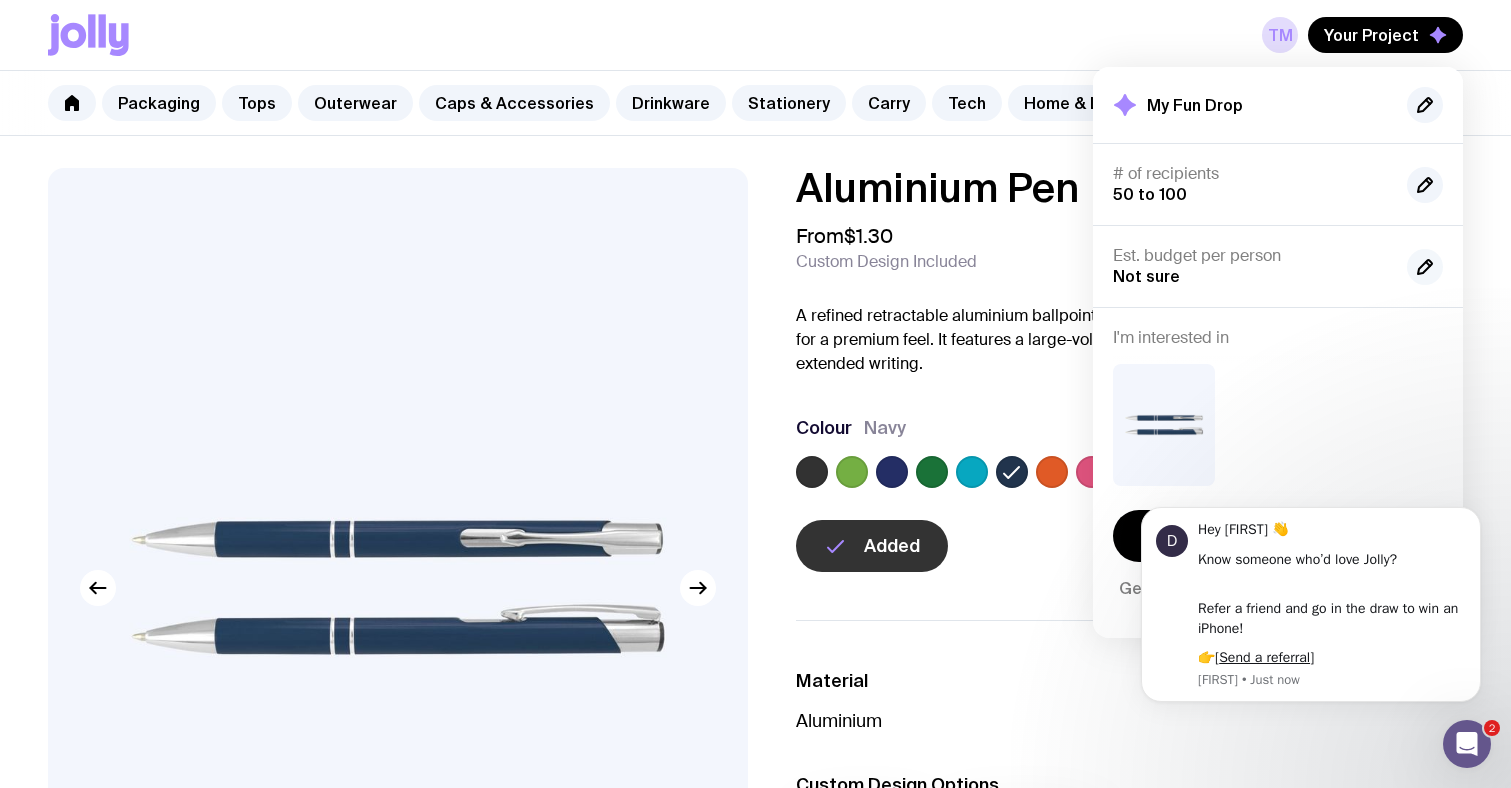 click 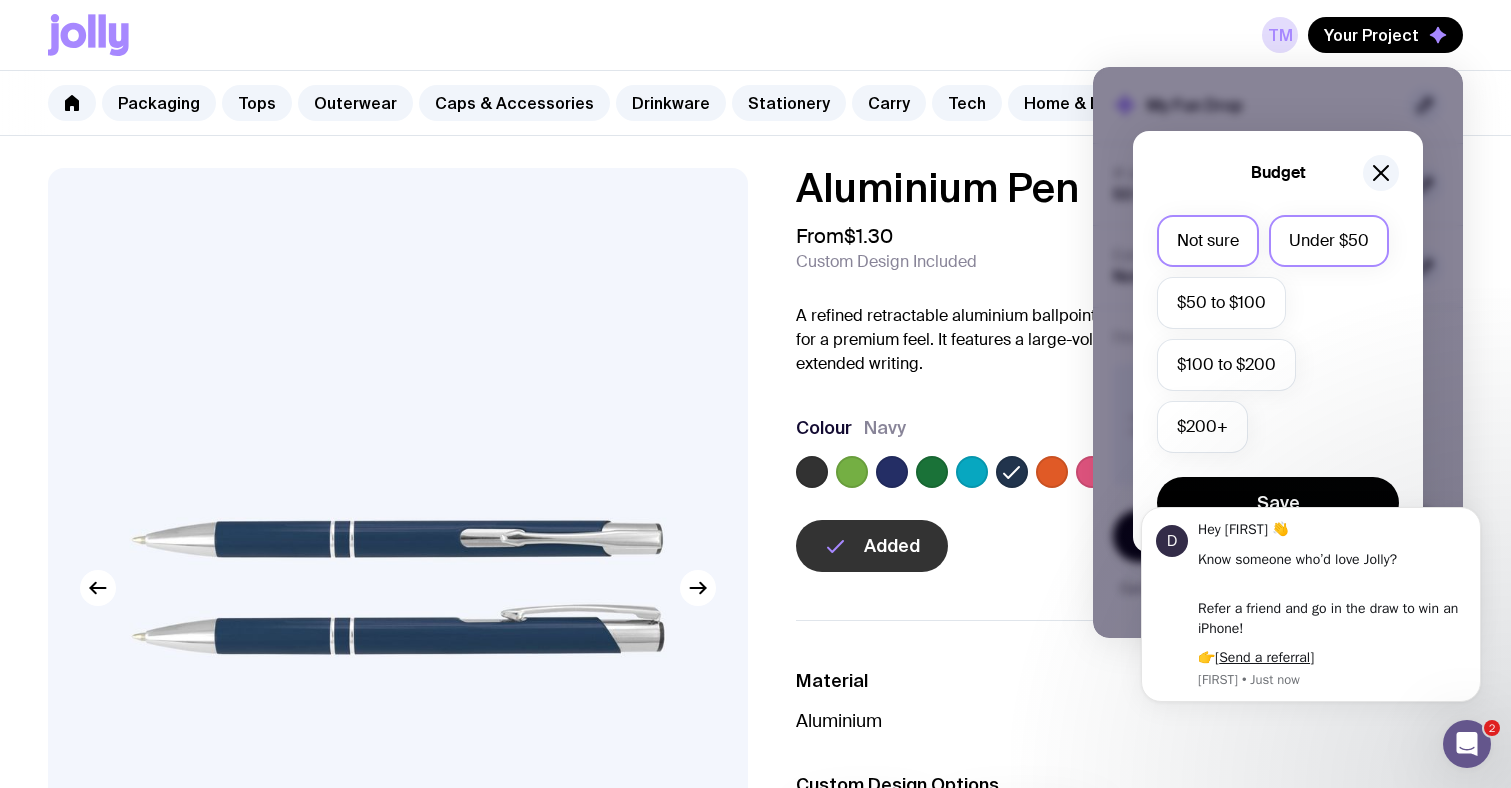 click on "Under $50" 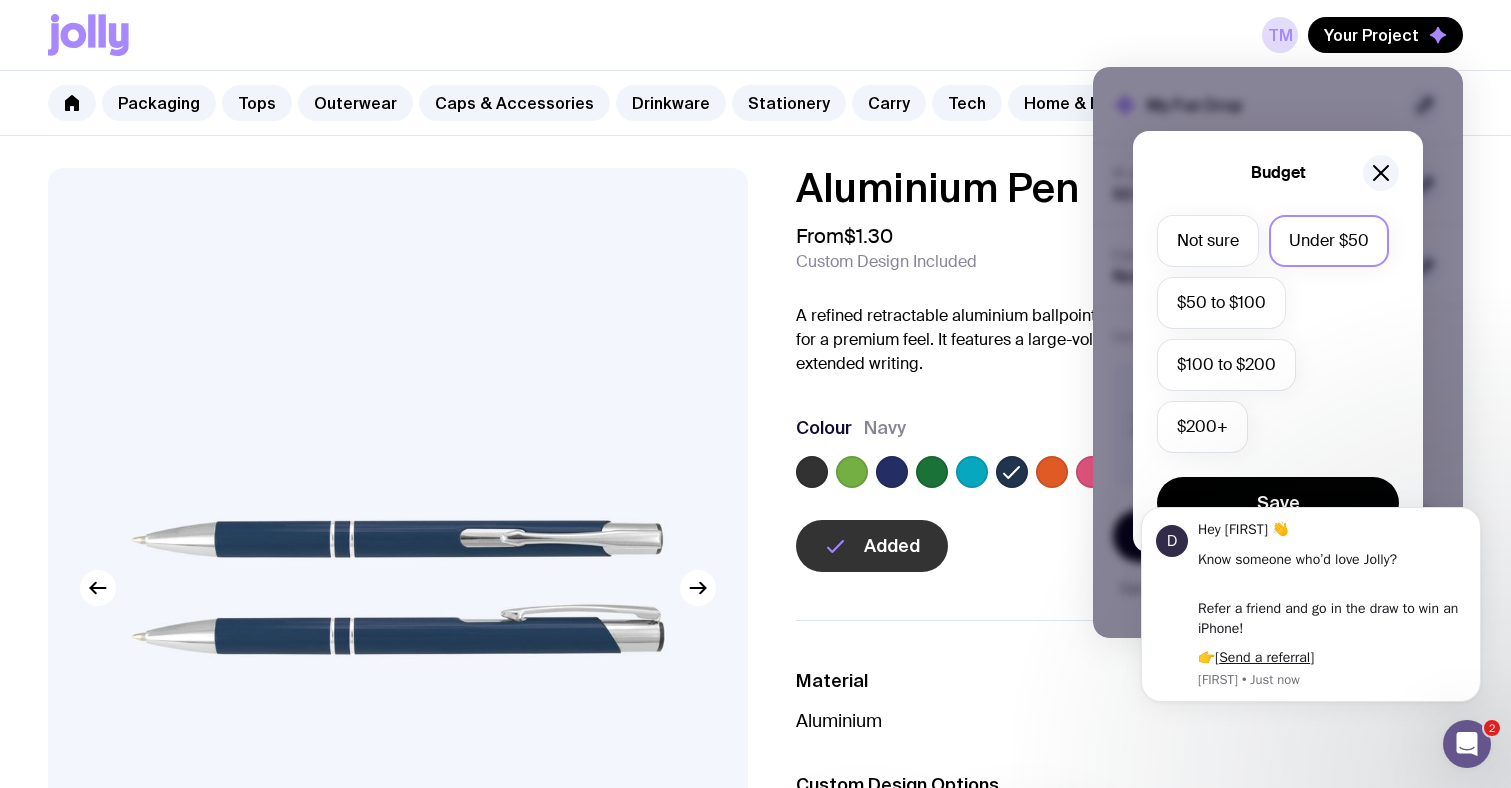 click on "D Hey Tim 👋   Know someone who’d love Jolly? Refer a friend and go in the draw to win an iPhone!   👉[ Send a referral ] David • Just now" at bounding box center [1311, 607] 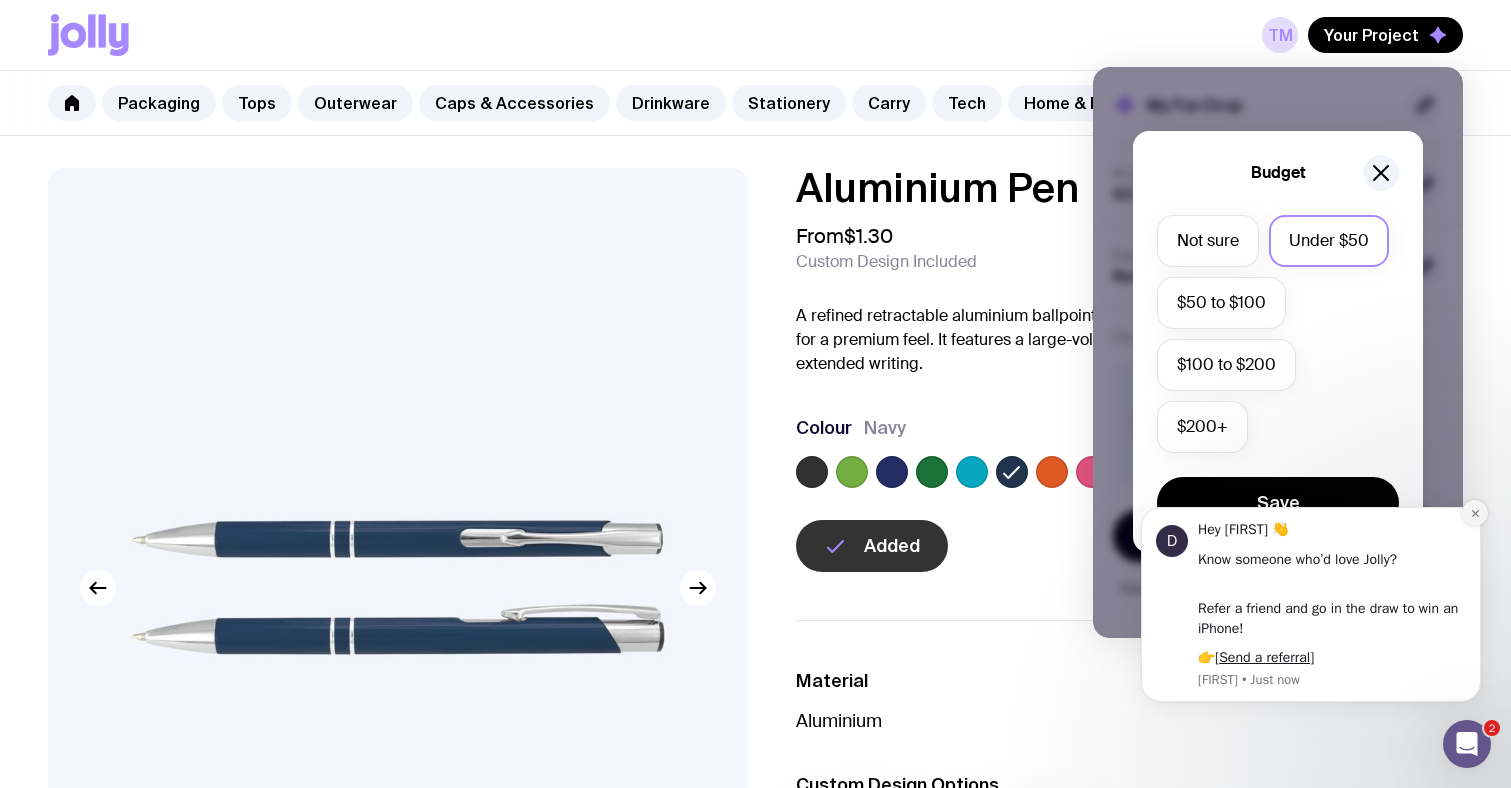 click 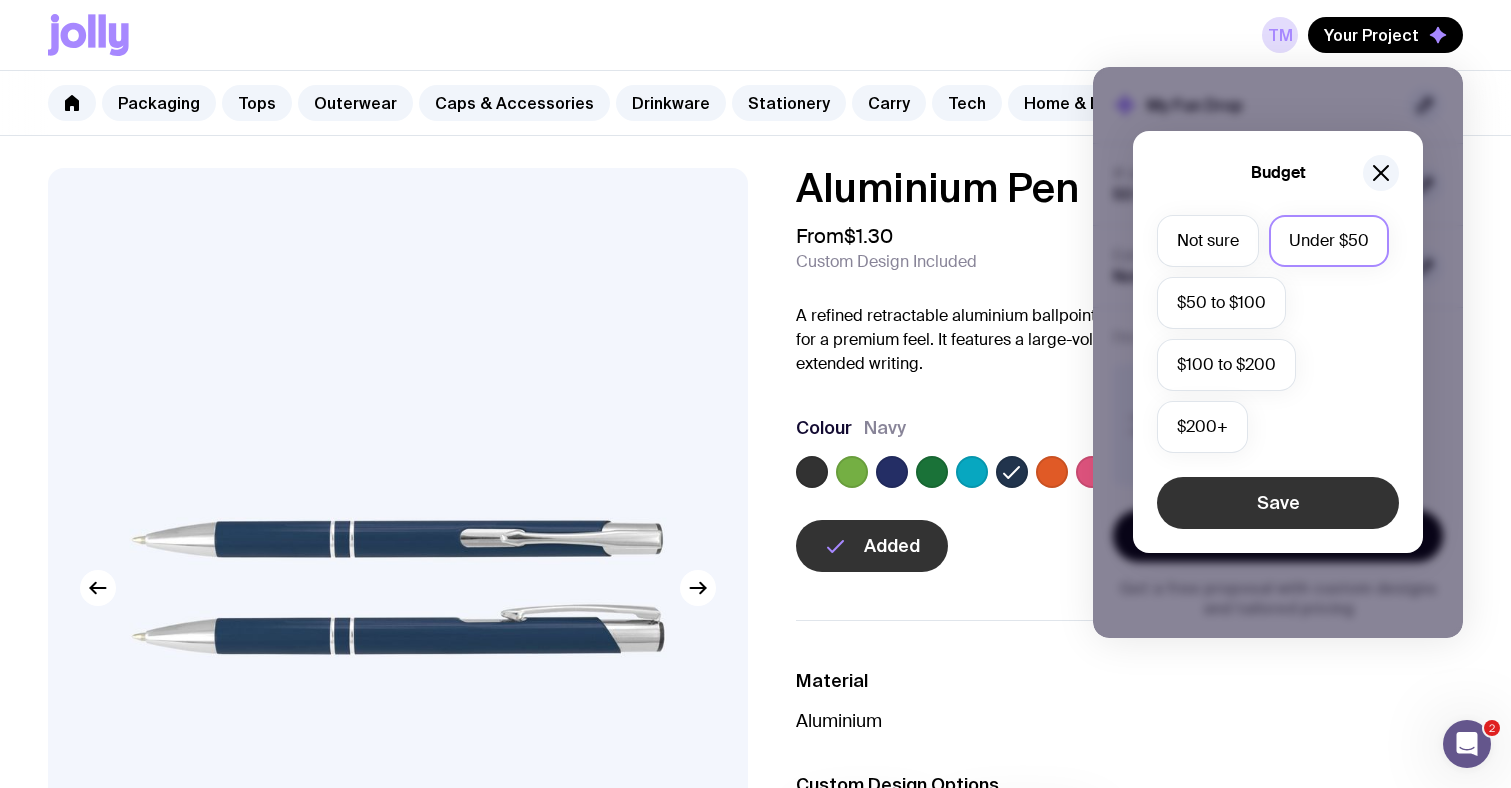 click on "Save" 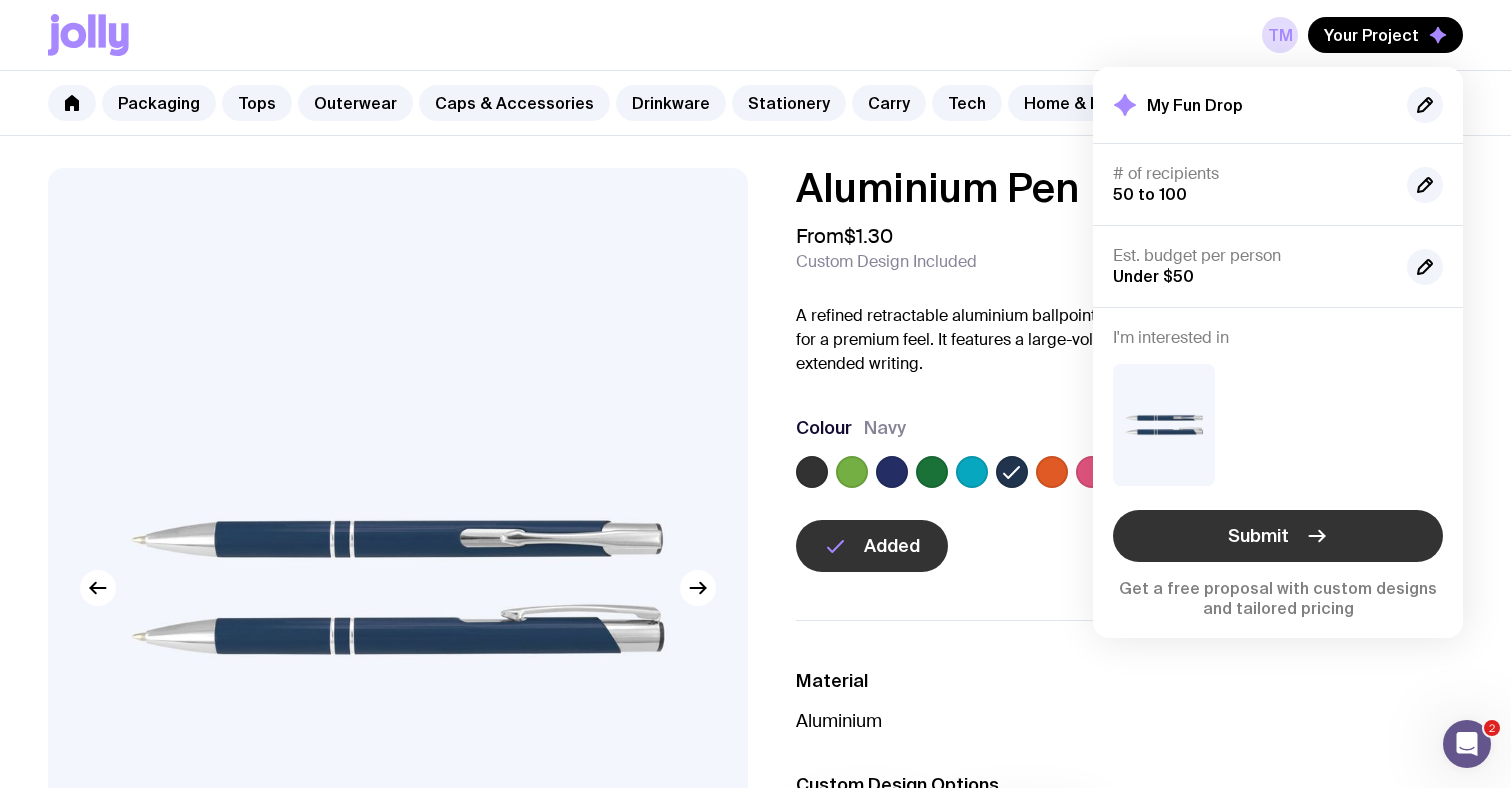 click on "Submit" 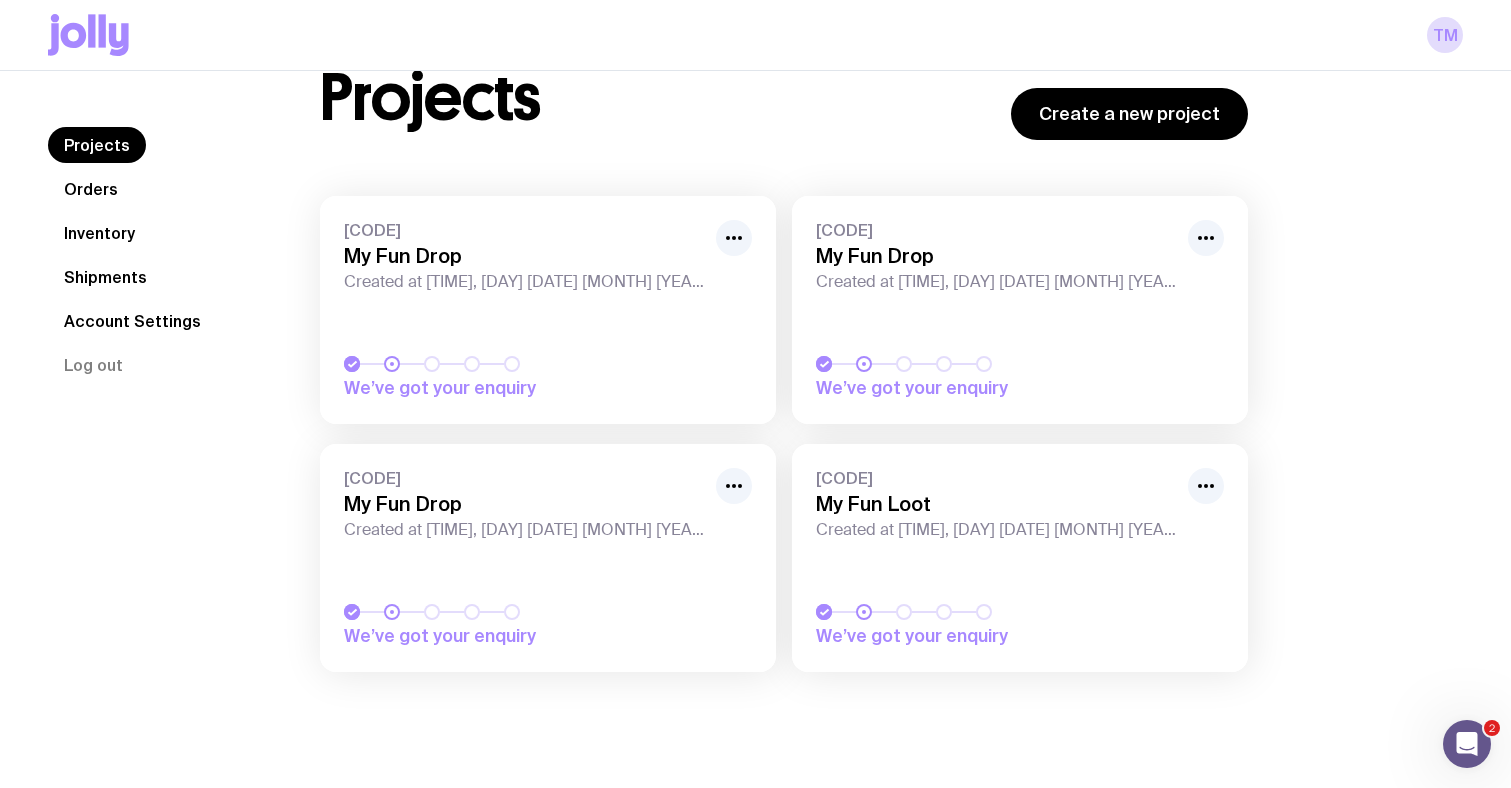 scroll, scrollTop: 71, scrollLeft: 0, axis: vertical 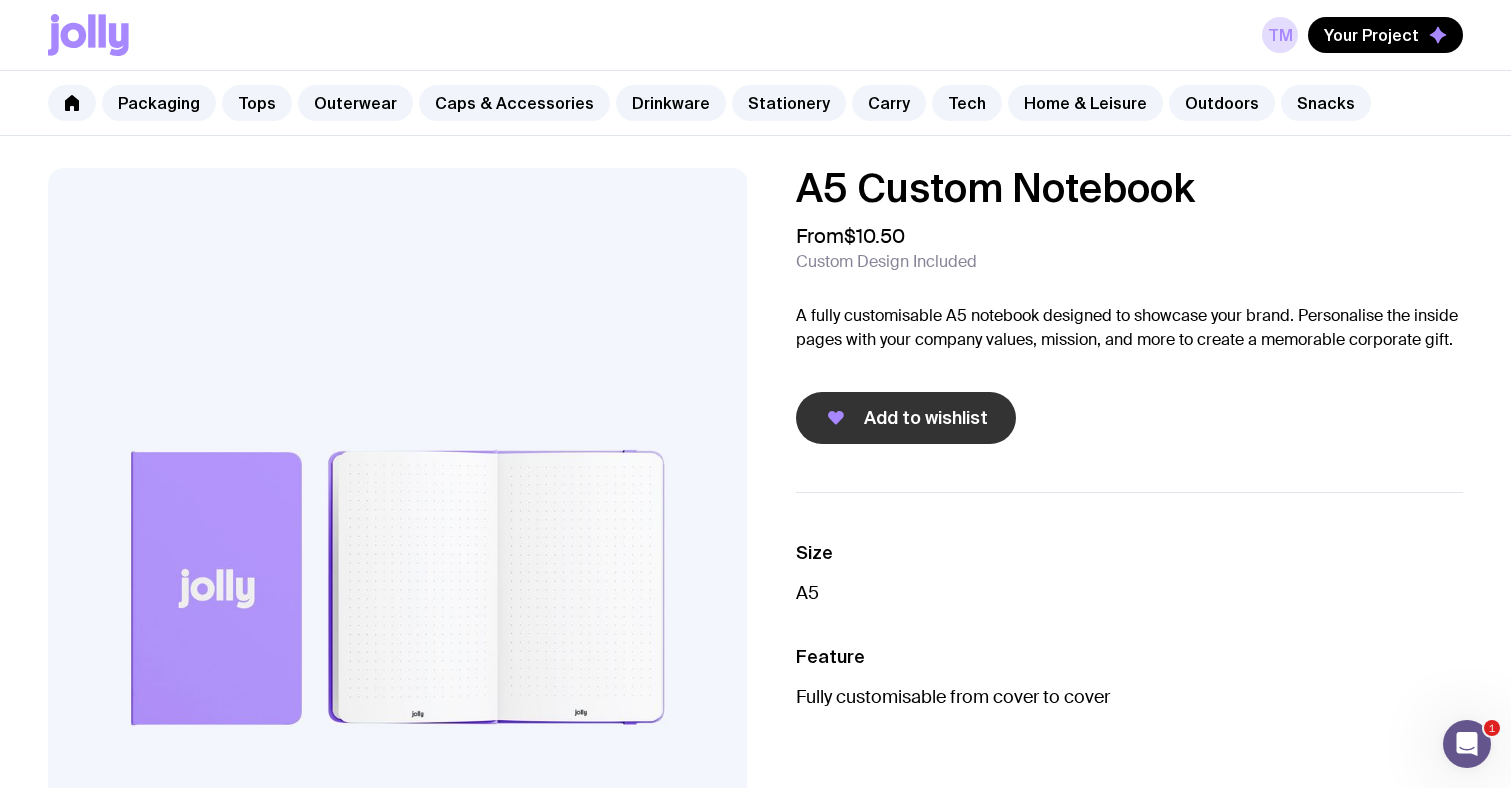 click on "Add to wishlist" at bounding box center (906, 418) 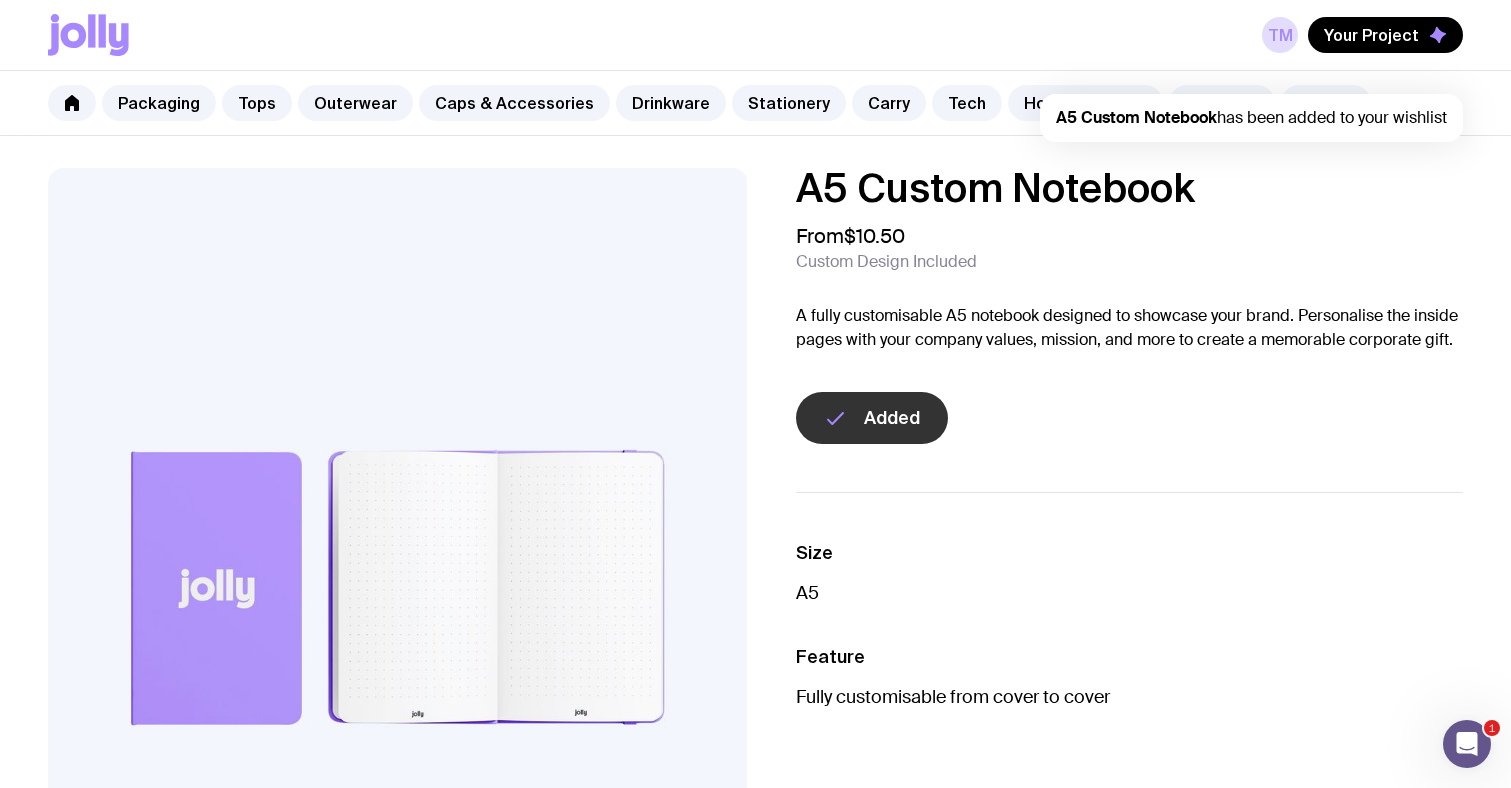 scroll, scrollTop: 0, scrollLeft: 0, axis: both 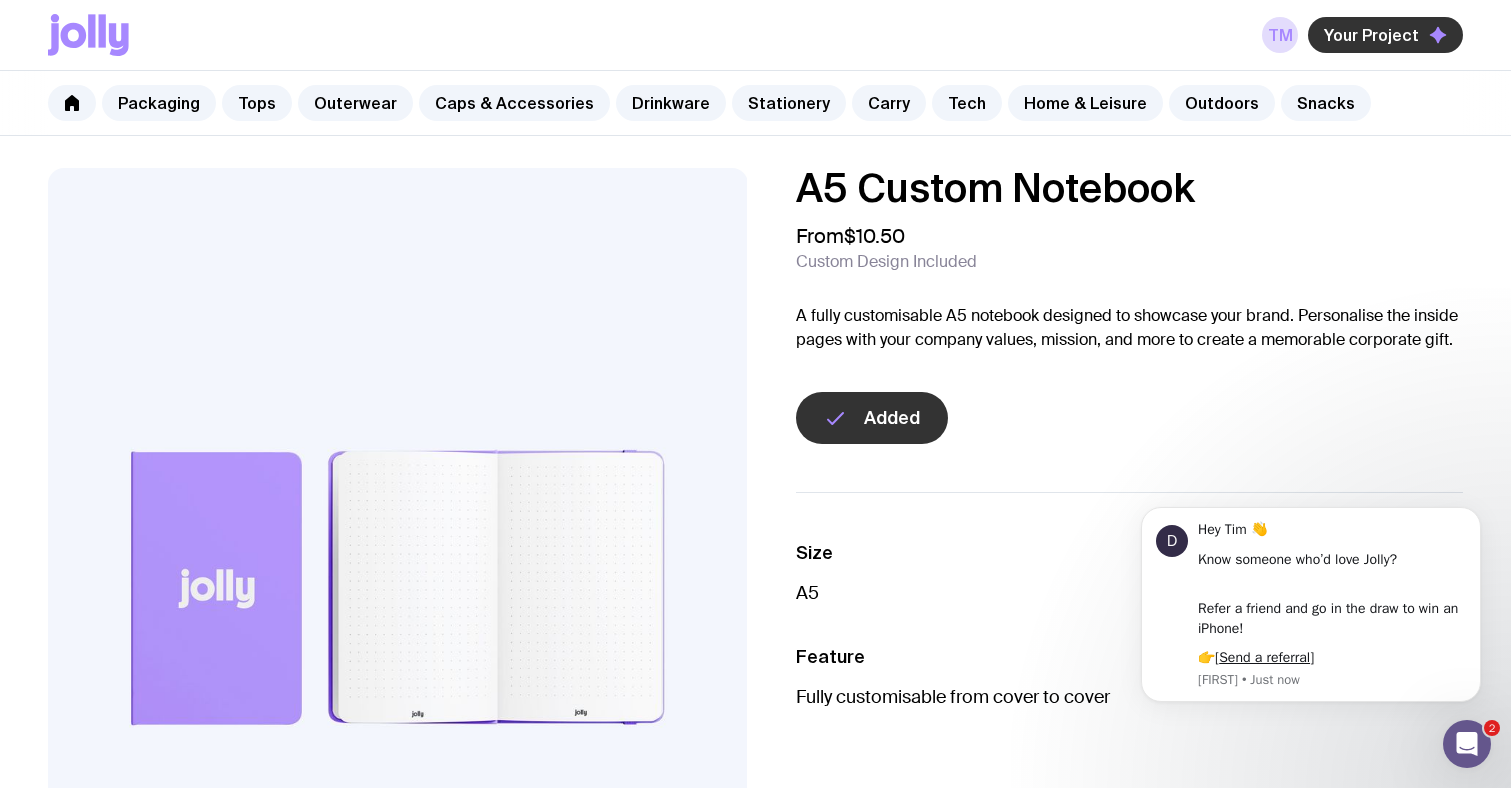 click on "Your Project" at bounding box center [1371, 35] 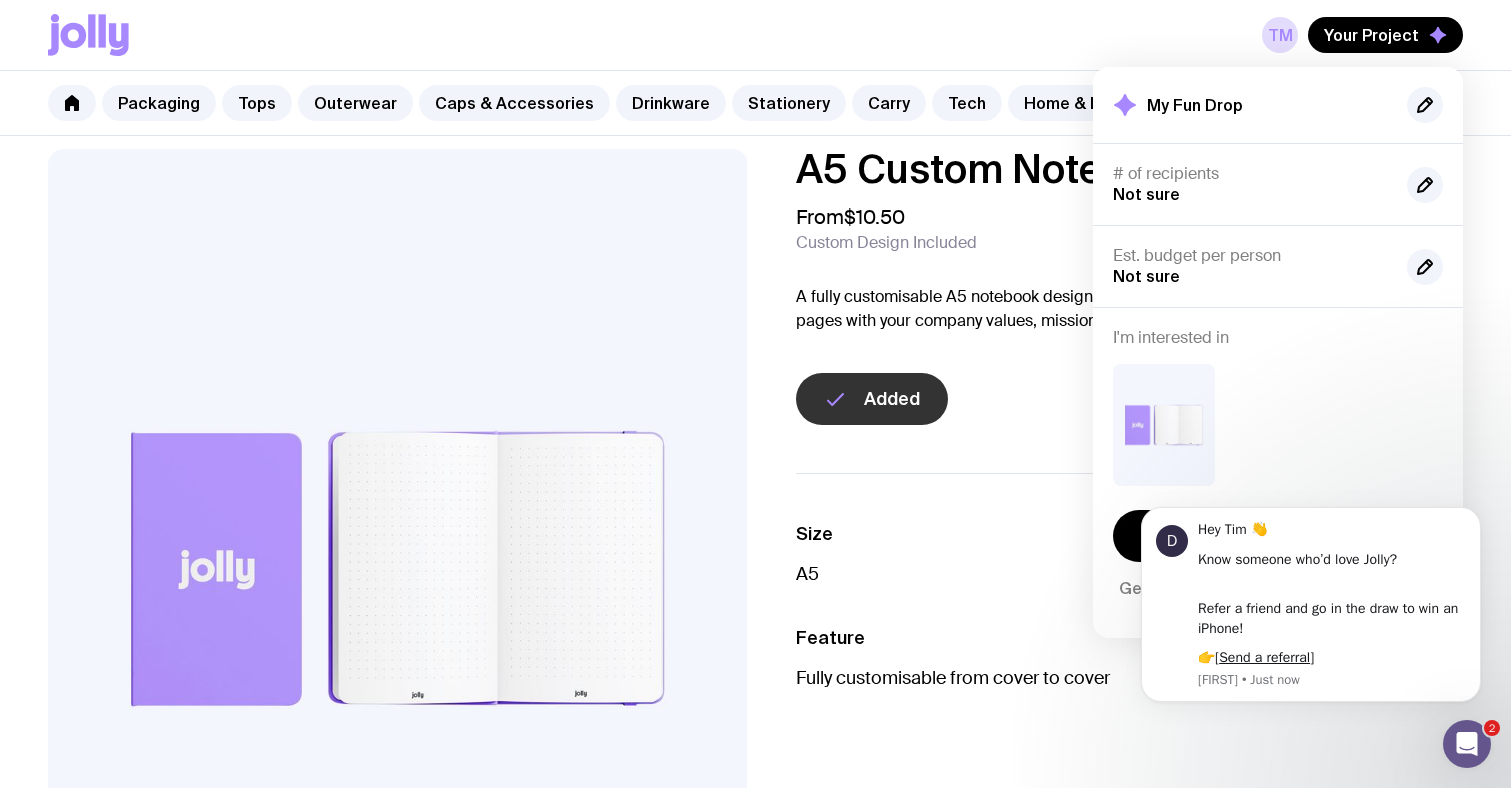 scroll, scrollTop: 19, scrollLeft: 0, axis: vertical 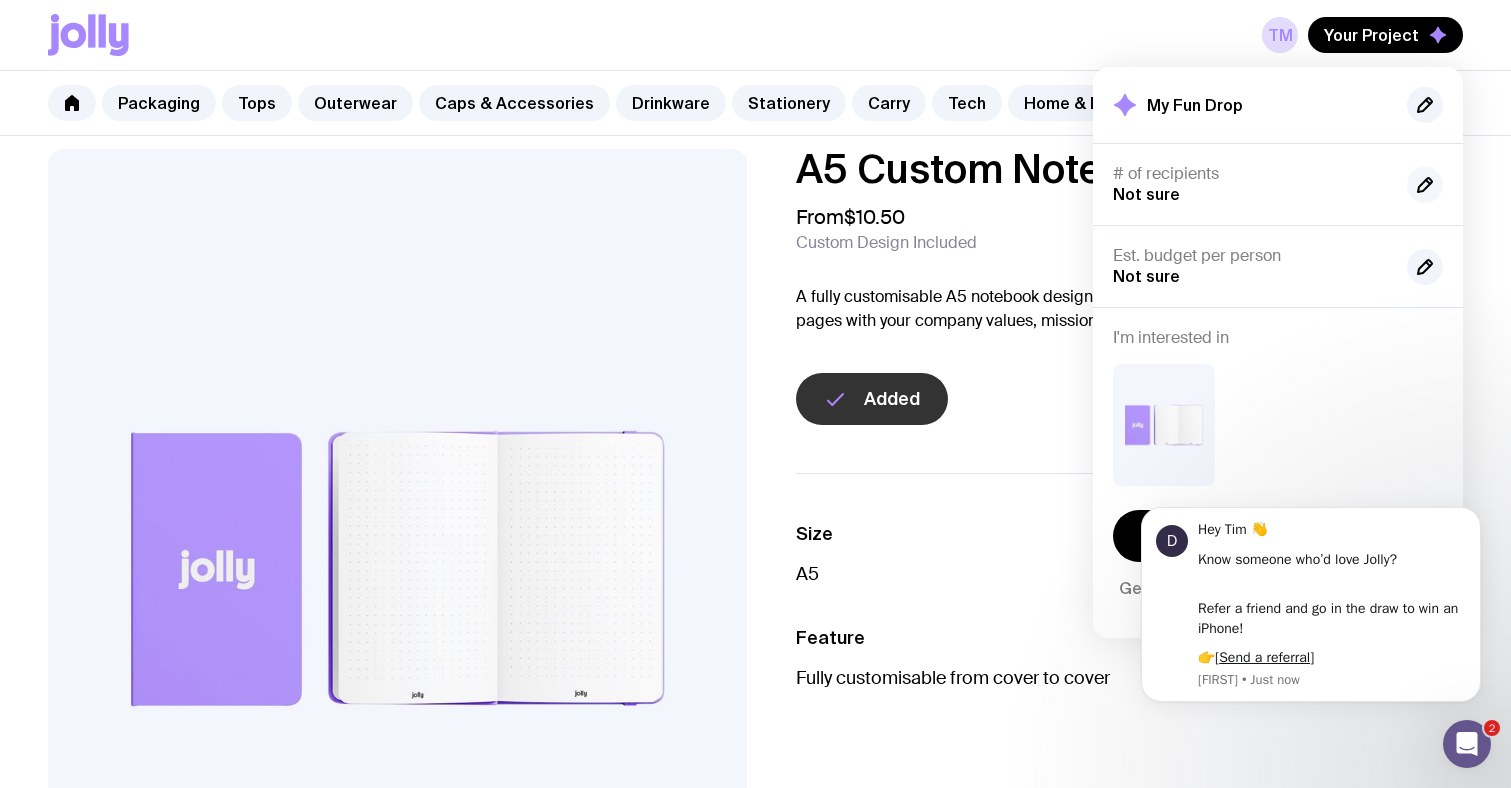 click 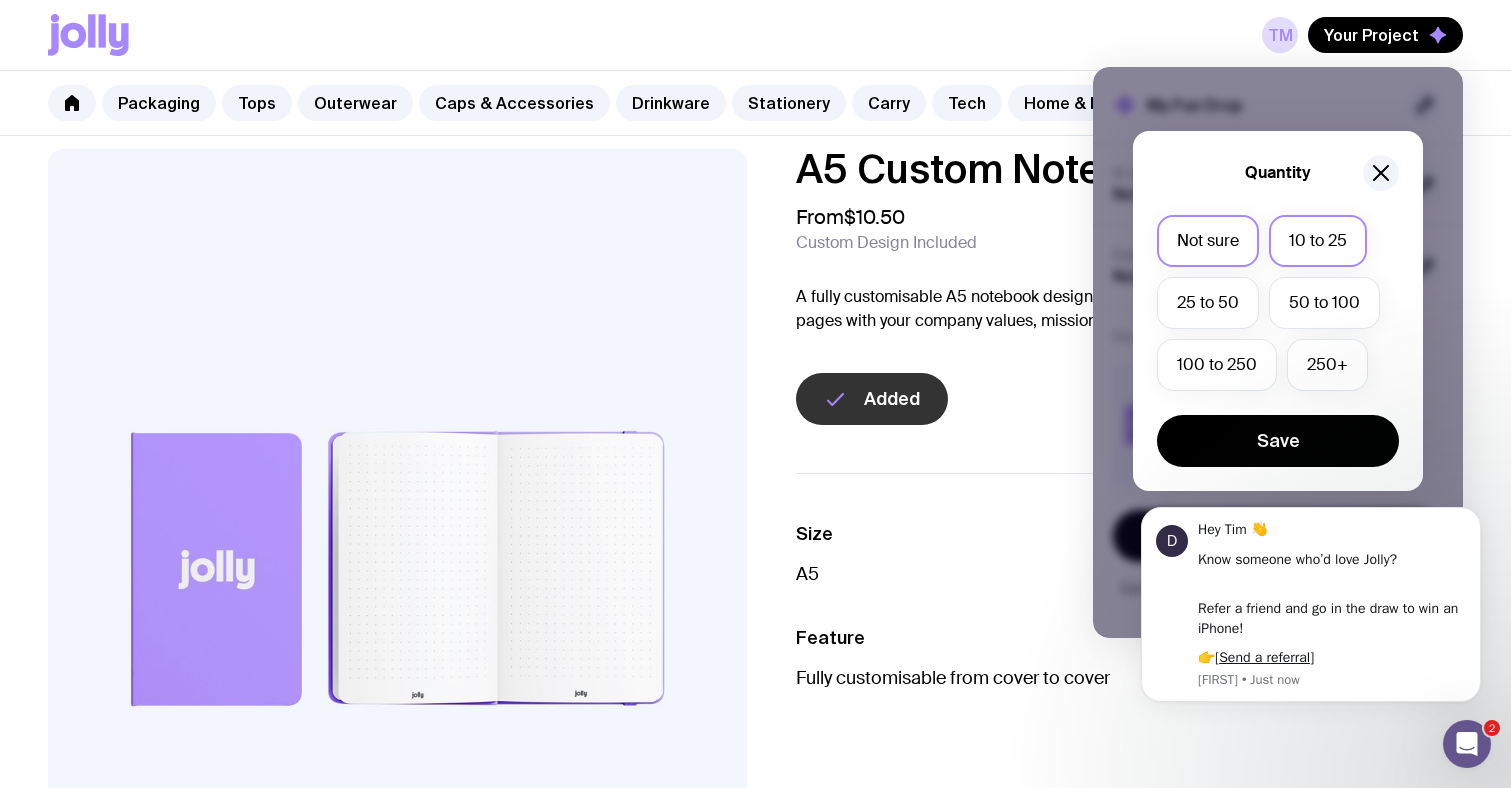 click on "10 to 25" 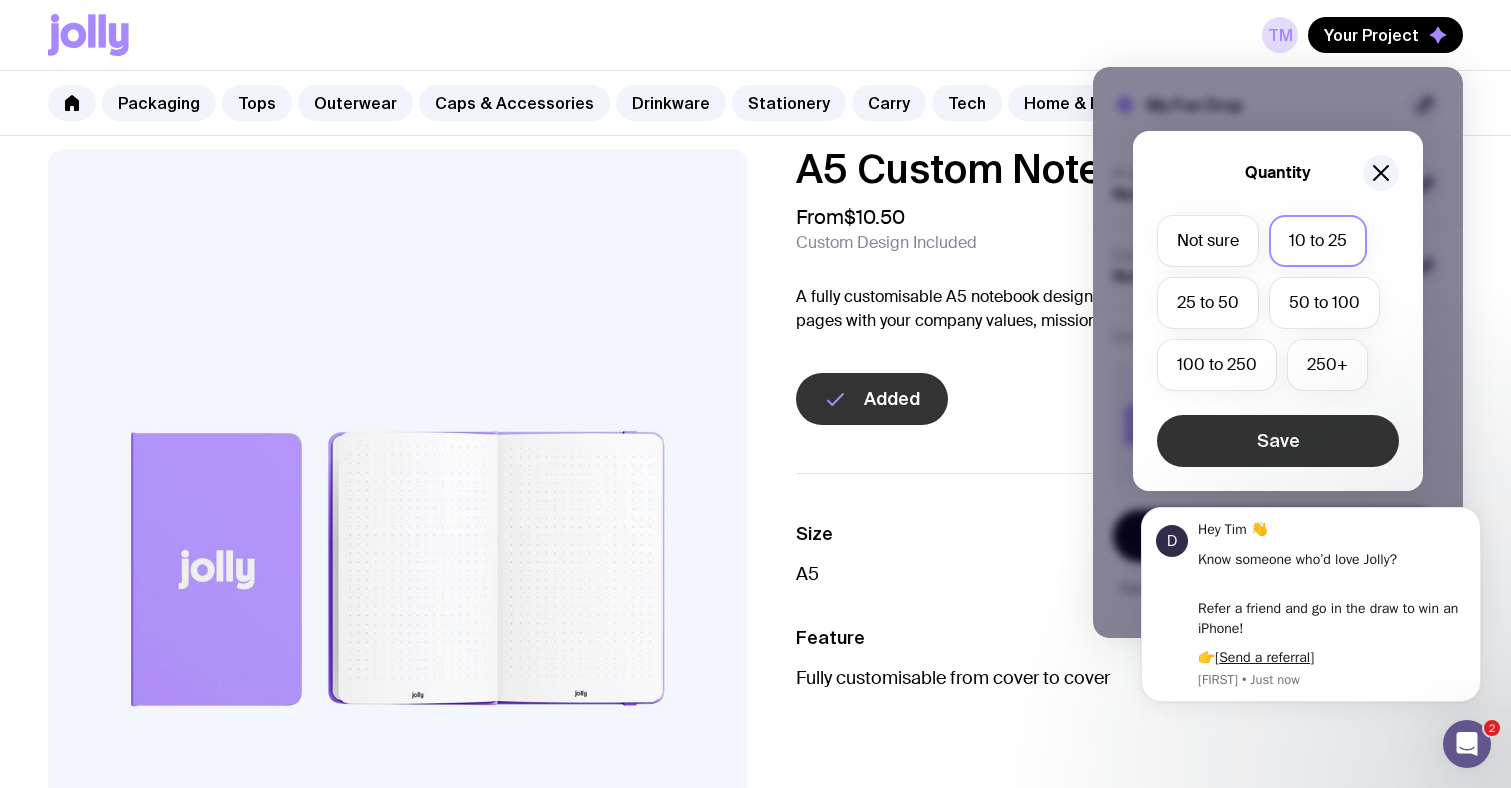 click on "Save" 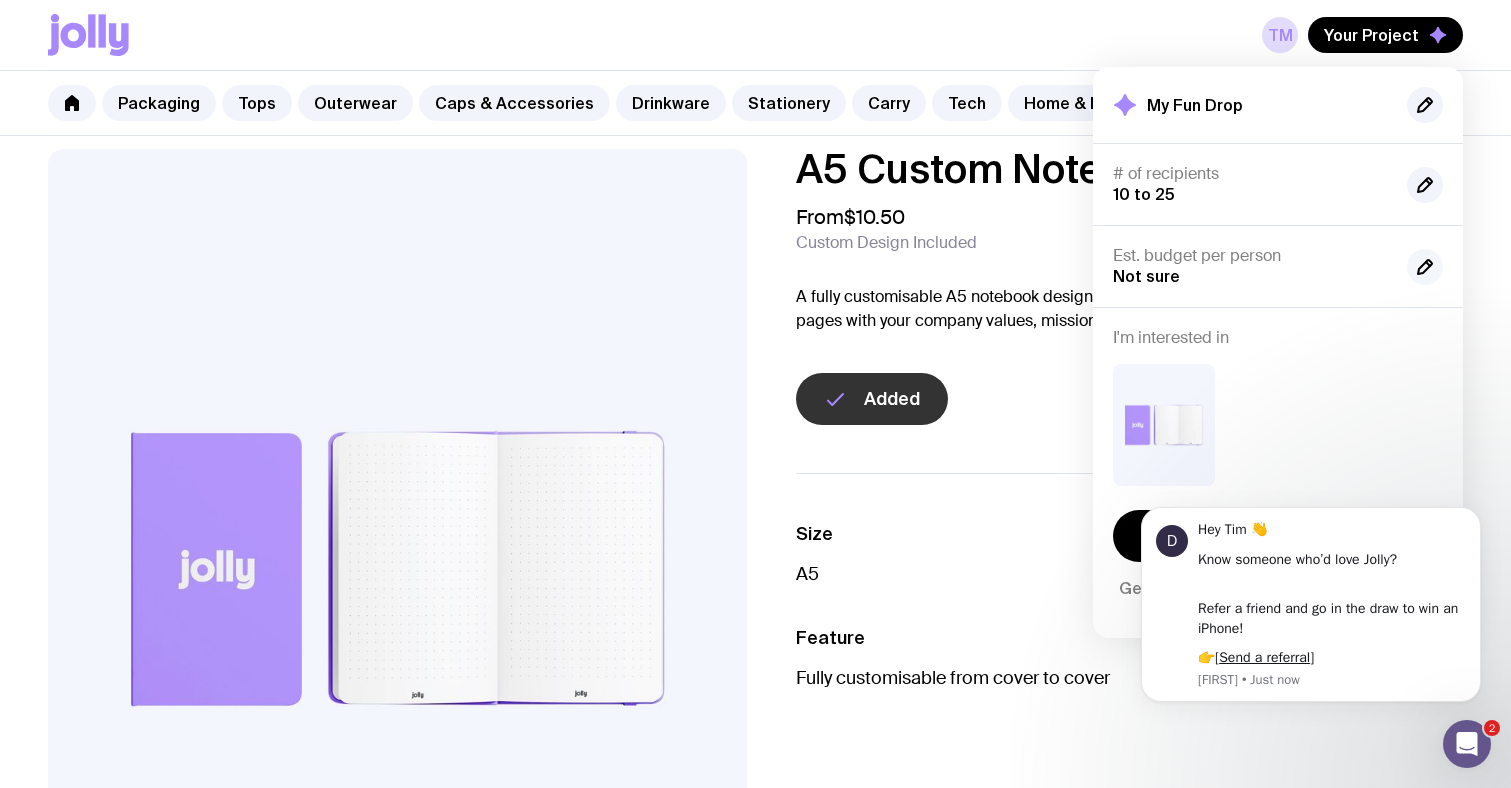 click 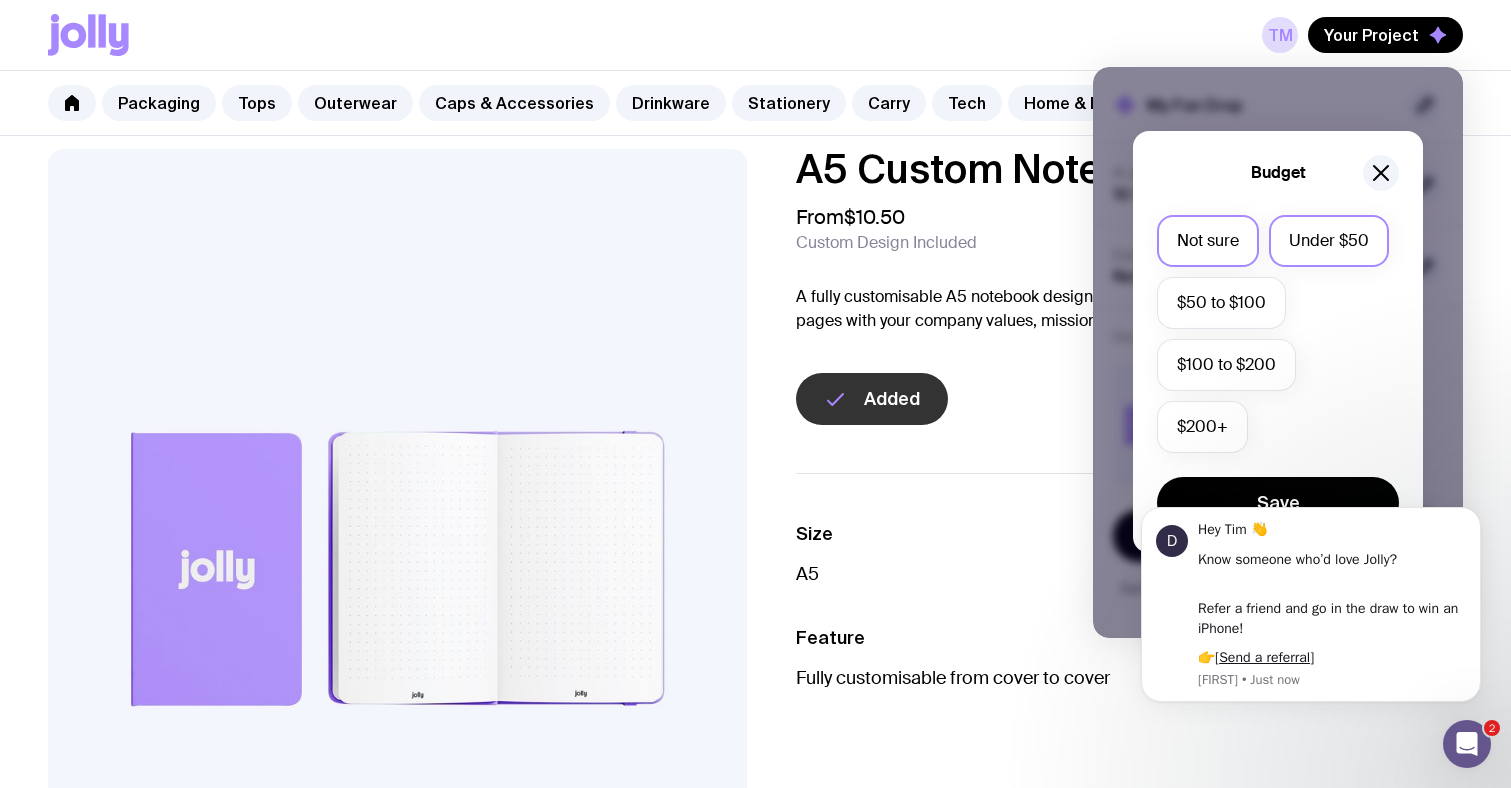click on "Under $50" 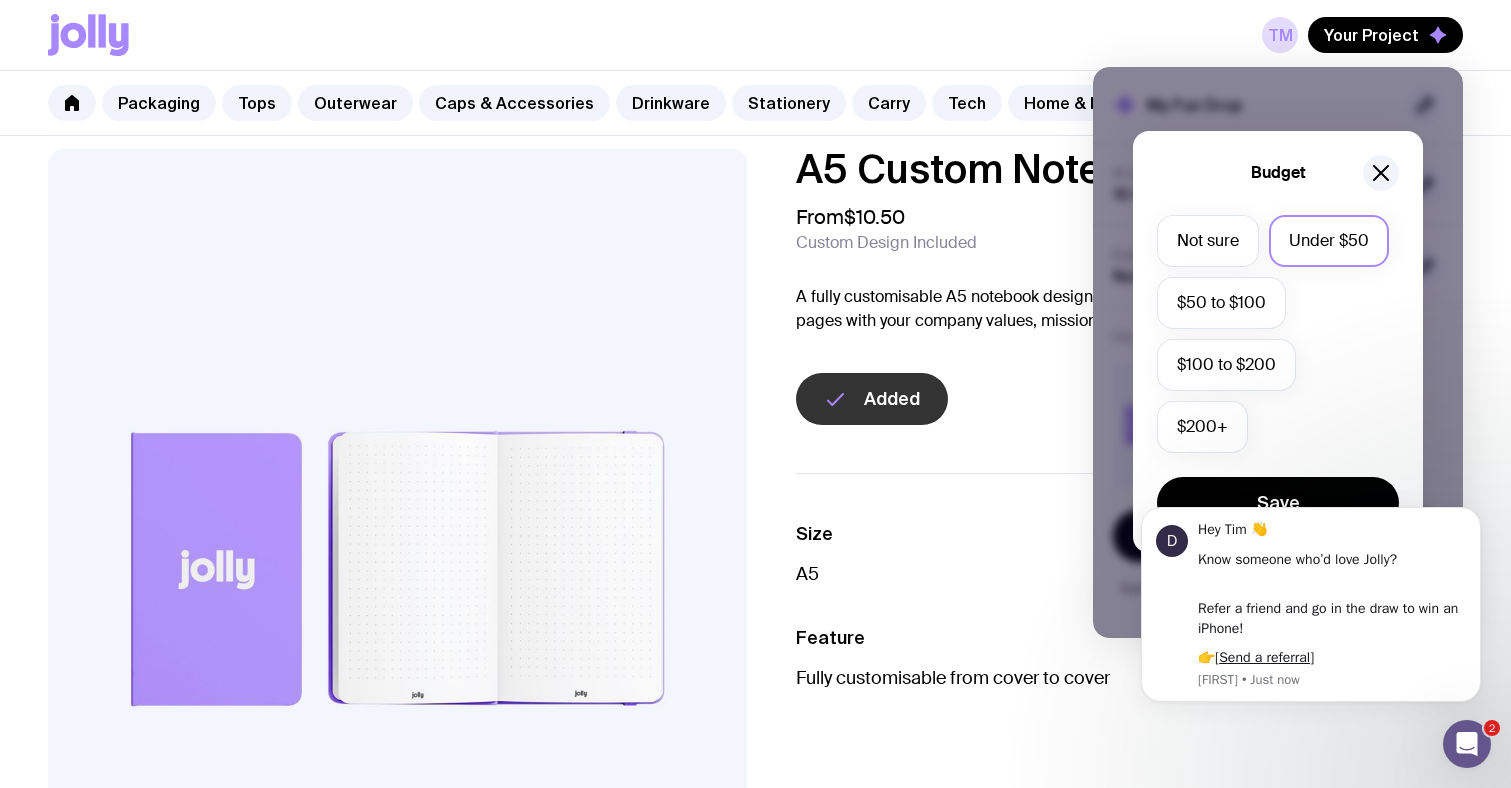 click on "D Hey Tim 👋   Know someone who’d love Jolly? Refer a friend and go in the draw to win an iPhone!   👉[ Send a referral ] David • Just now" at bounding box center [1311, 607] 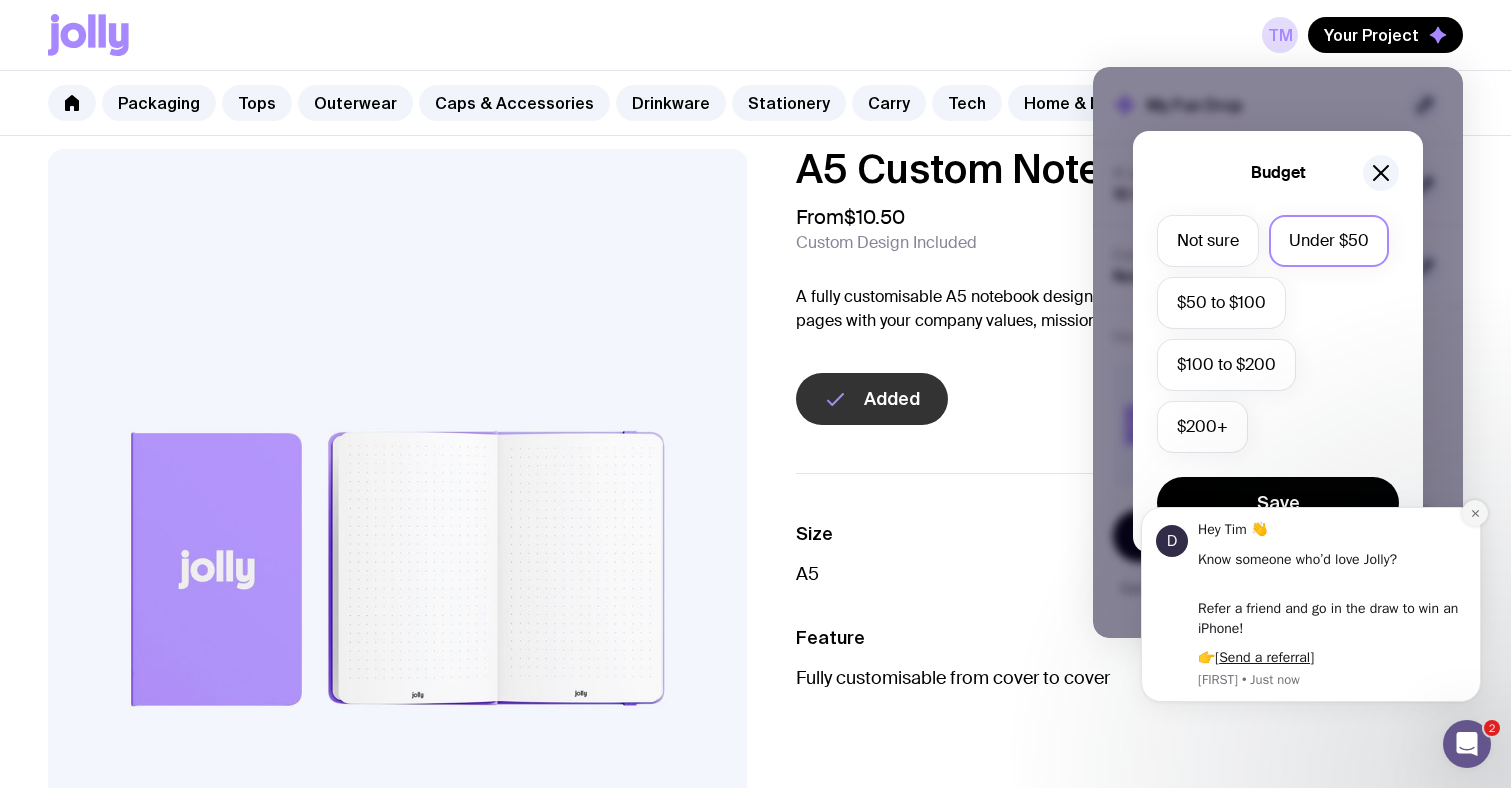 click 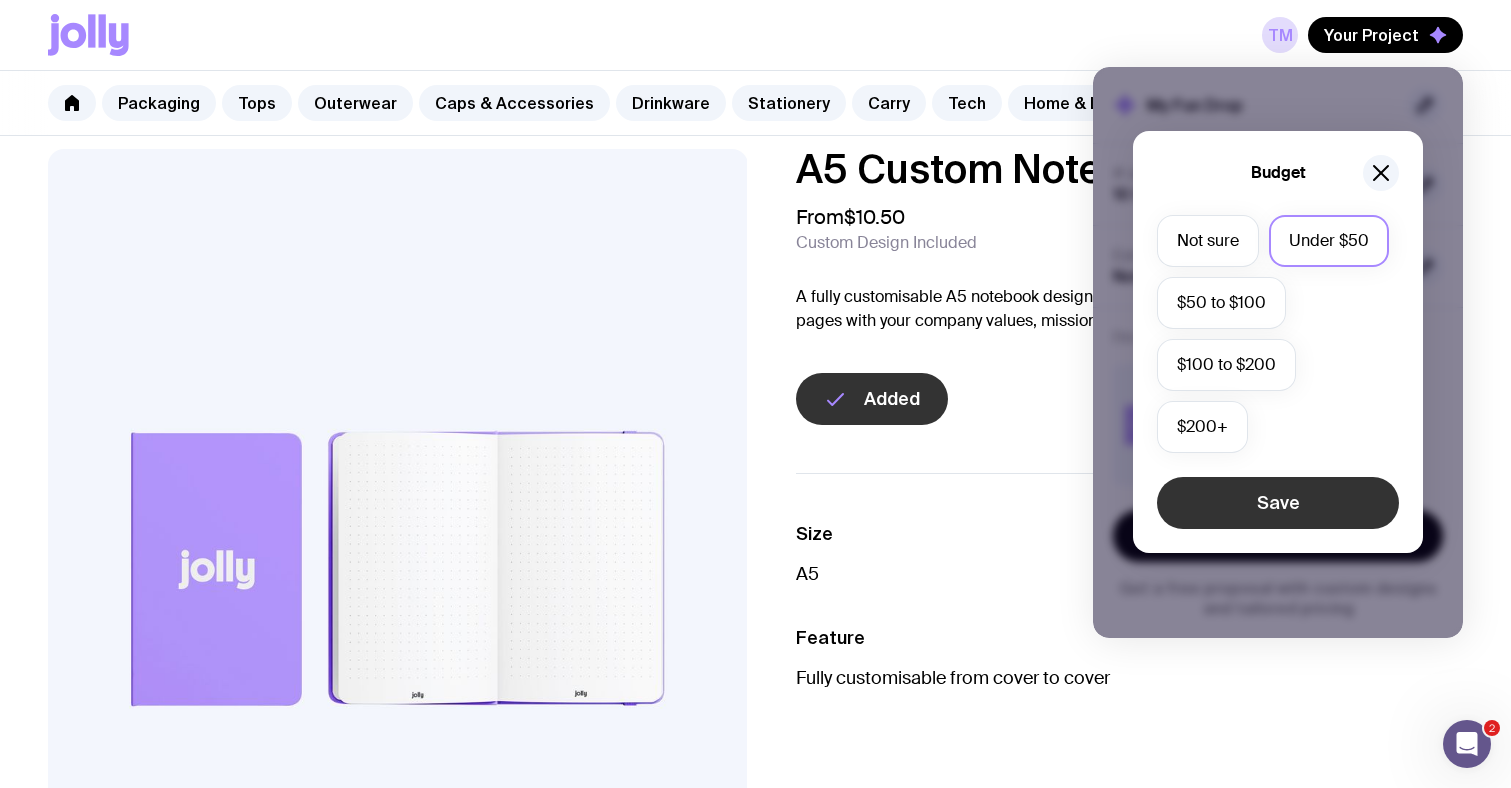 click on "Save" 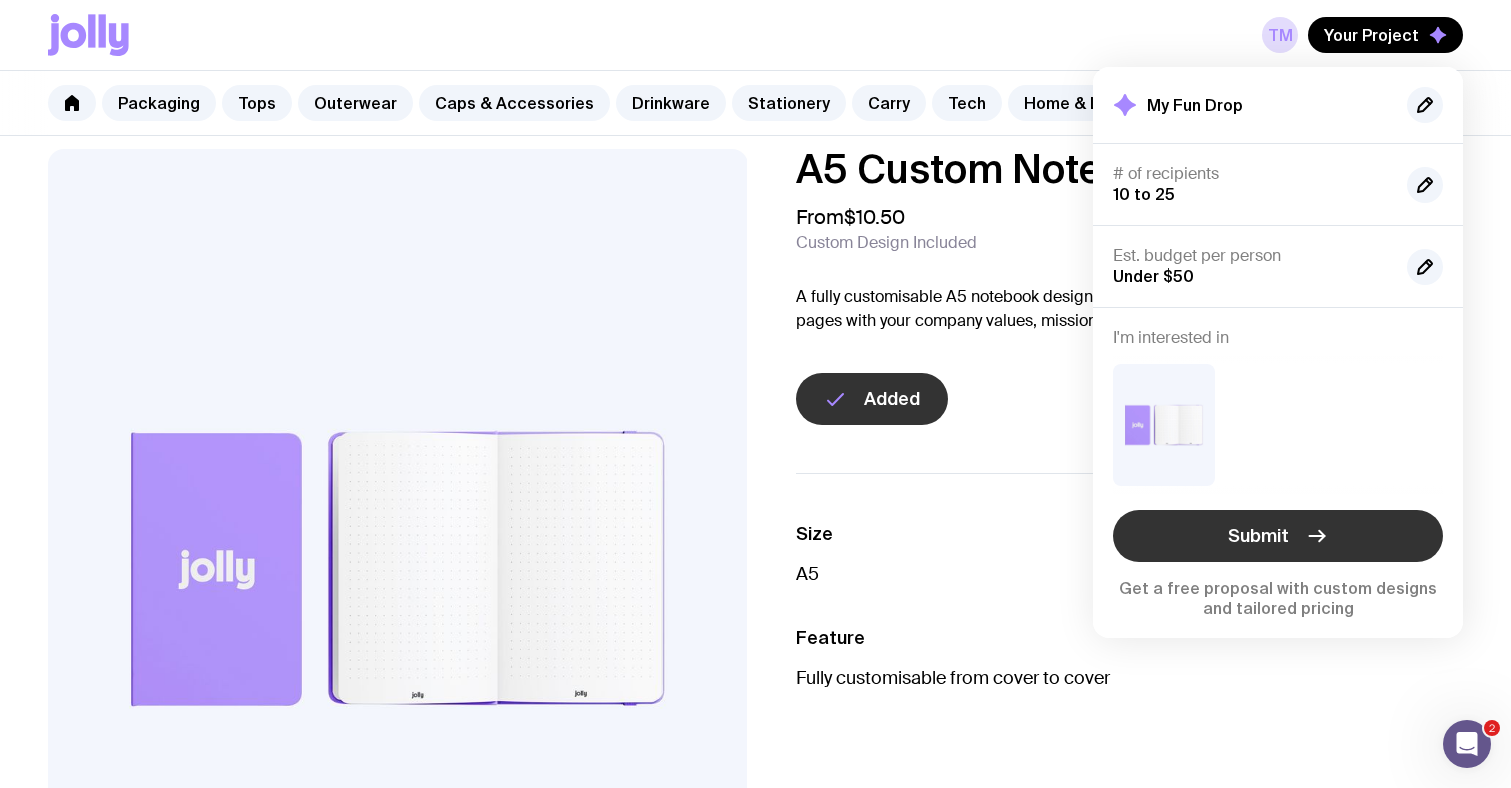 click on "Submit" 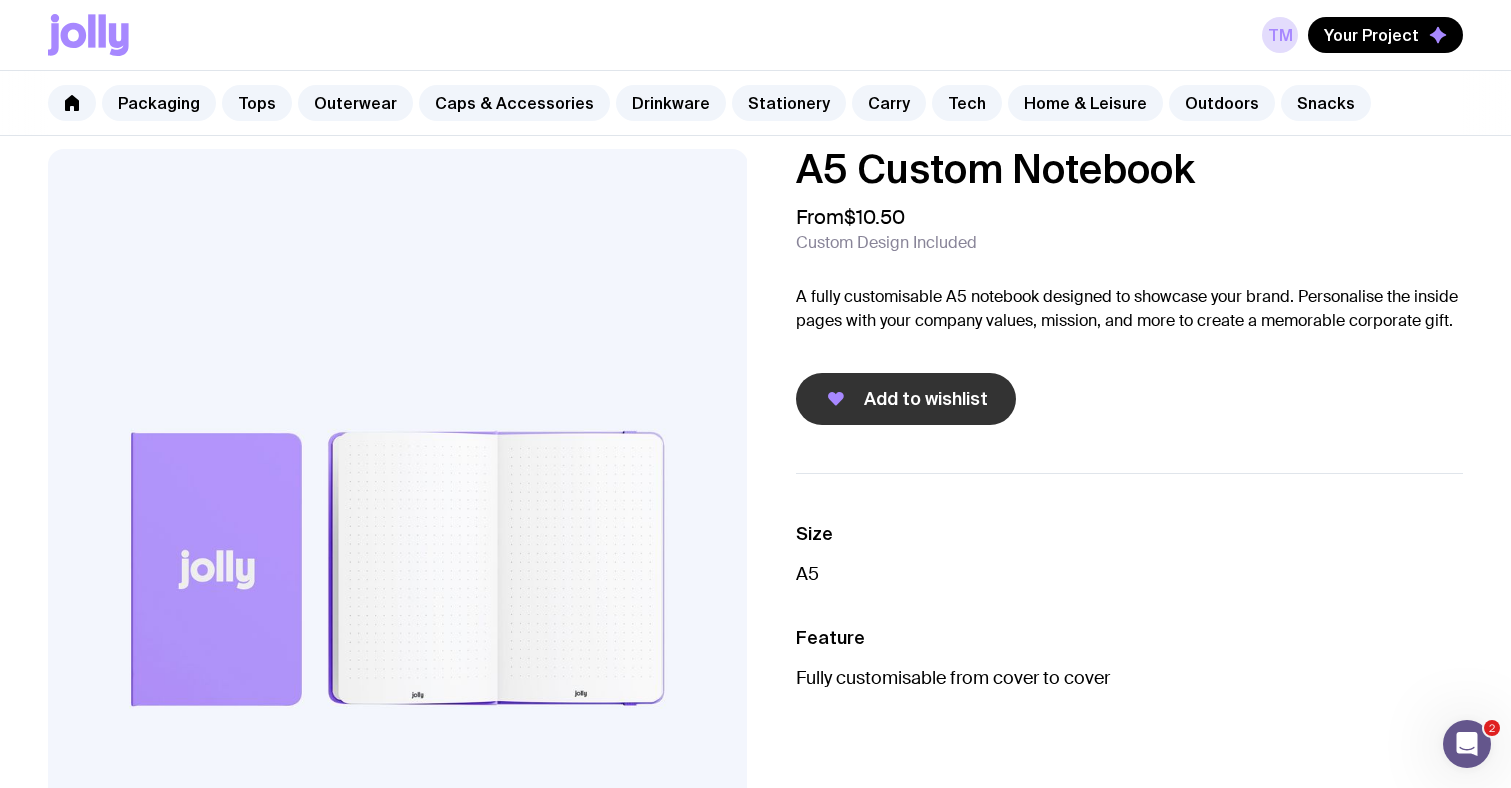 scroll, scrollTop: 0, scrollLeft: 0, axis: both 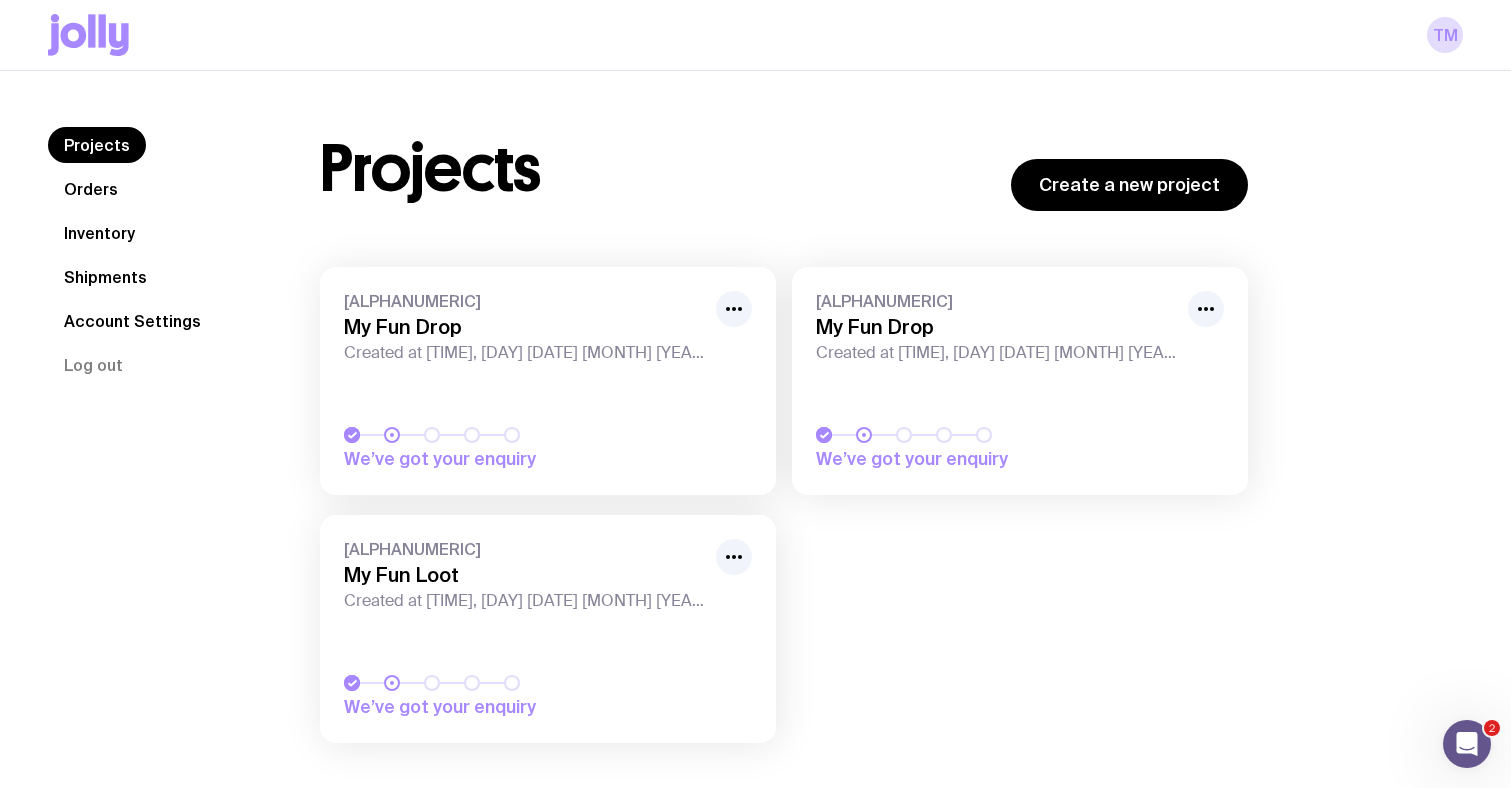 click on "Inventory" 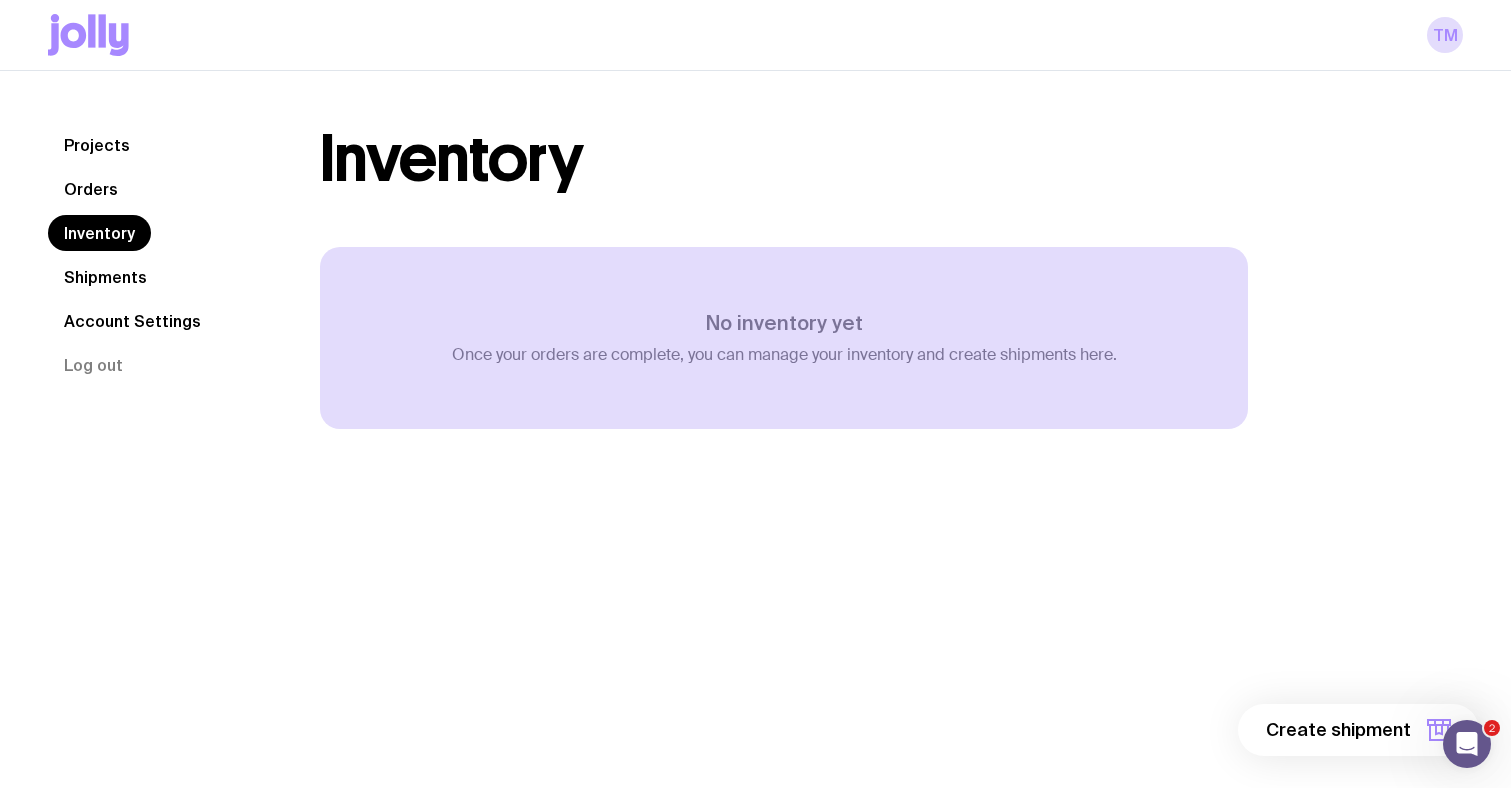 click on "Orders" 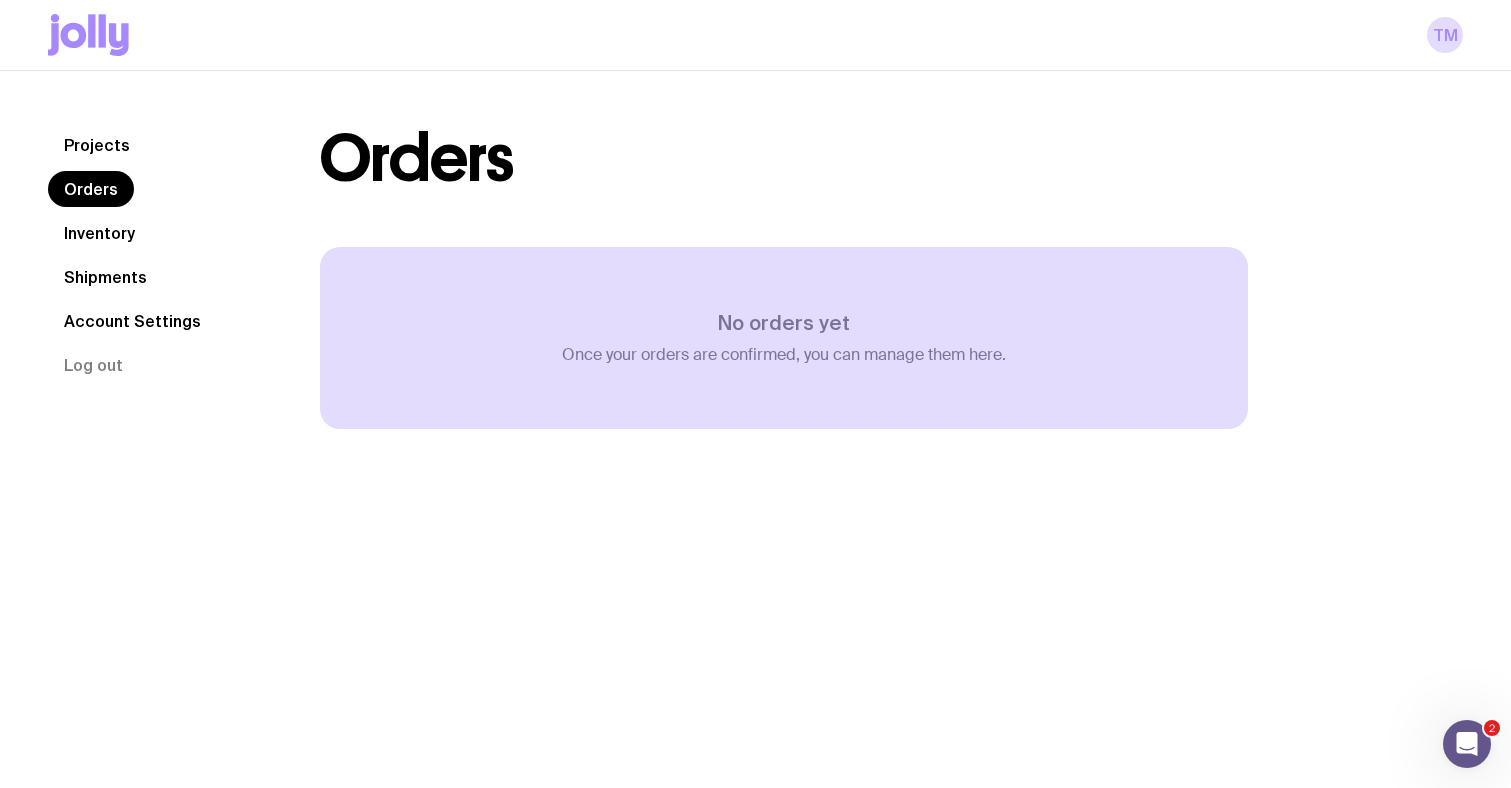 click on "Projects" 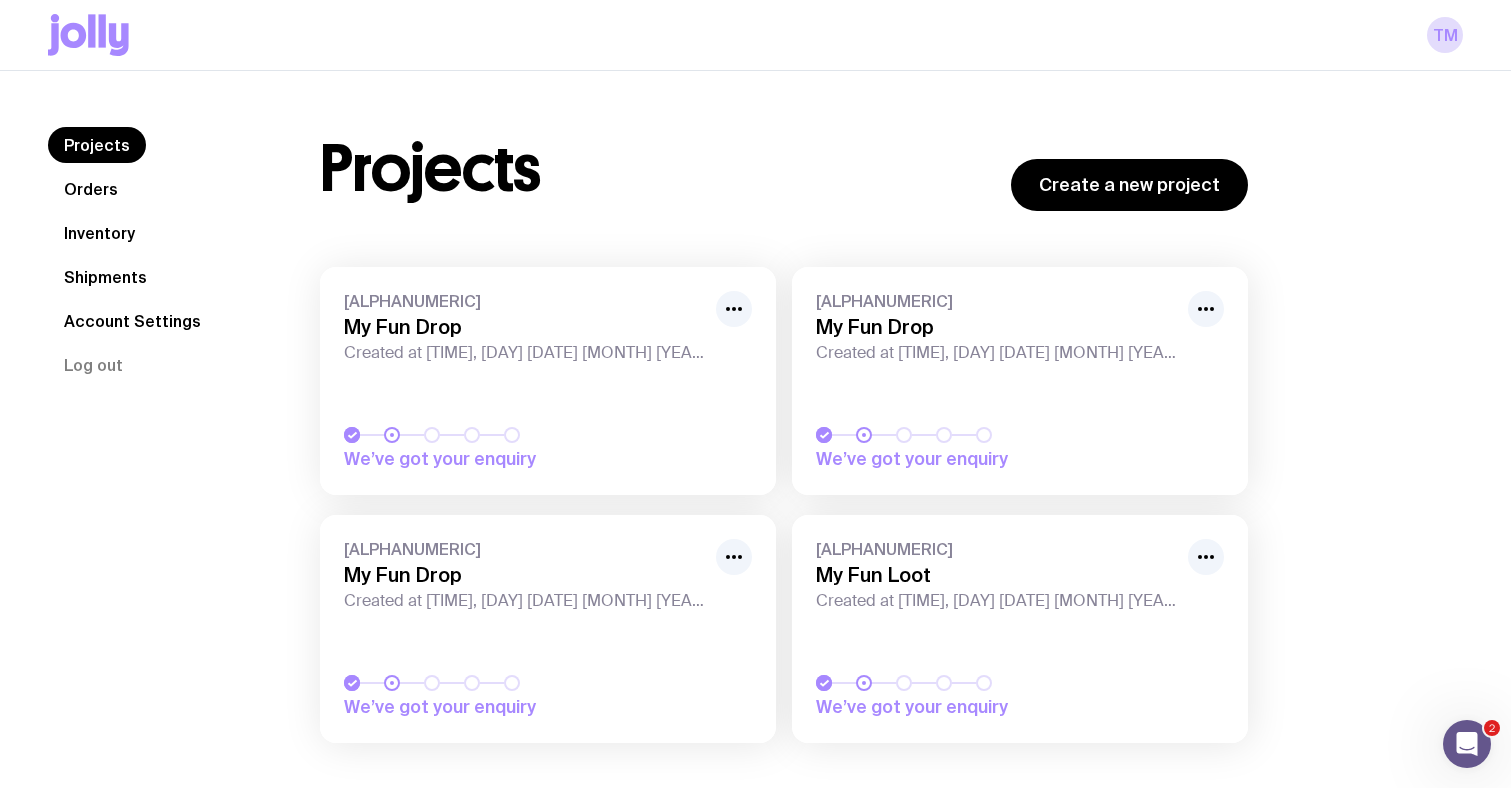 scroll, scrollTop: 0, scrollLeft: 0, axis: both 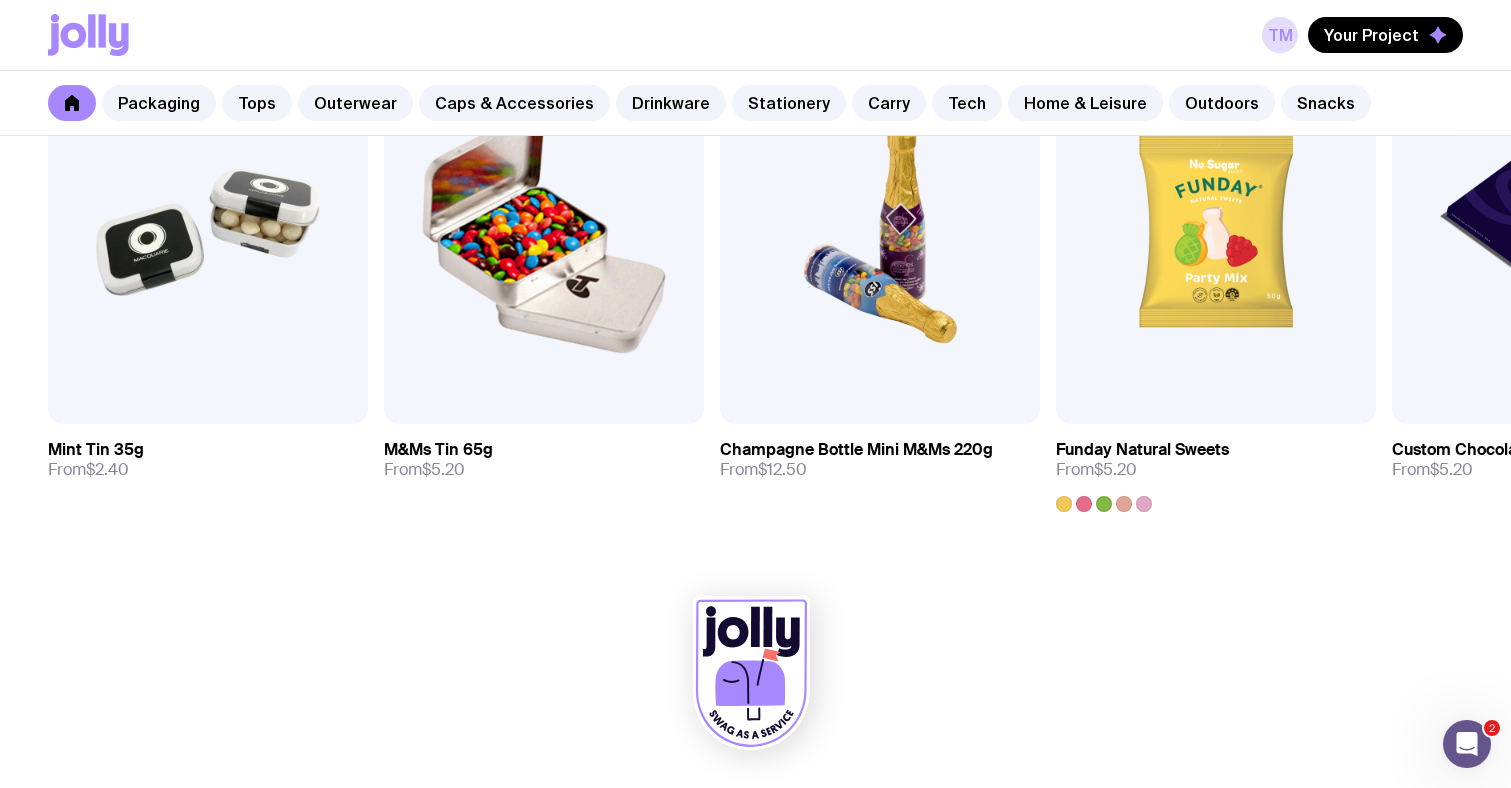click 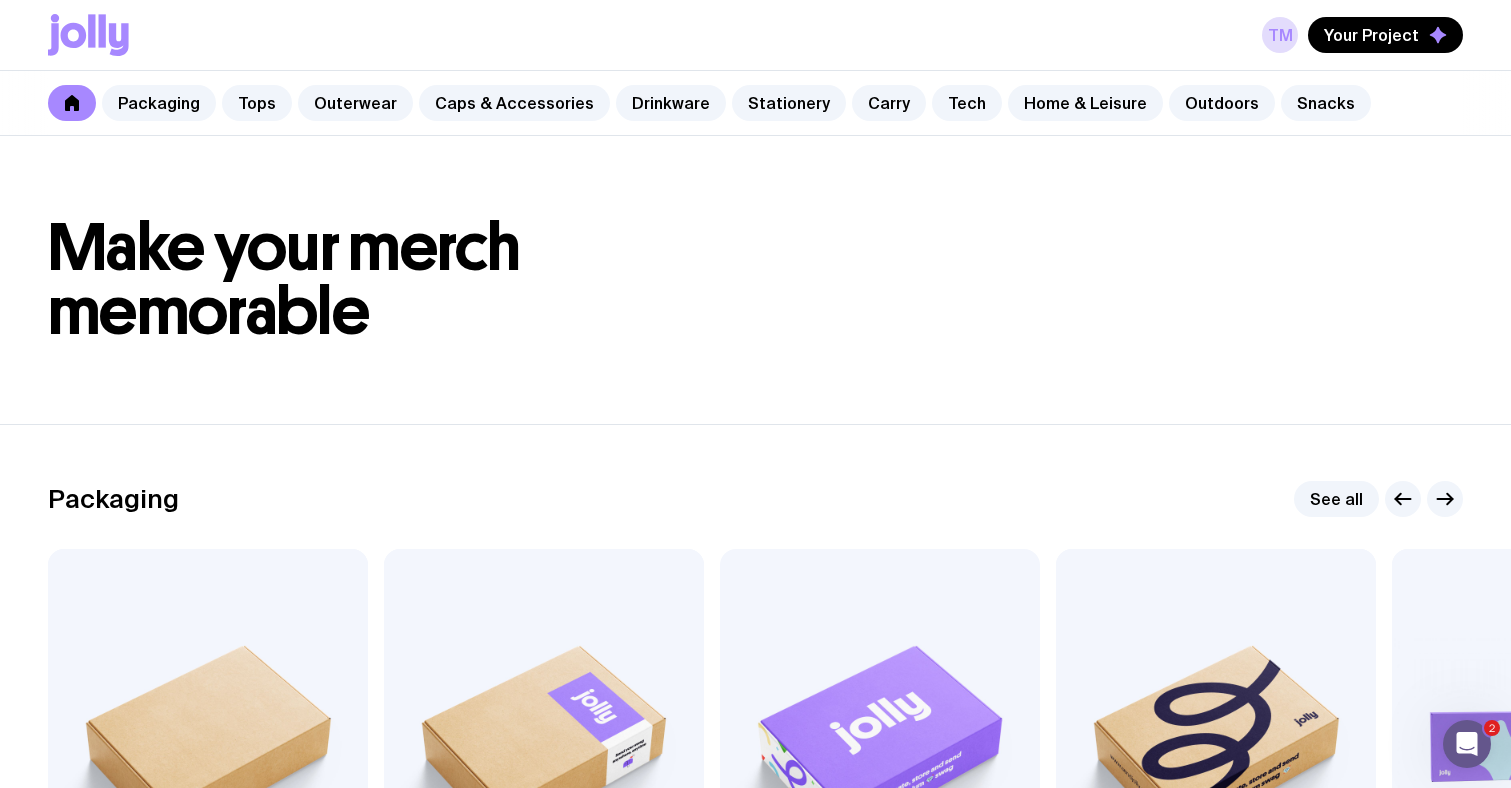 scroll, scrollTop: 0, scrollLeft: 0, axis: both 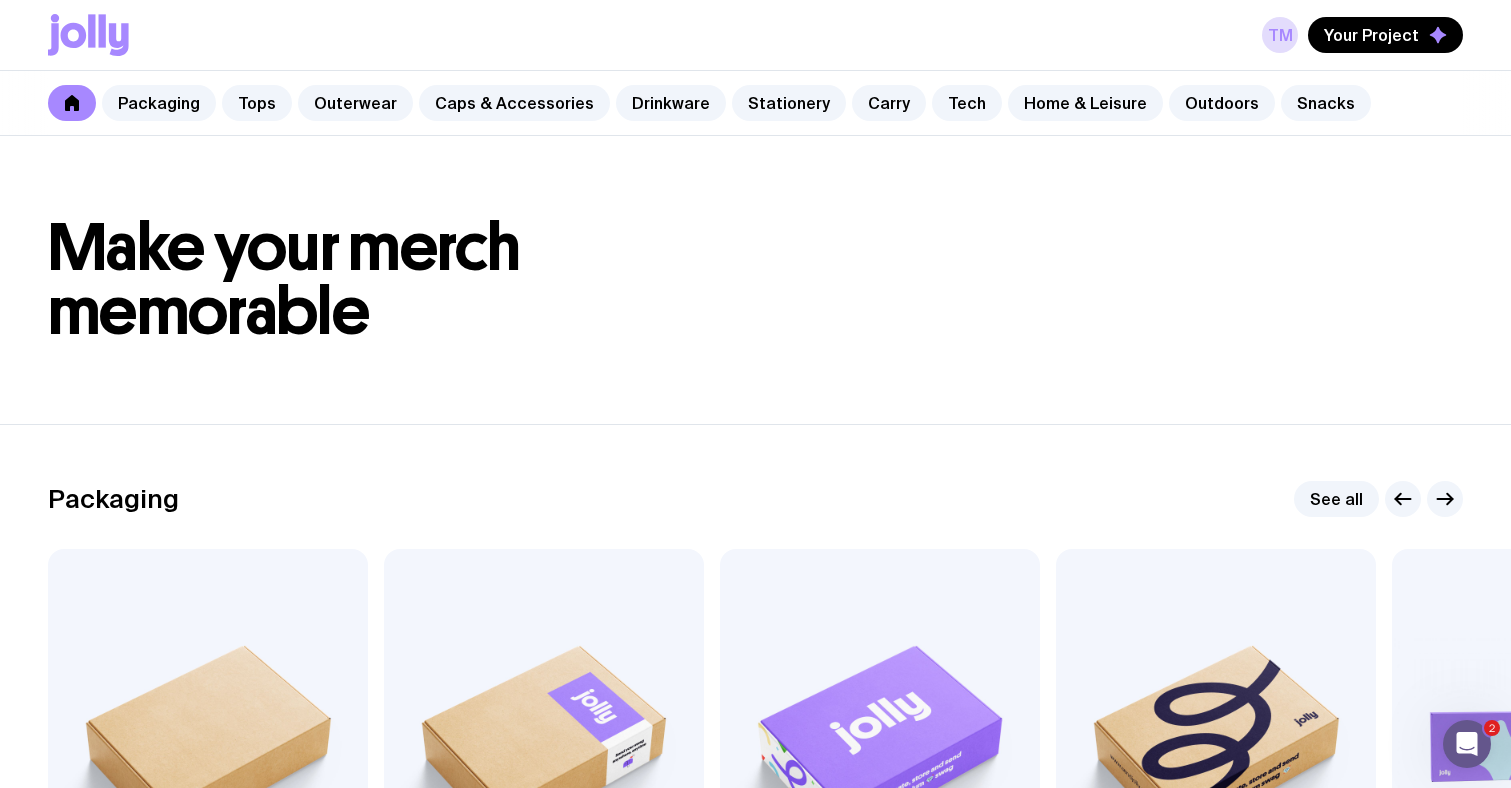 click 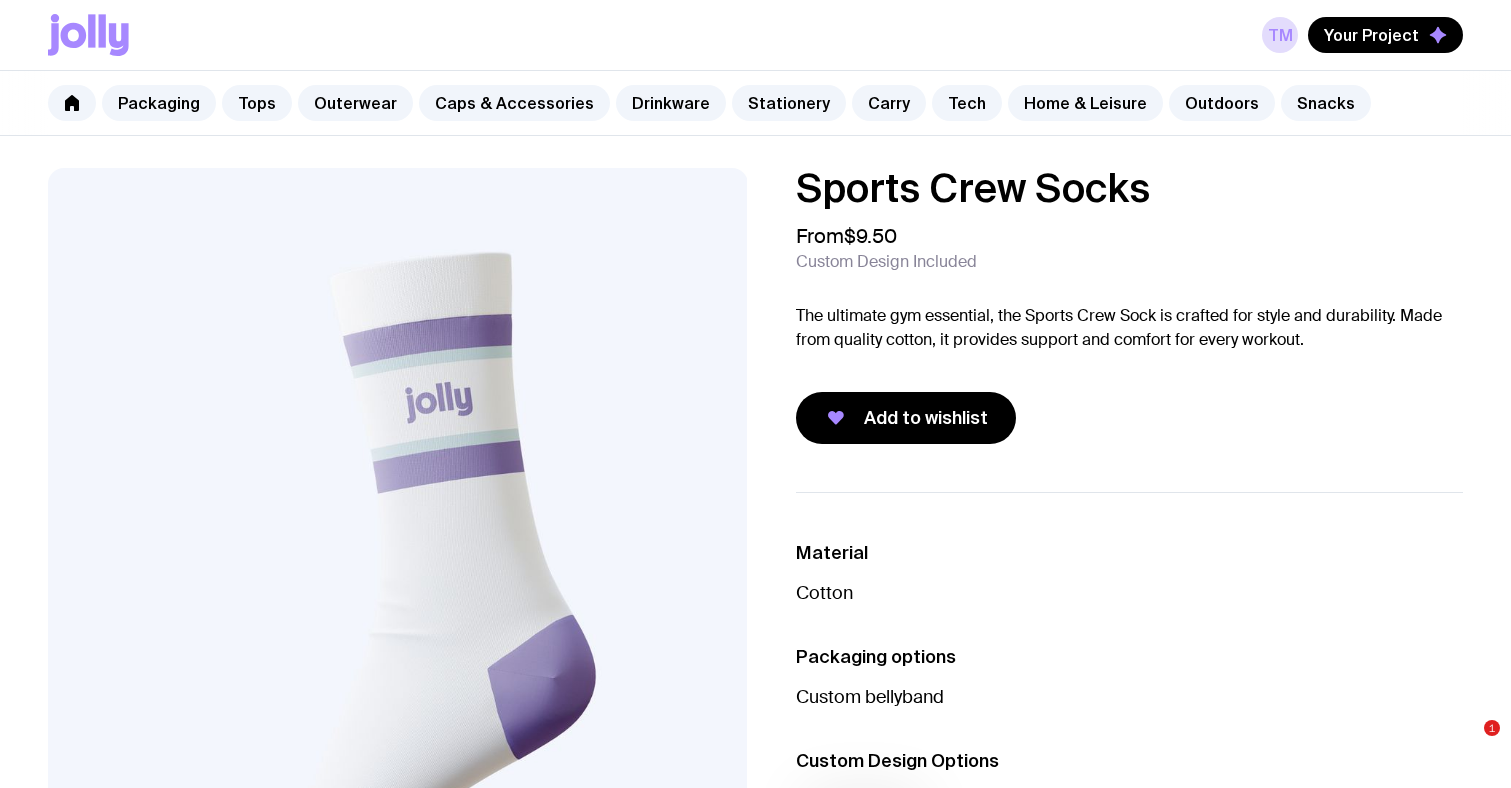 scroll, scrollTop: 0, scrollLeft: 0, axis: both 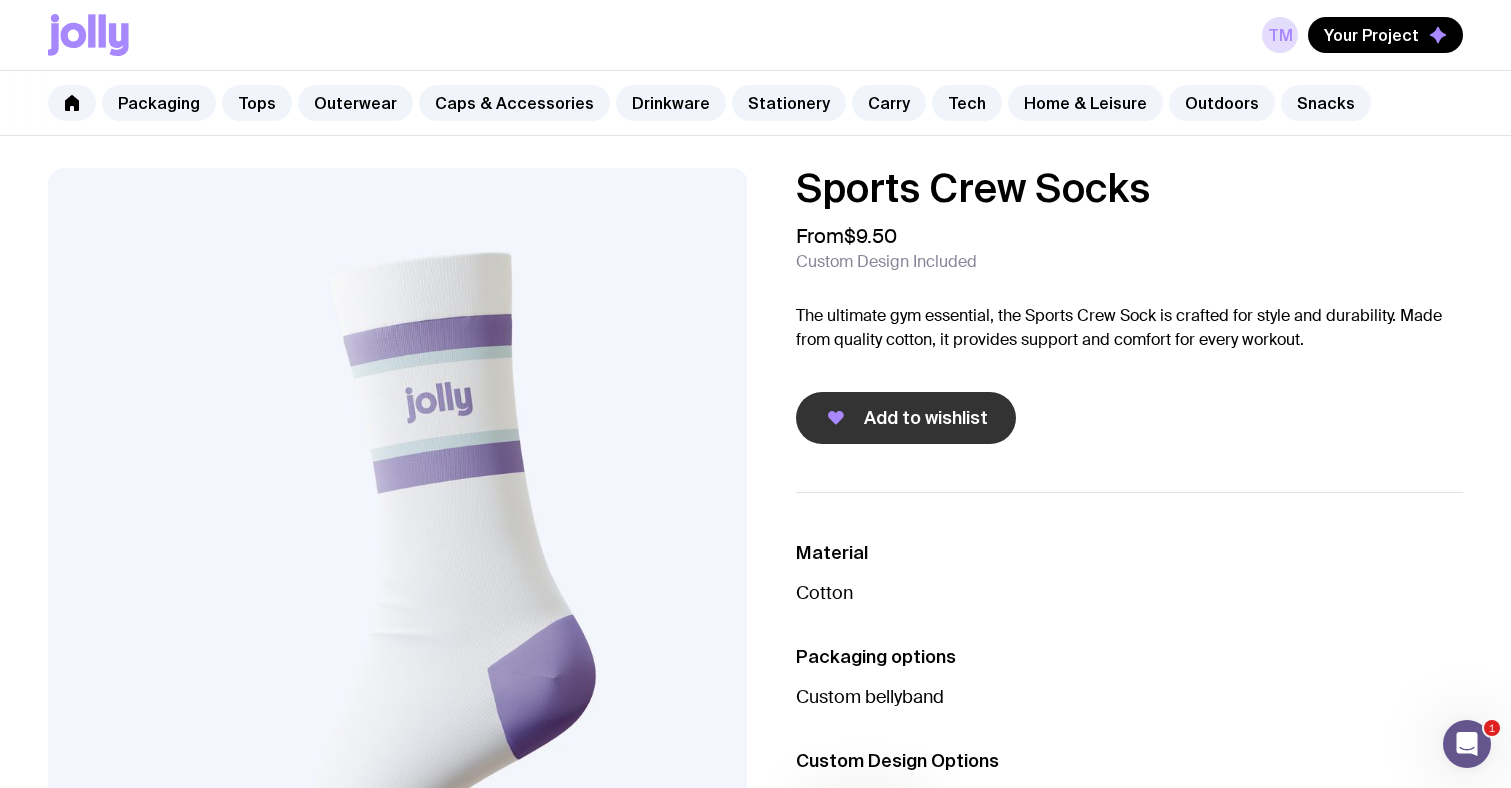 click on "Add to wishlist" at bounding box center [926, 418] 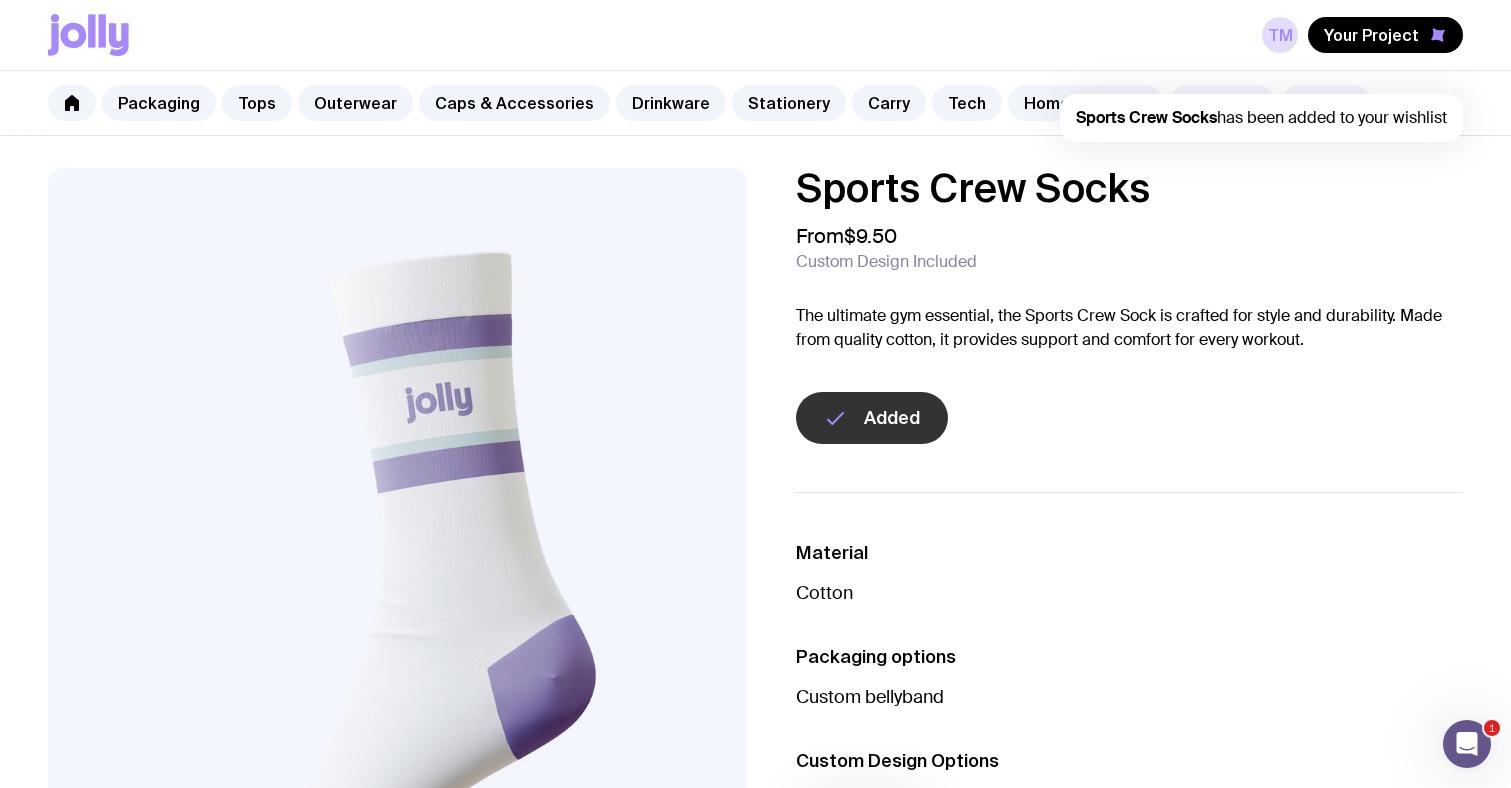 scroll, scrollTop: 0, scrollLeft: 0, axis: both 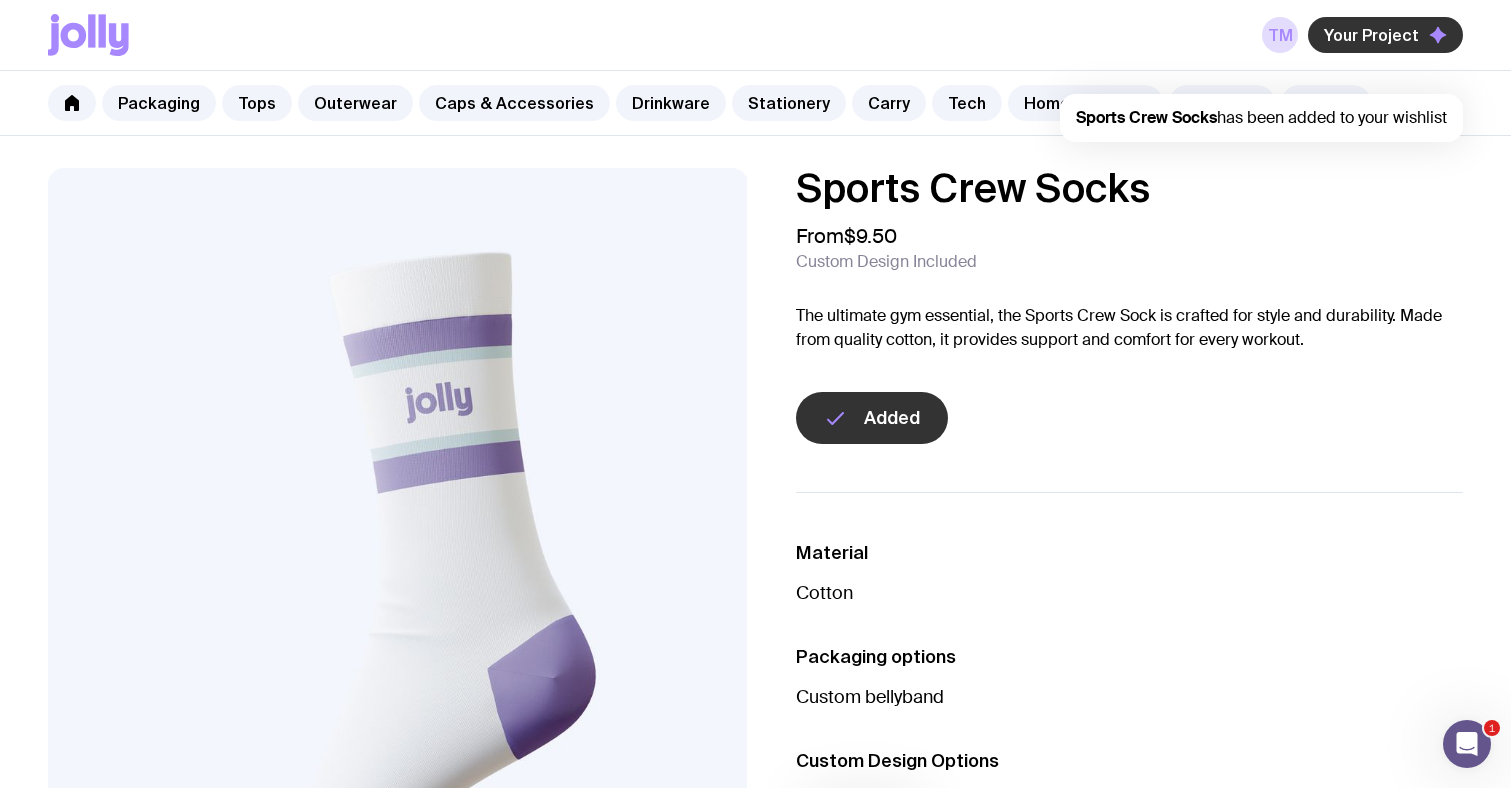 click on "Your Project" at bounding box center (1371, 35) 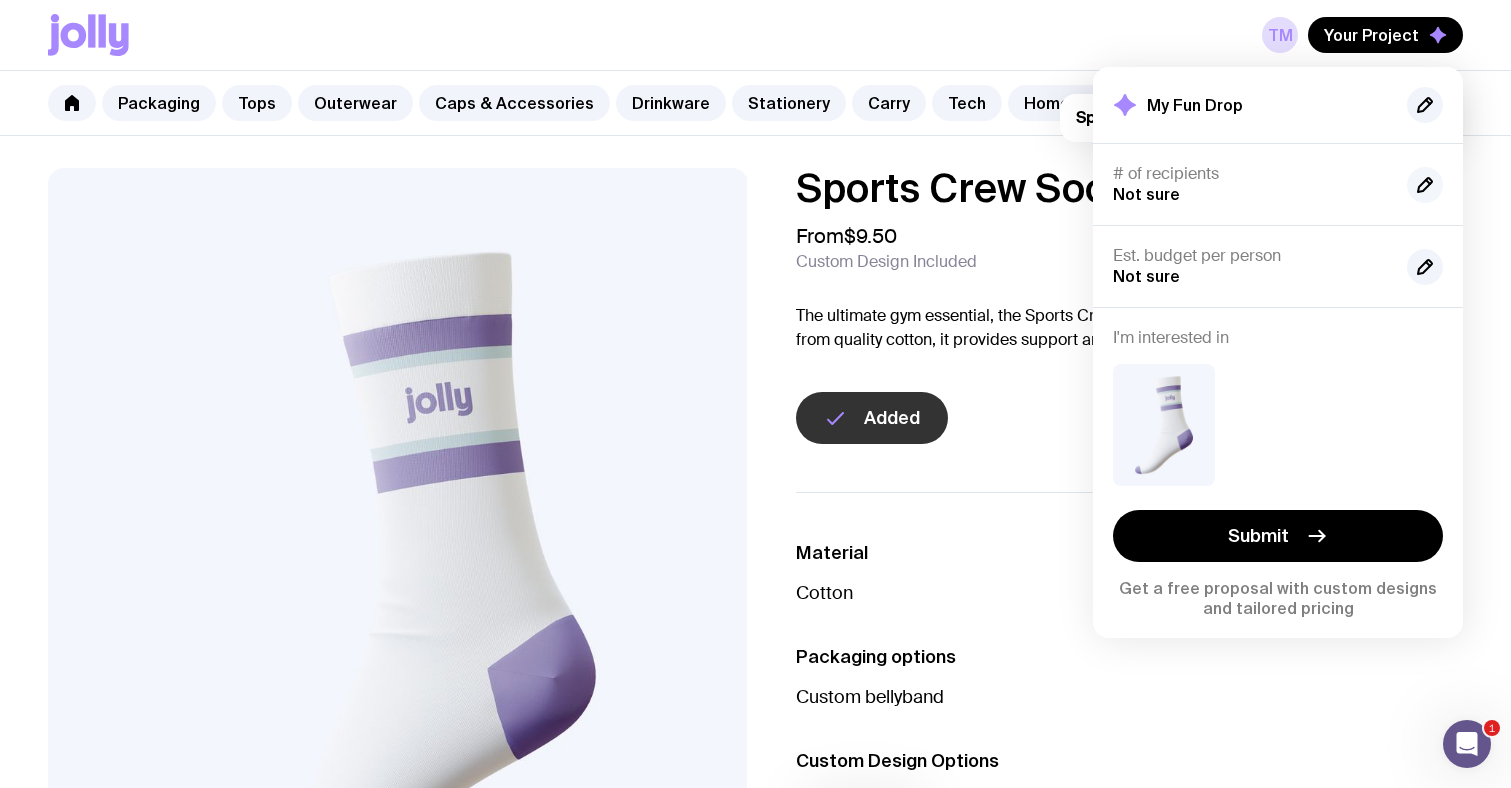 click 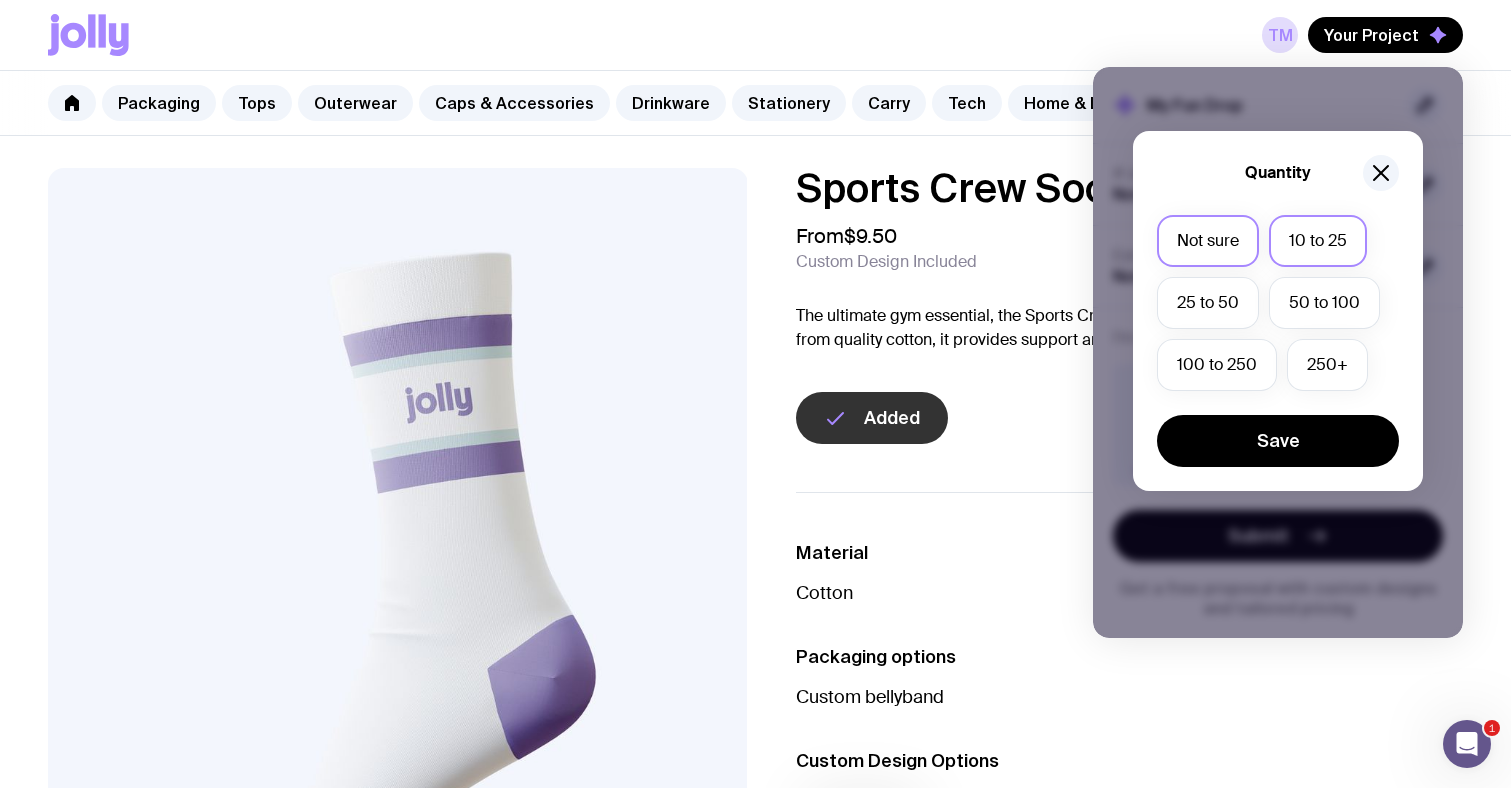 click on "10 to 25" 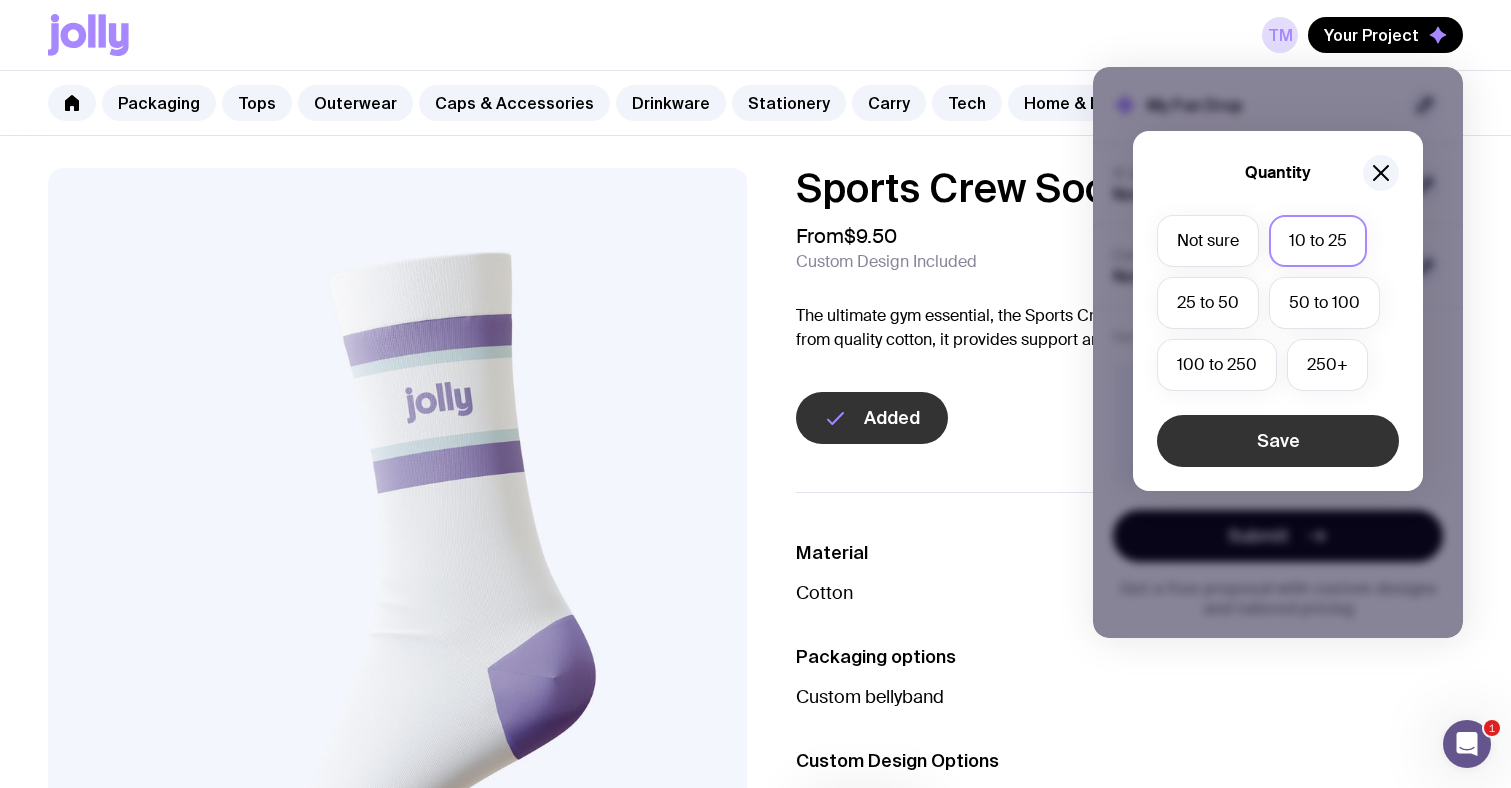 click on "Save" 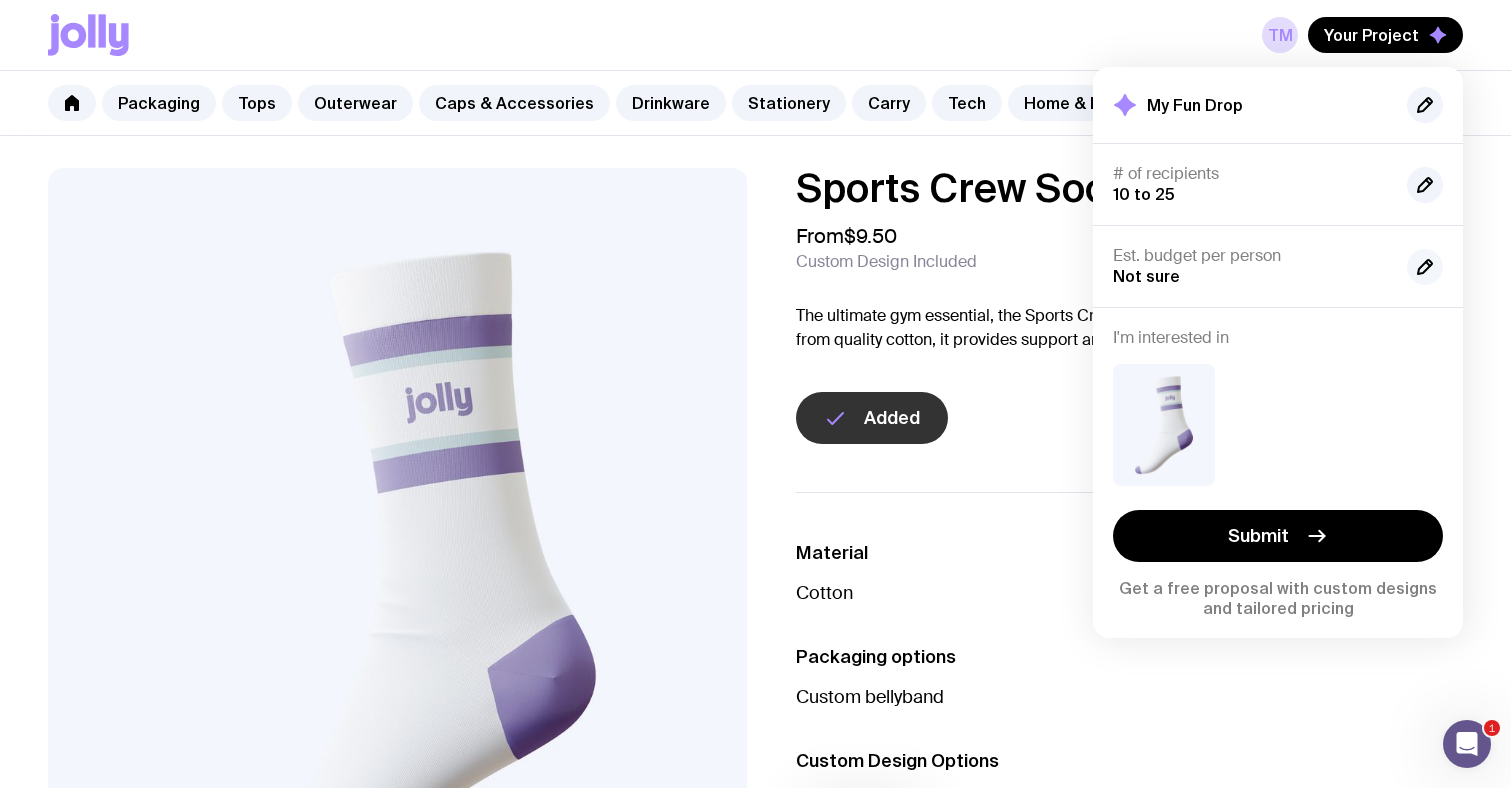 click 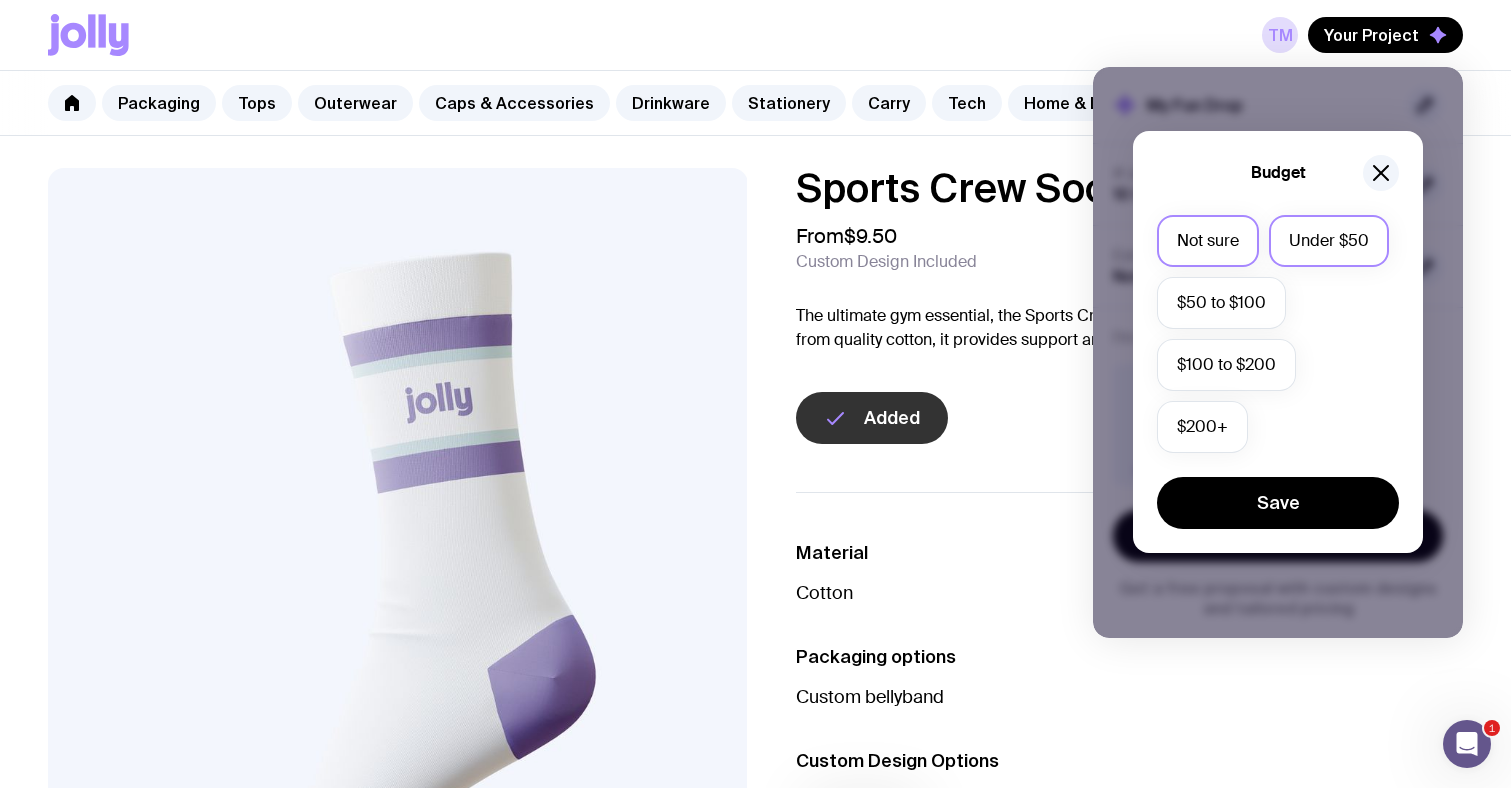 click on "Under $50" 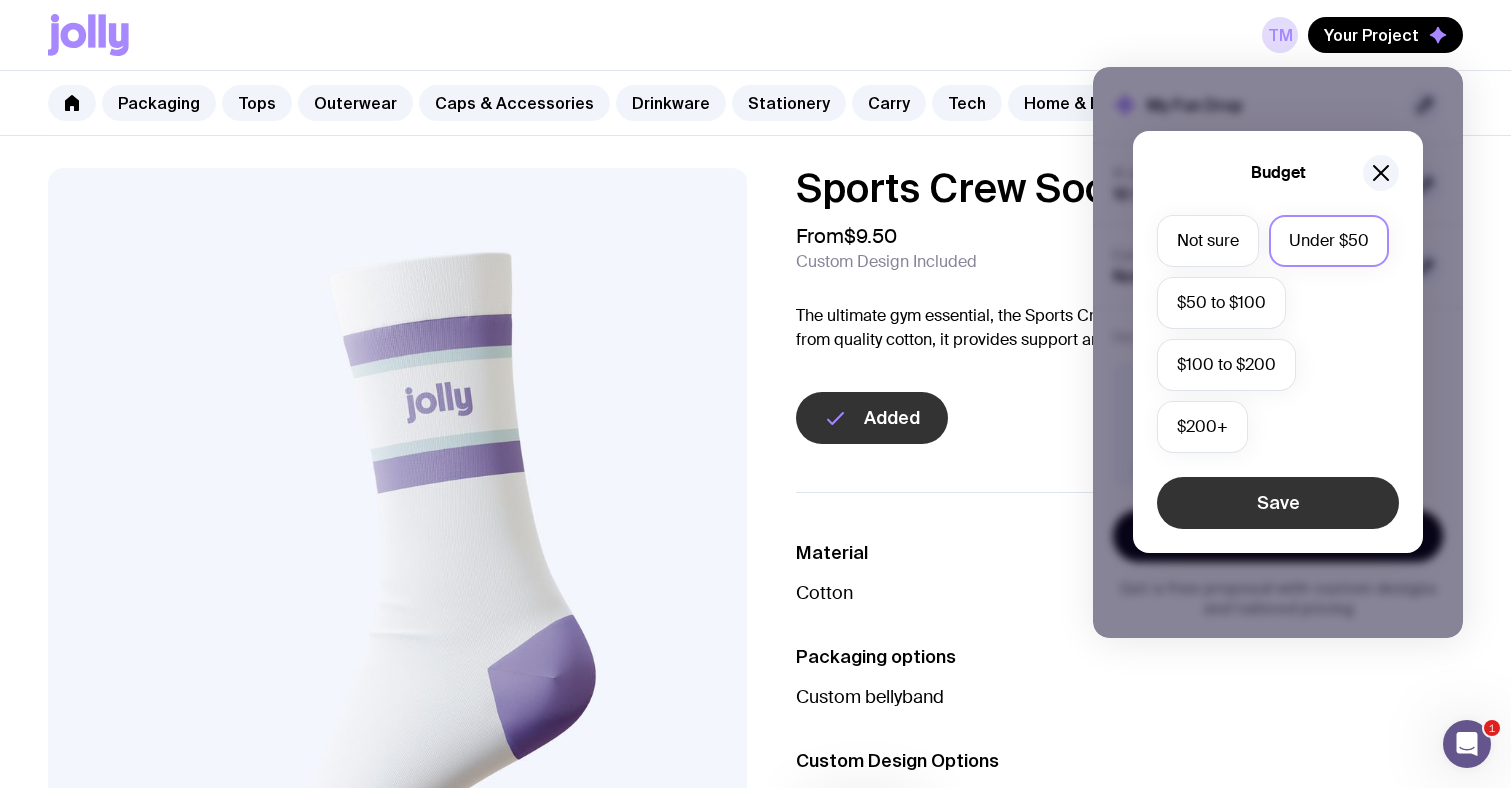 click on "Save" 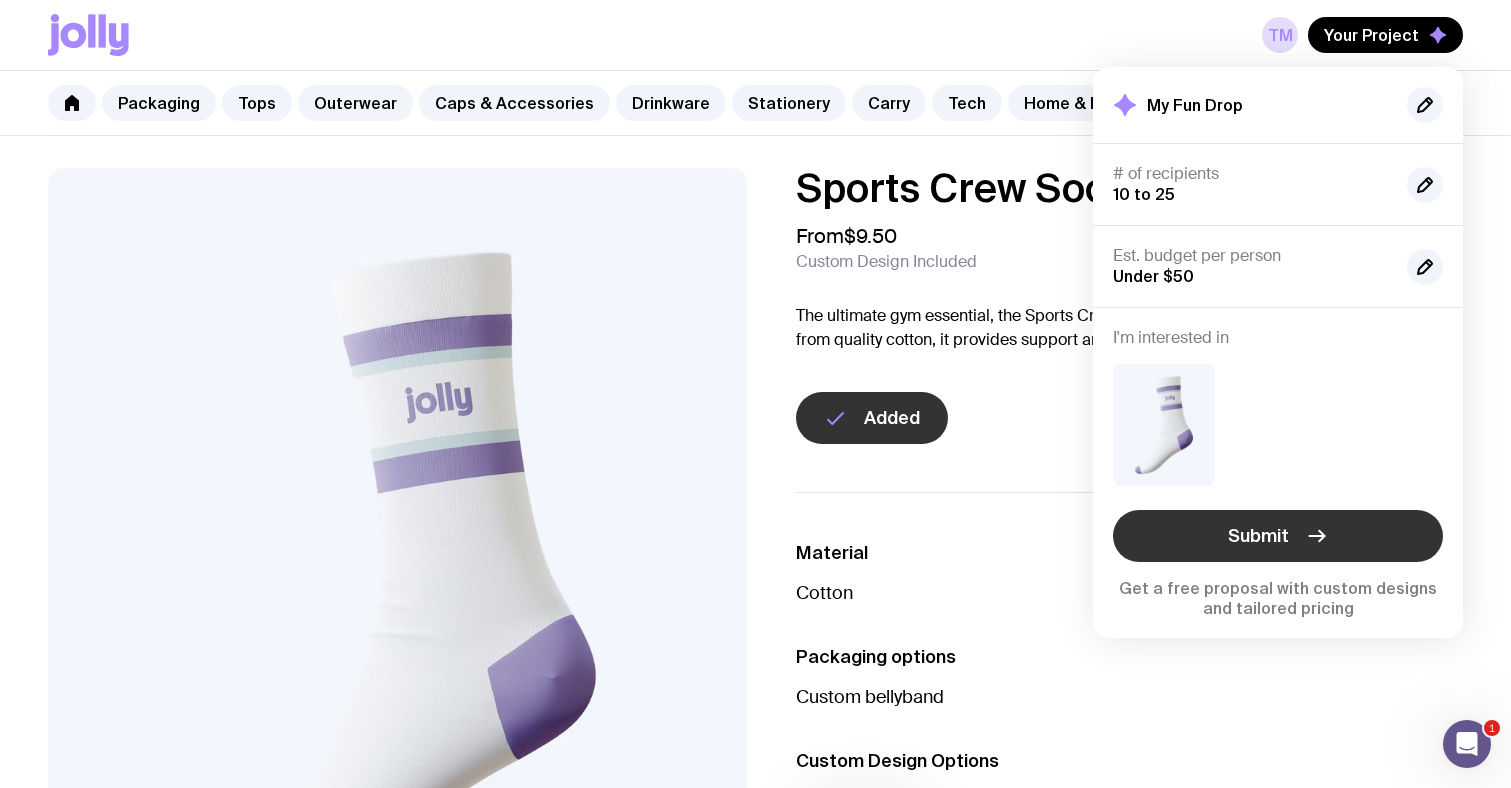 click on "Submit" 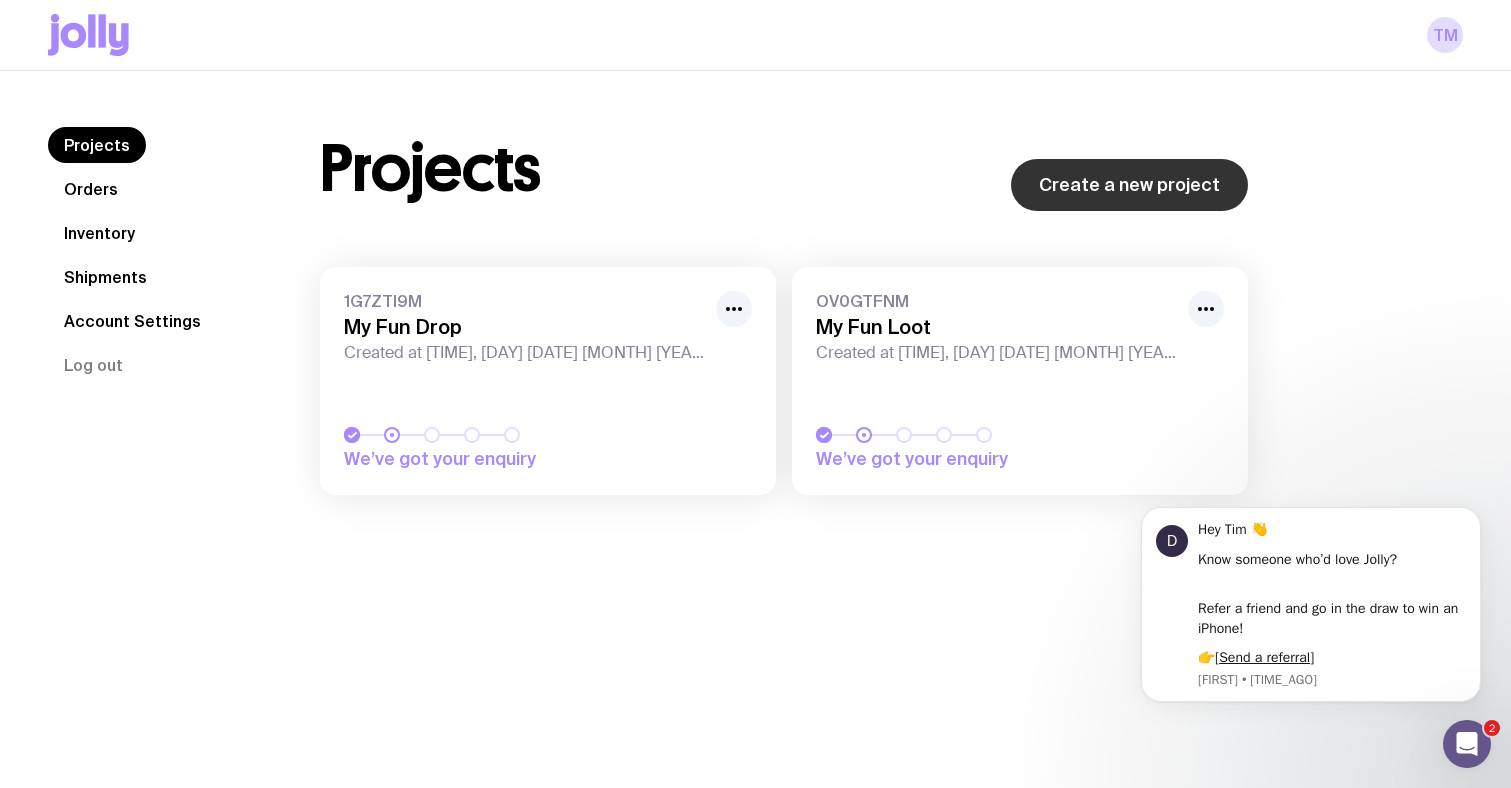 scroll, scrollTop: 0, scrollLeft: 0, axis: both 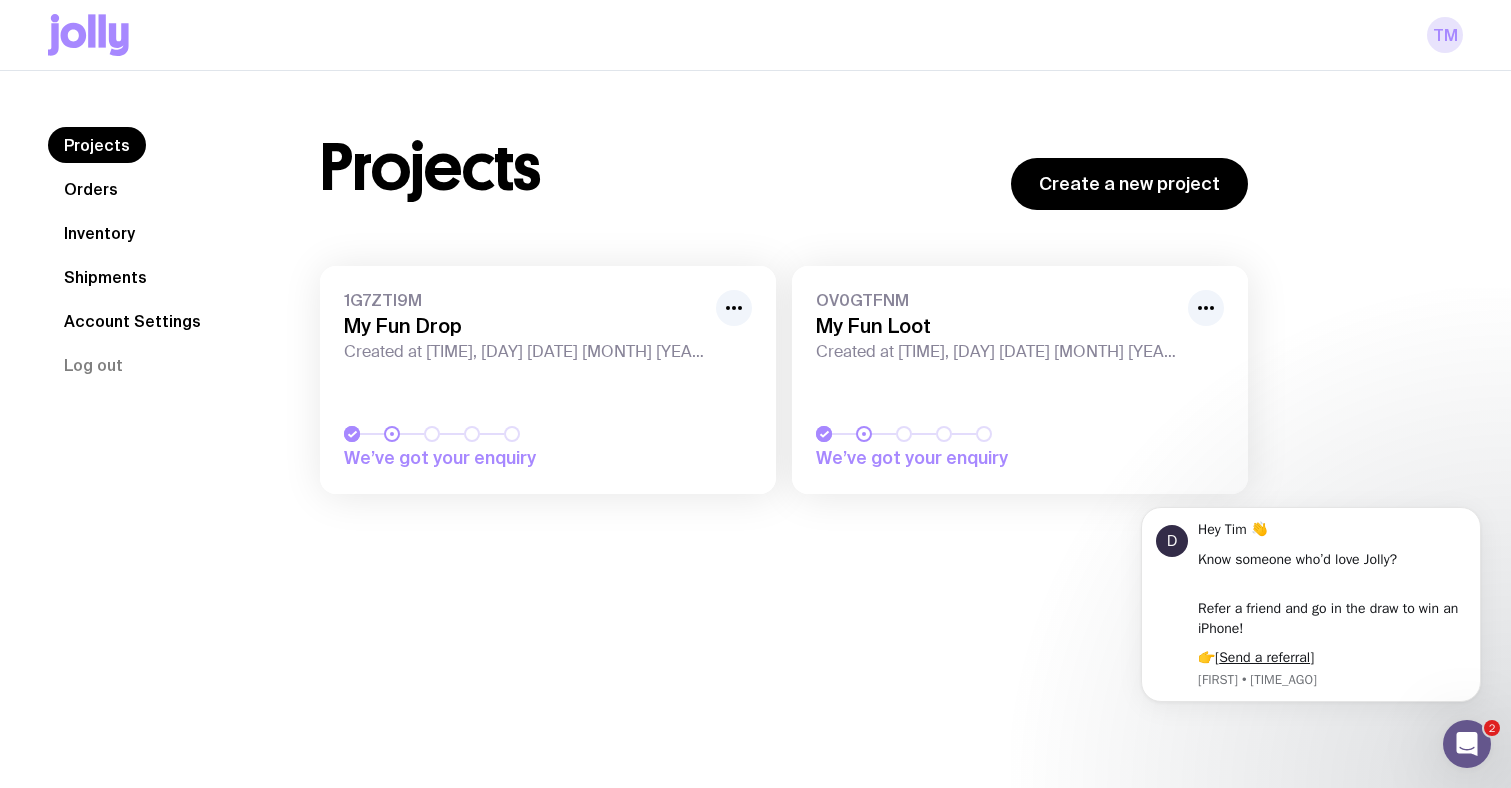 click on "TM" 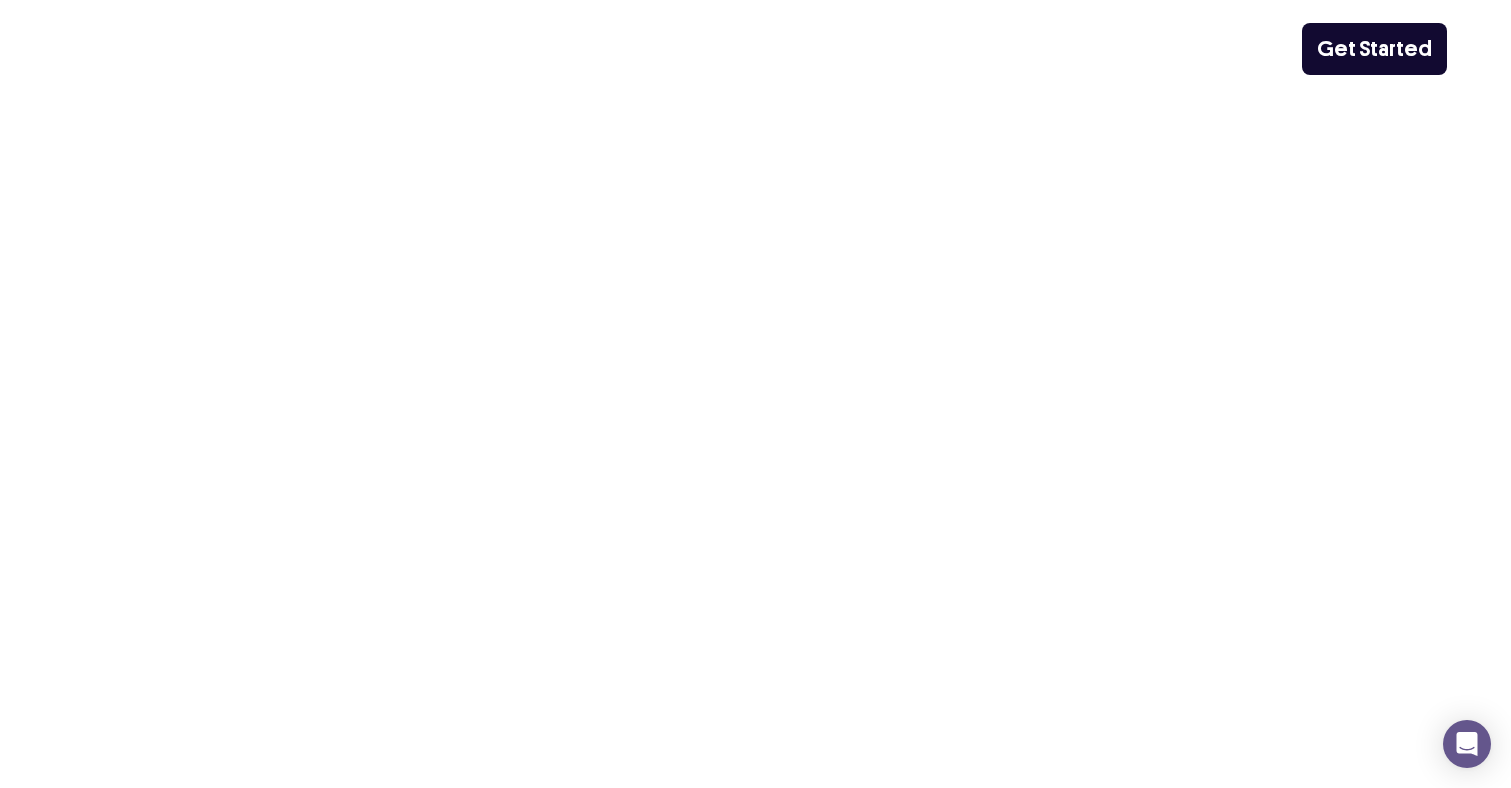 scroll, scrollTop: 0, scrollLeft: 0, axis: both 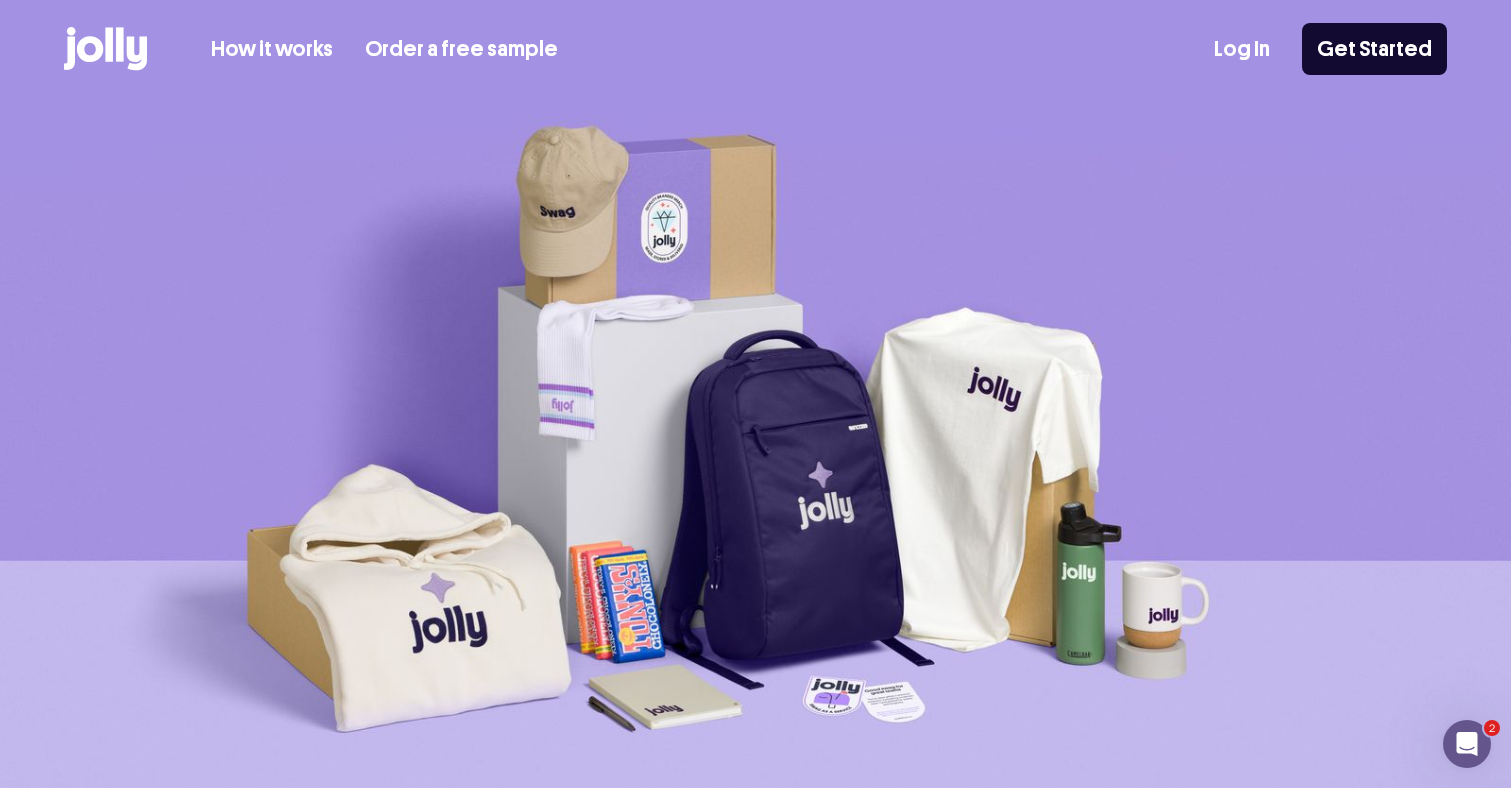 click on "Order a free sample" at bounding box center [461, 49] 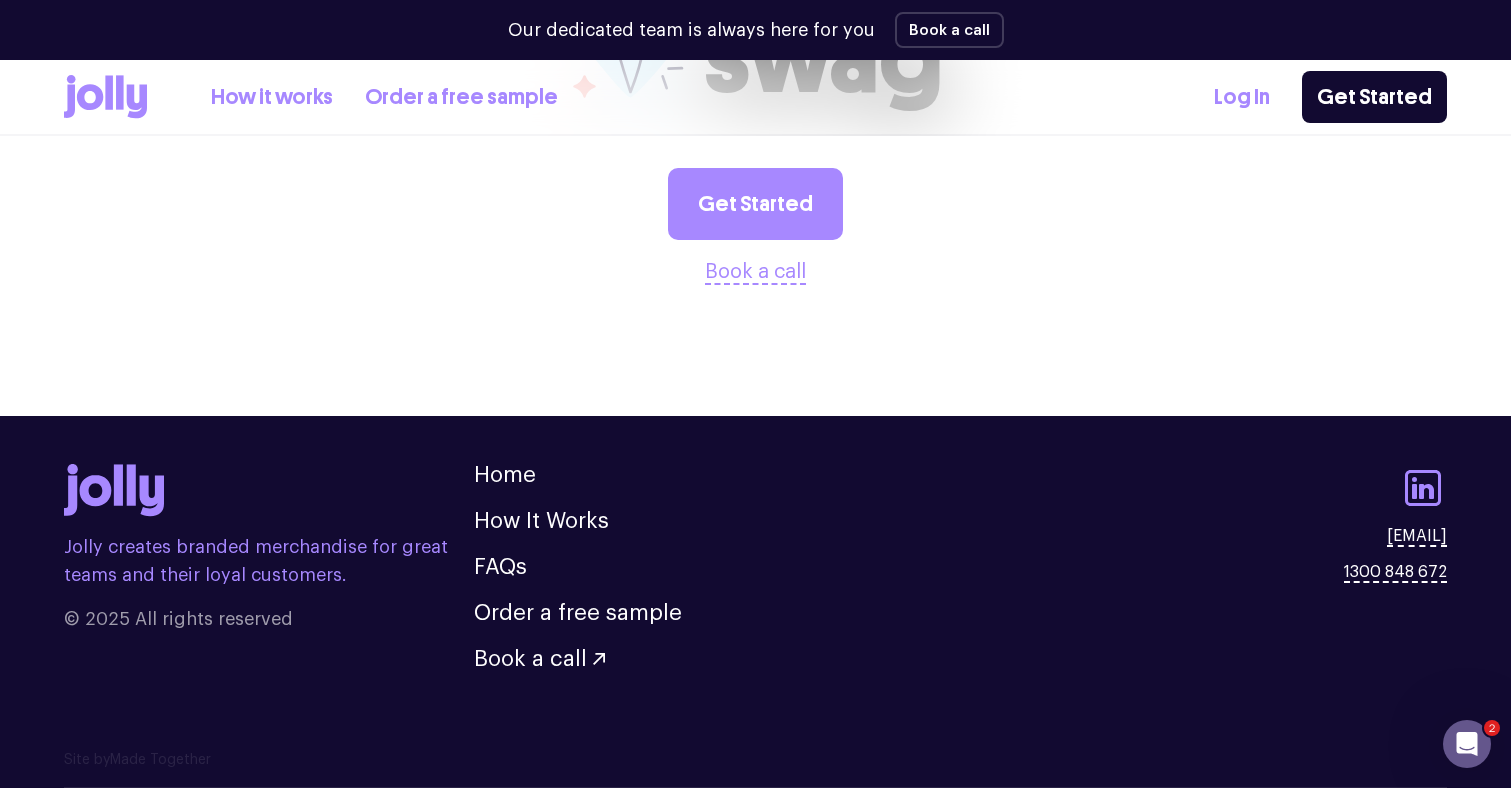 scroll, scrollTop: 2358, scrollLeft: 0, axis: vertical 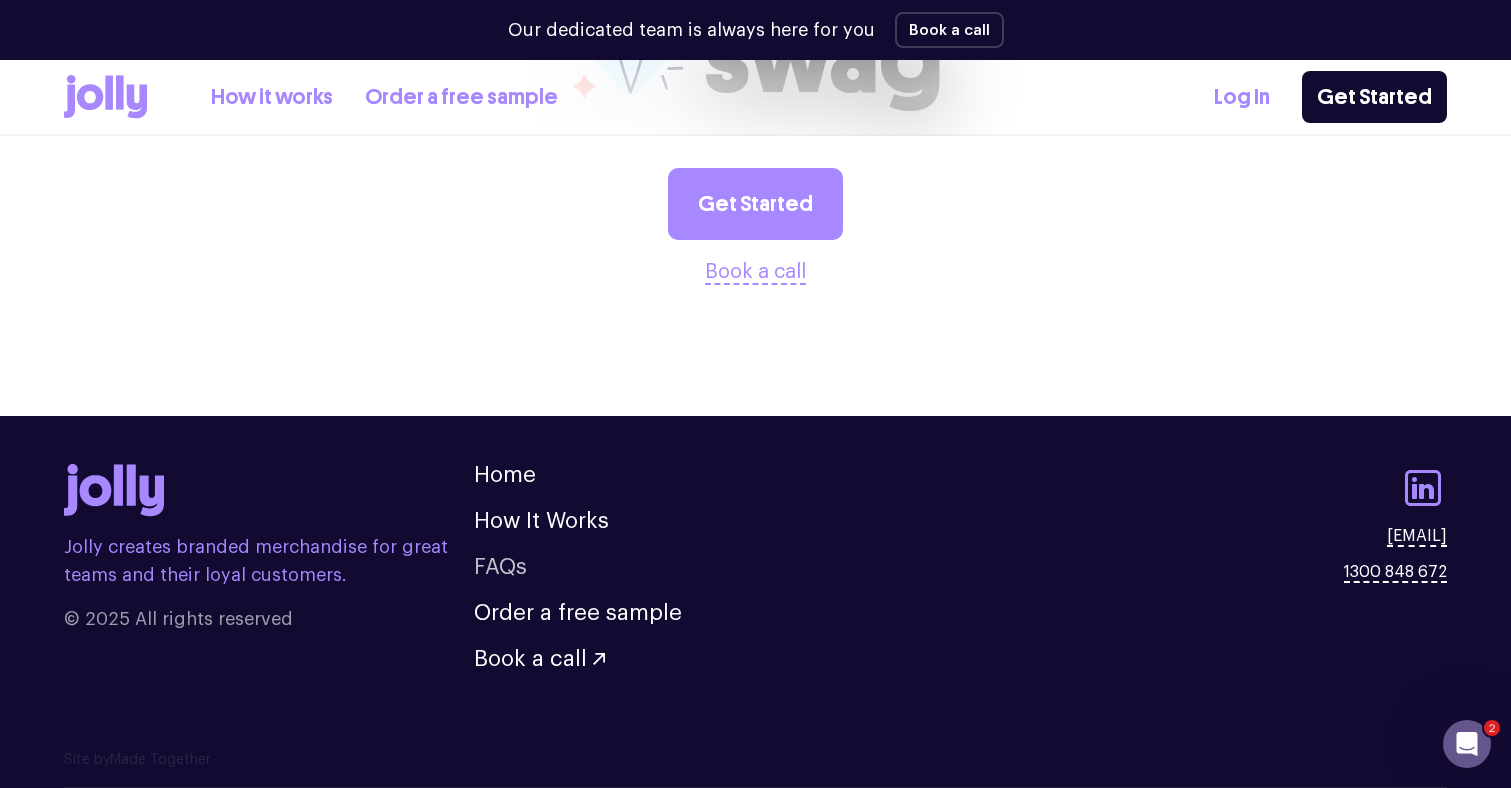 click on "FAQs" at bounding box center [500, 567] 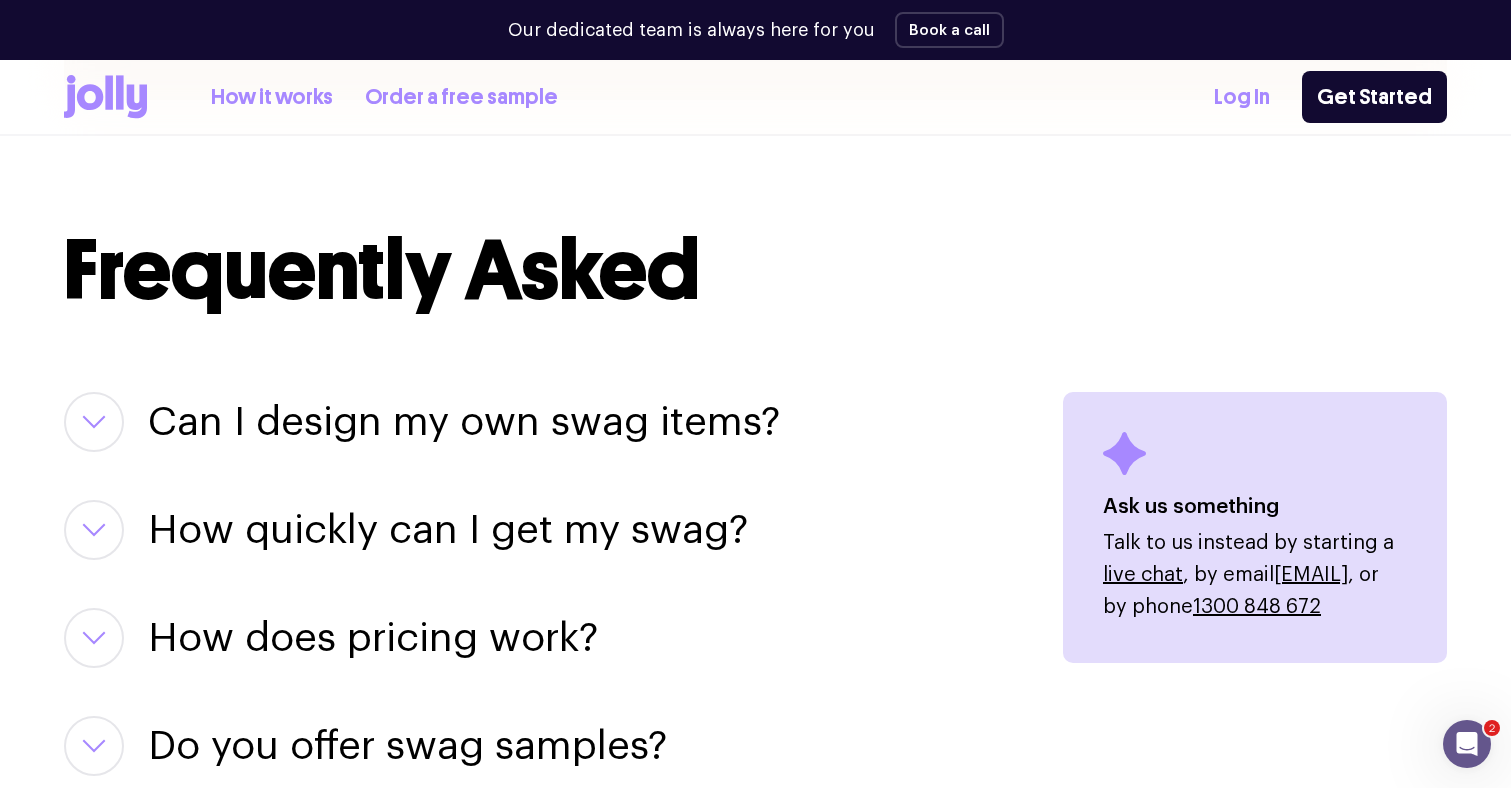 scroll, scrollTop: 2458, scrollLeft: 0, axis: vertical 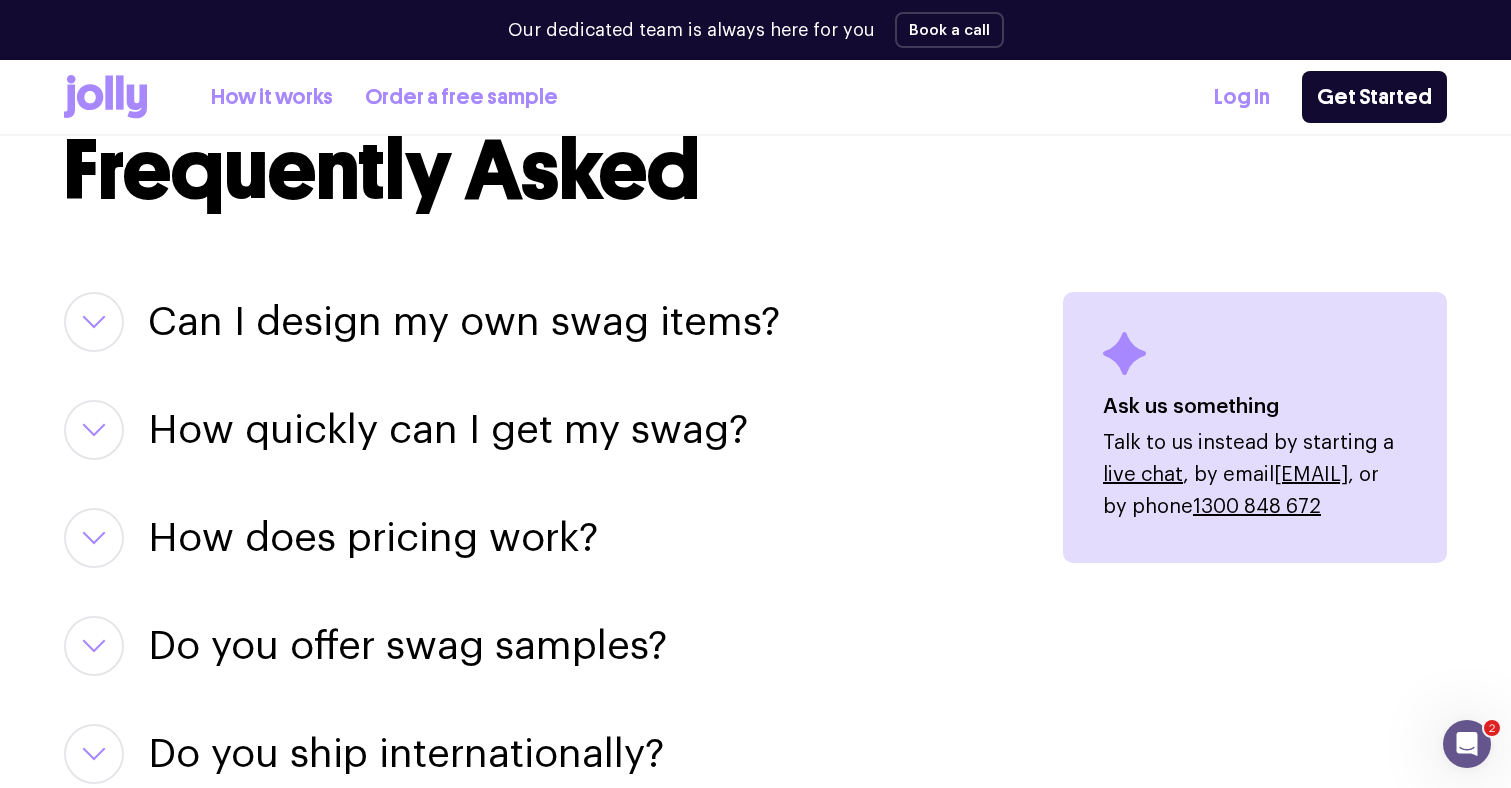 click at bounding box center (94, 430) 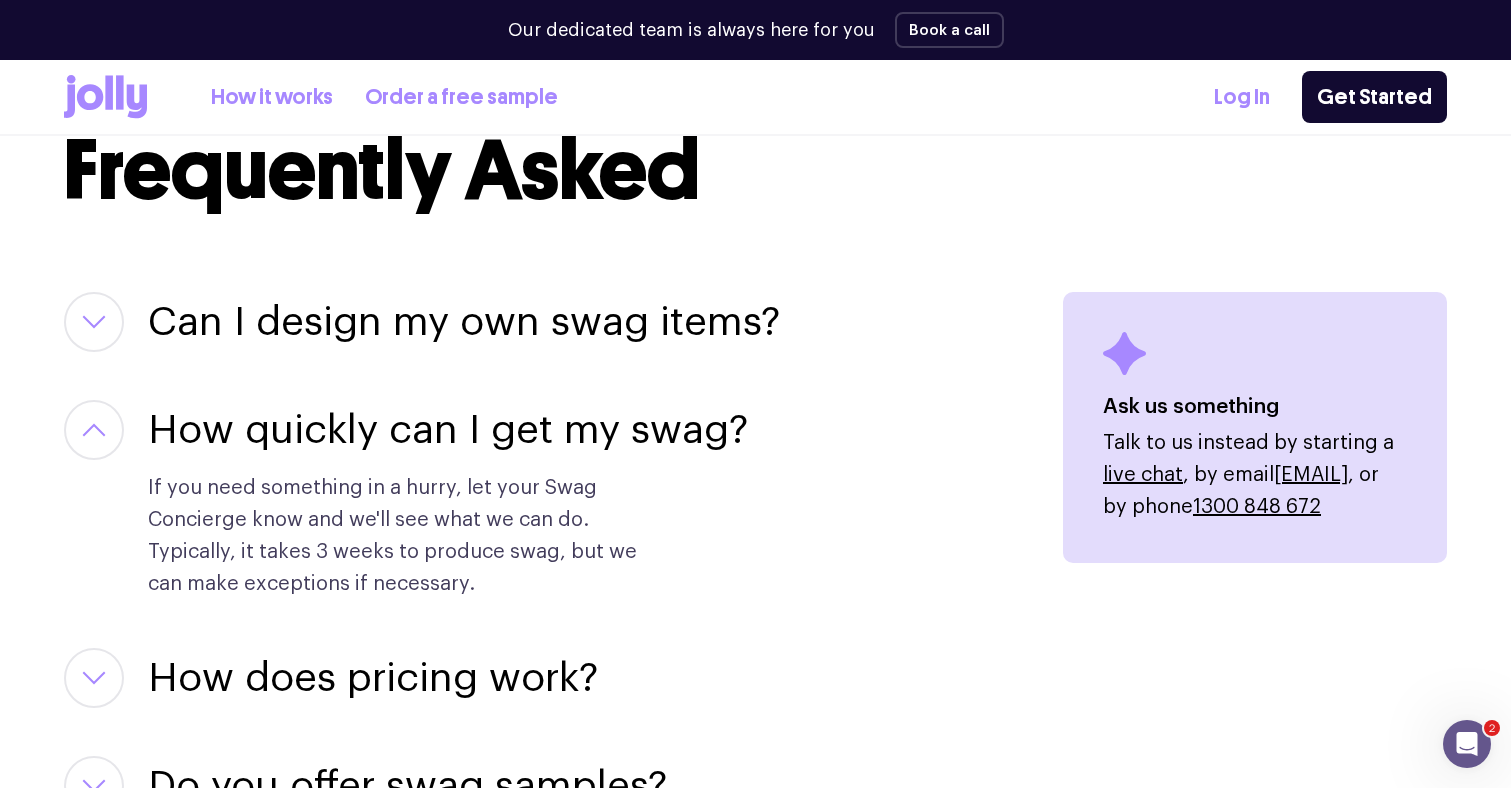 click at bounding box center (94, 322) 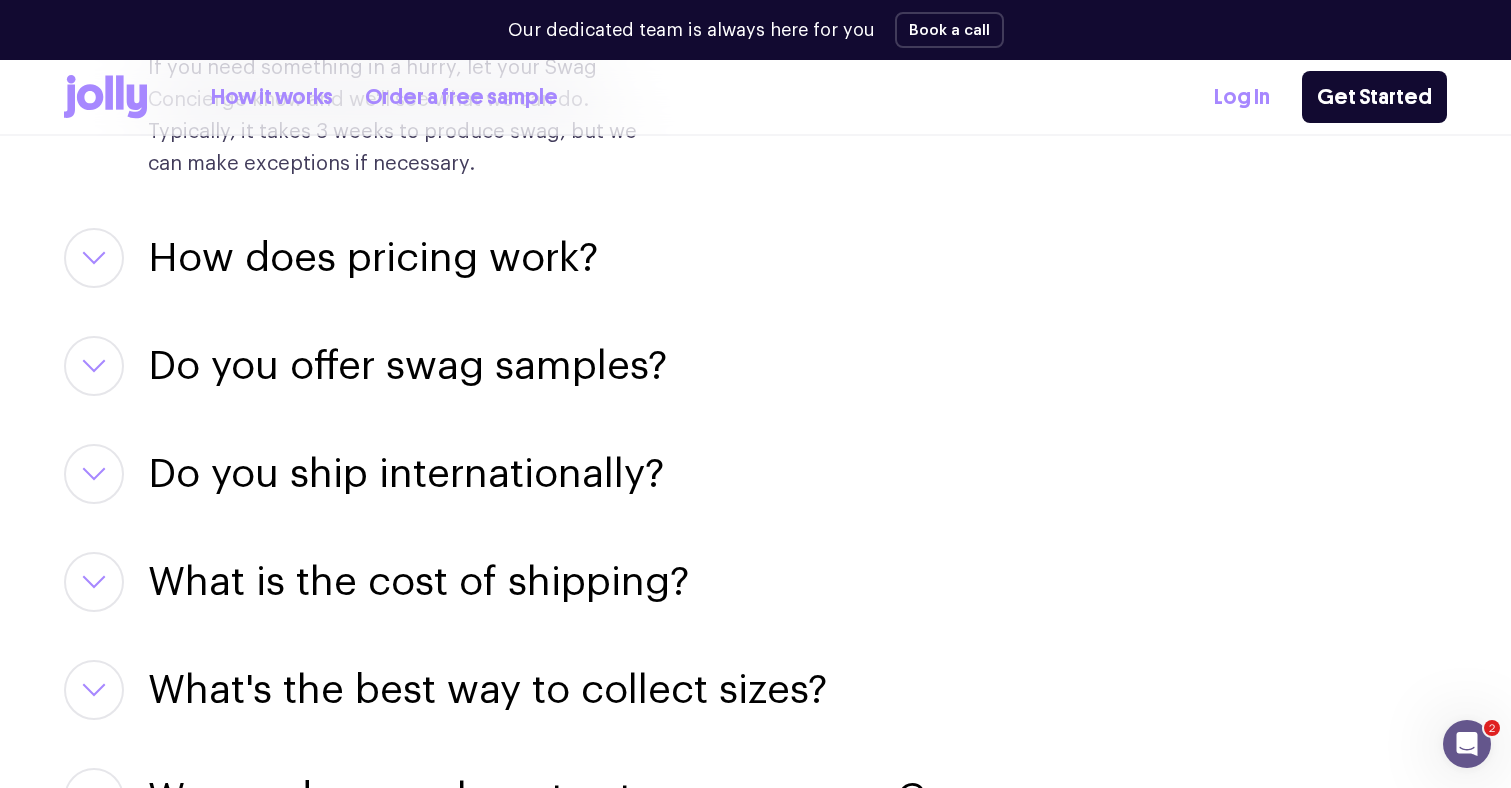 scroll, scrollTop: 3101, scrollLeft: 0, axis: vertical 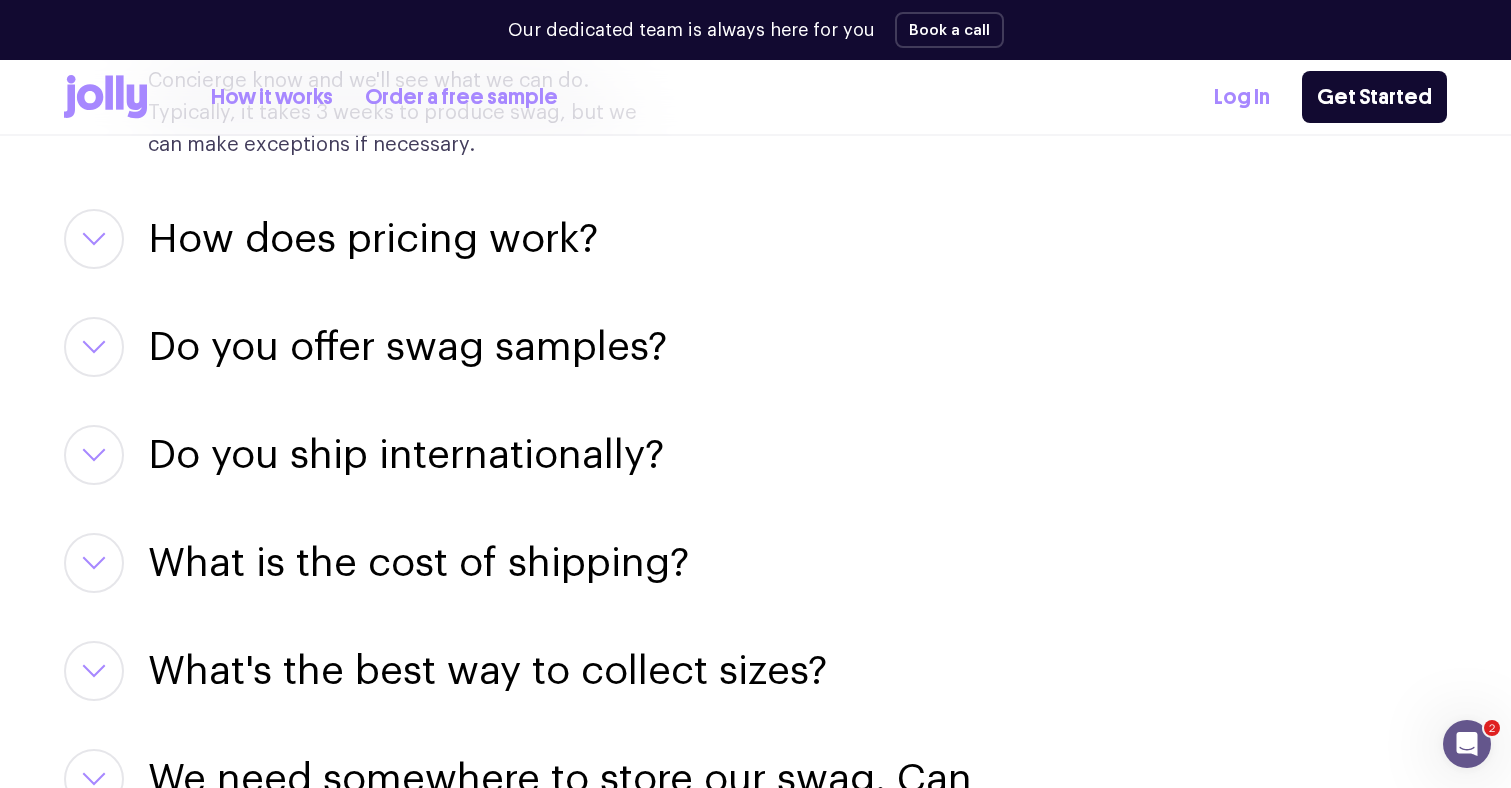 click on "Do you offer swag samples?" at bounding box center (407, 347) 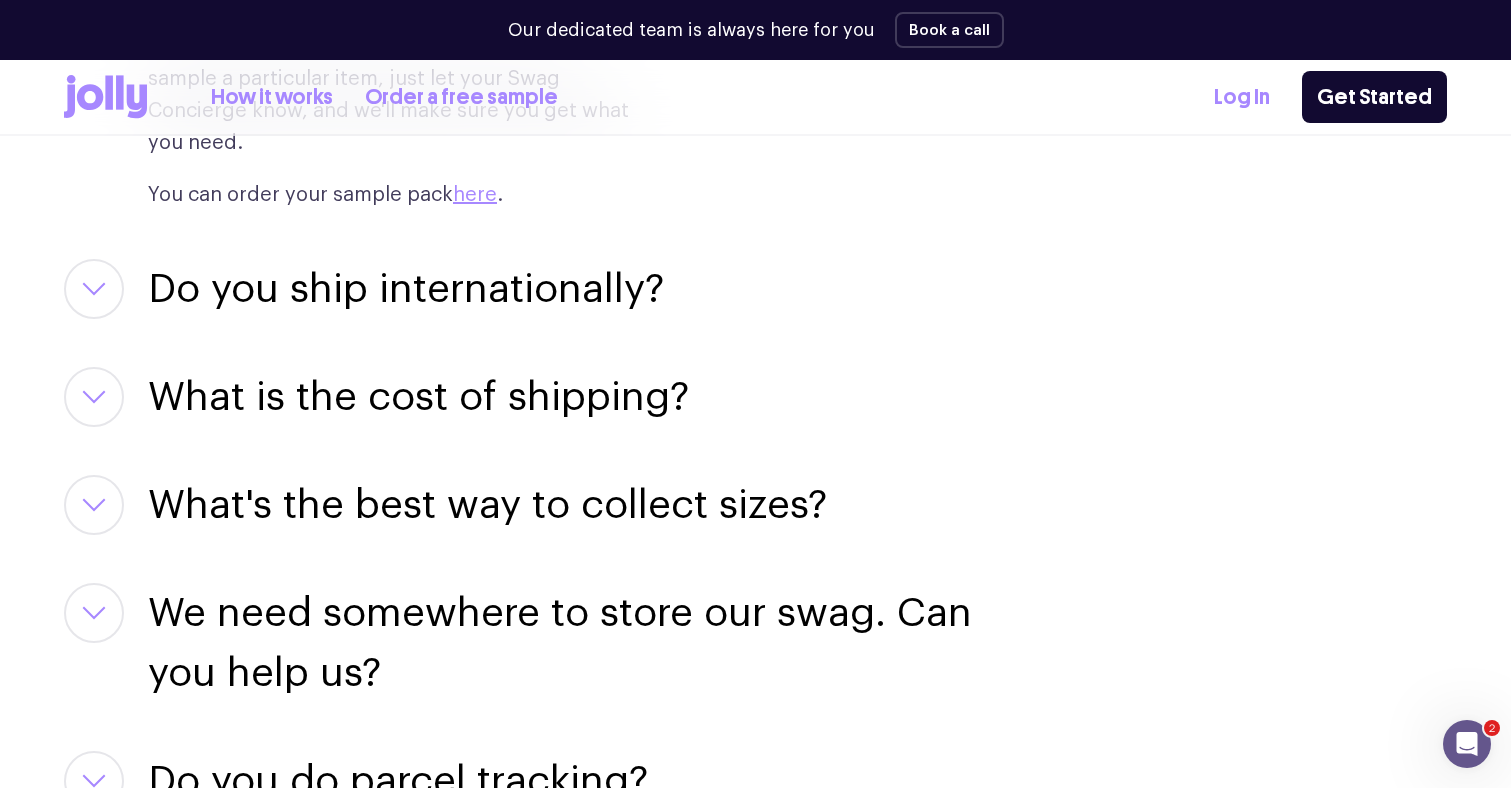 scroll, scrollTop: 3502, scrollLeft: 0, axis: vertical 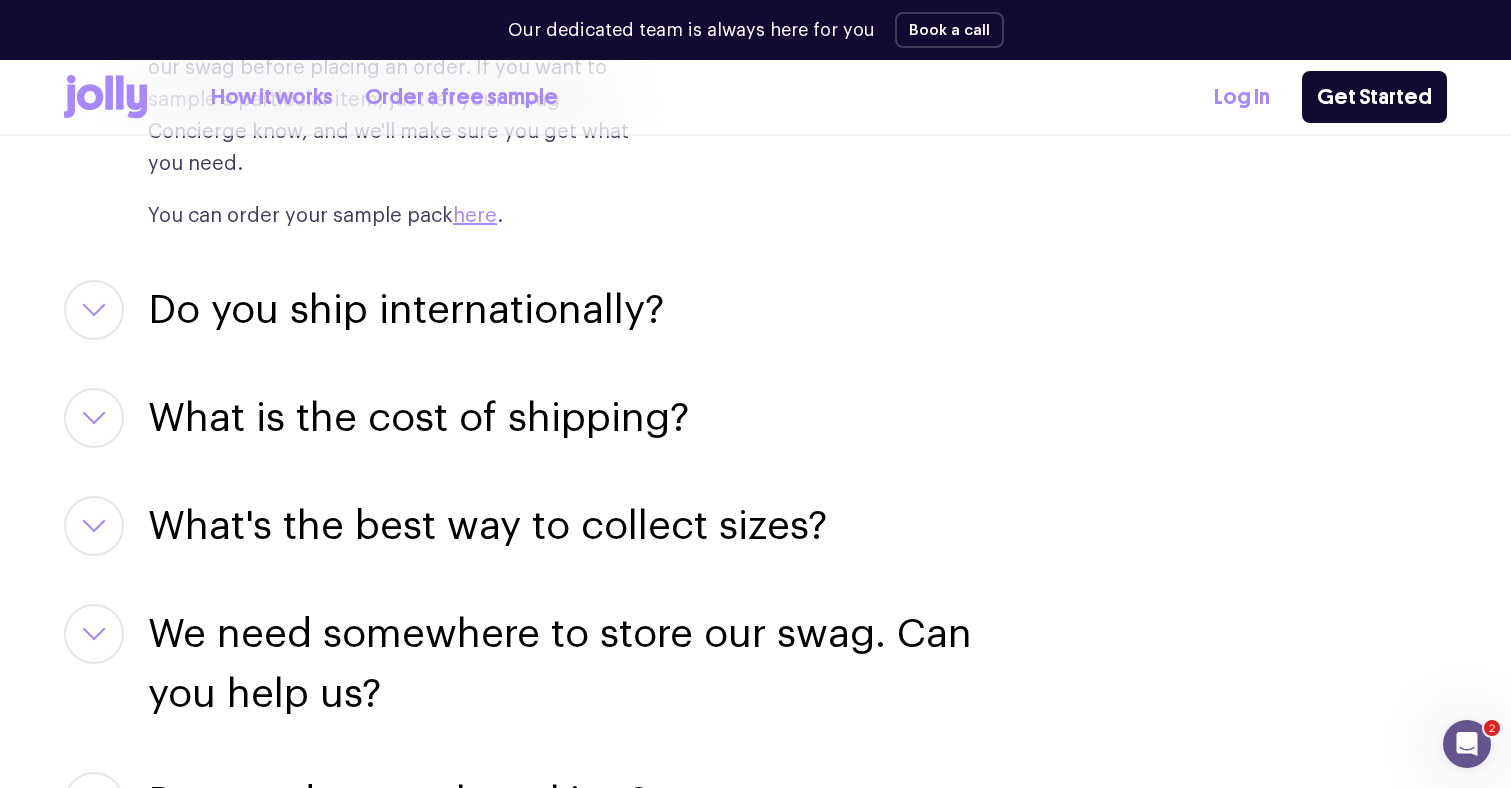 click on "What's the best way to collect sizes?" at bounding box center [487, 526] 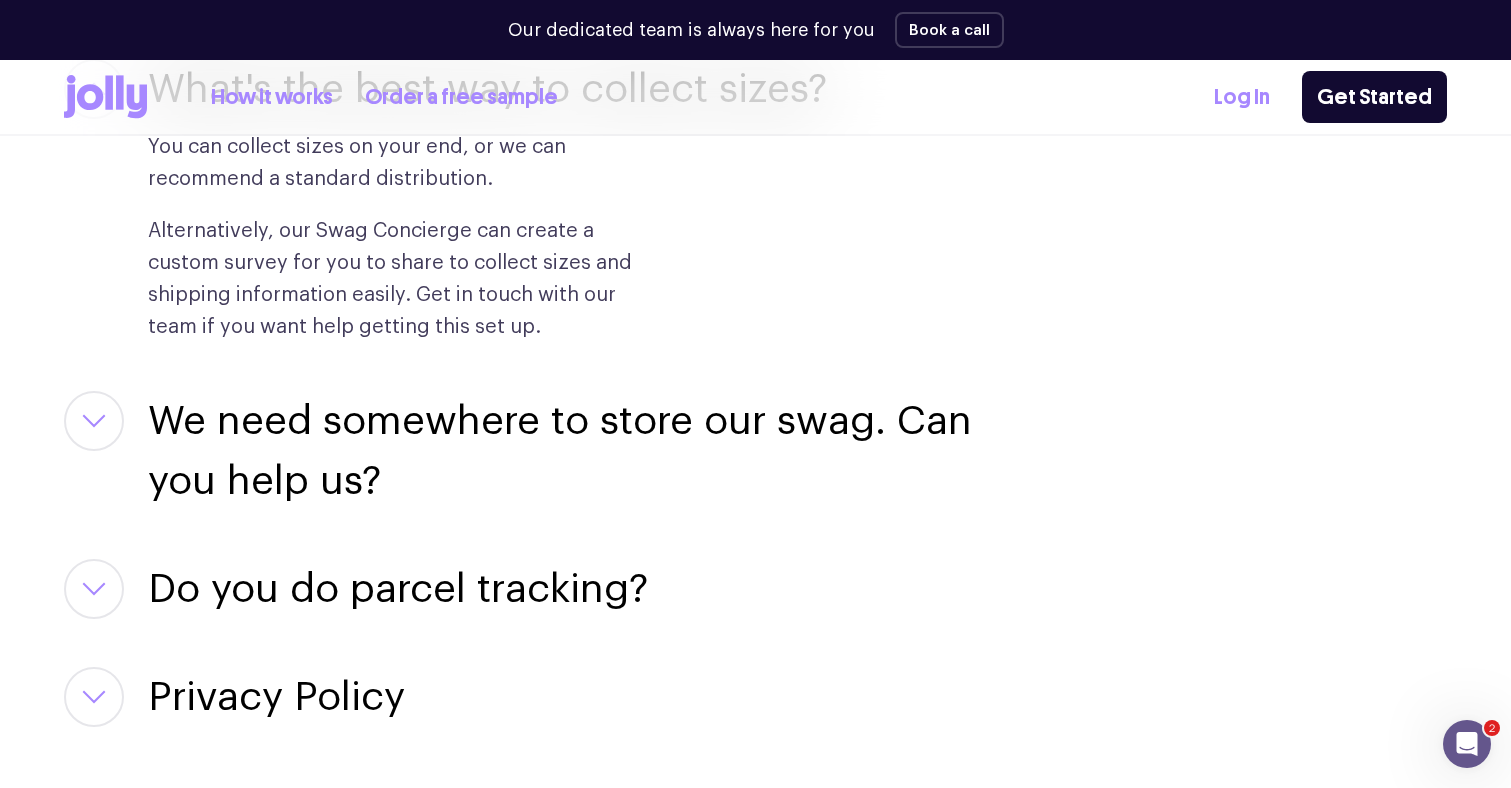 scroll, scrollTop: 3962, scrollLeft: 0, axis: vertical 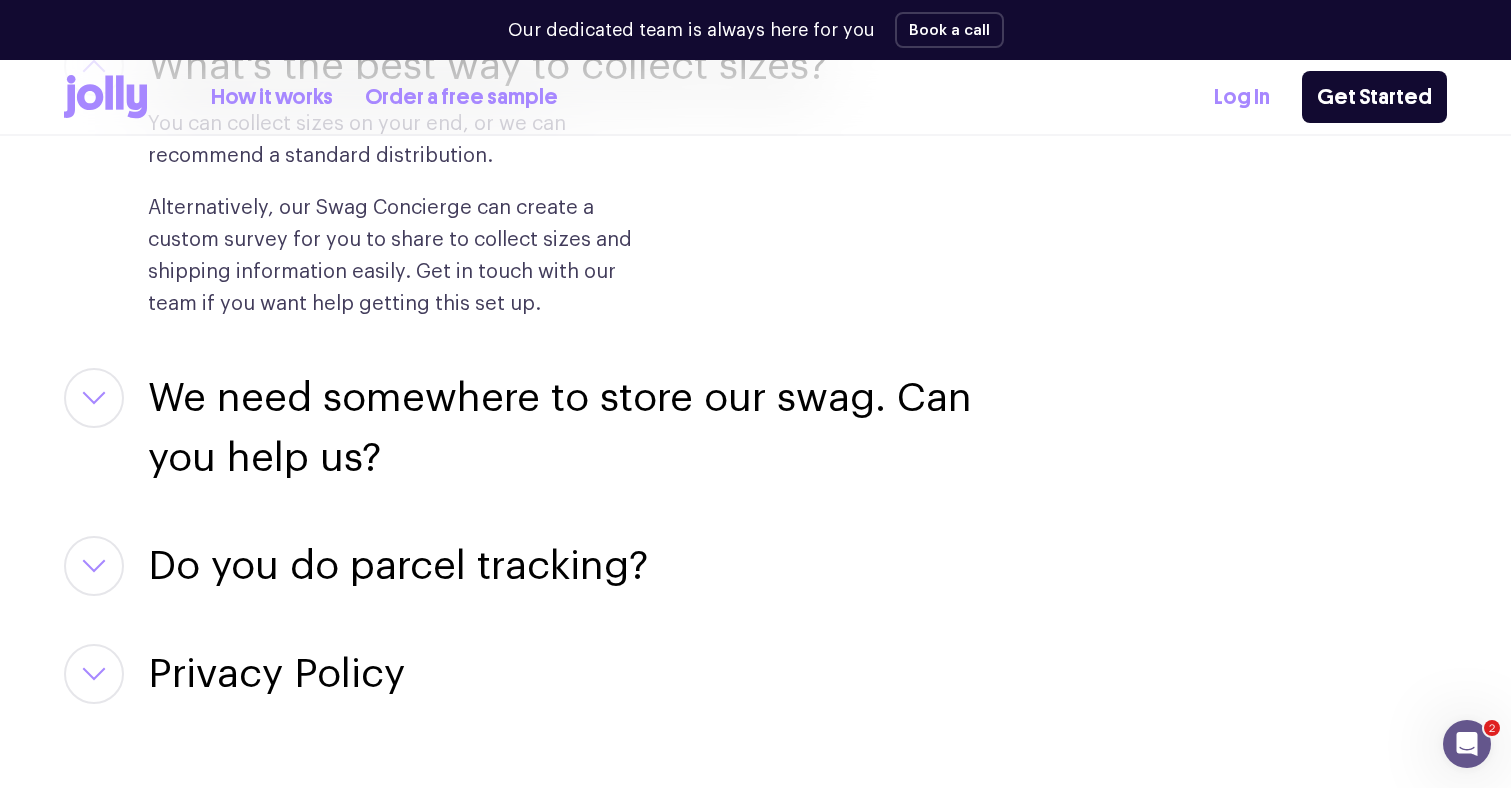 click on "We need somewhere to store our swag. Can you help us?" at bounding box center (581, 428) 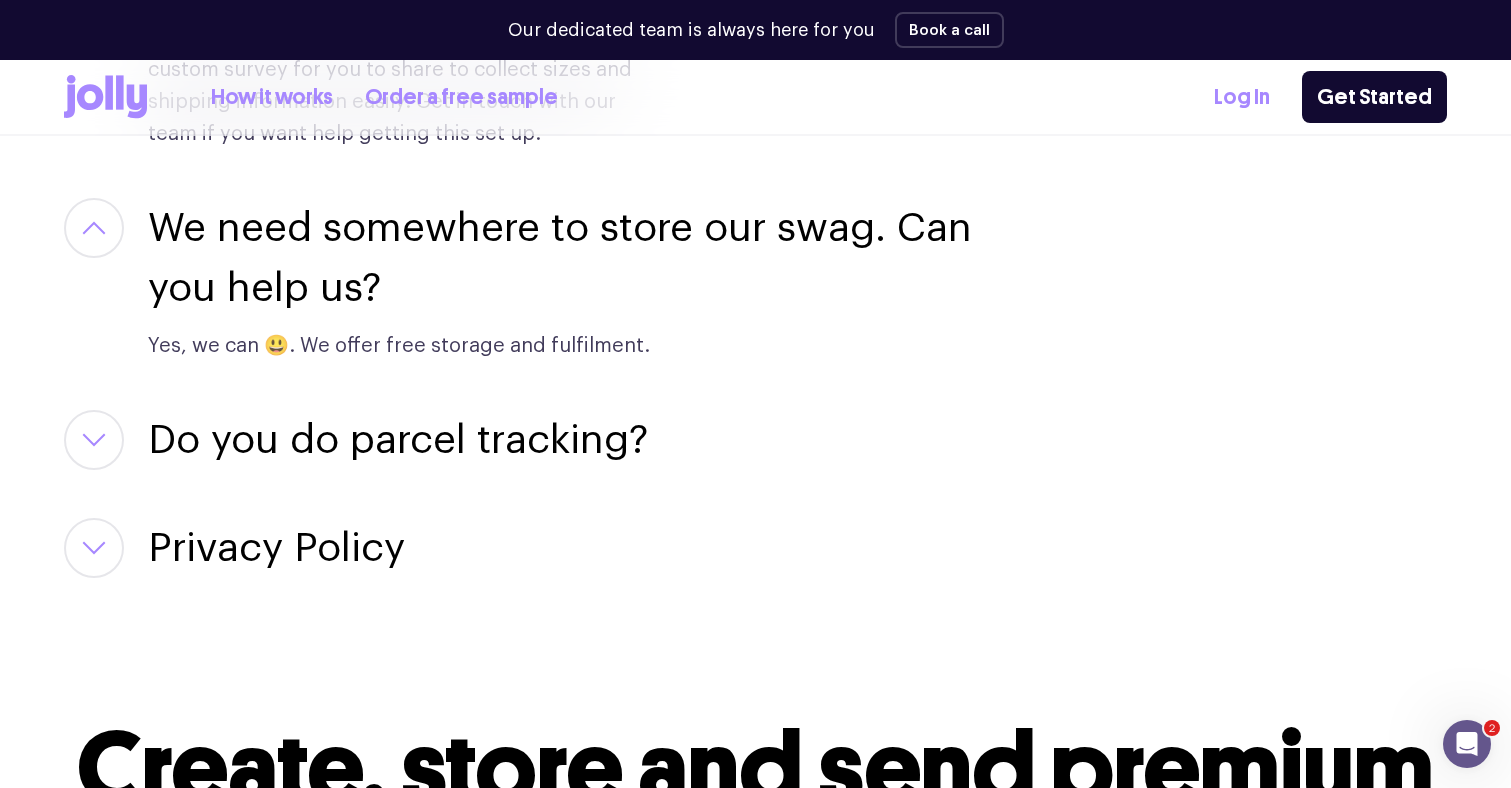 click on "Do you do parcel tracking?" at bounding box center (398, 440) 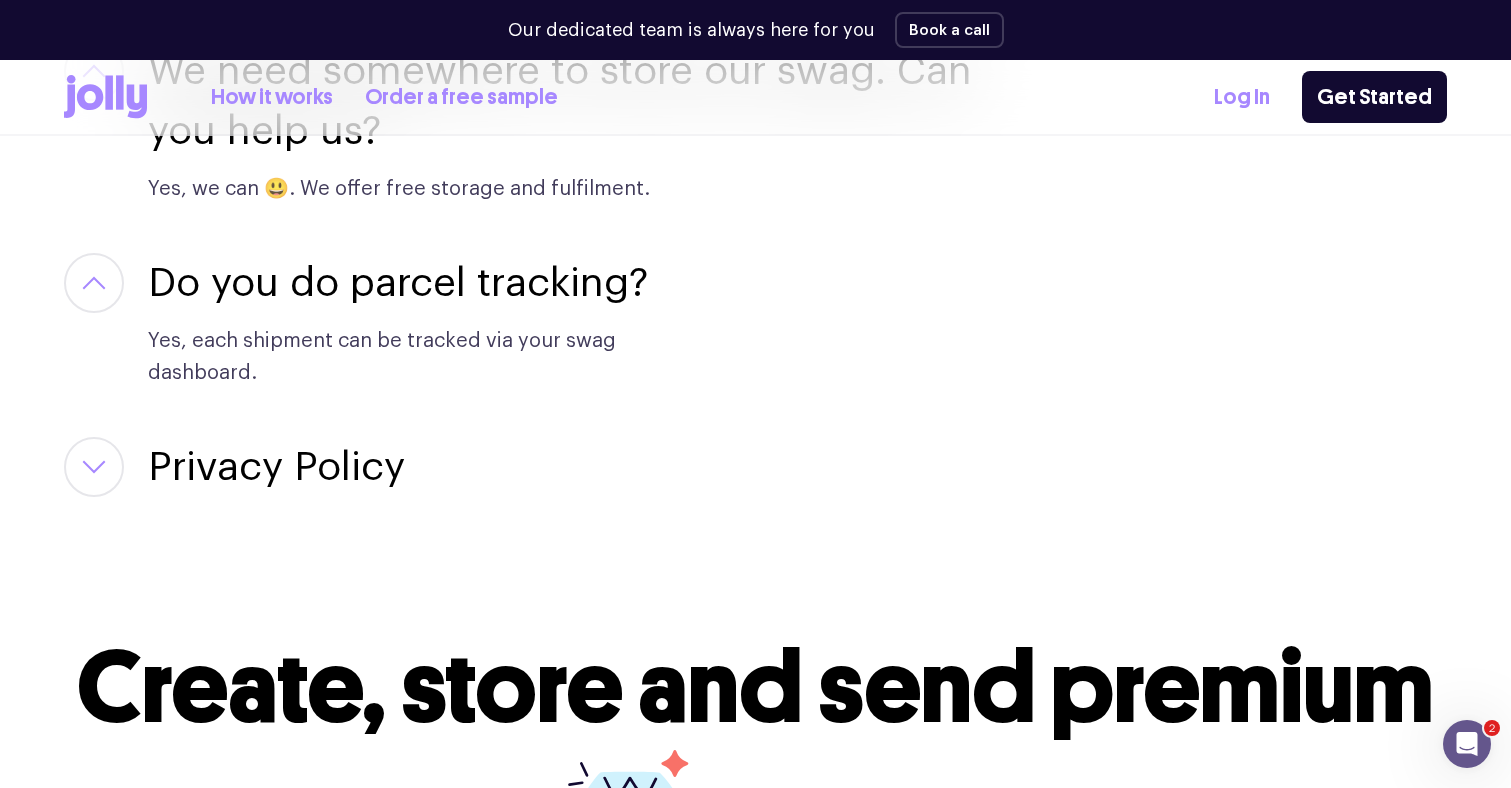 click on "Can I design my own swag items?   For sure! Our team of designers can help you personalise your swag, but you are more than welcome to do it yourself. Just keep in mind that each item you choose may have some decoration constraints or limitations. Get in touch with our Swag Concierge if you want some guidance.    How quickly can I get my swag?   If you need something in a hurry, let your Swag Concierge know and we'll see what we can do. Typically, it takes 3 weeks to produce swag, but we can make exceptions if necessary.   How does pricing work?   We keep things simple! You pay for the swag items you select, and we have different shipping options to choose from. Design, assembly of packs, storage, and use of the swag dashboard are all free of charge 😊   Do you offer swag samples?   You can order your sample pack  here .   Do you ship internationally?   Yes, we do 👍🏼. From Austria to Zimbabwe, we can ship your swag to any location worldwide.   What is the cost of shipping?    Australia $15" at bounding box center (539, -521) 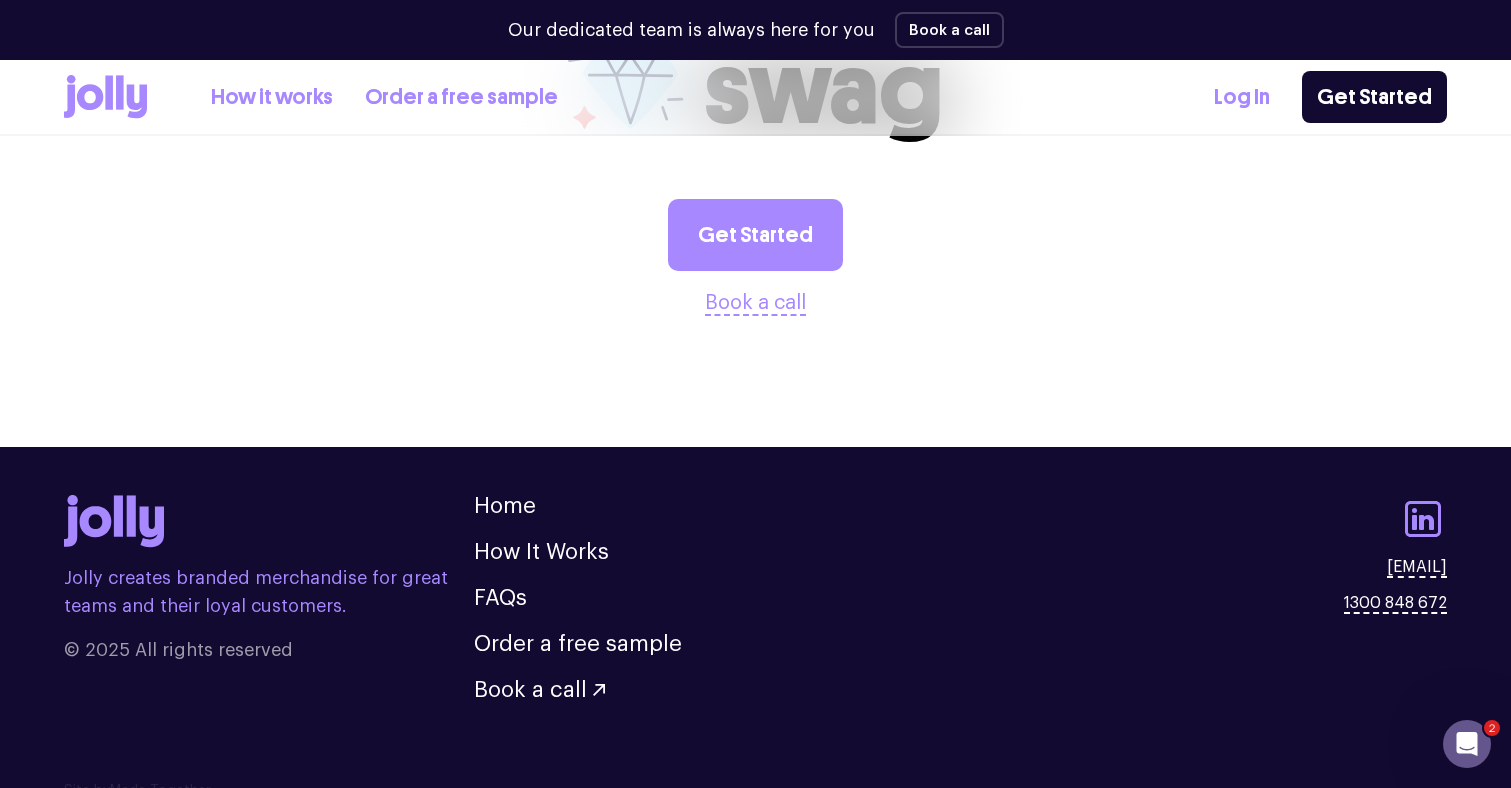 scroll, scrollTop: 5012, scrollLeft: 0, axis: vertical 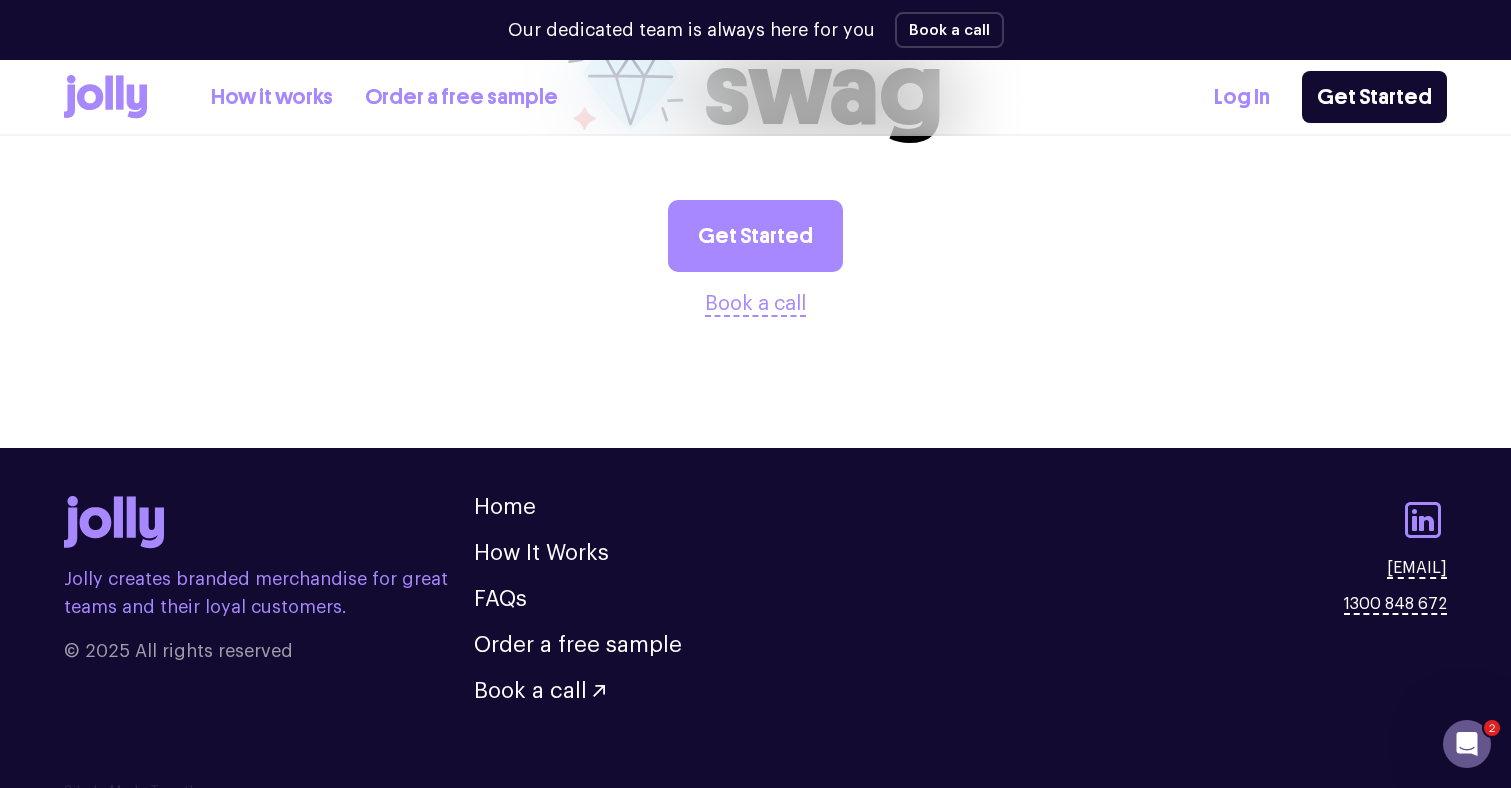 click on "Jolly creates branded merchandise for great teams and their loyal customers." at bounding box center [269, 593] 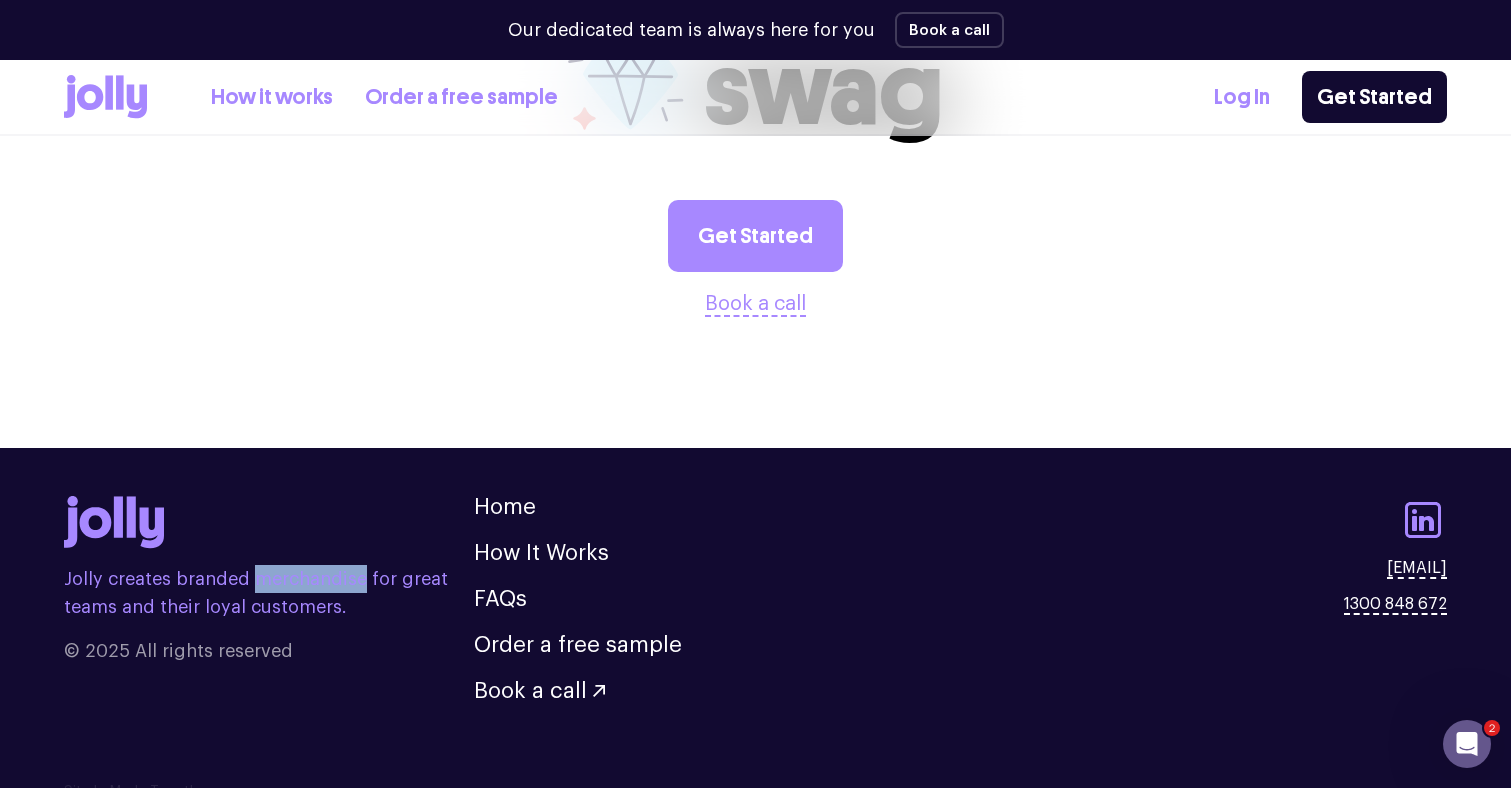 click on "Jolly creates branded merchandise for great teams and their loyal customers." at bounding box center [269, 593] 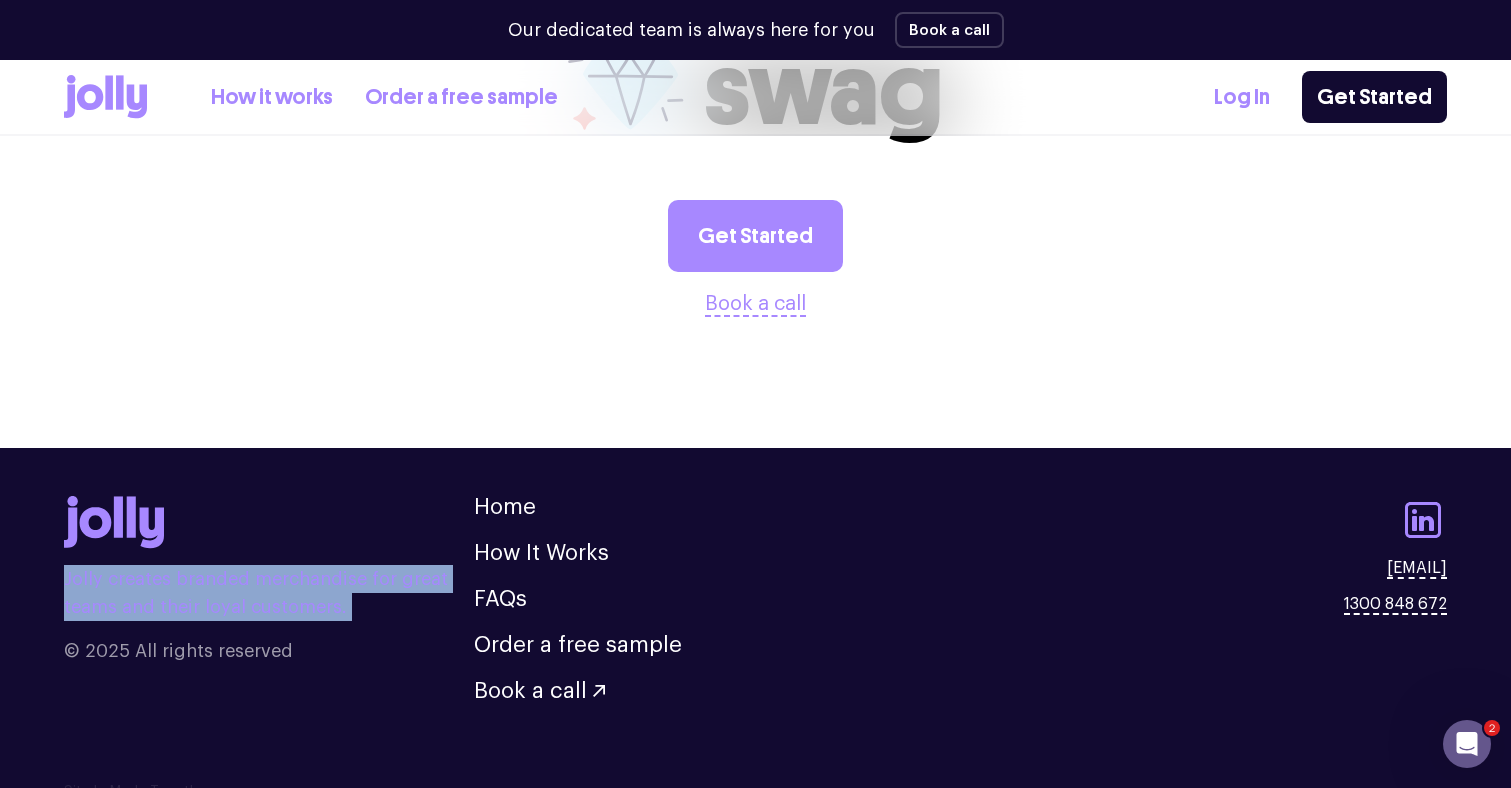 click on "Jolly creates branded merchandise for great teams and their loyal customers." at bounding box center [269, 593] 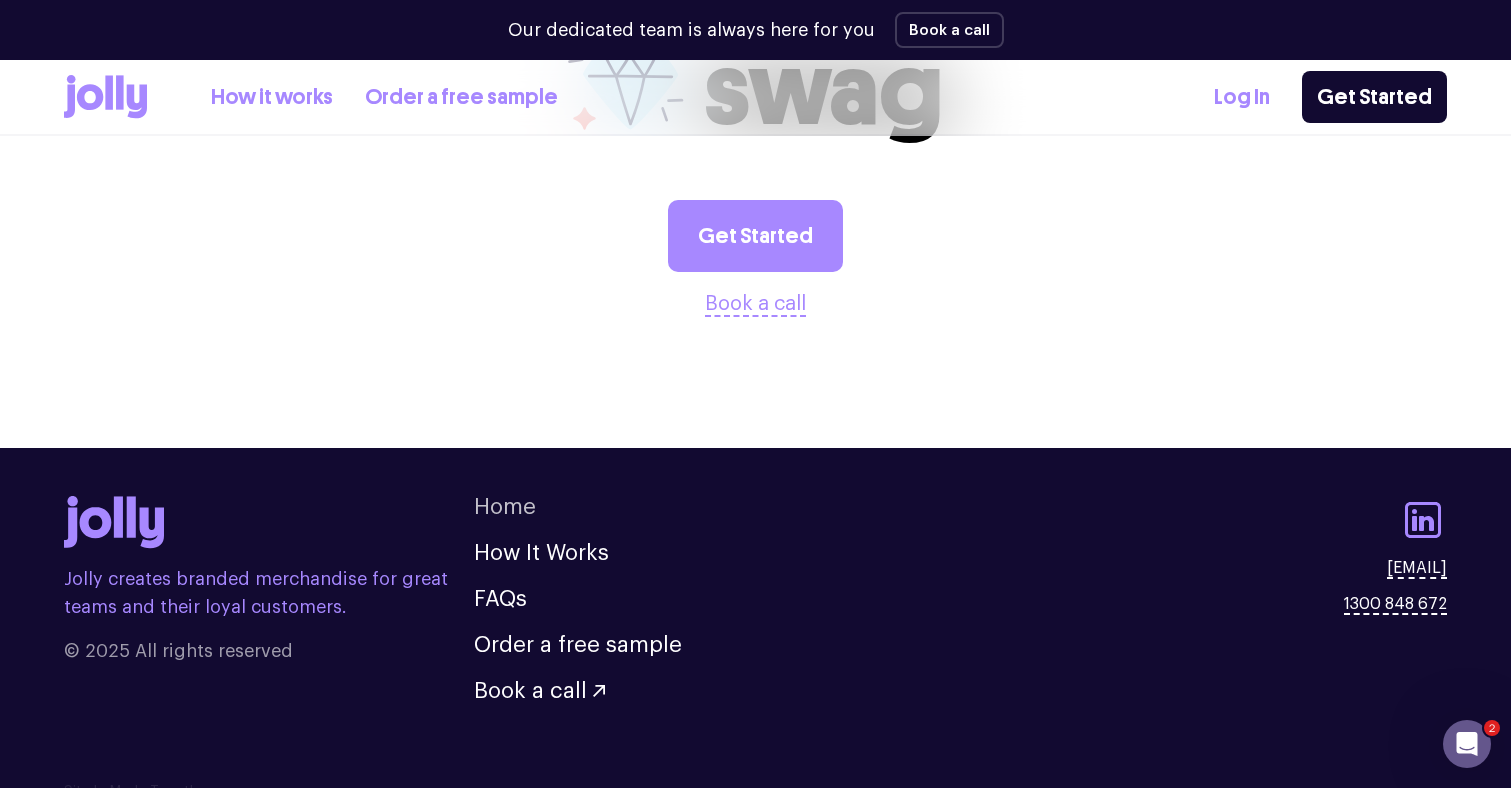 click on "Home" at bounding box center (505, 507) 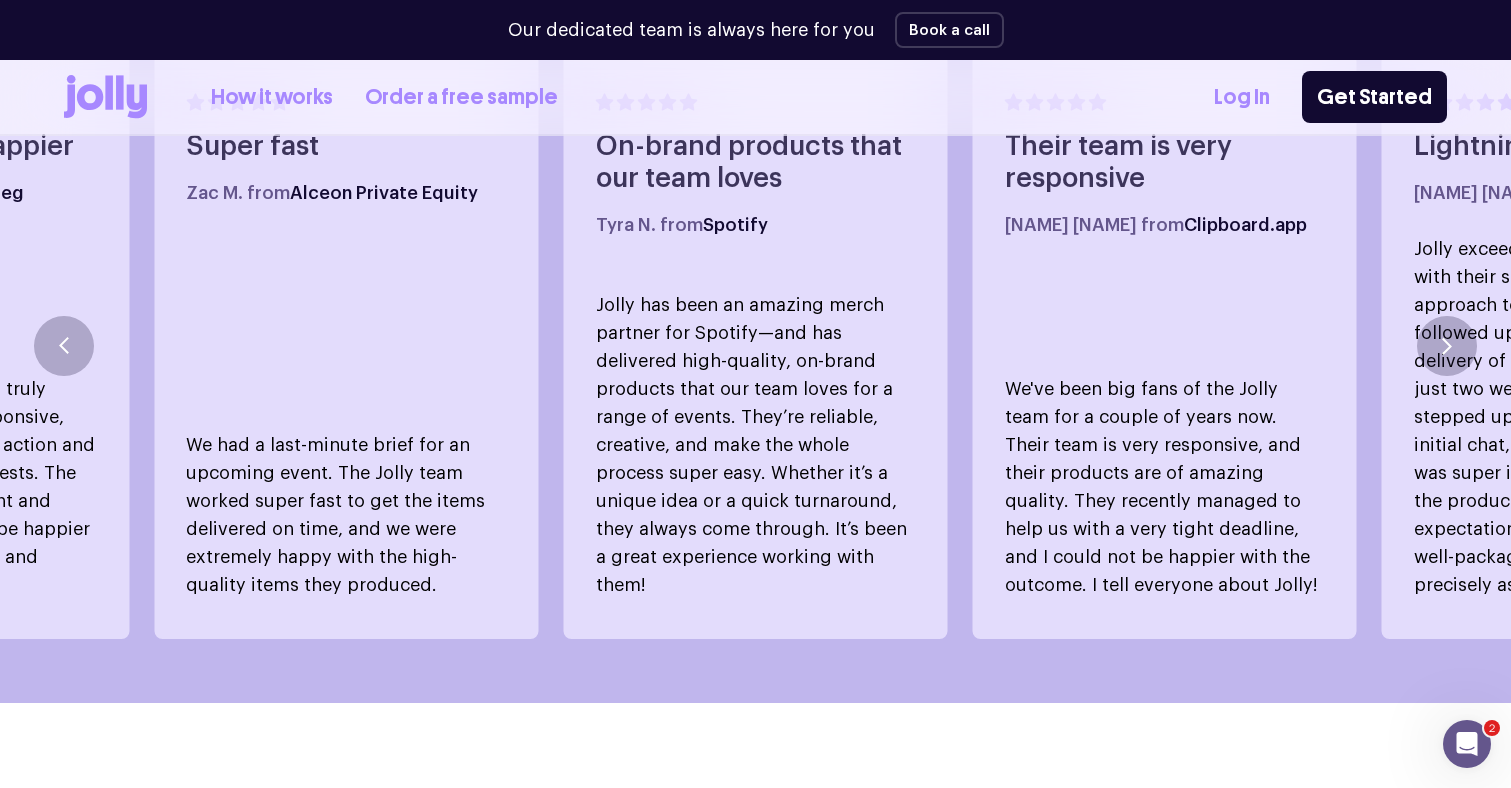 scroll, scrollTop: 1238, scrollLeft: 0, axis: vertical 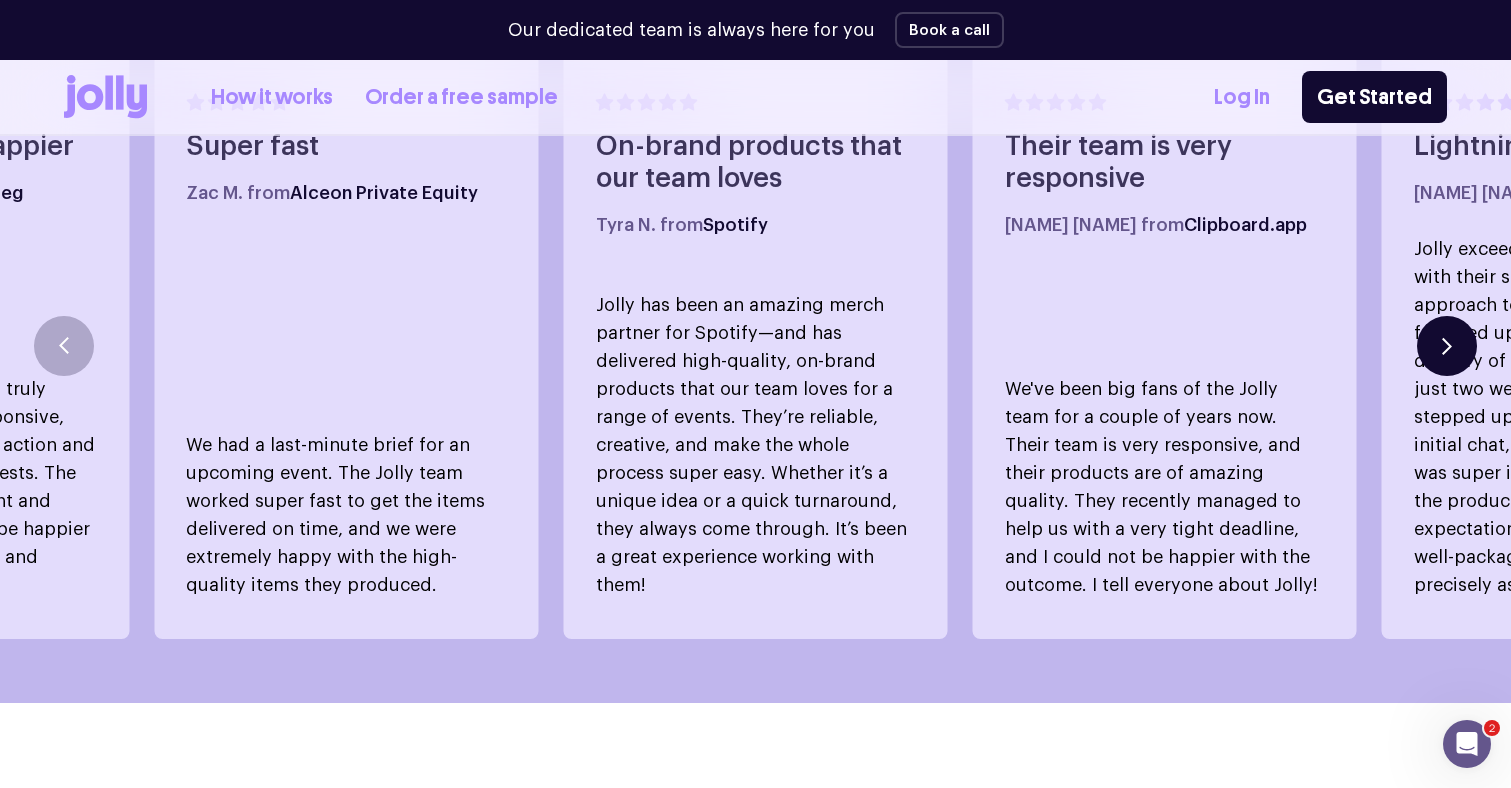 click 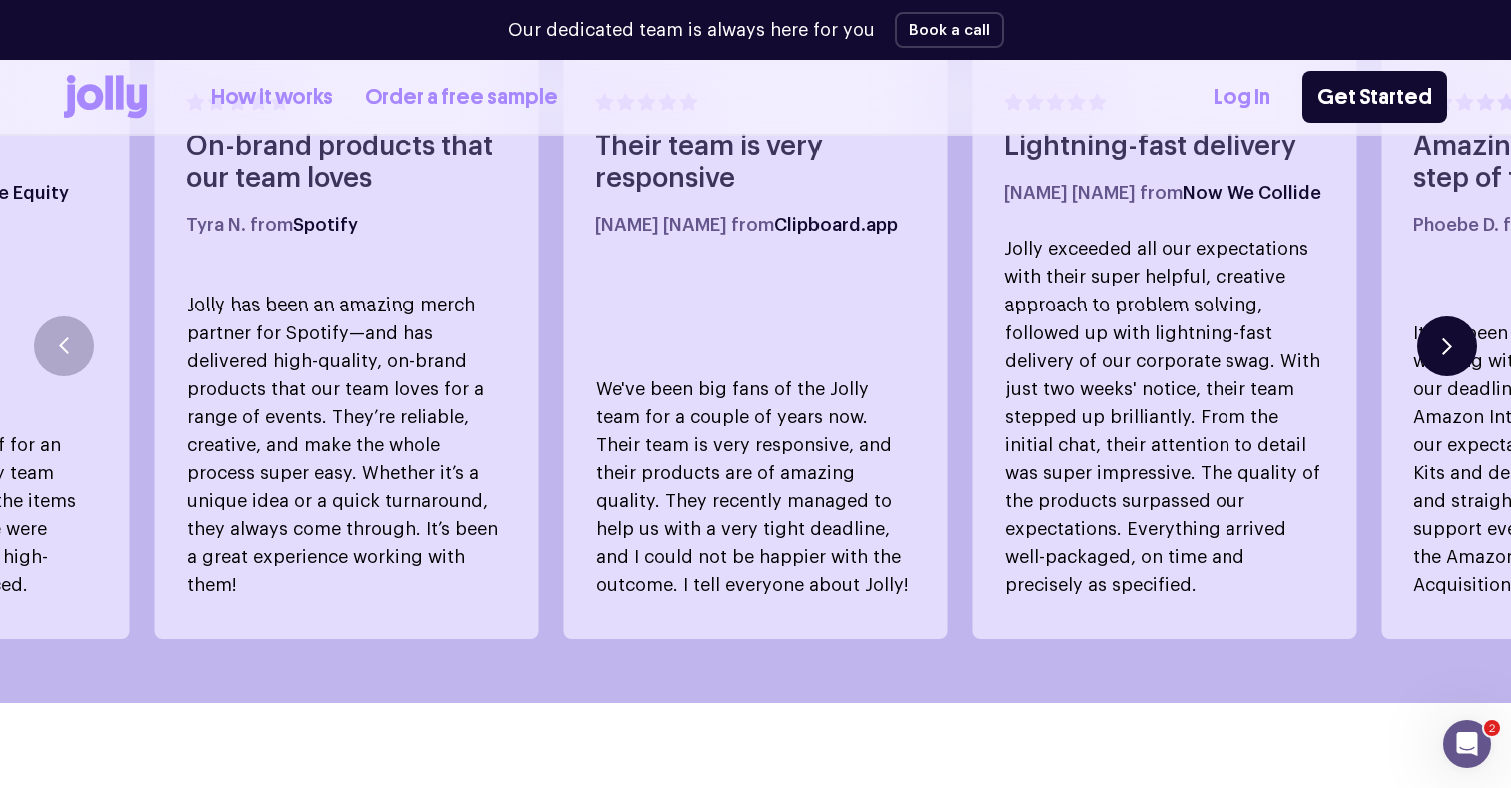 click 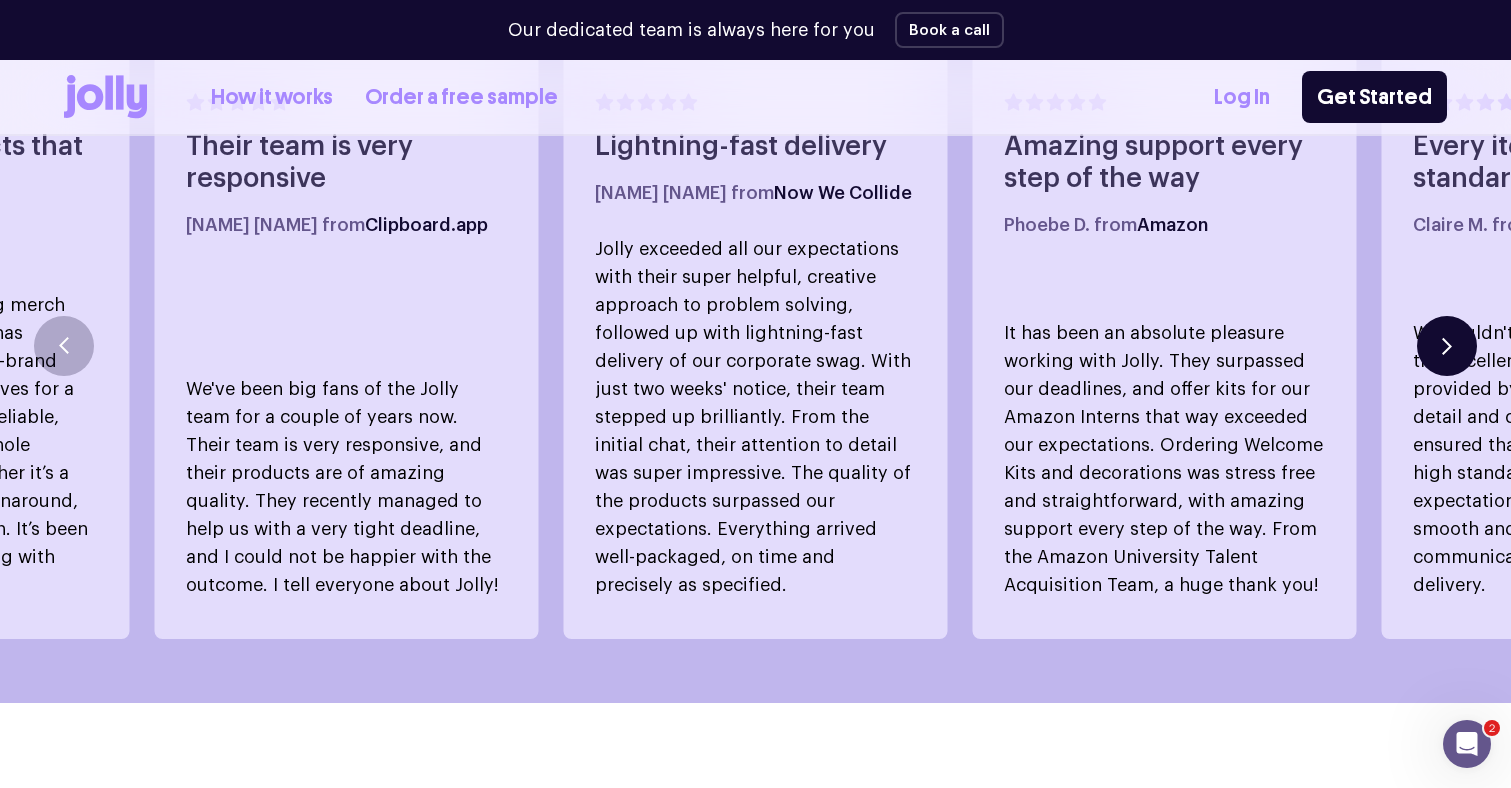 click 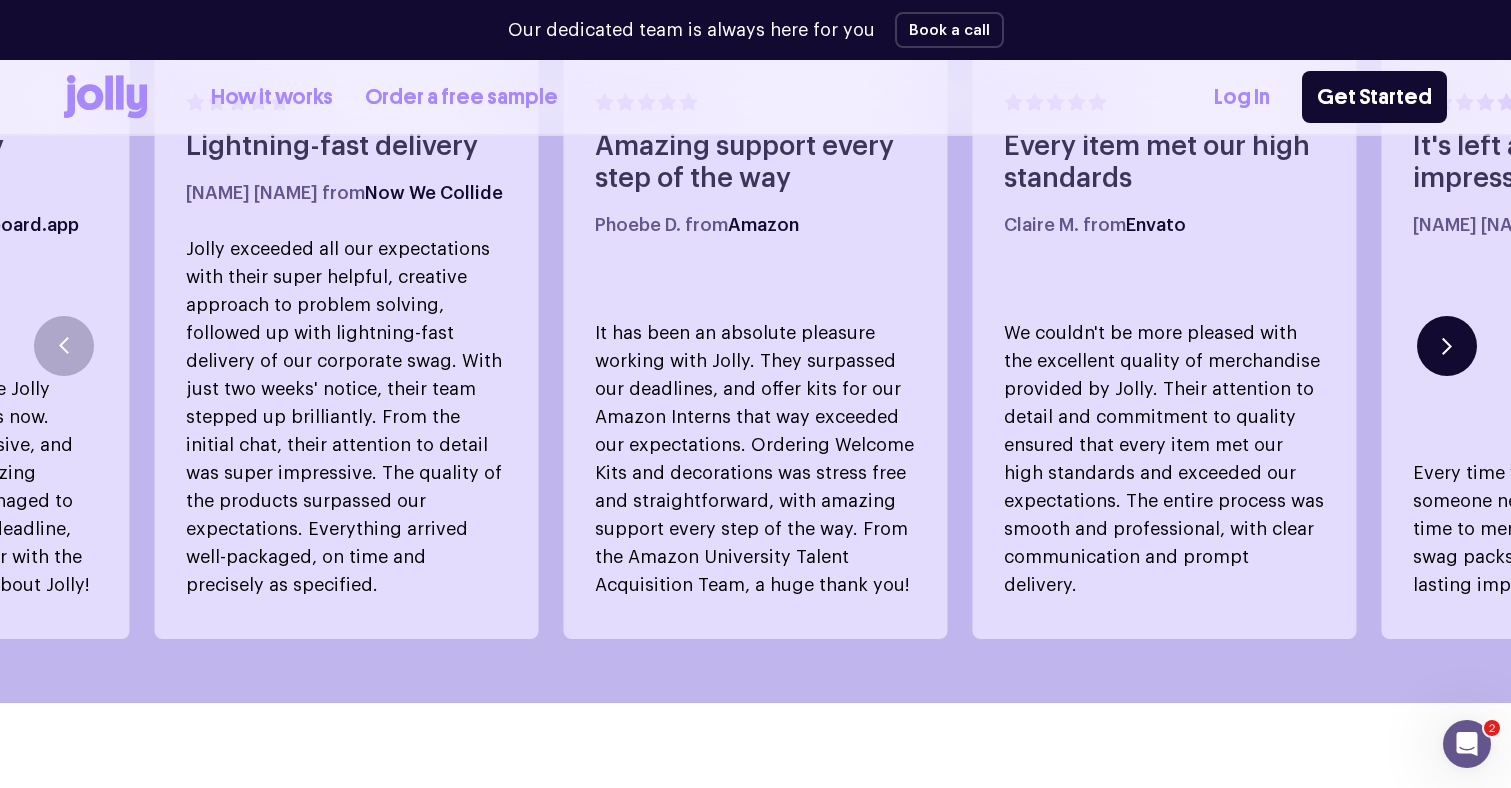 click 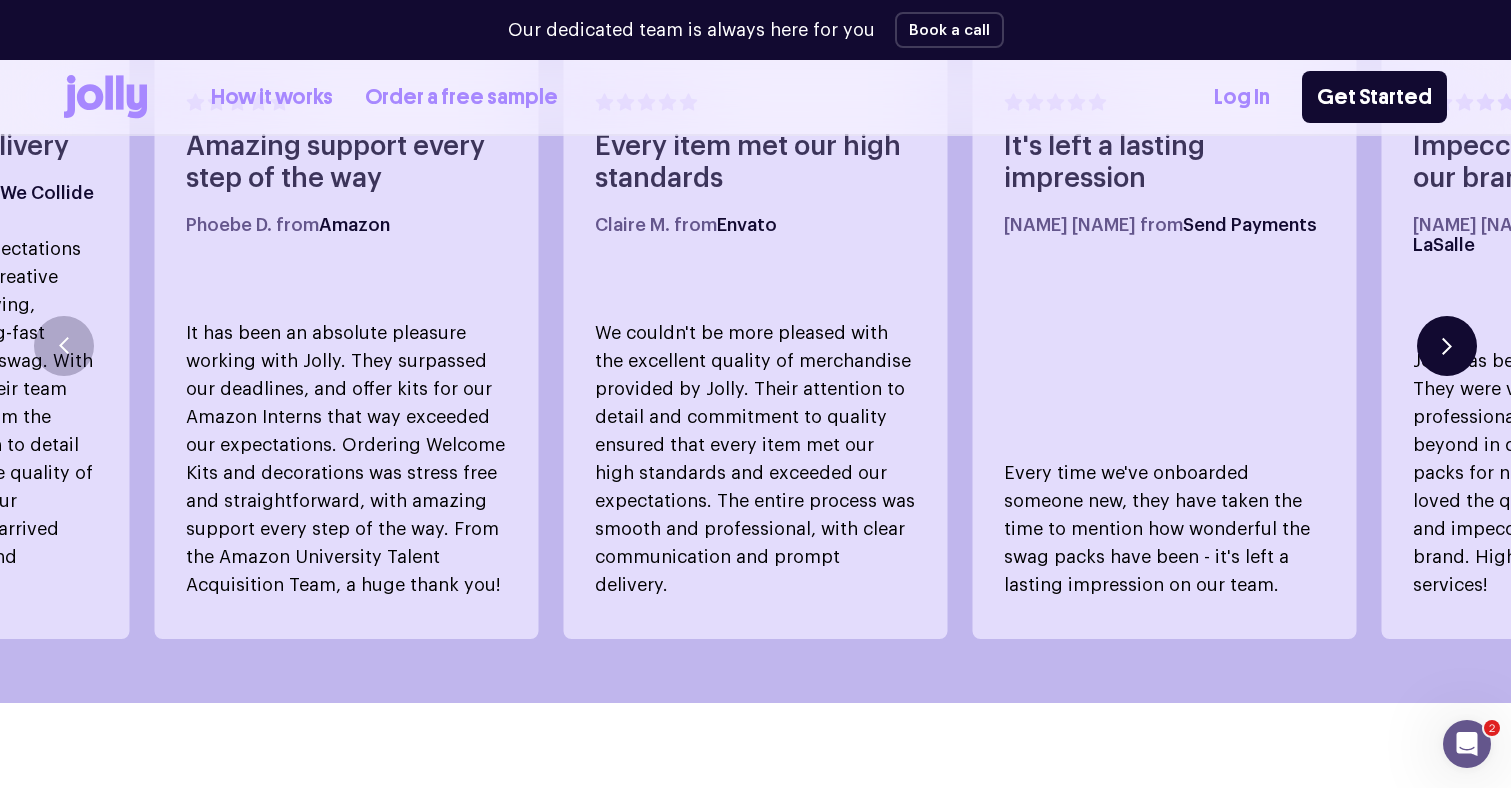 click 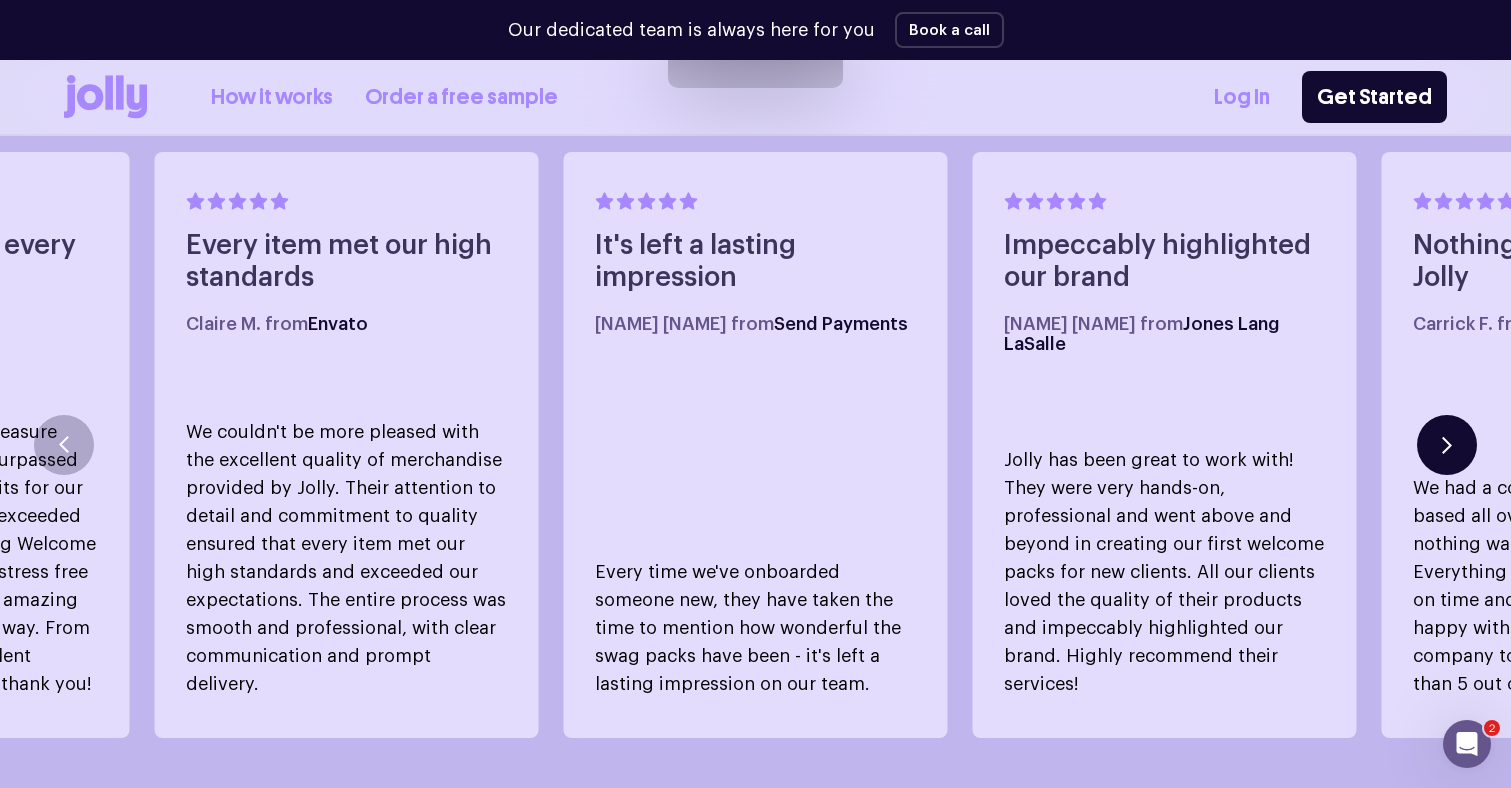 scroll, scrollTop: 1135, scrollLeft: 0, axis: vertical 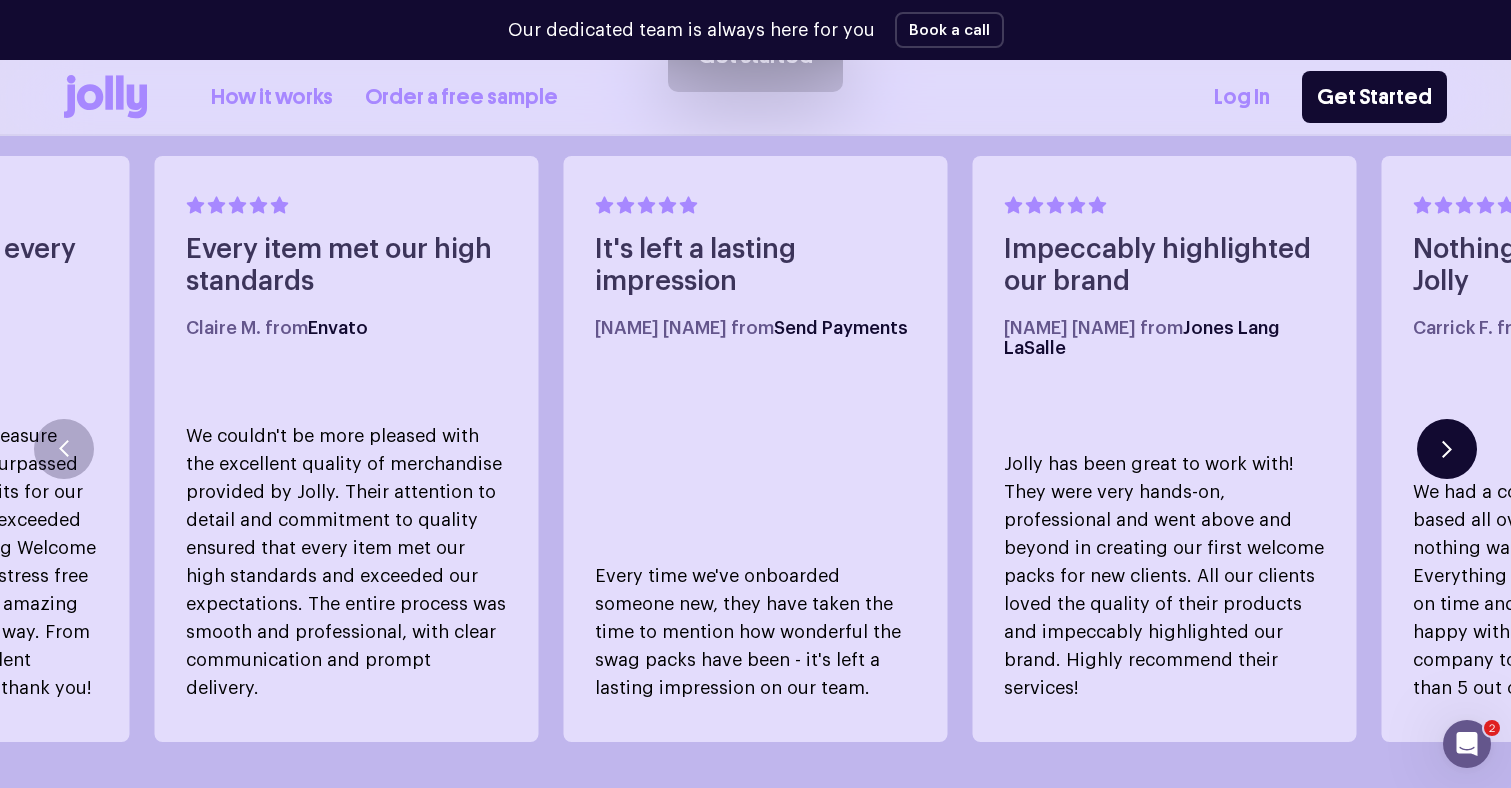 click at bounding box center [1447, 449] 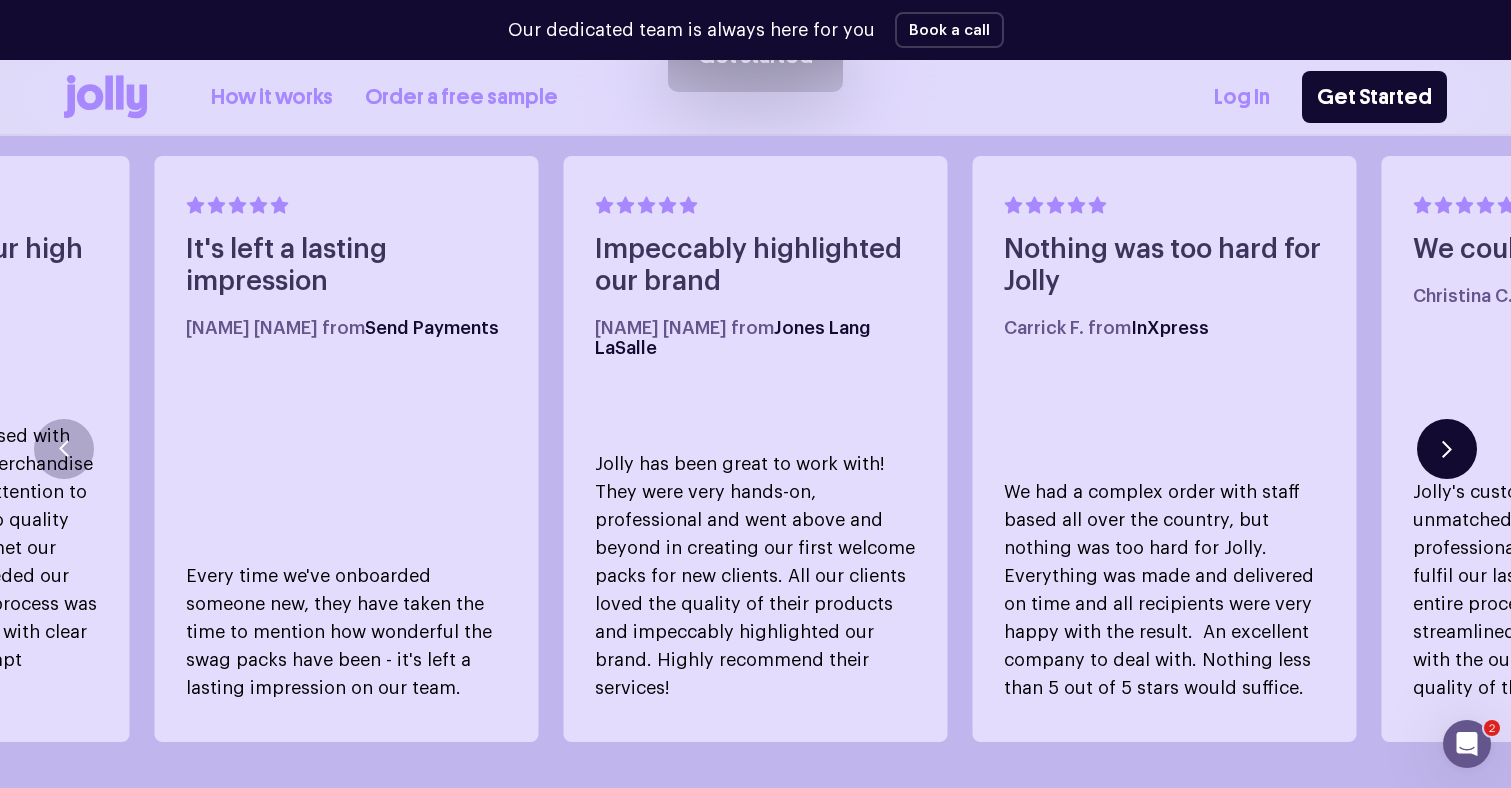 click at bounding box center [1447, 449] 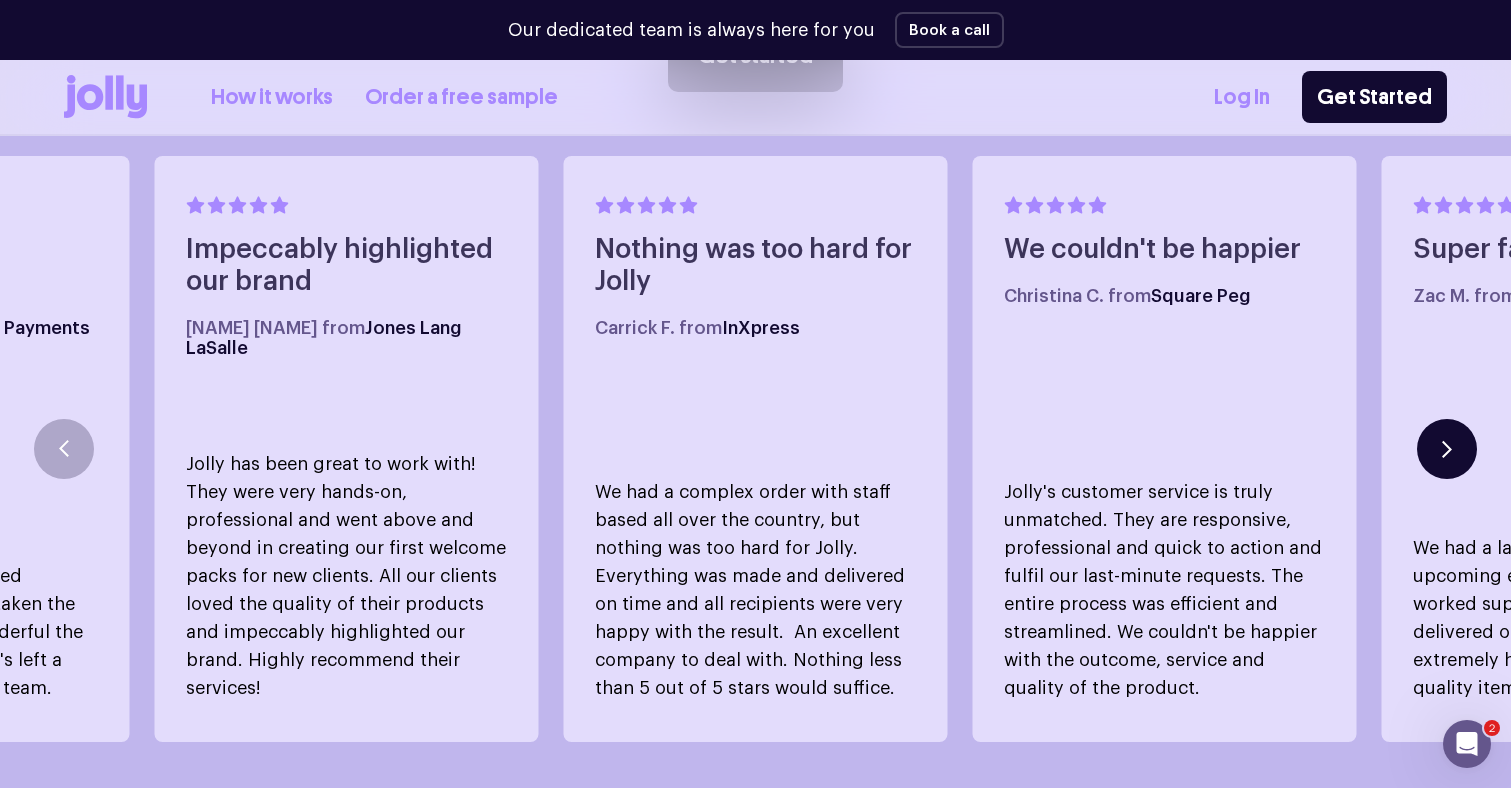 click at bounding box center (1447, 449) 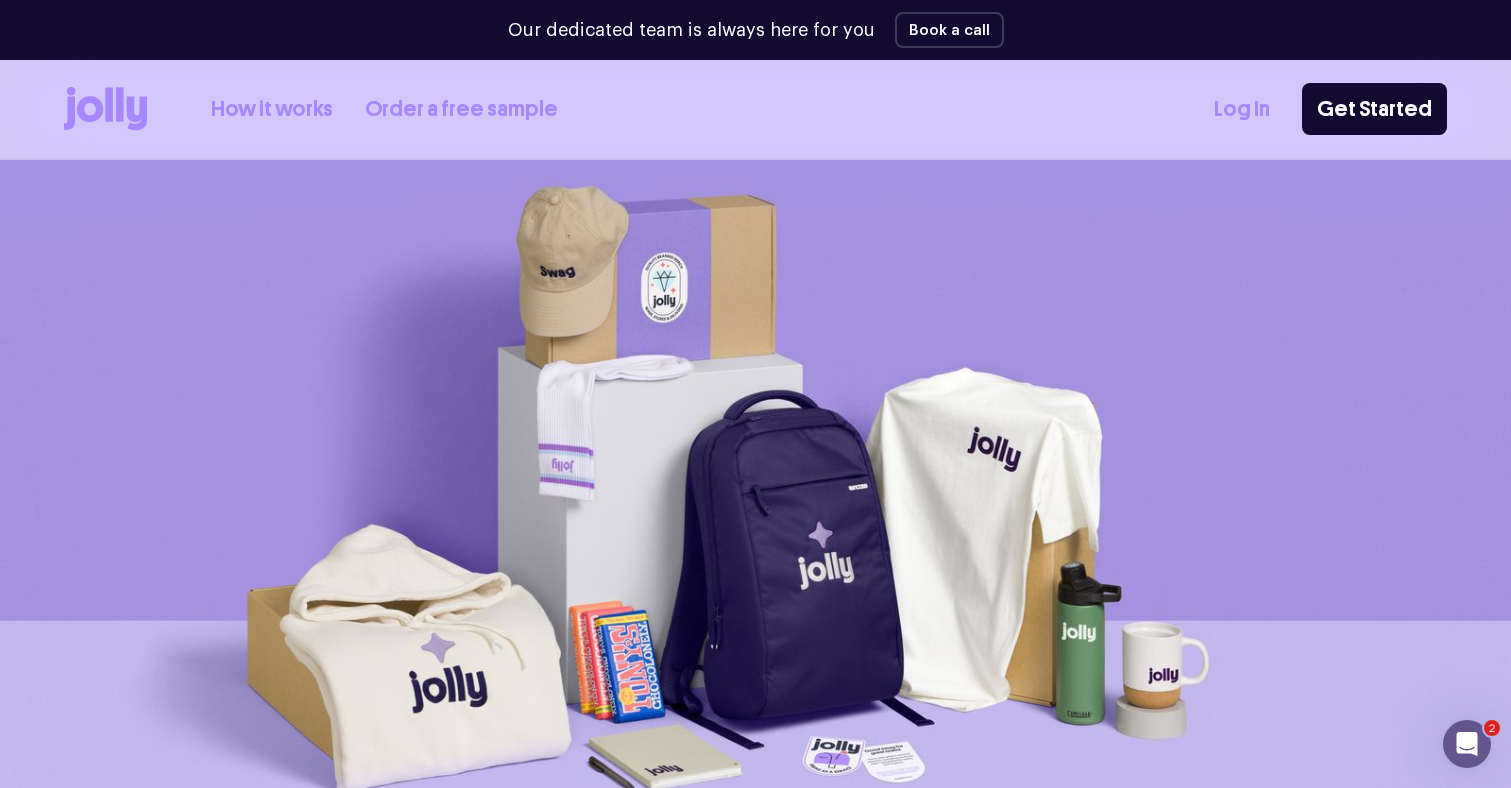scroll, scrollTop: 0, scrollLeft: 0, axis: both 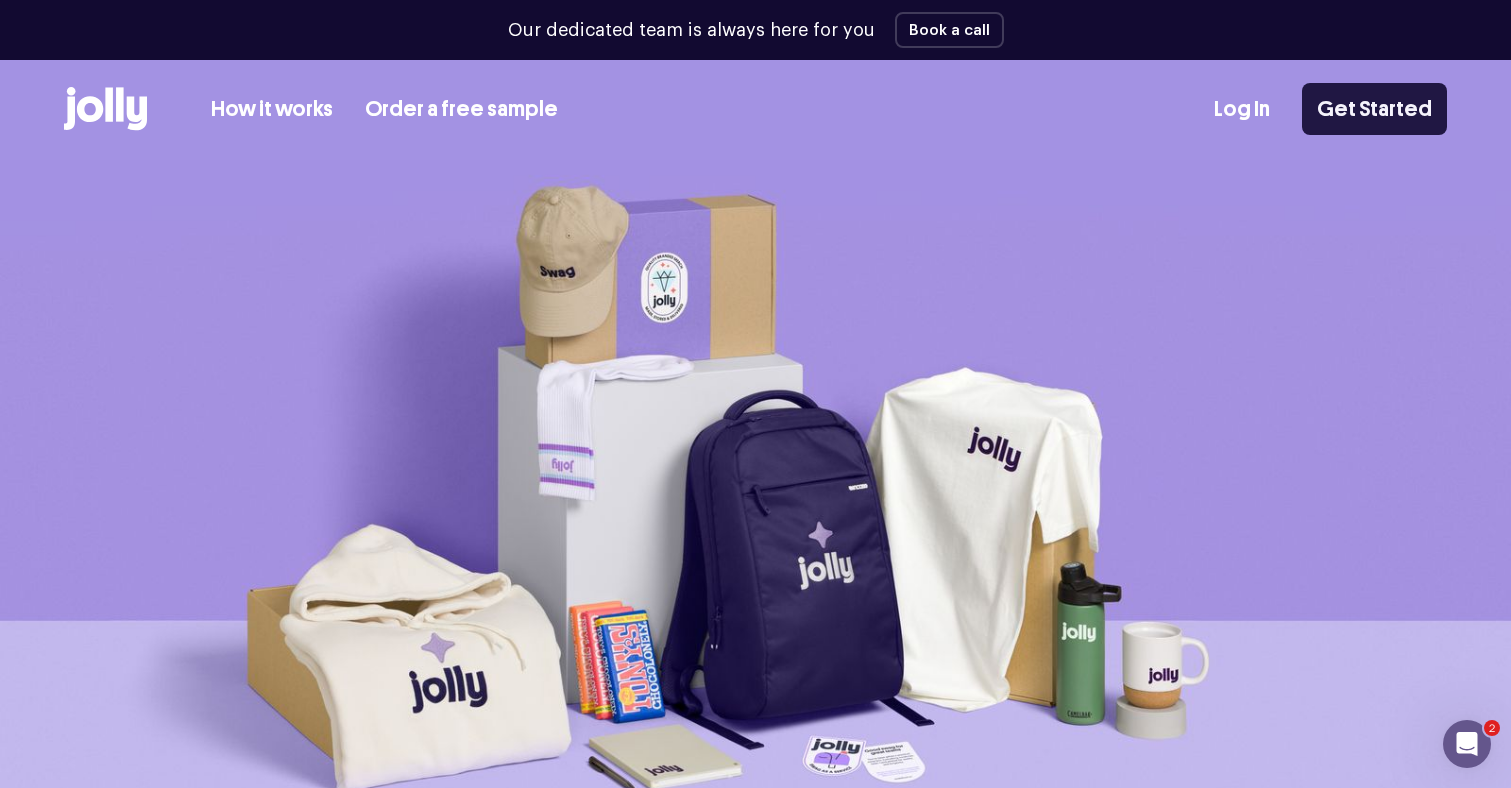 click on "Get Started" at bounding box center [1374, 109] 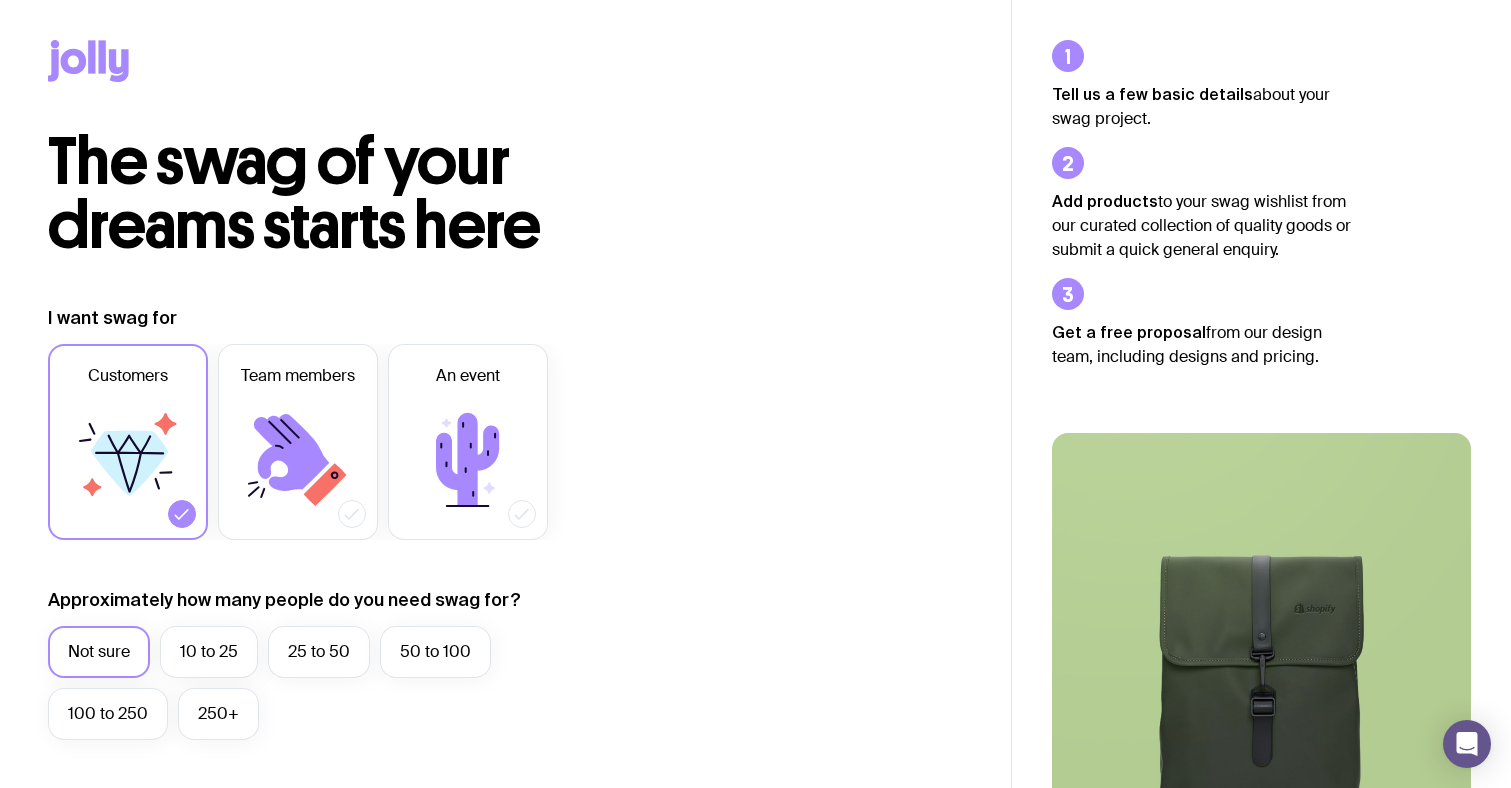 scroll, scrollTop: 0, scrollLeft: 0, axis: both 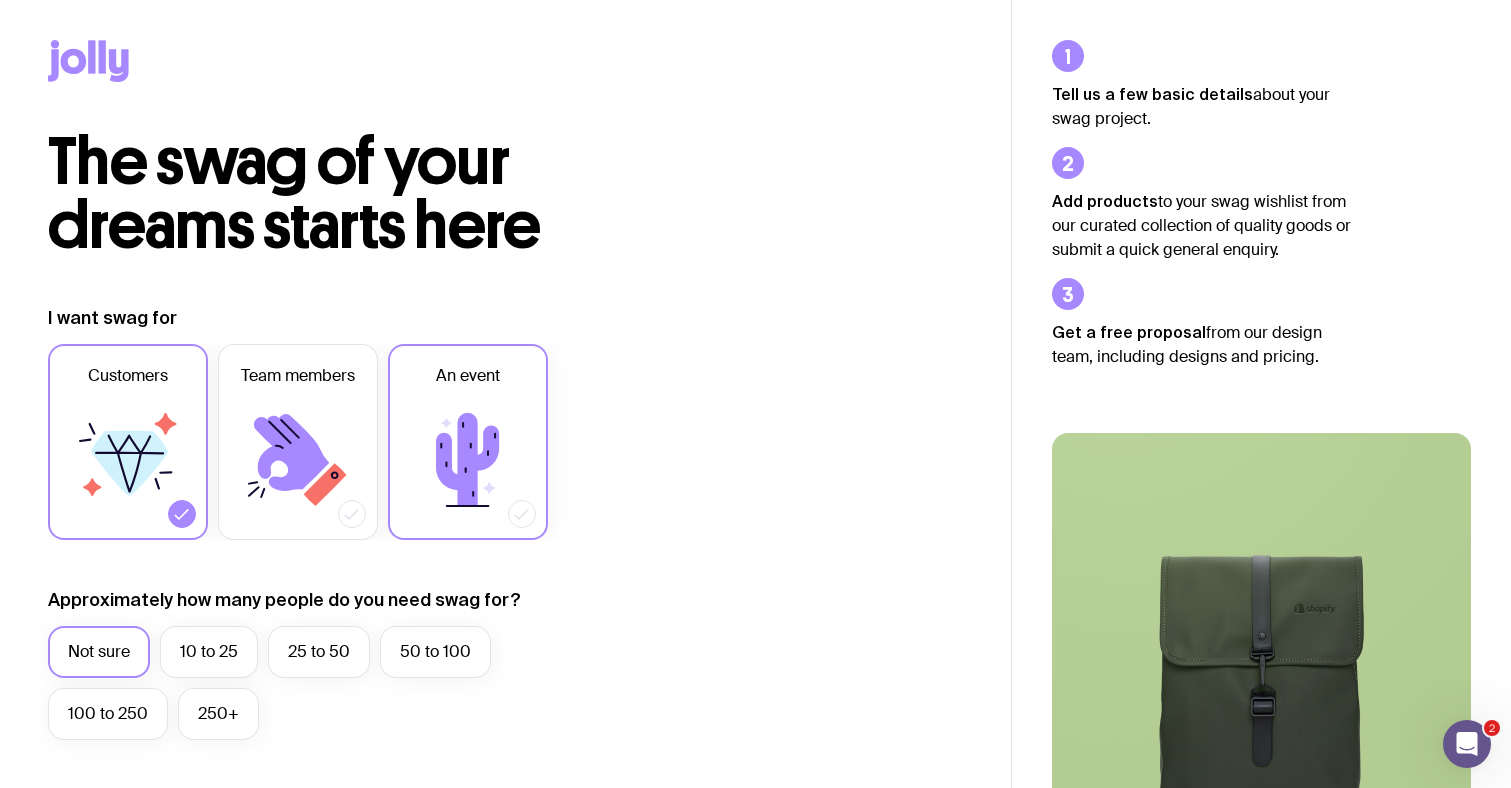 click 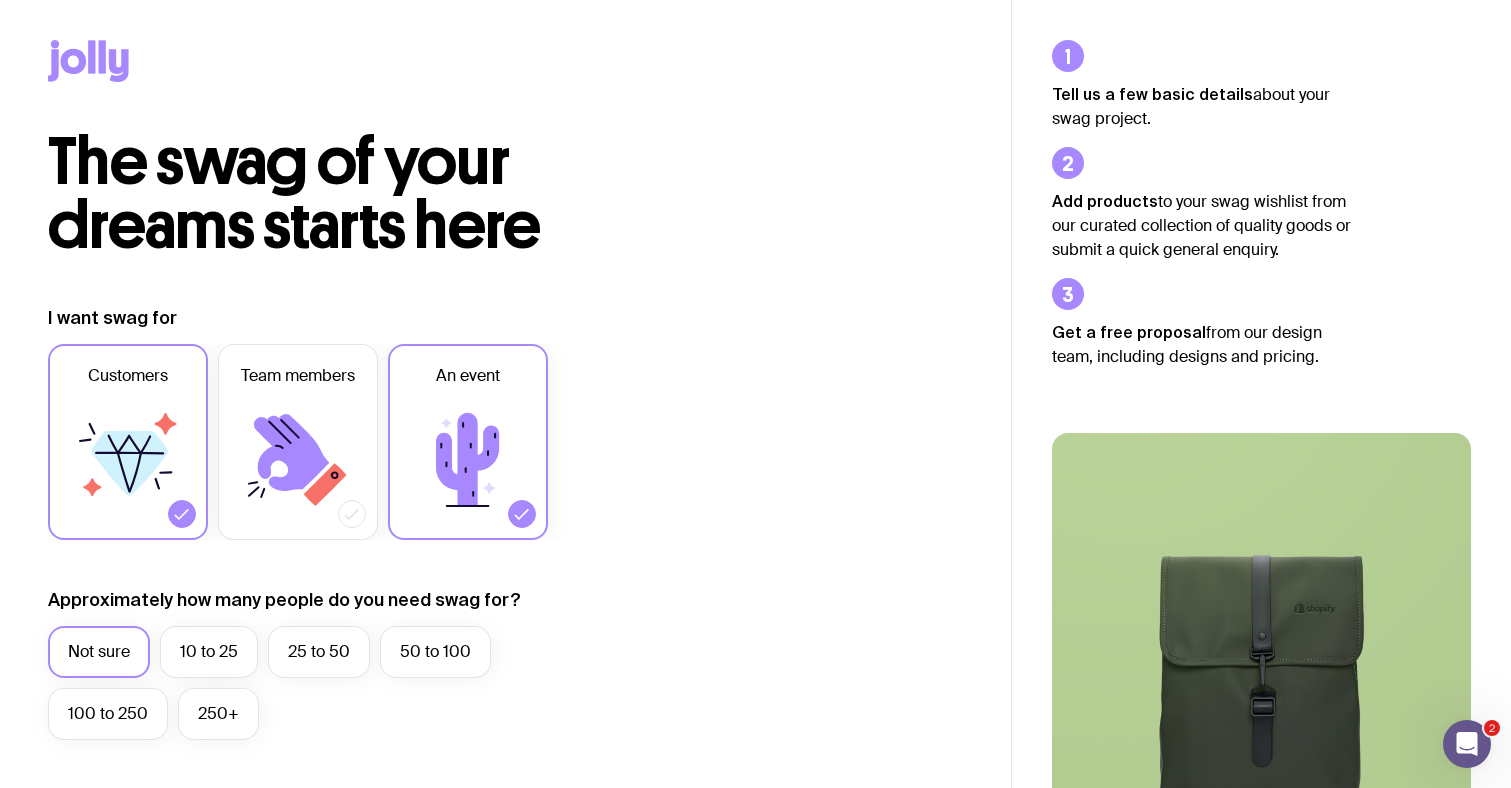 click 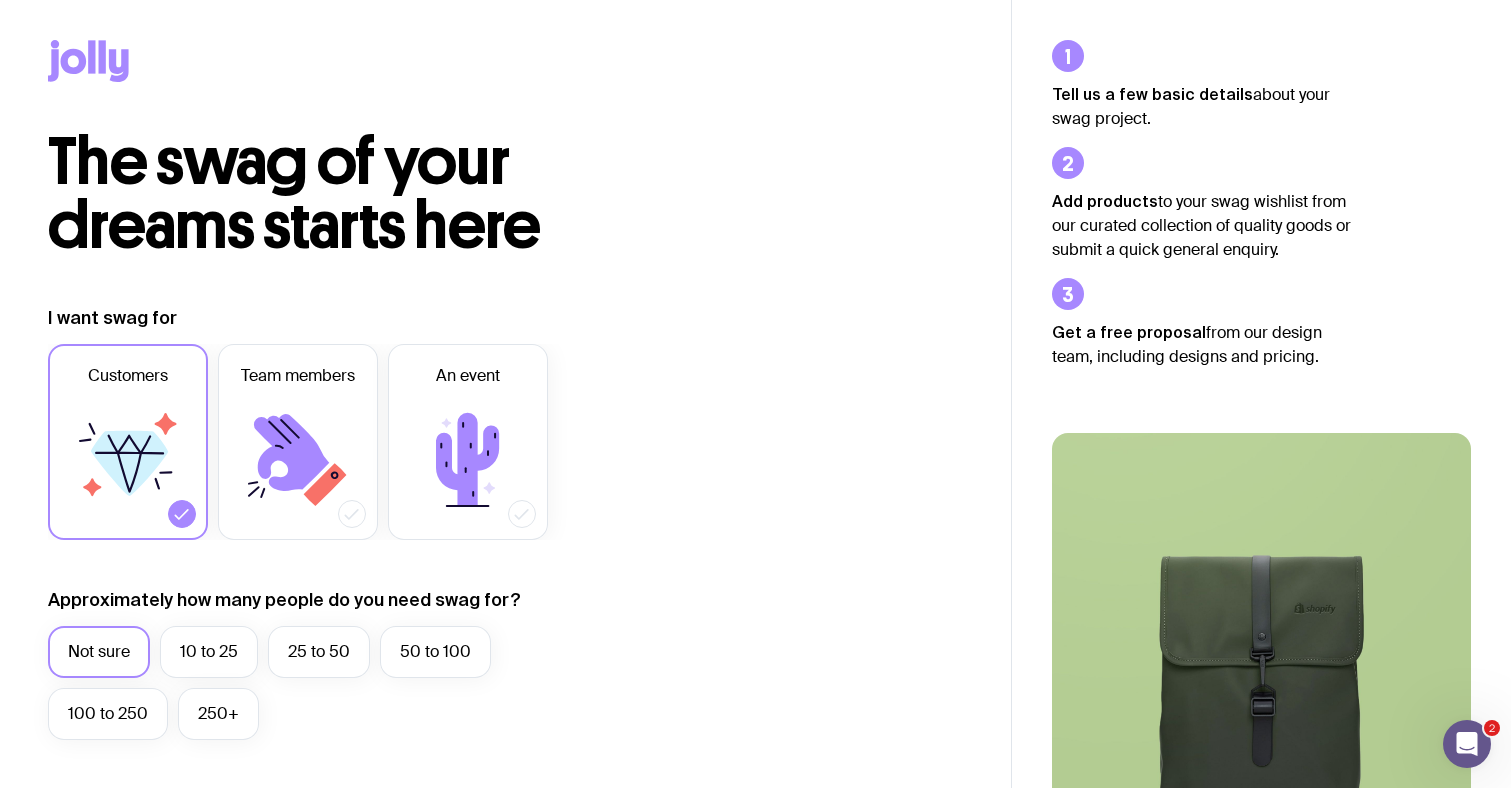 click 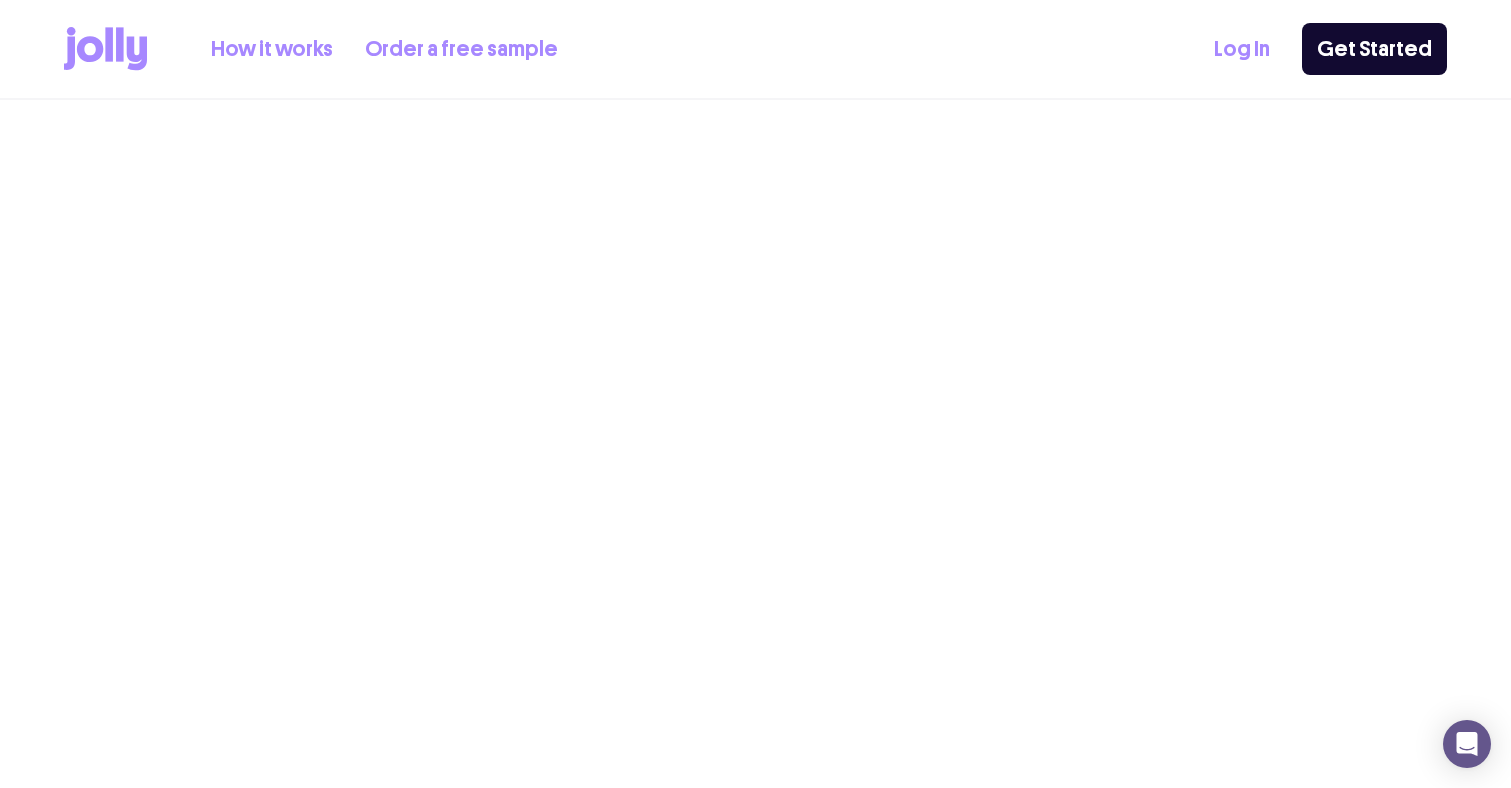 scroll, scrollTop: 80, scrollLeft: 0, axis: vertical 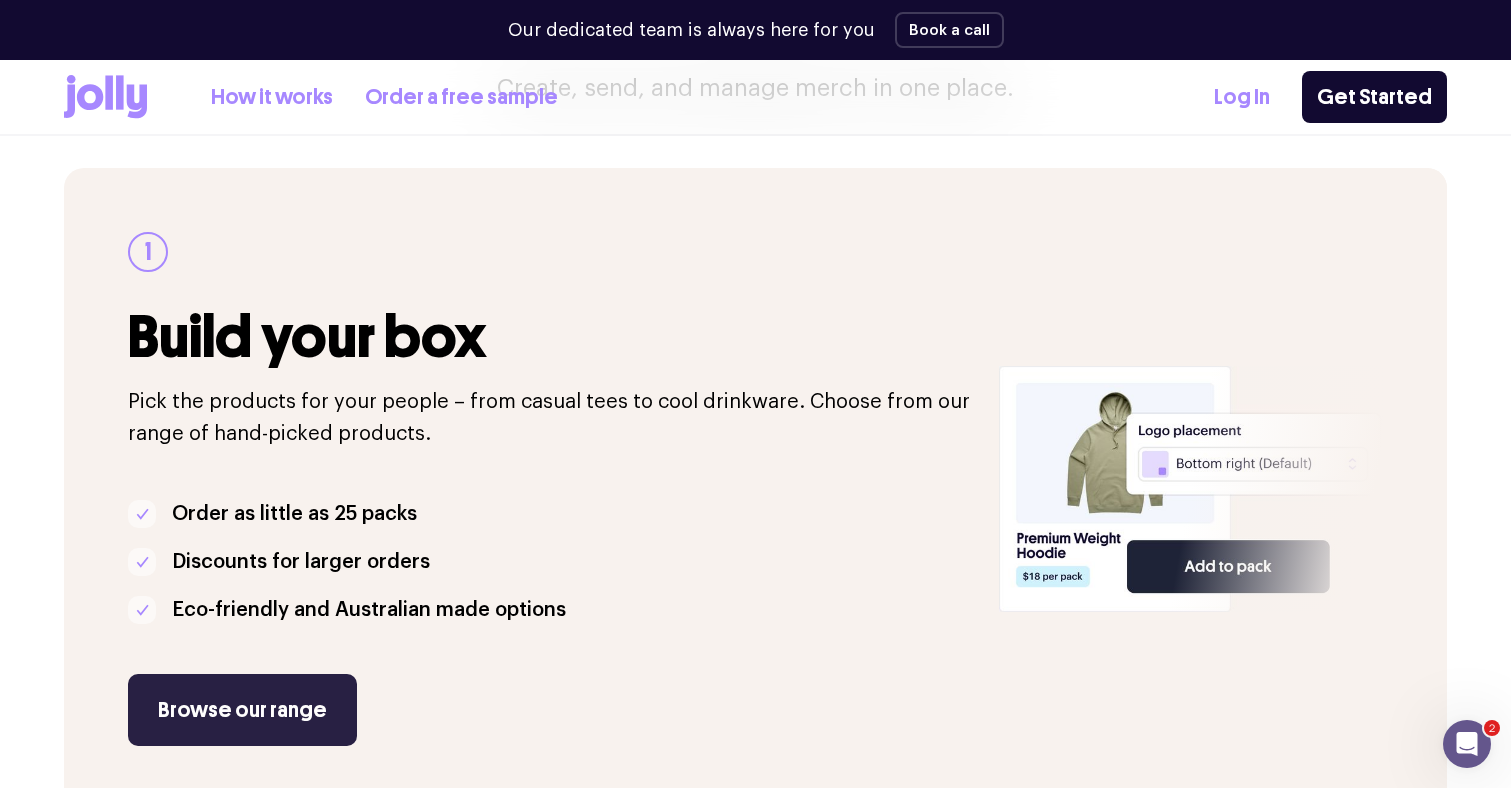 click on "Browse our range" at bounding box center [242, 710] 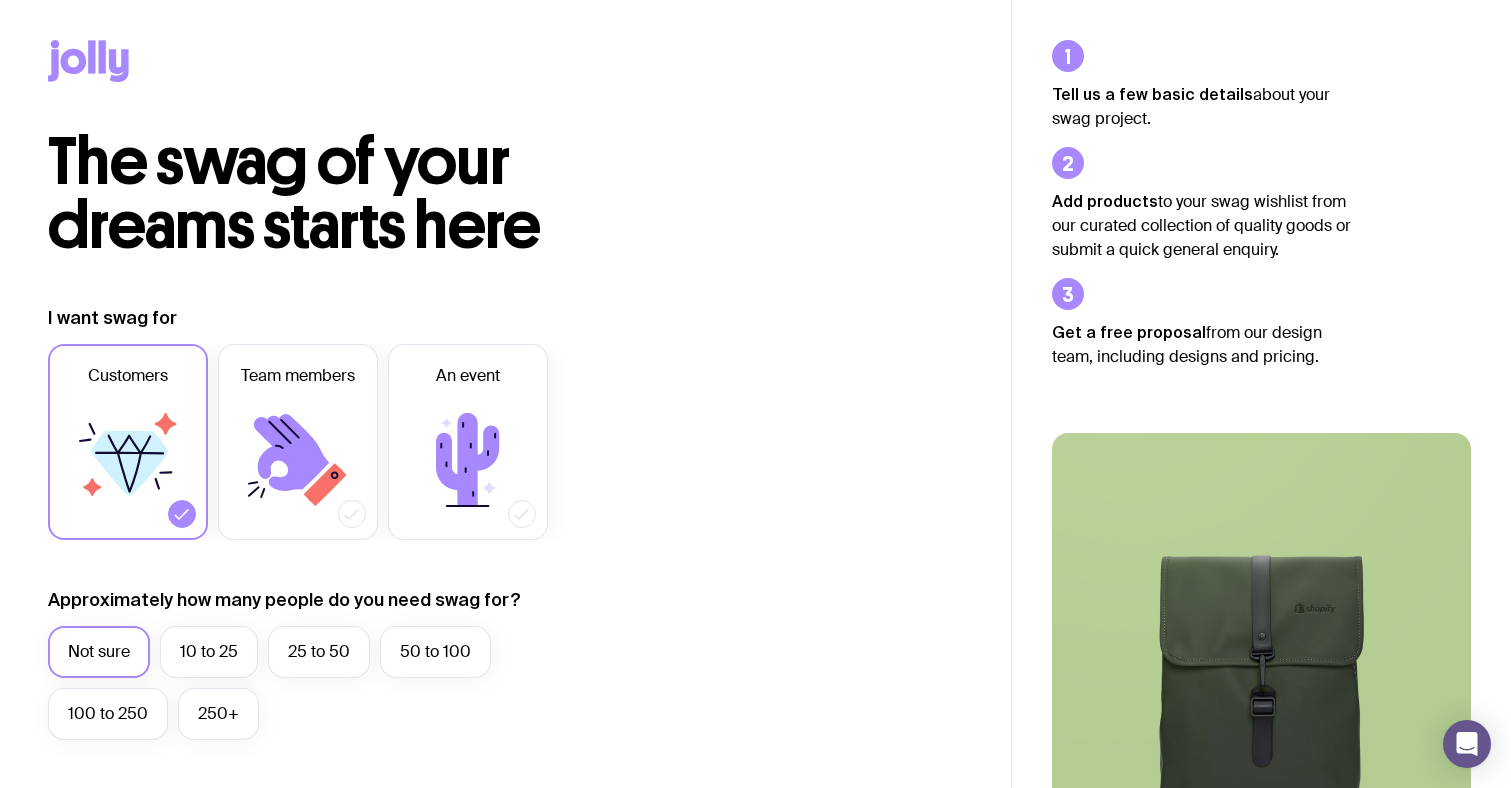 scroll, scrollTop: 0, scrollLeft: 0, axis: both 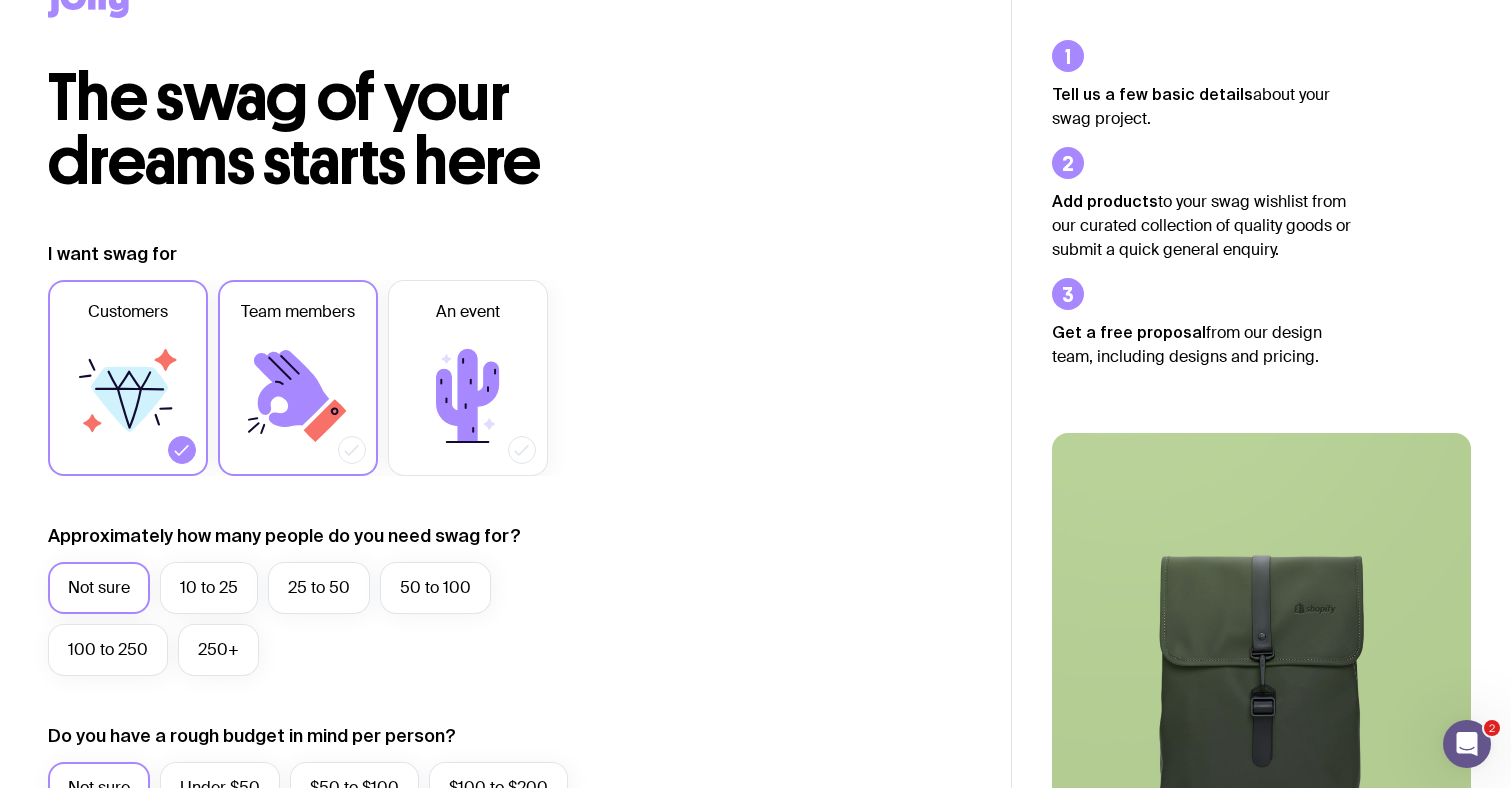 click 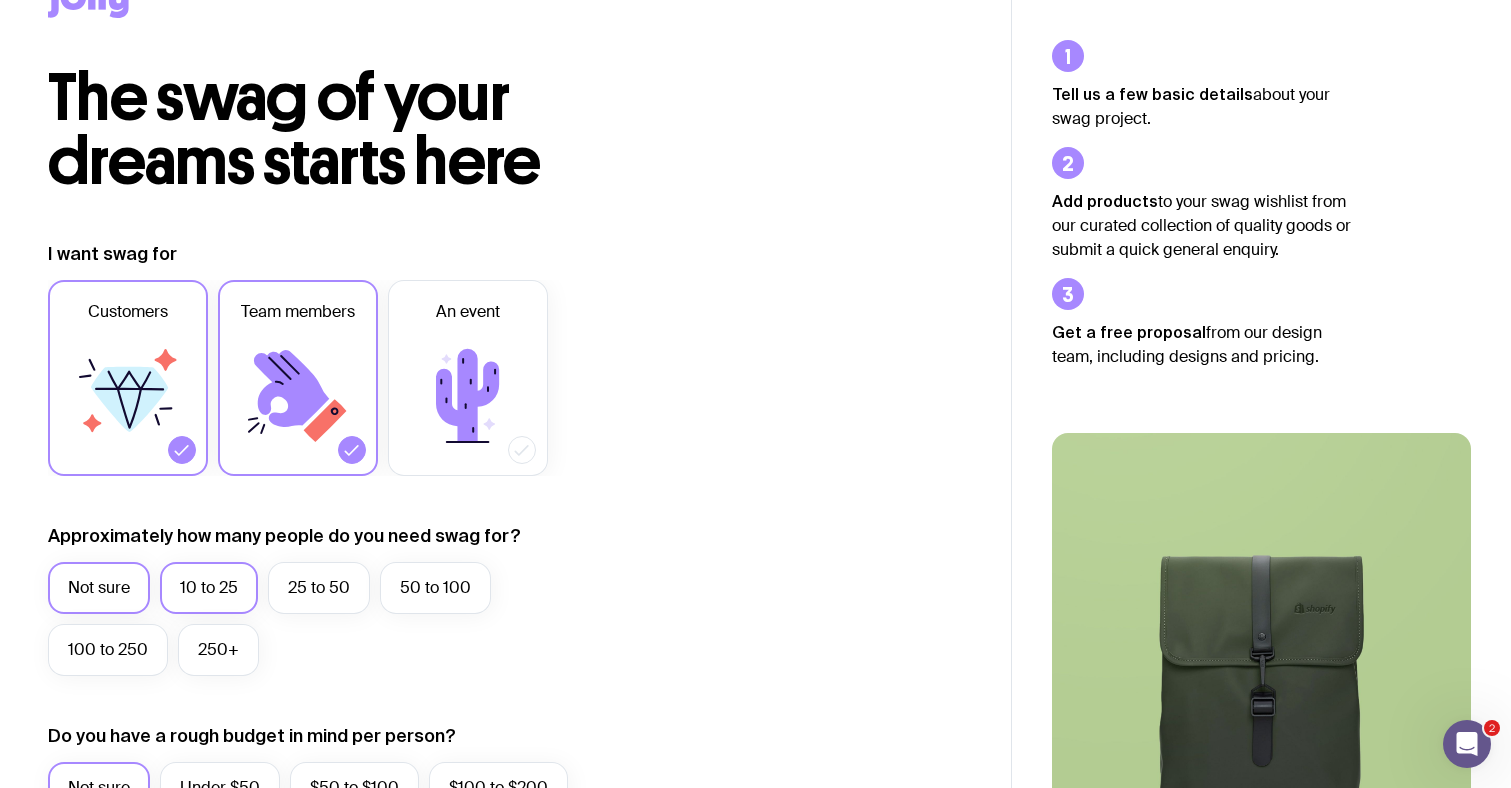 click on "10 to 25" at bounding box center [209, 588] 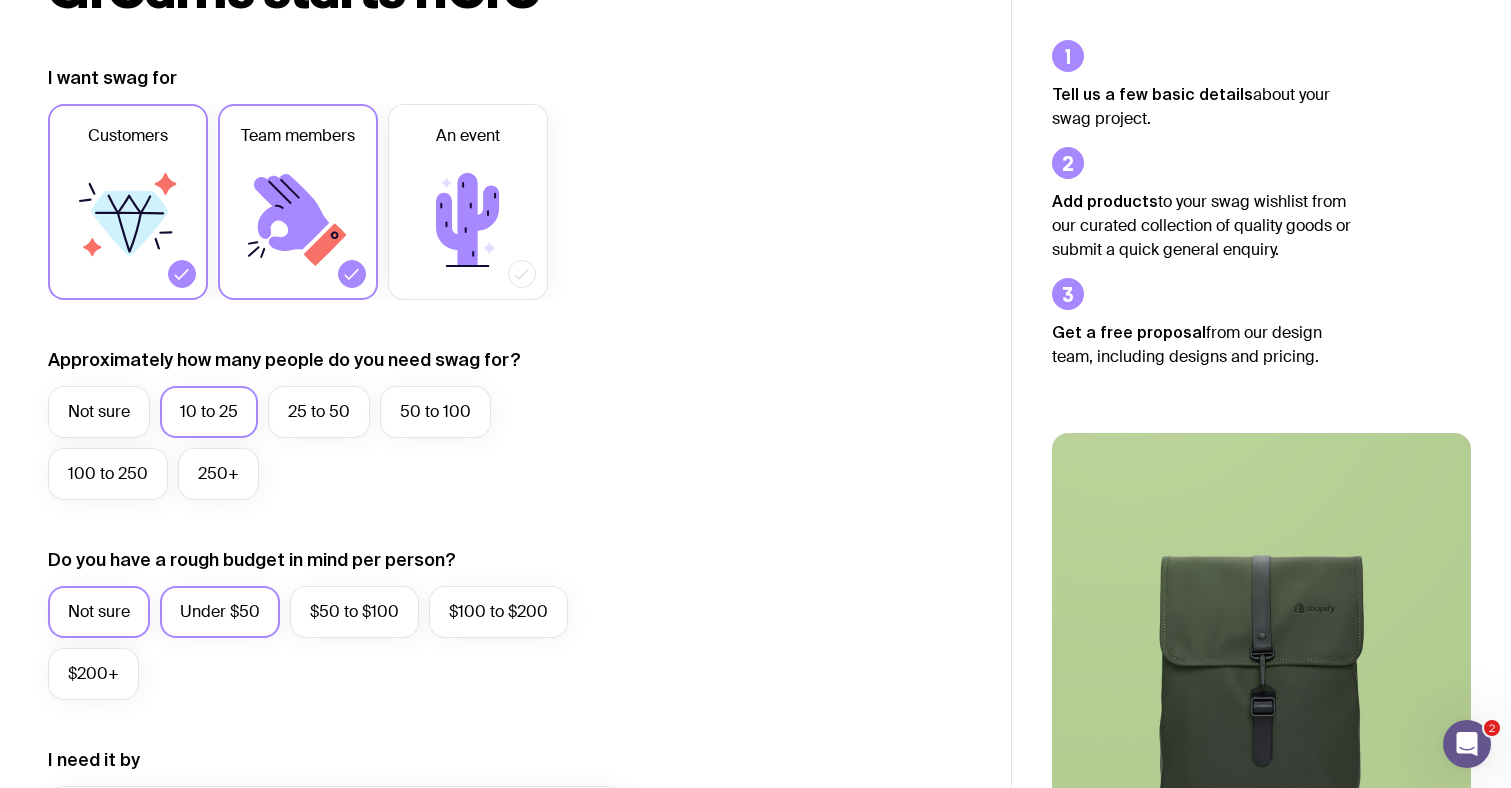 click on "Under $50" at bounding box center [220, 612] 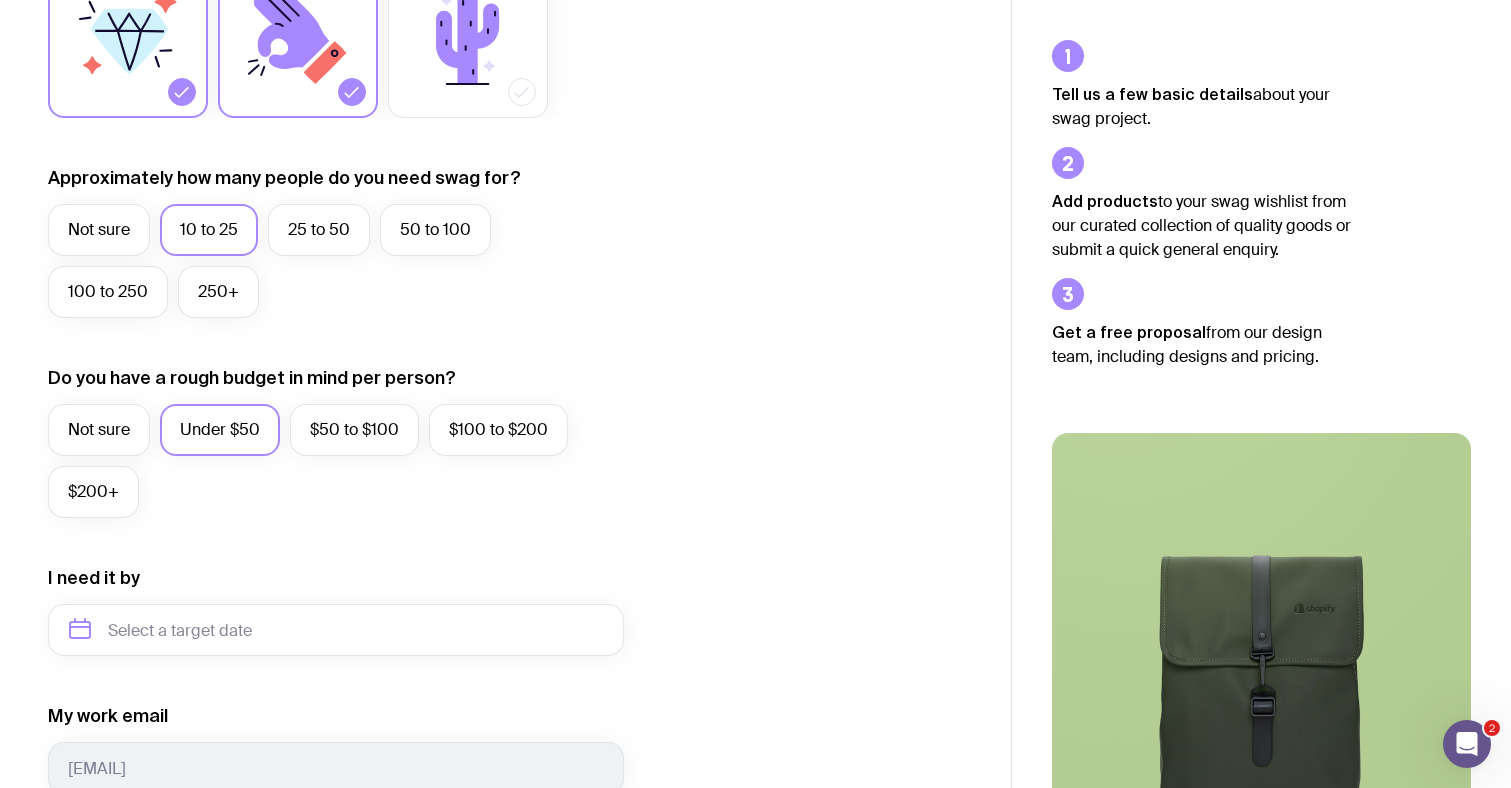 scroll, scrollTop: 470, scrollLeft: 0, axis: vertical 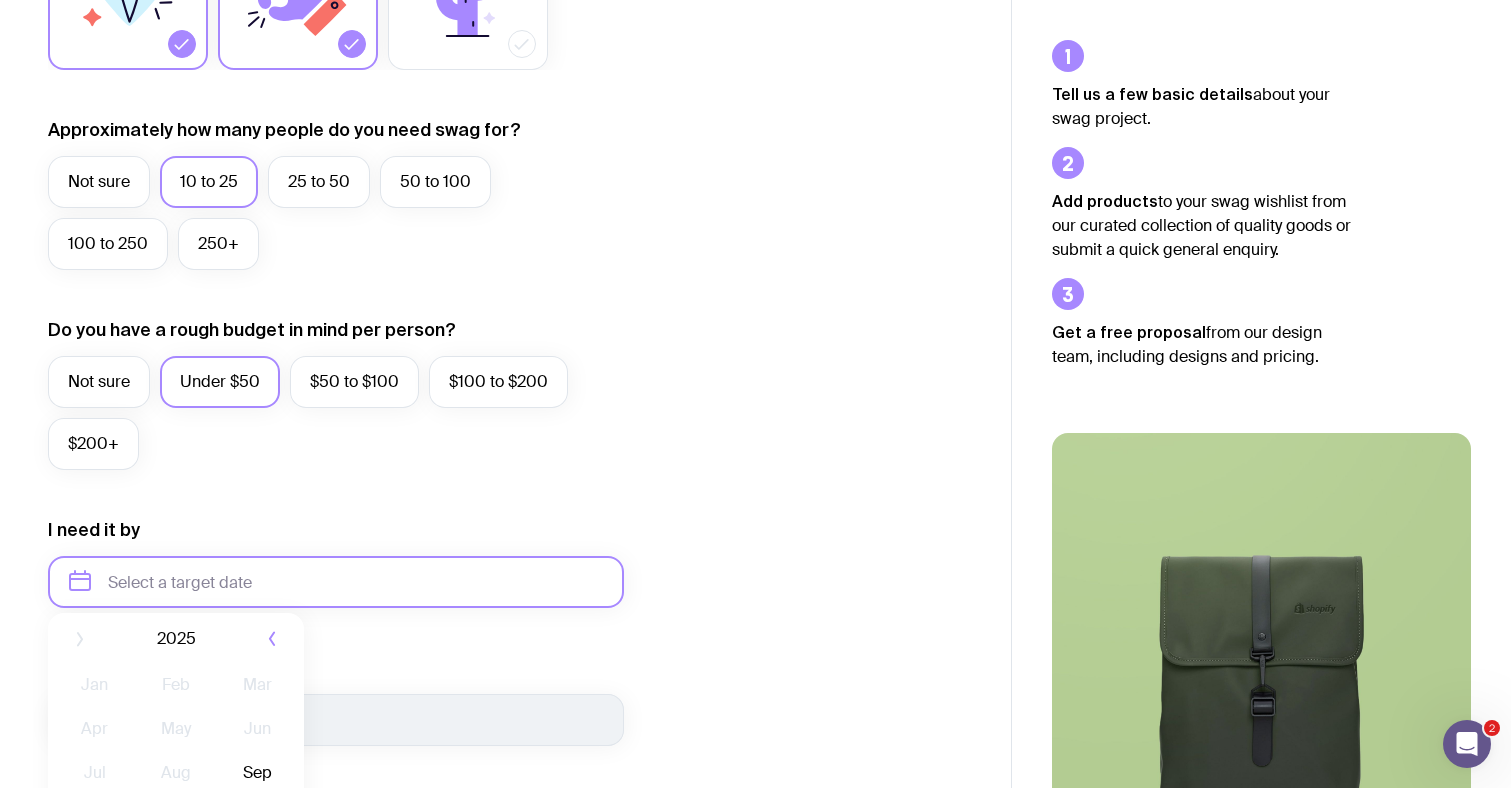 click at bounding box center (336, 582) 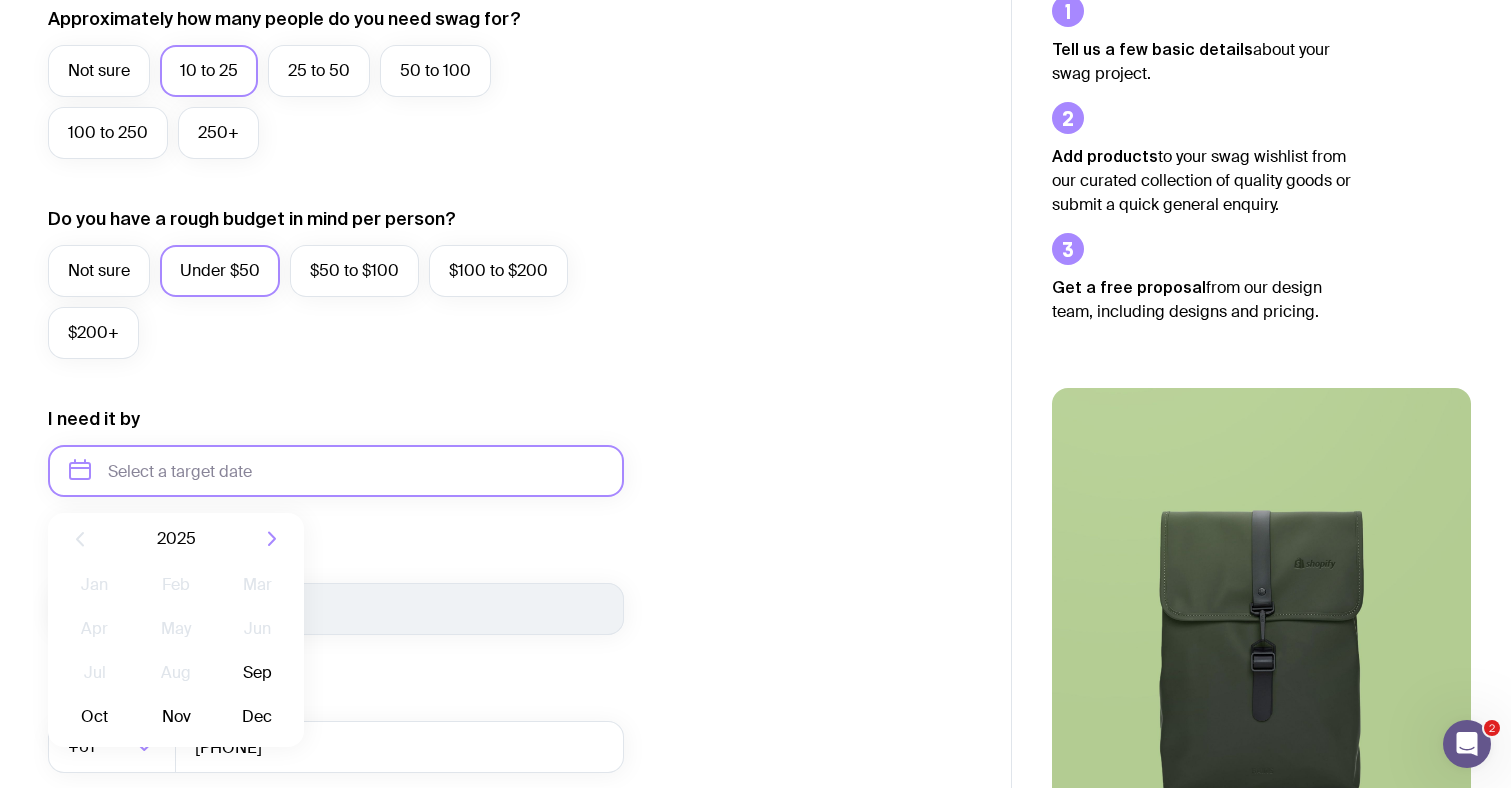 scroll, scrollTop: 644, scrollLeft: 0, axis: vertical 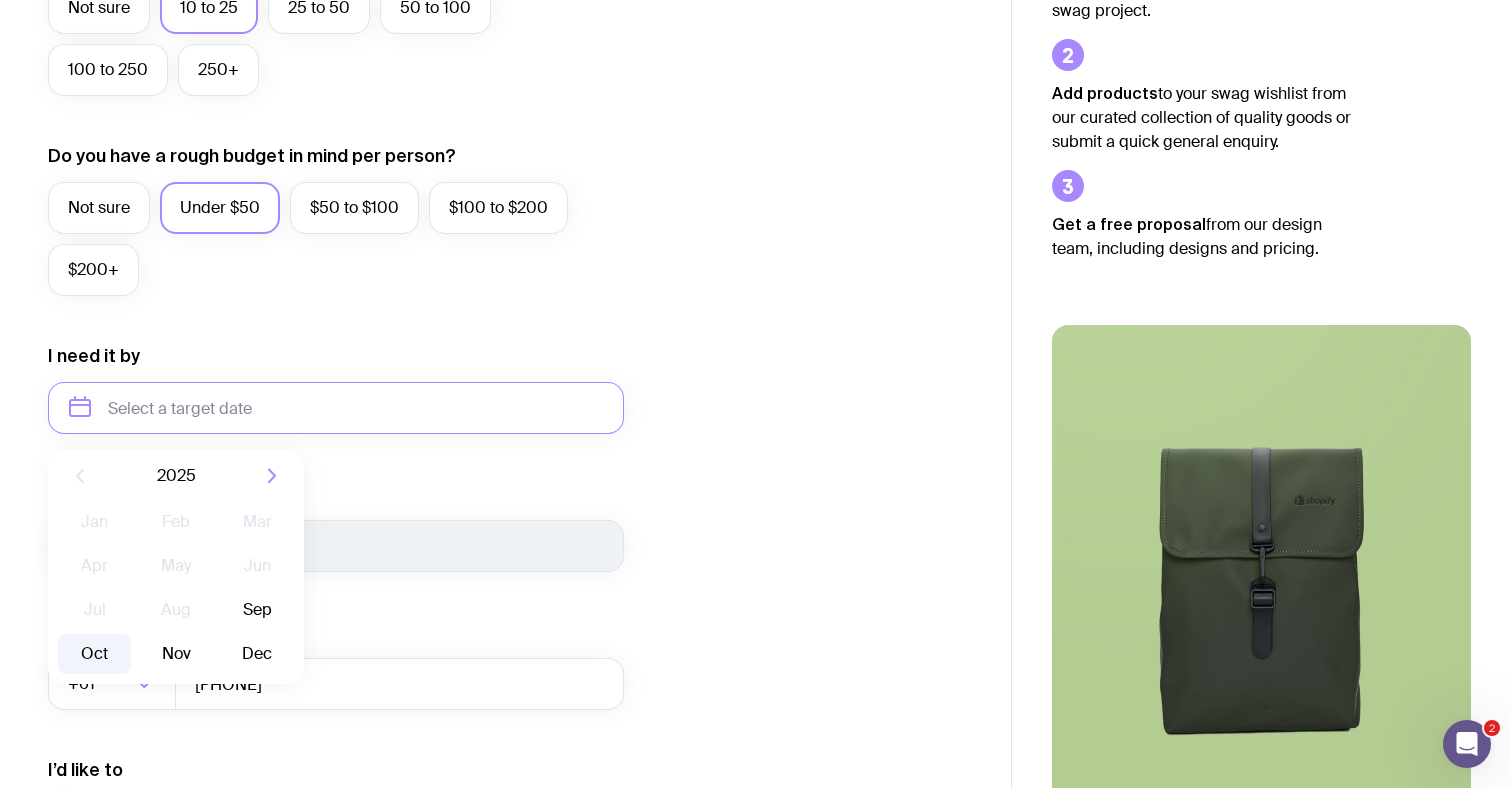 click on "Oct" 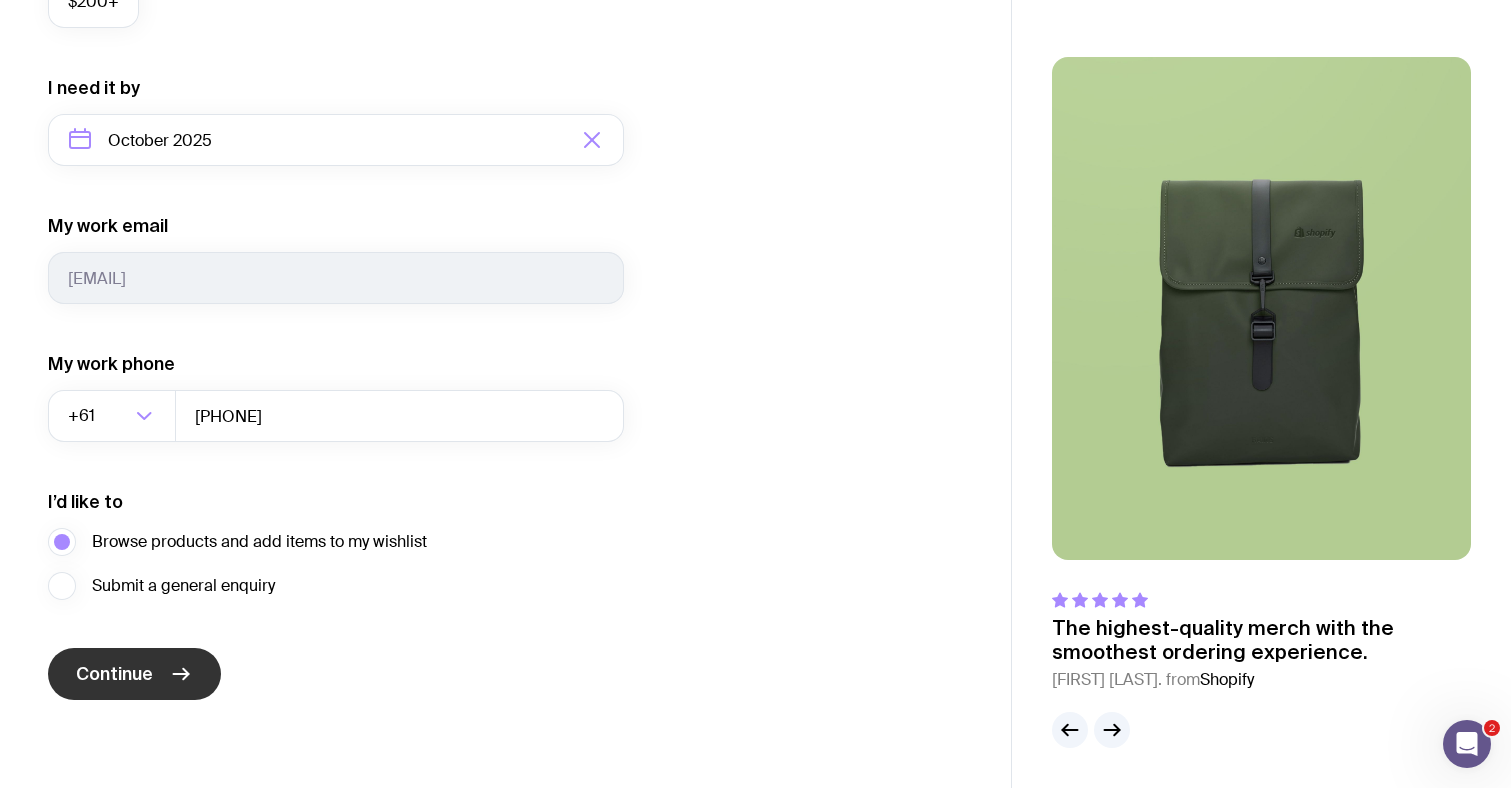 scroll, scrollTop: 912, scrollLeft: 0, axis: vertical 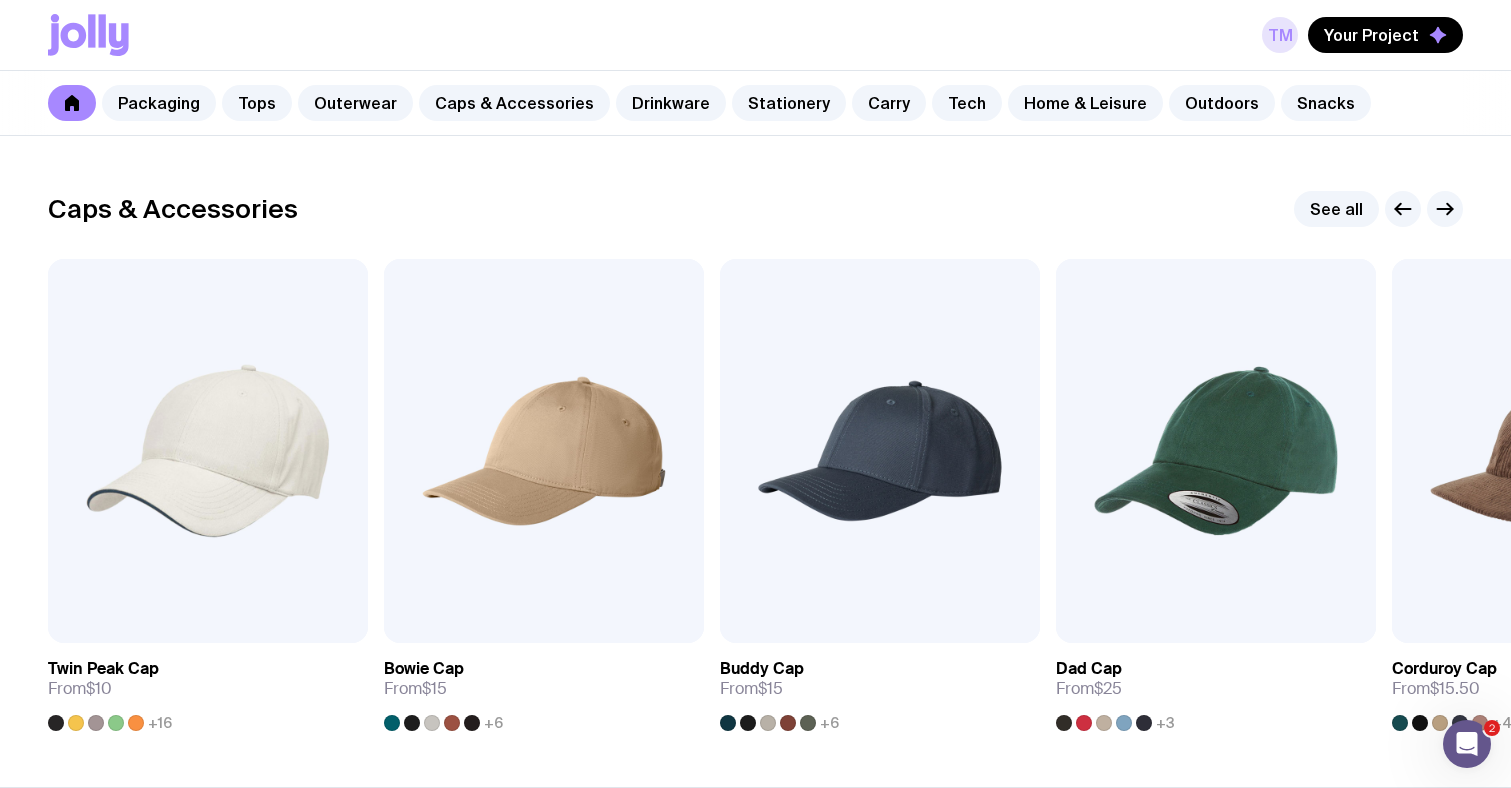 click on "TM" at bounding box center (1280, 35) 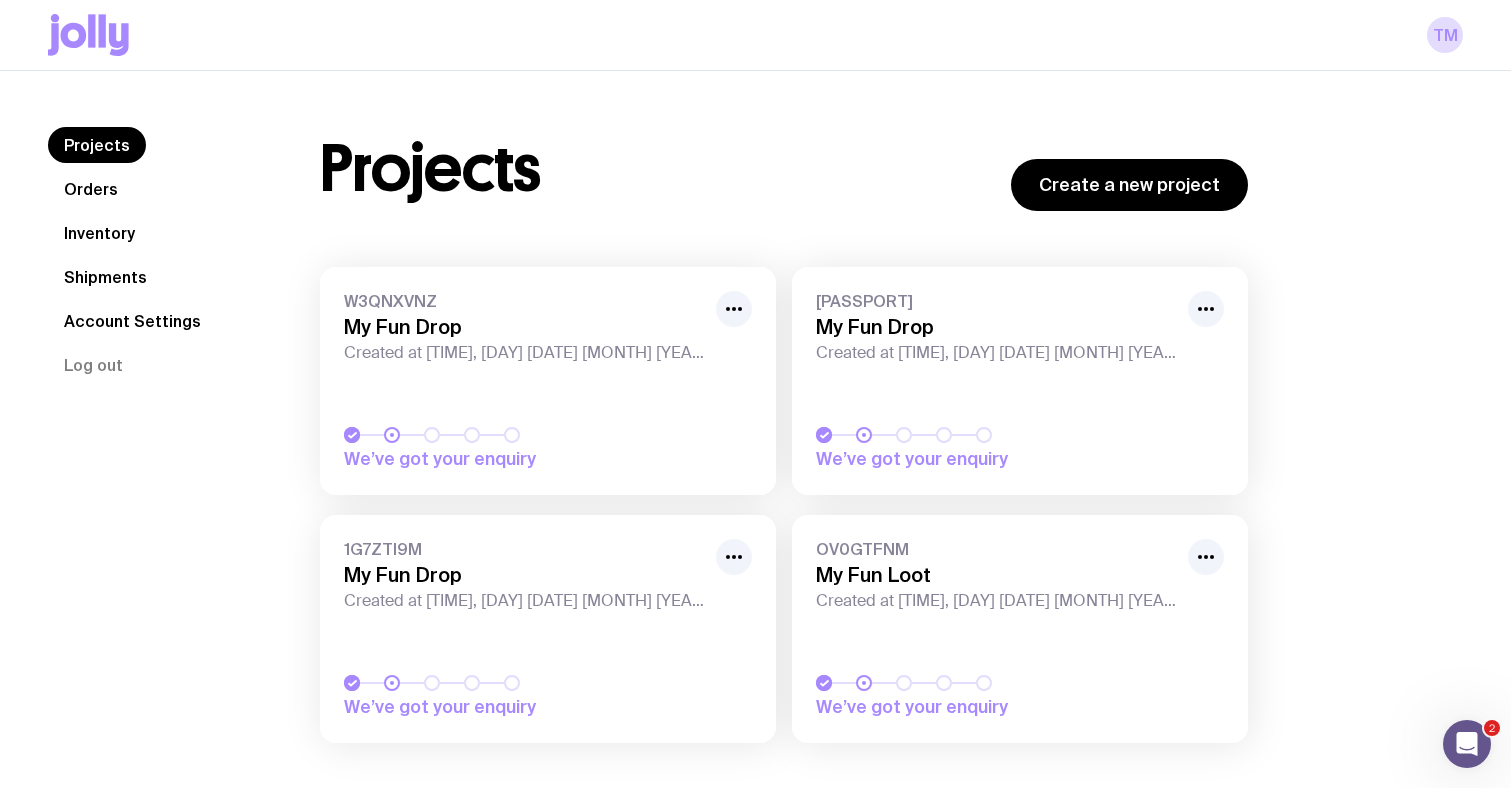 click on "Orders" 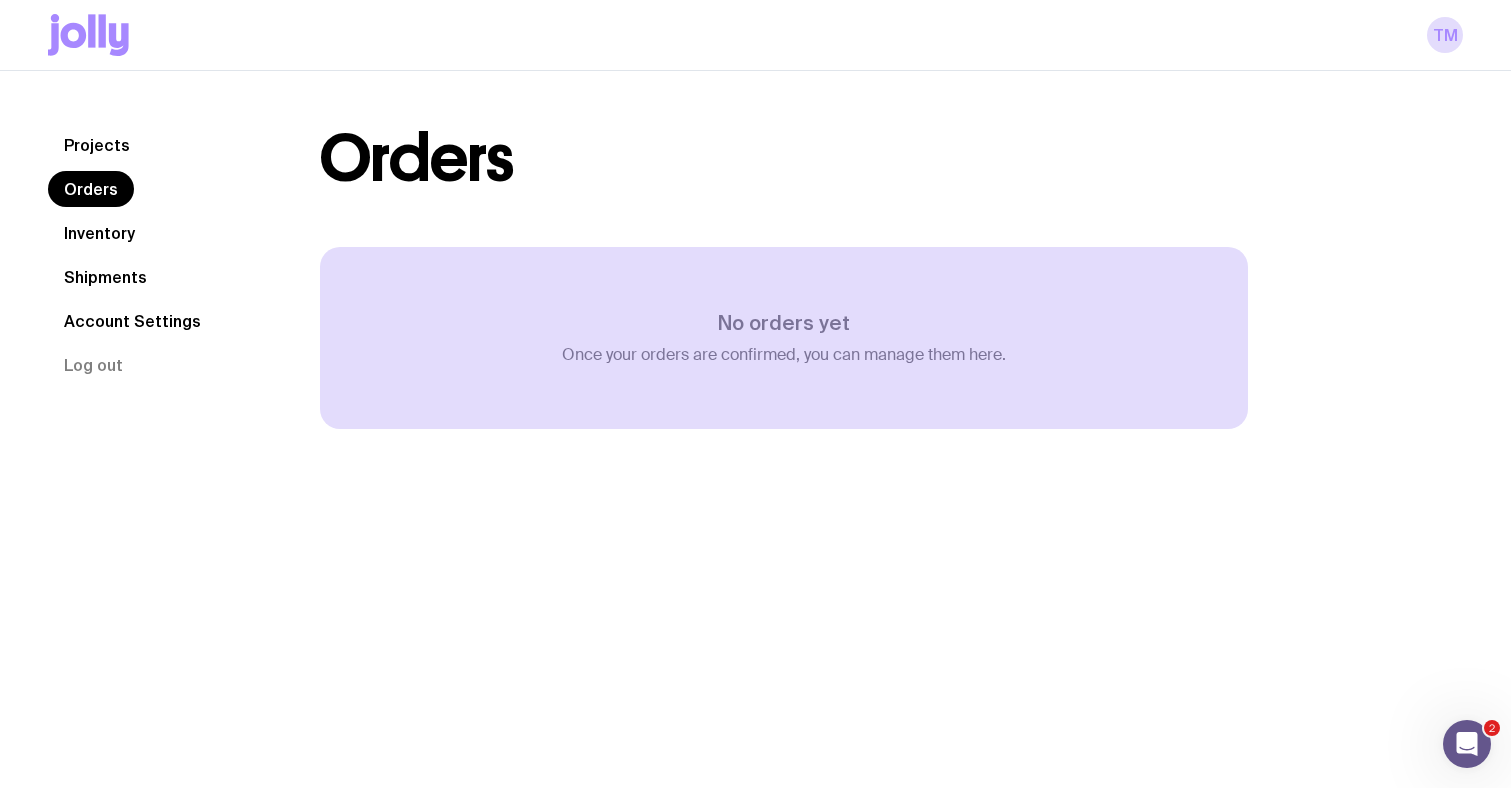click on "Inventory" 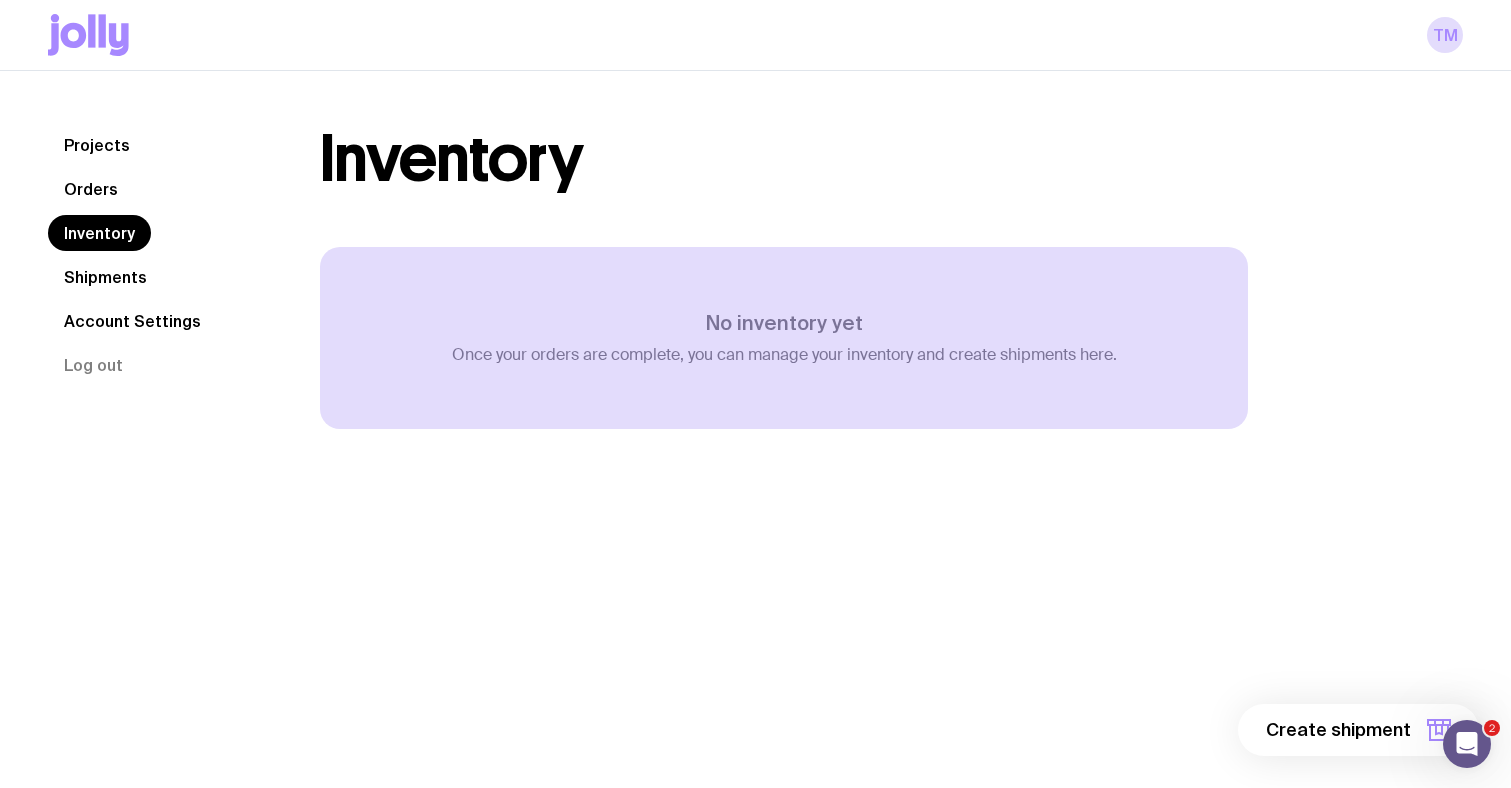 click on "Projects" 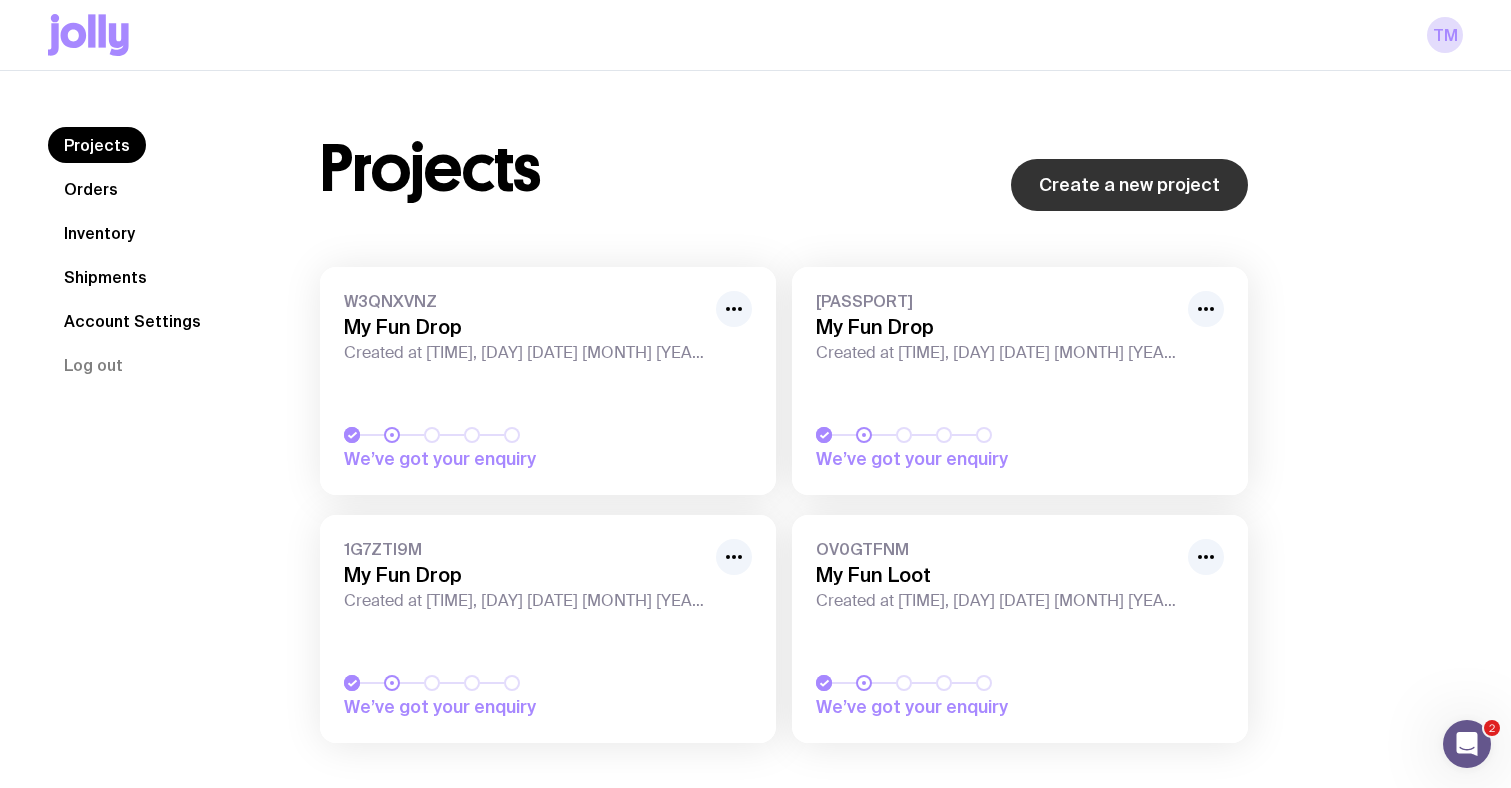 click on "Create a new project" 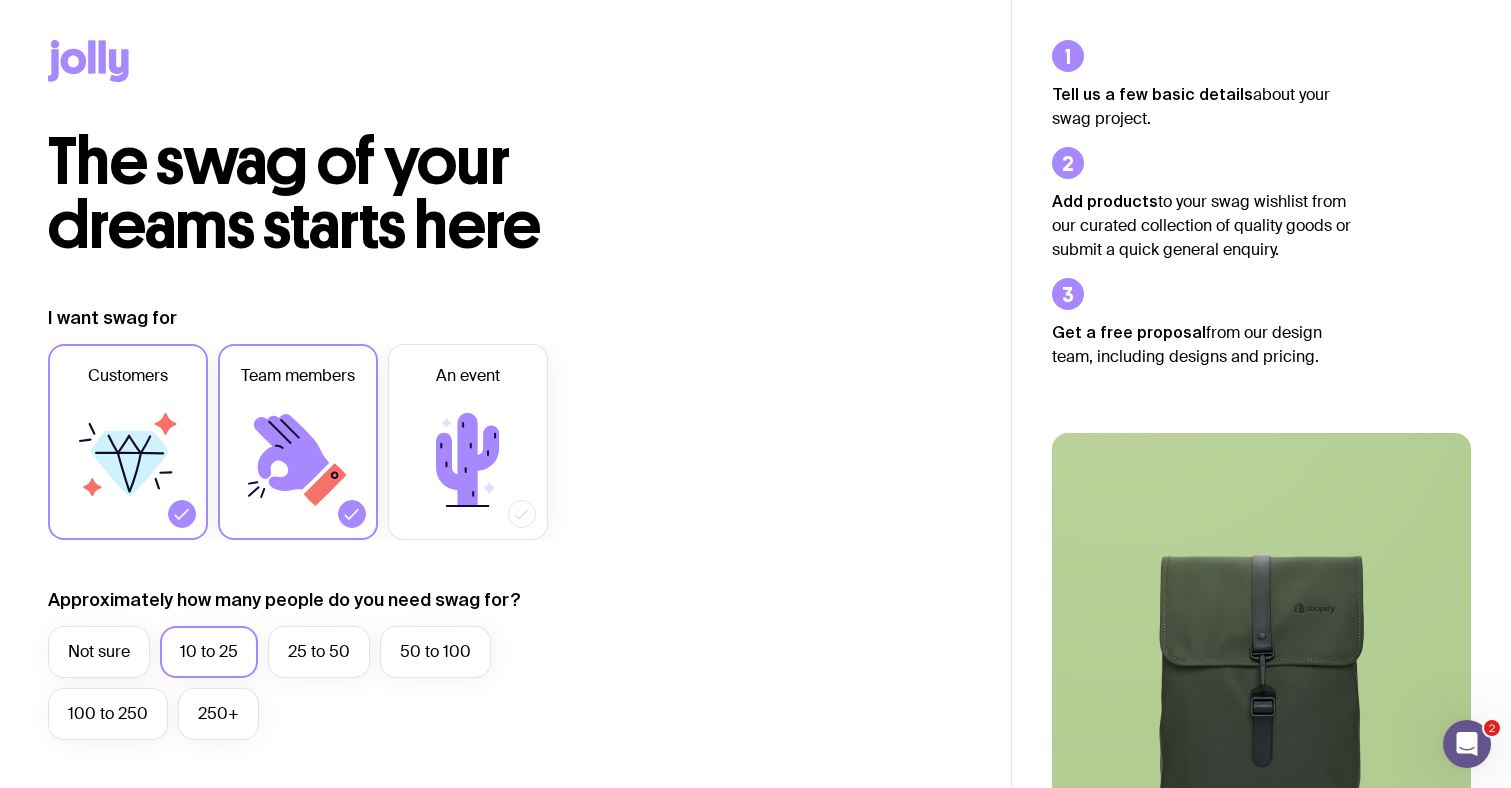 scroll, scrollTop: 0, scrollLeft: 0, axis: both 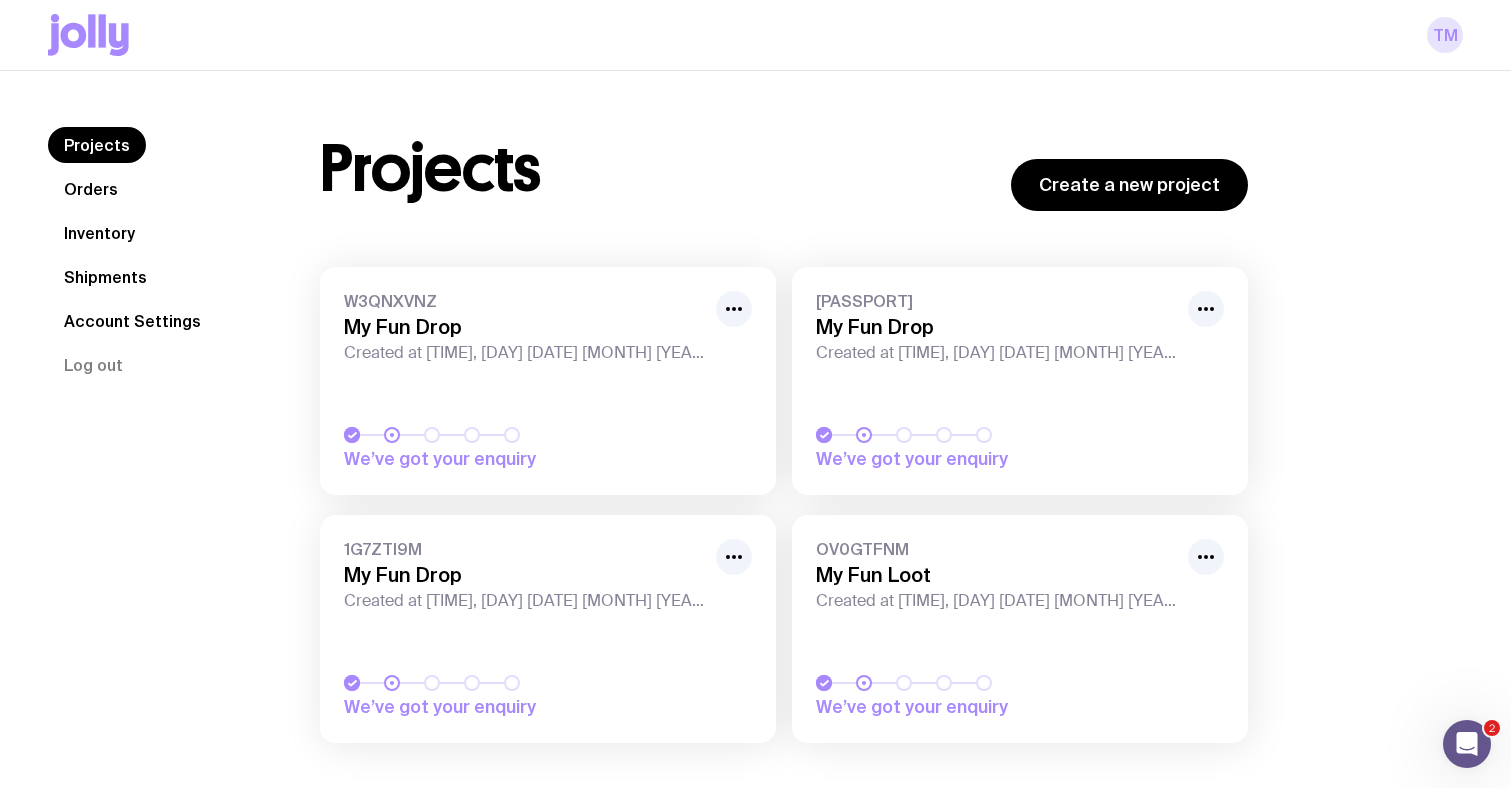 click on "TM" 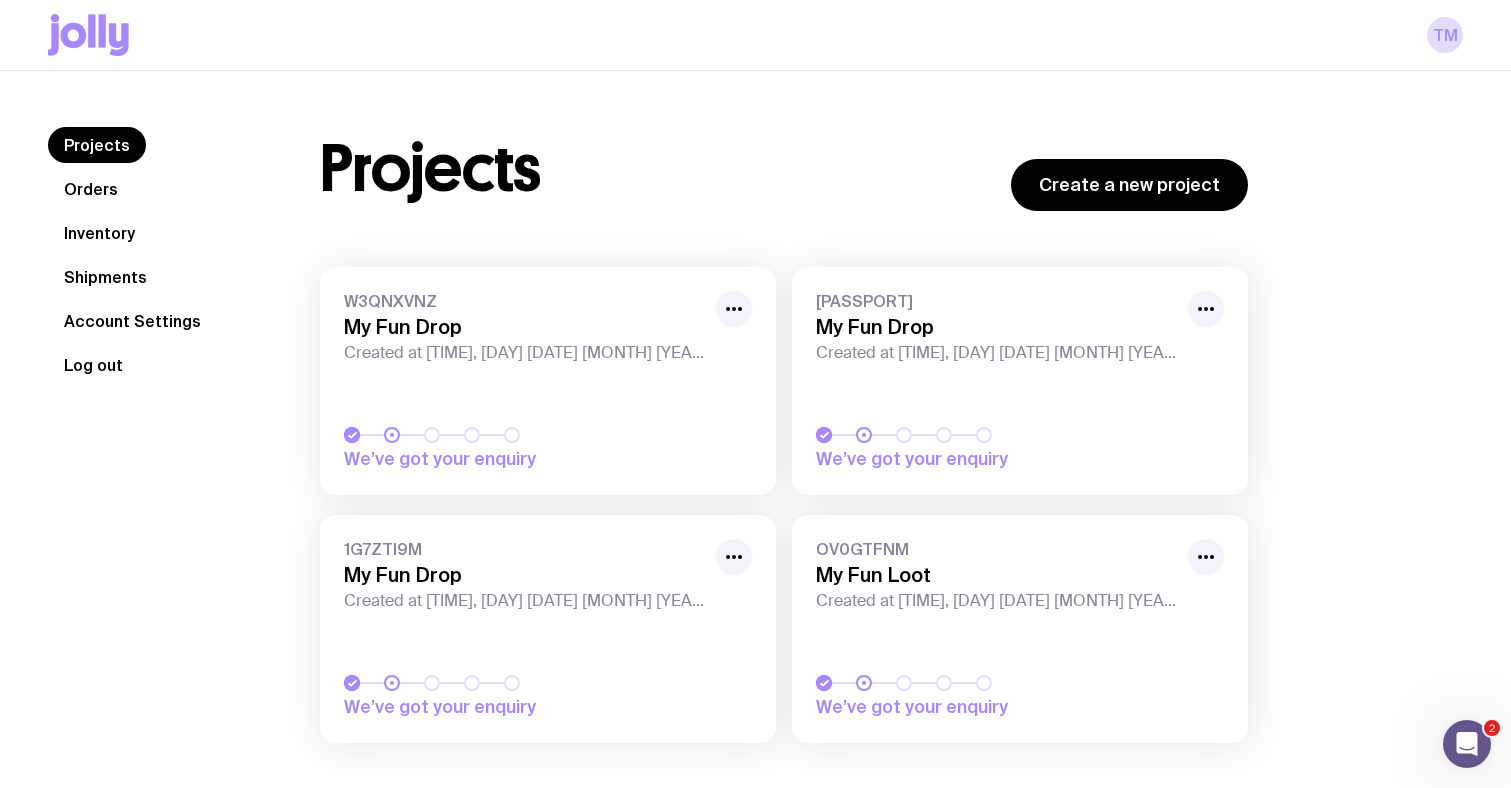 click on "Log out" 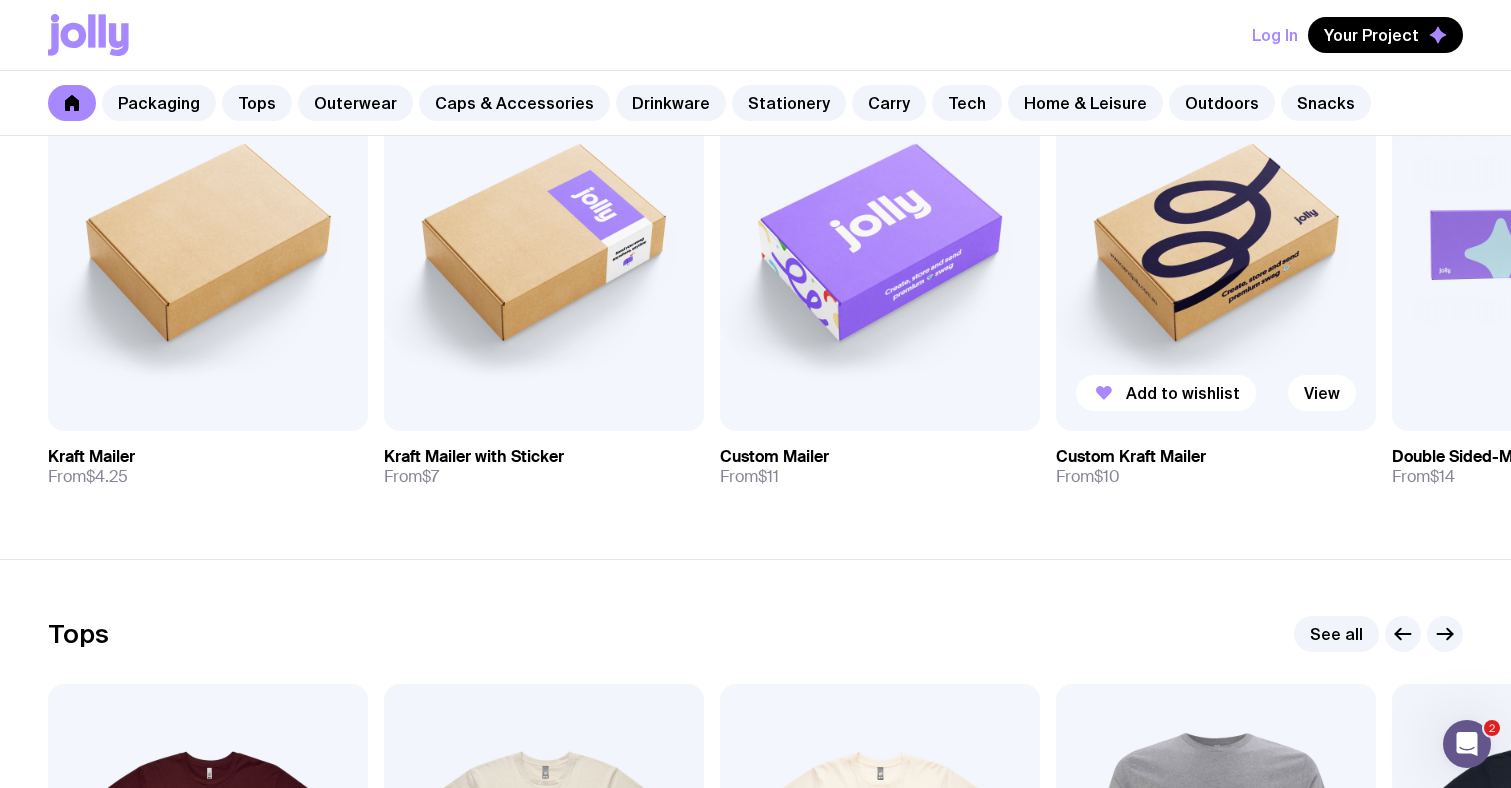 scroll, scrollTop: 696, scrollLeft: 0, axis: vertical 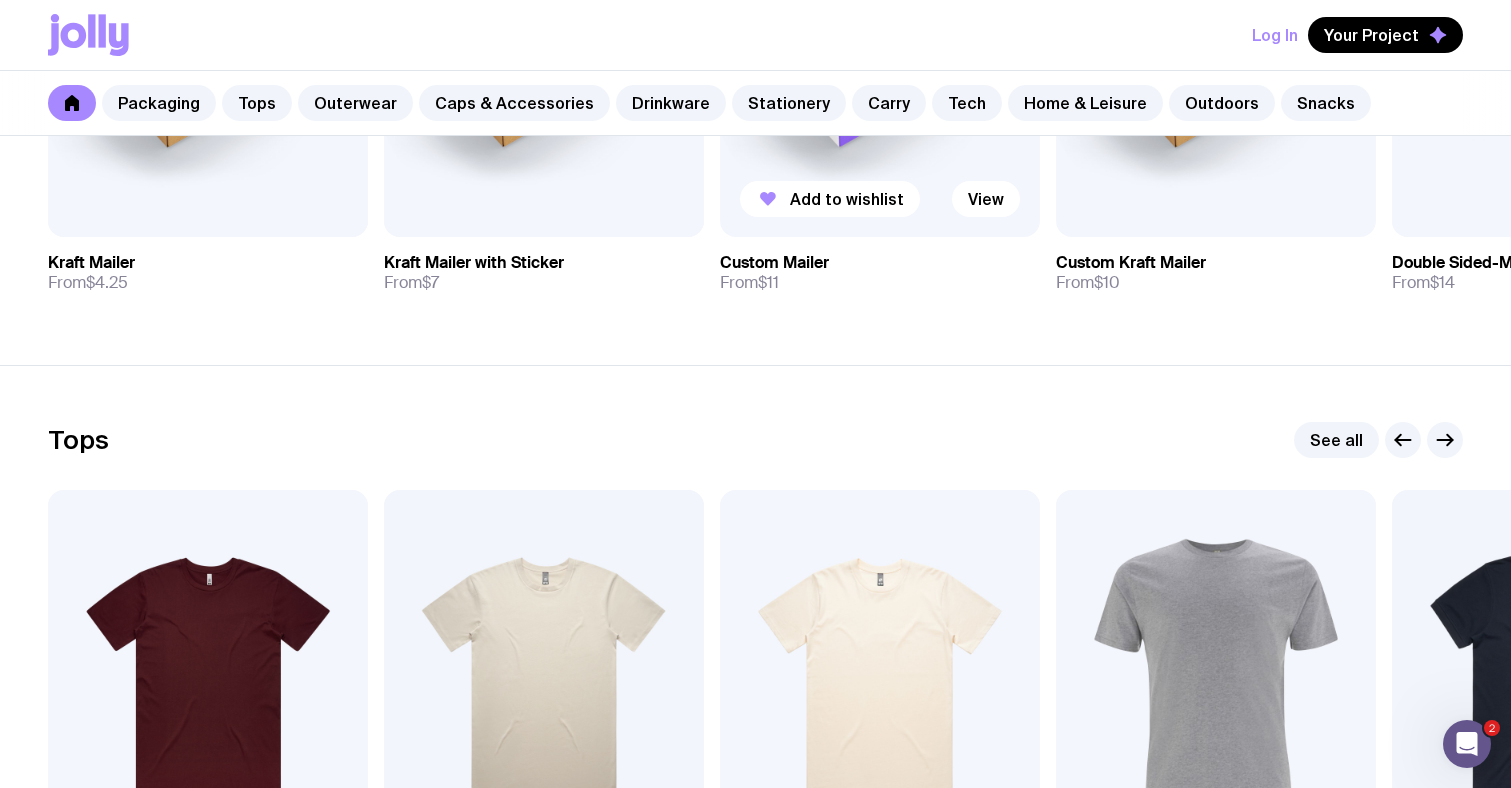 click at bounding box center [880, 45] 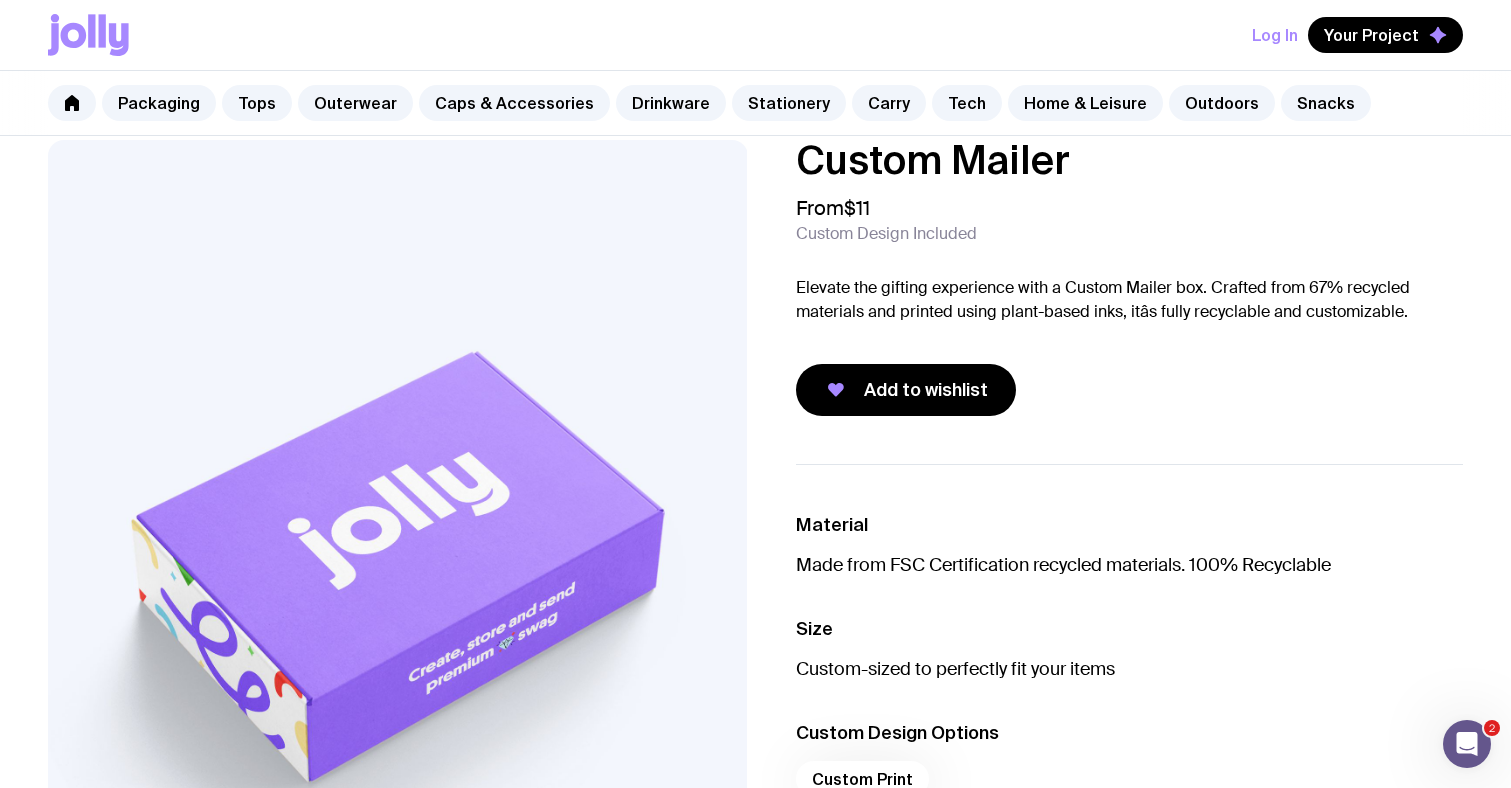 scroll, scrollTop: 27, scrollLeft: 0, axis: vertical 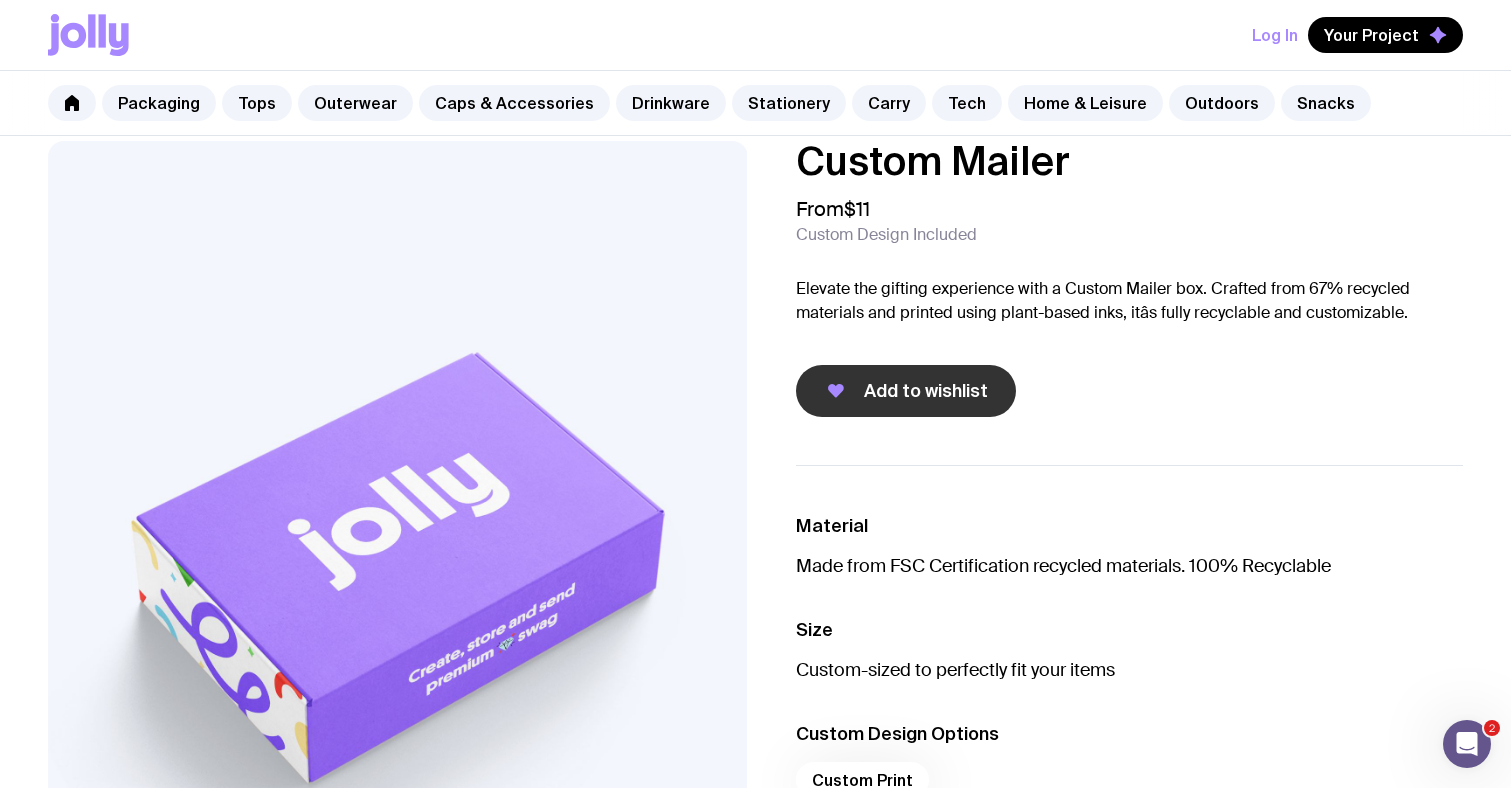 click on "Add to wishlist" 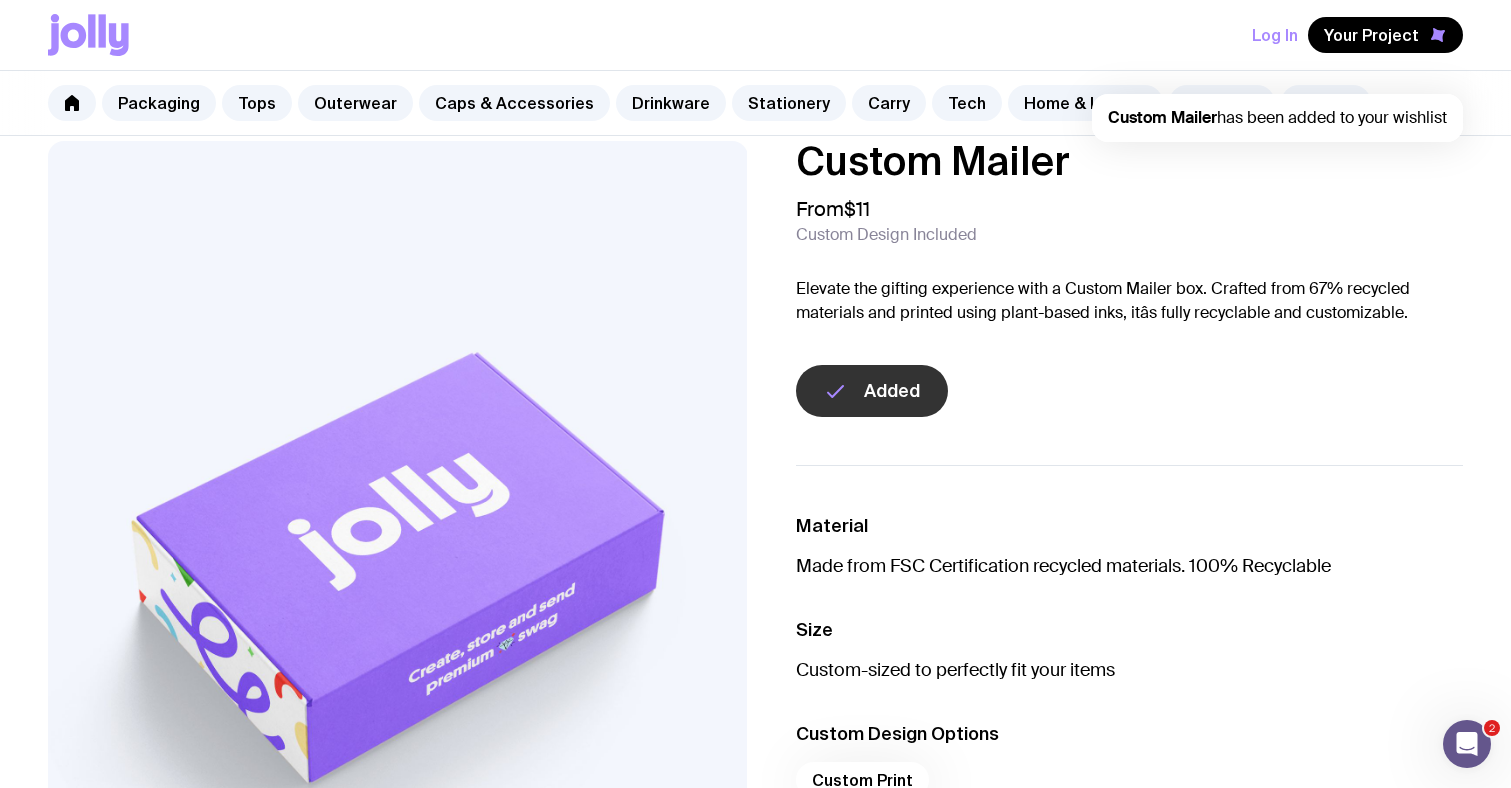 scroll, scrollTop: 0, scrollLeft: 0, axis: both 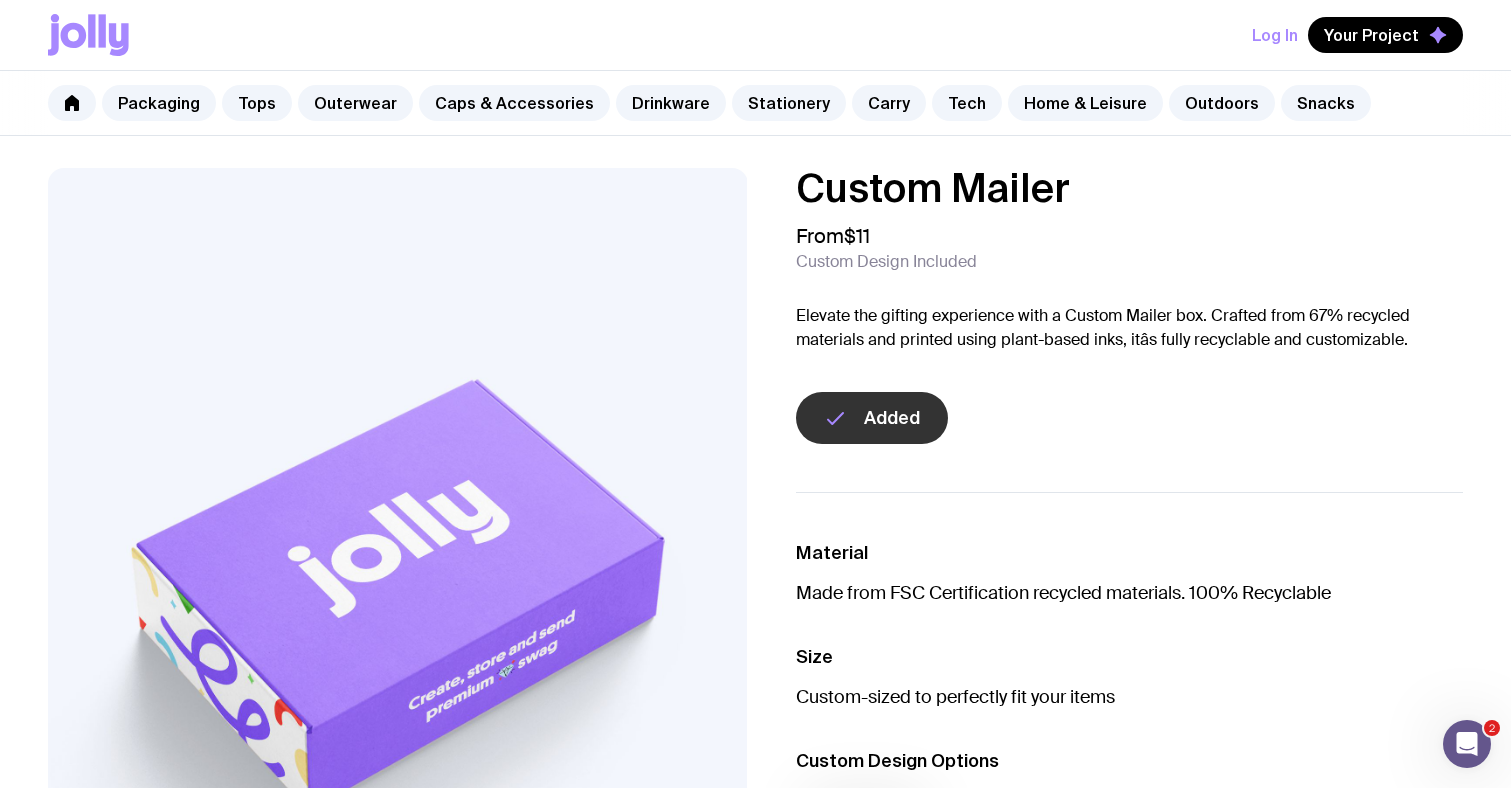 click at bounding box center [397, 587] 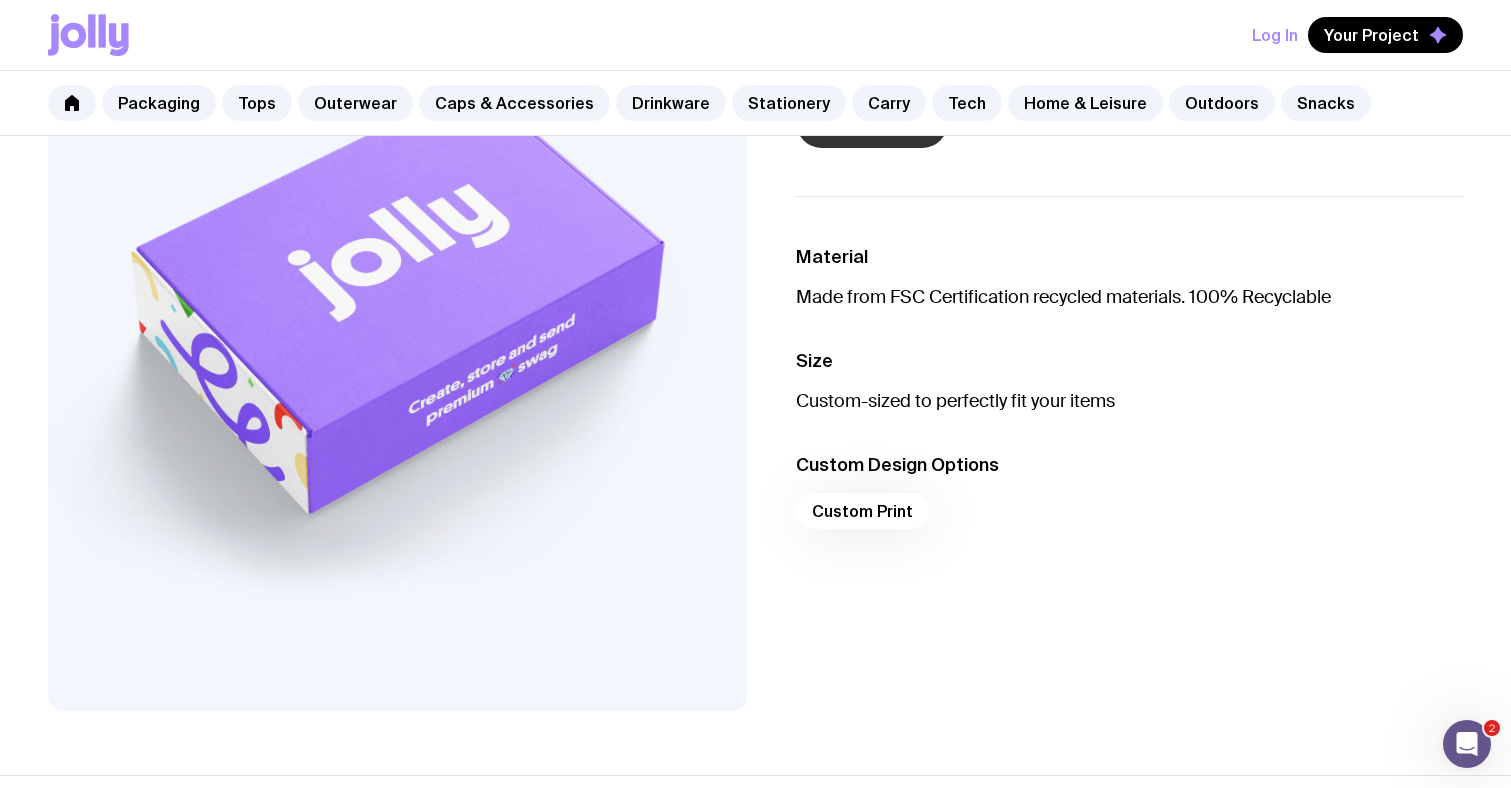 scroll, scrollTop: 288, scrollLeft: 0, axis: vertical 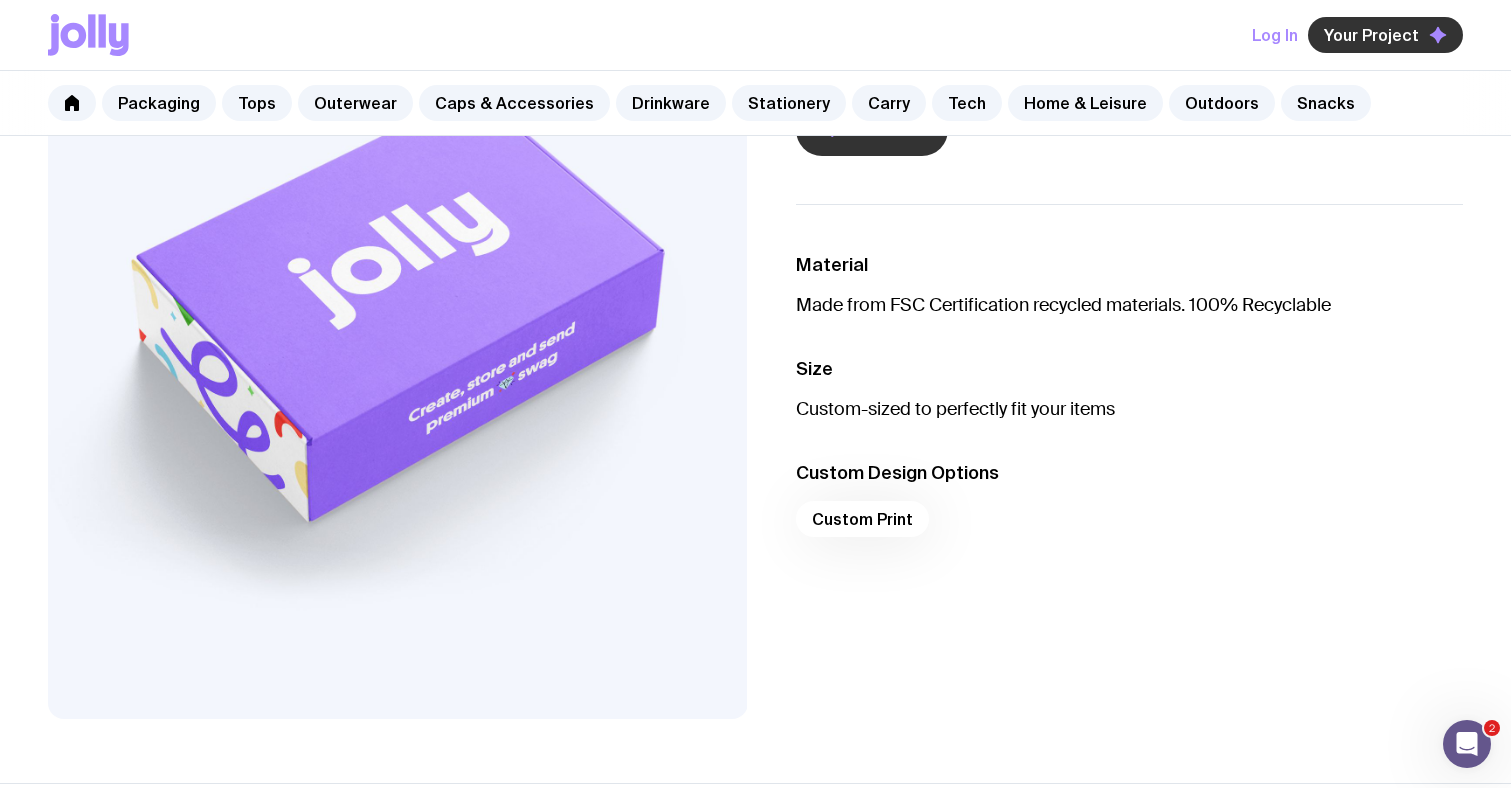 click on "Your Project" 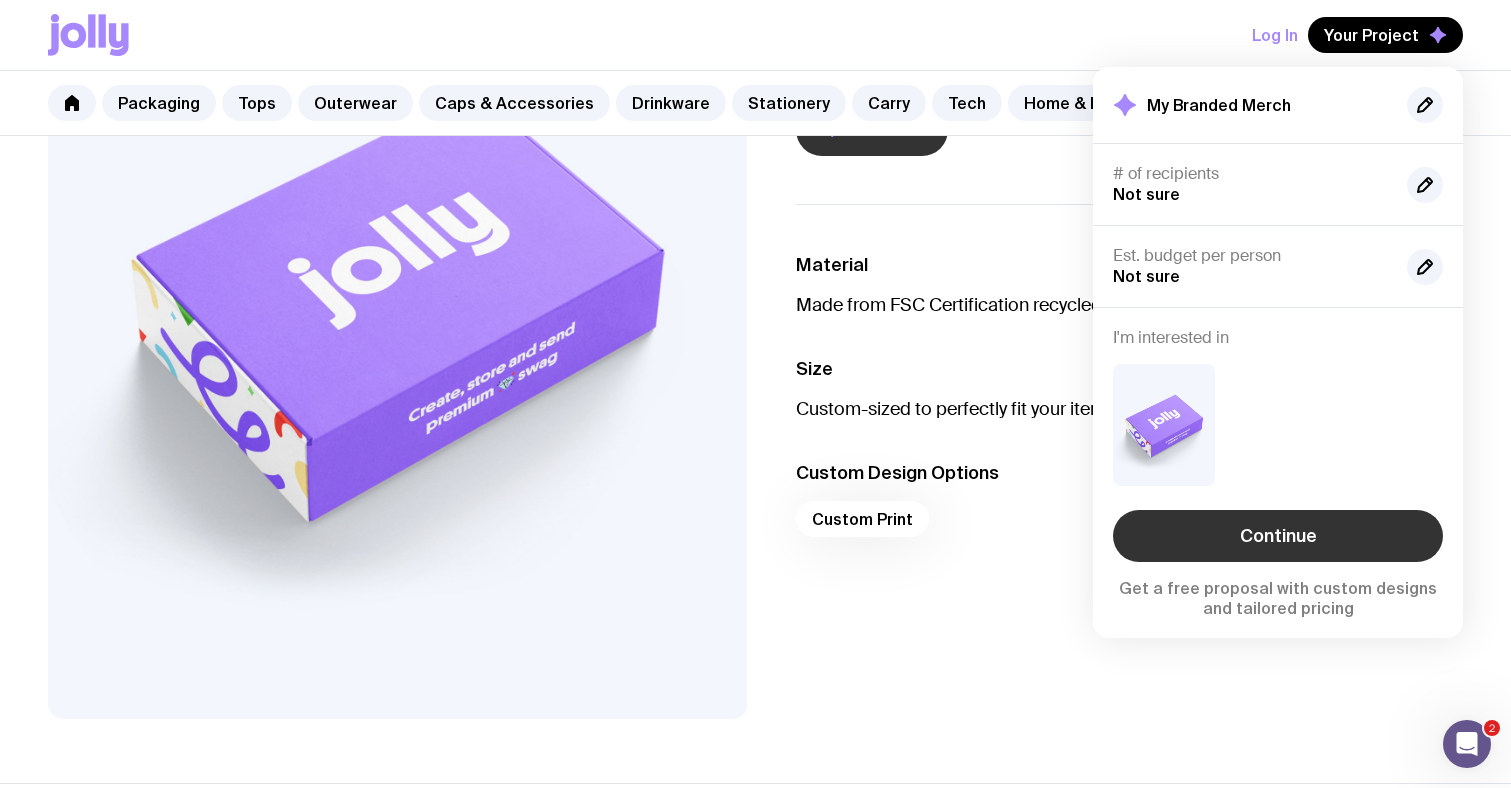 click on "Continue" at bounding box center [1278, 536] 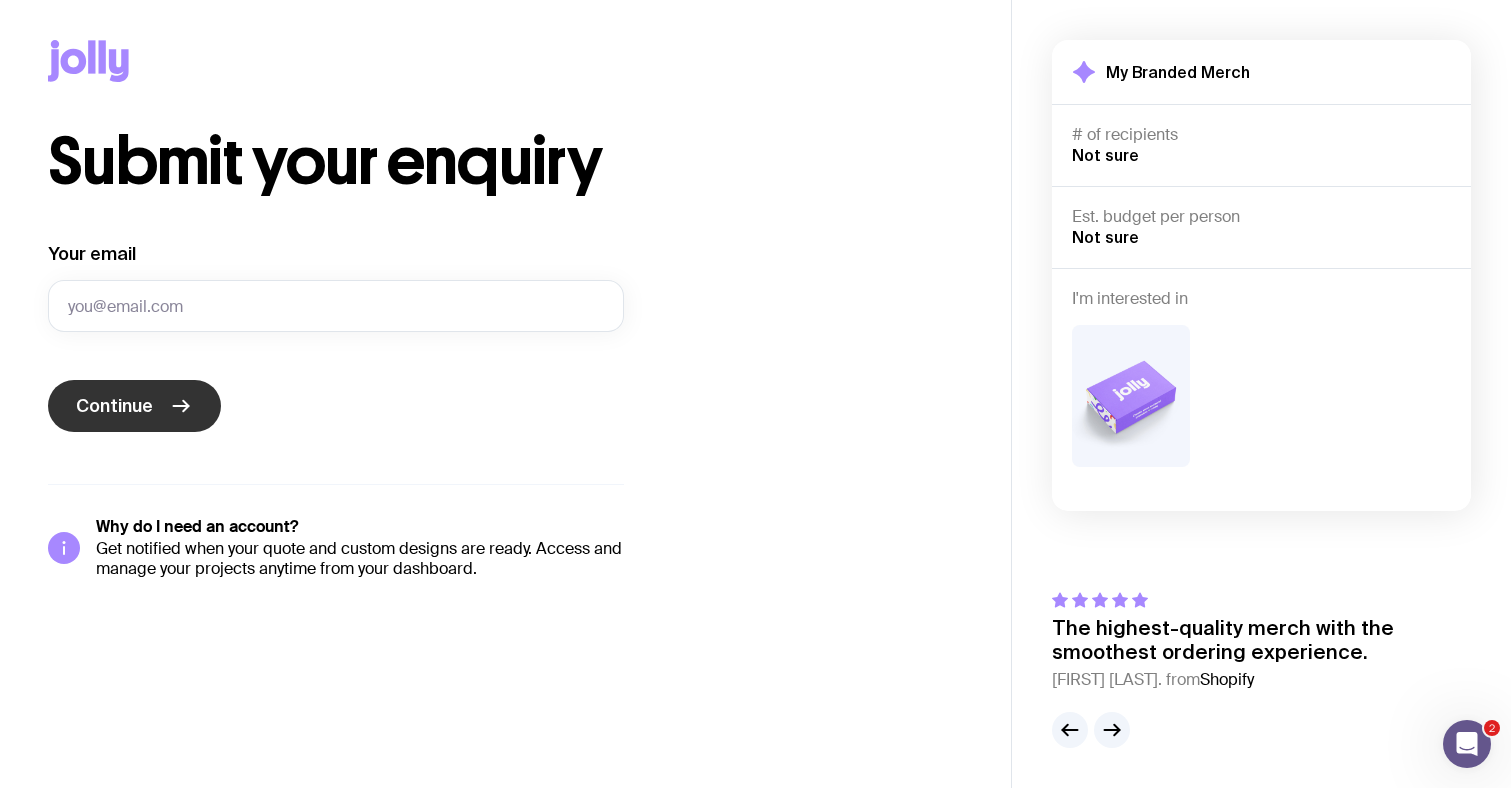 click on "Continue" at bounding box center (134, 406) 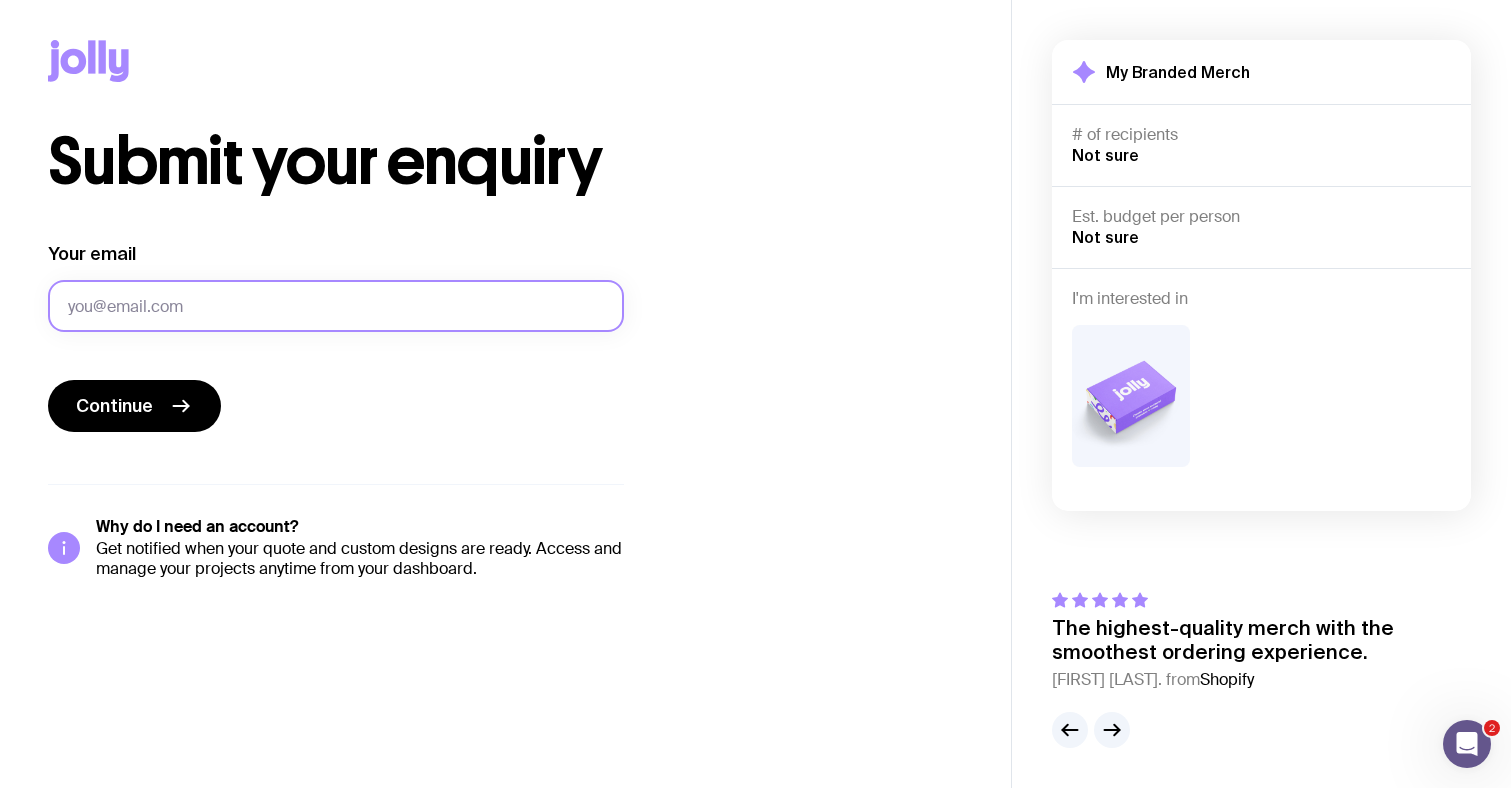 scroll, scrollTop: 0, scrollLeft: 0, axis: both 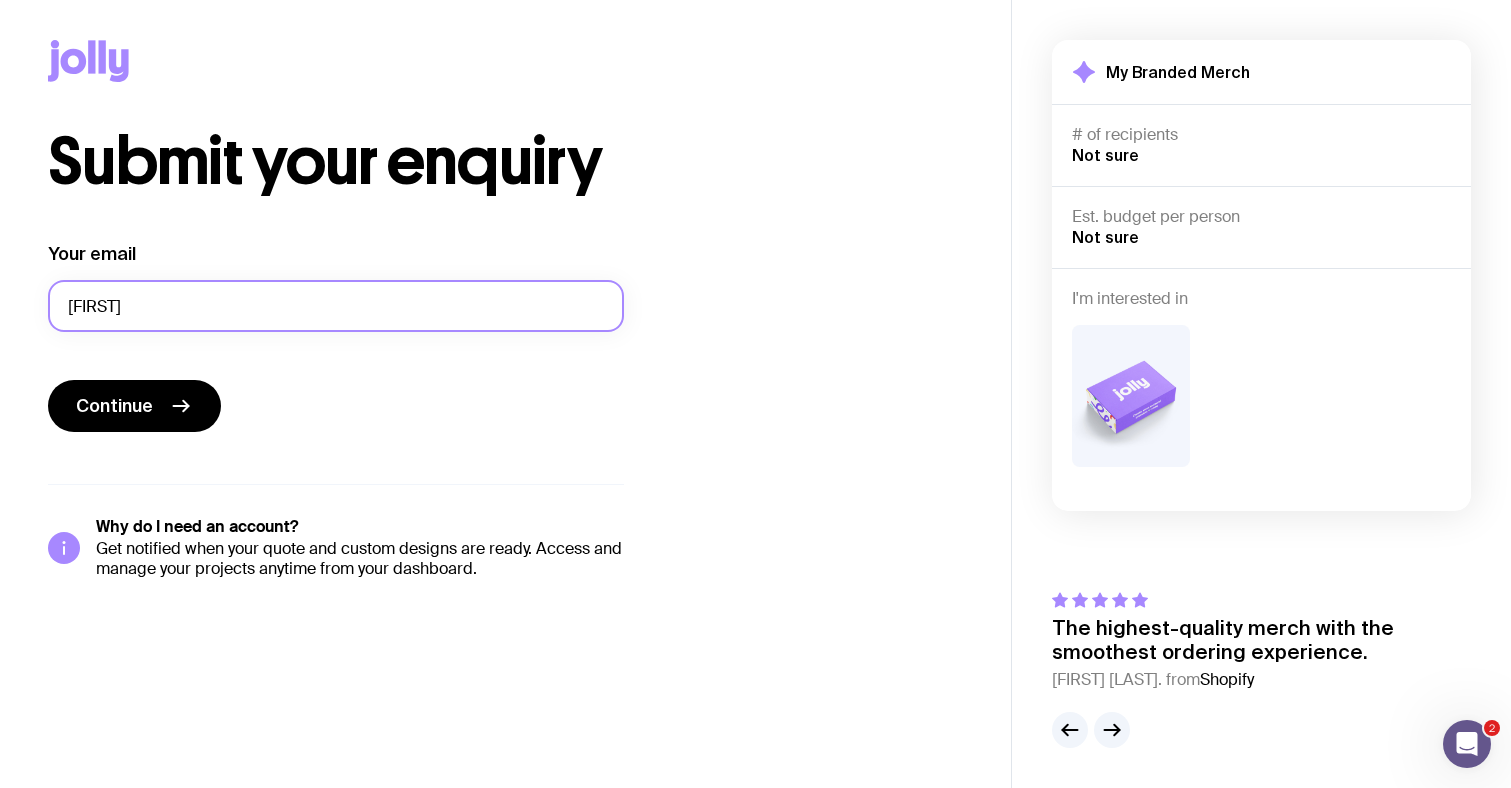 type on "i" 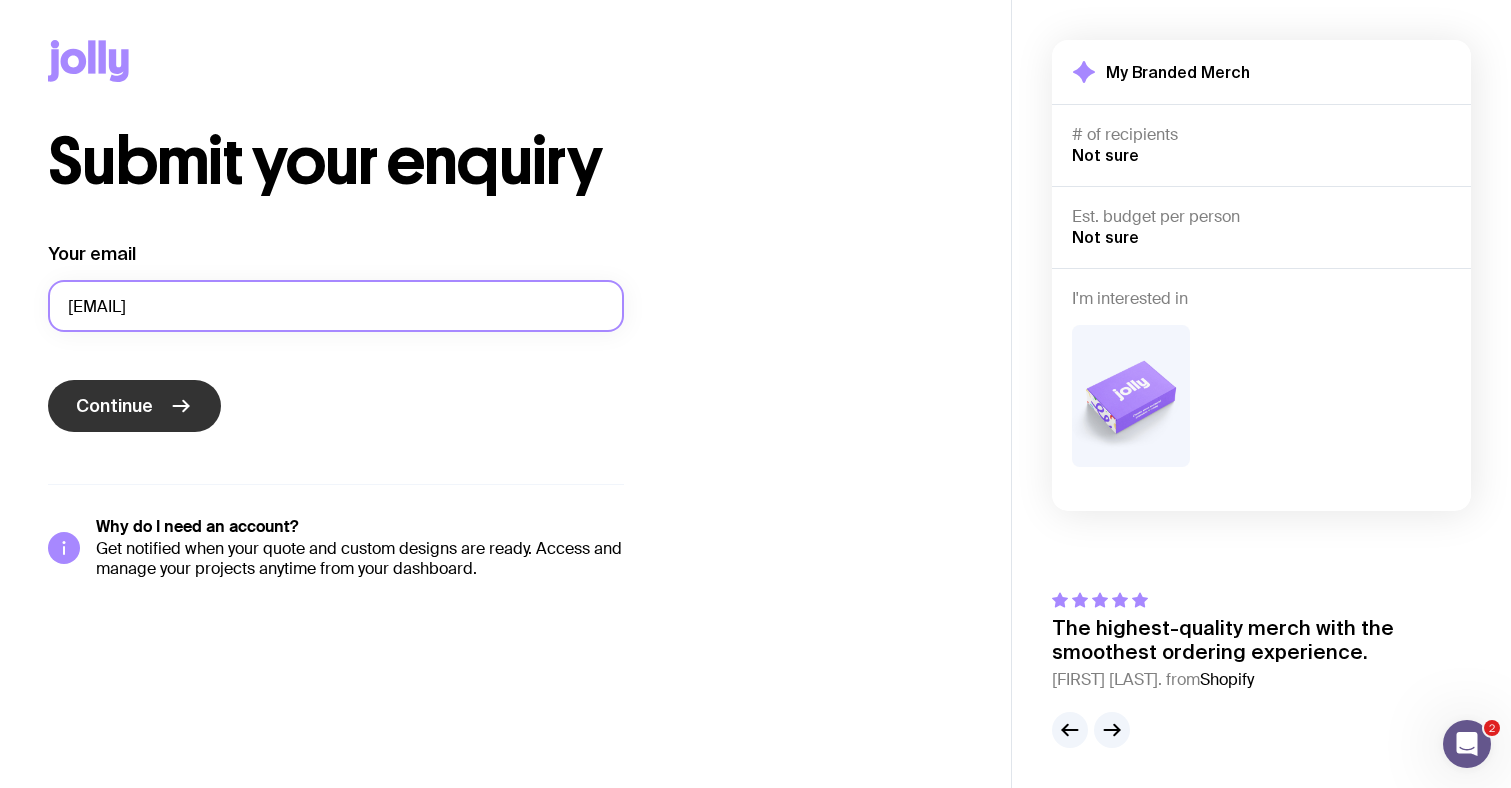 type on "[EMAIL]" 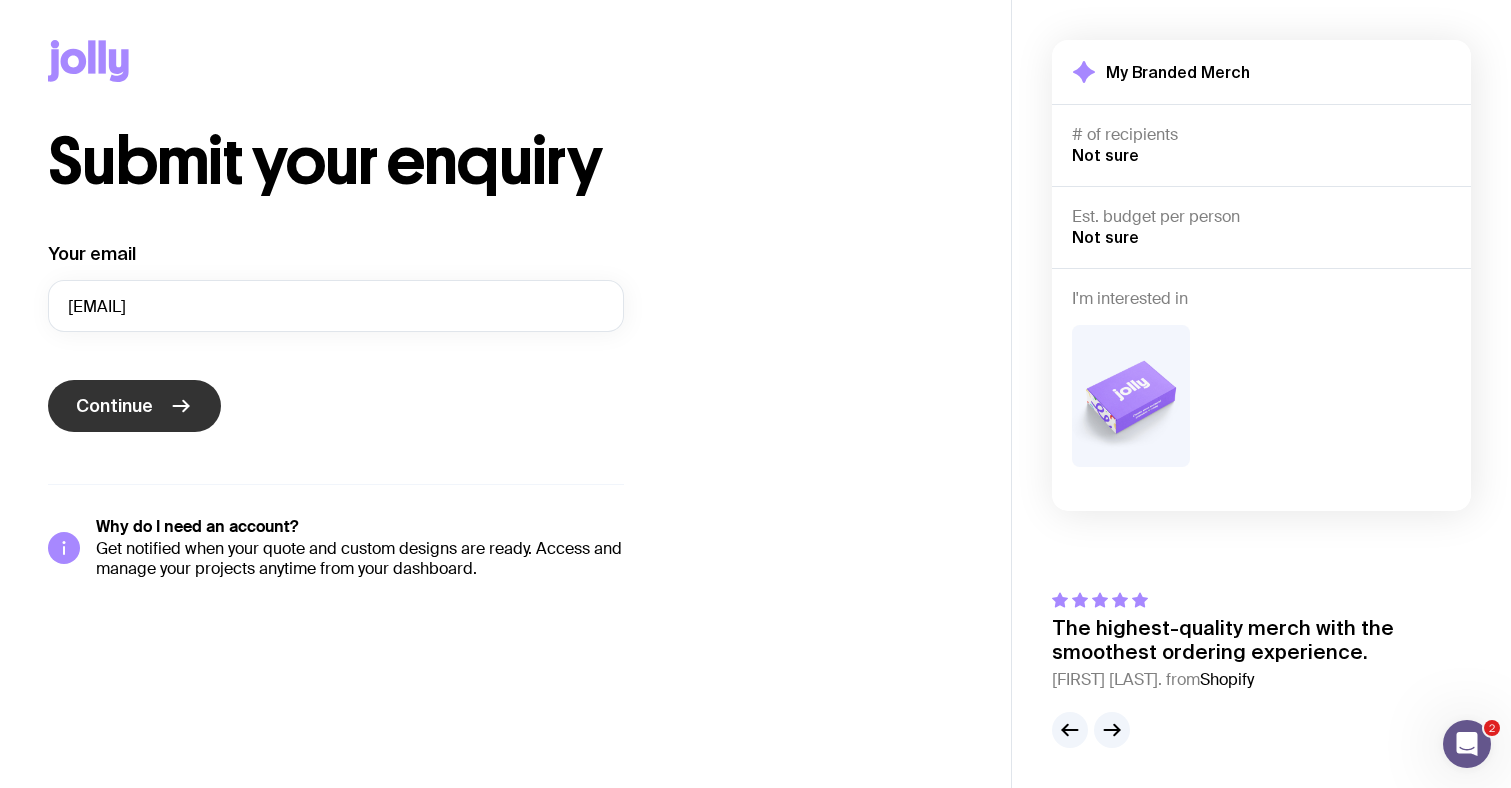 click on "Continue" at bounding box center (134, 406) 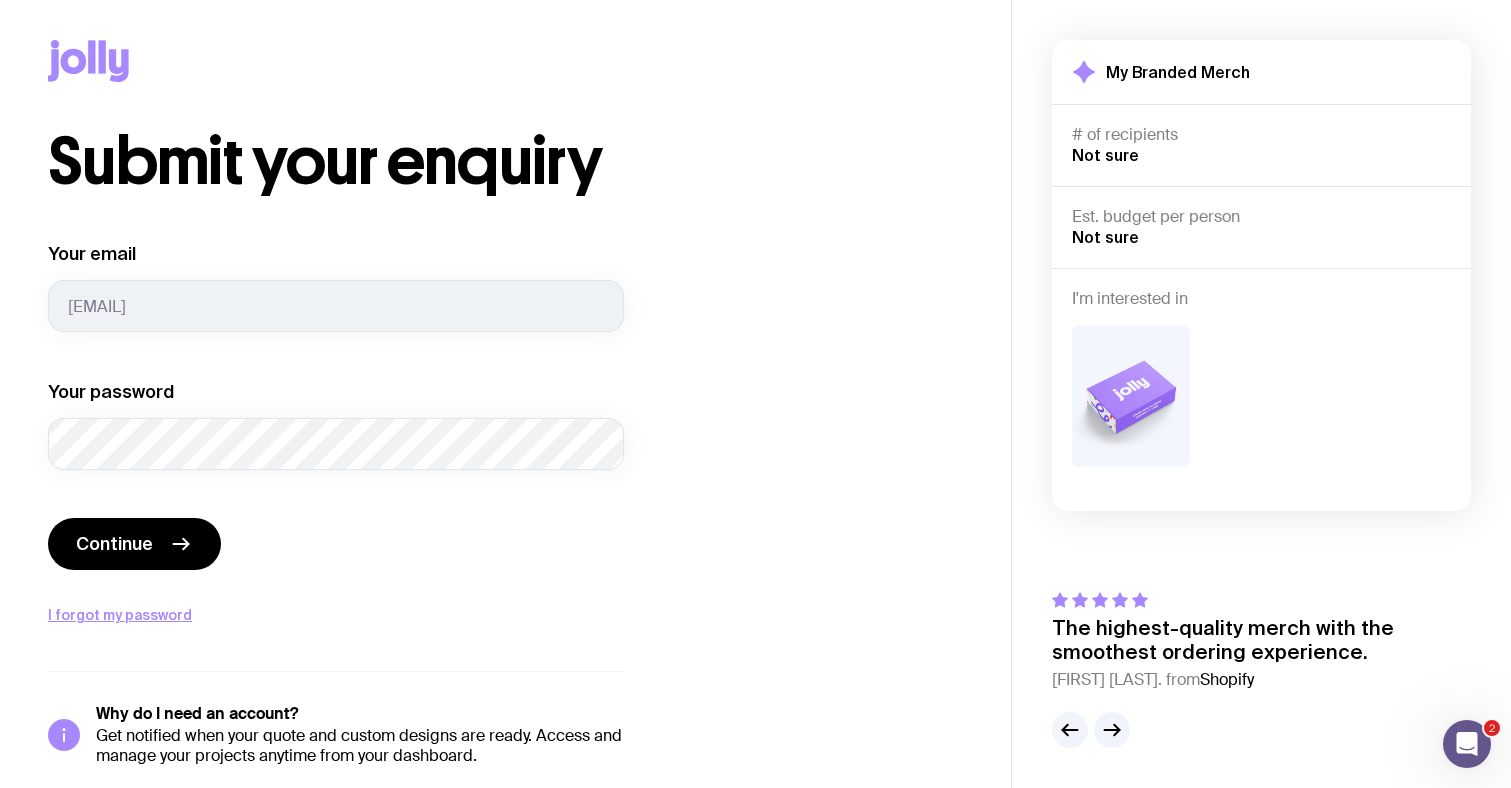 click on "Continue" at bounding box center [336, 546] 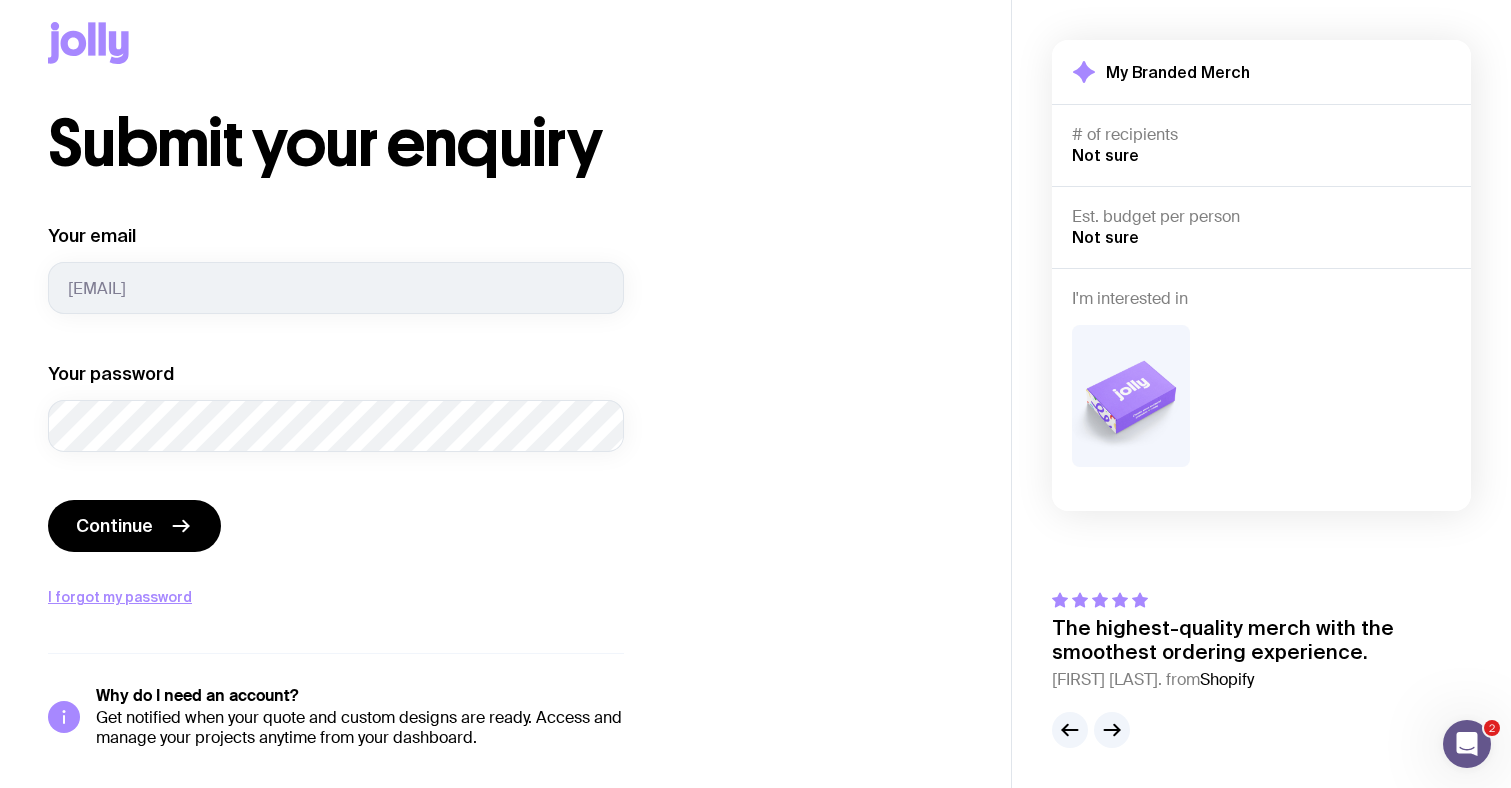 scroll 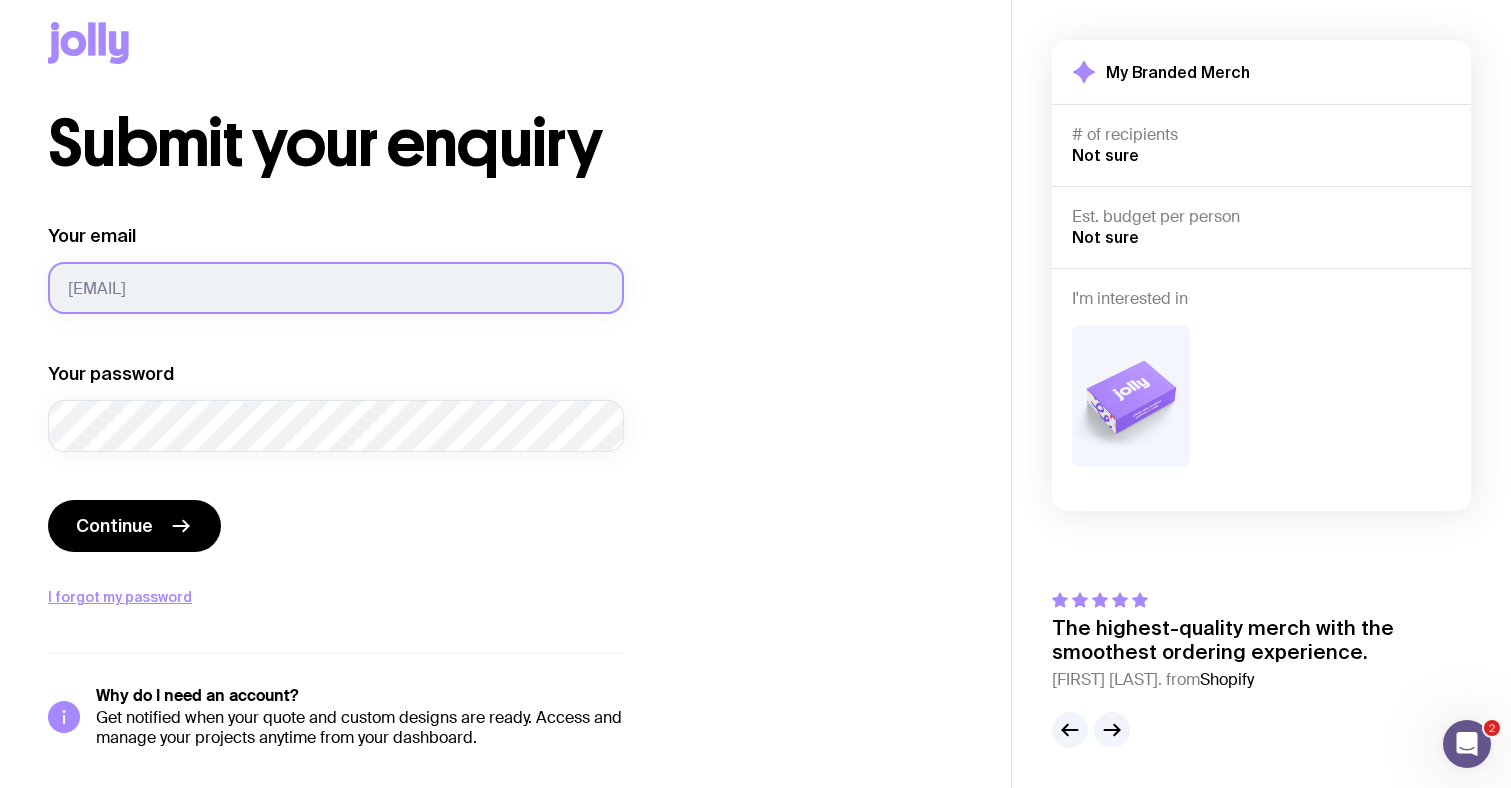 type on "[EMAIL]" 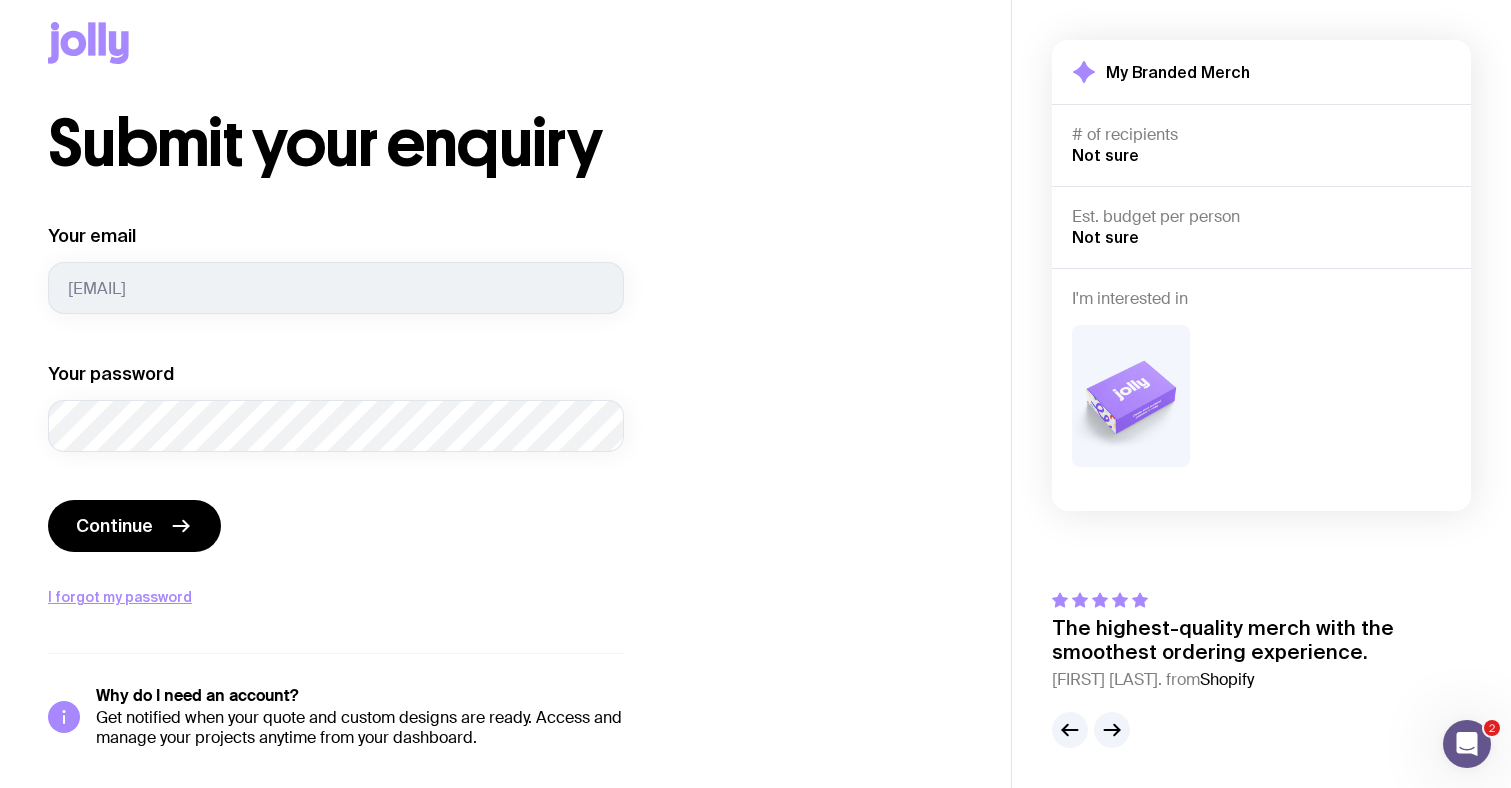 click on "Continue" at bounding box center (134, 526) 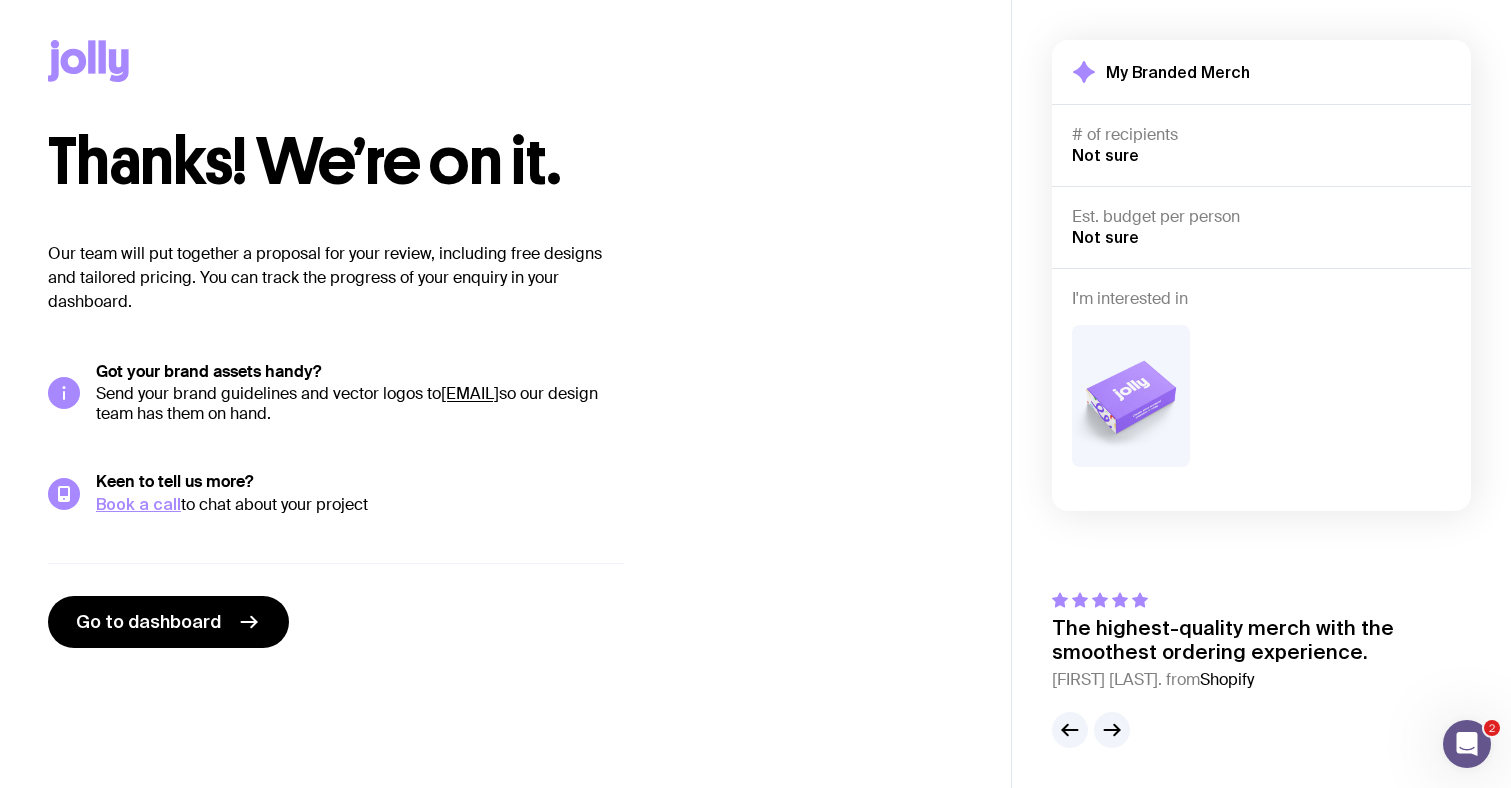 scroll, scrollTop: 1, scrollLeft: 0, axis: vertical 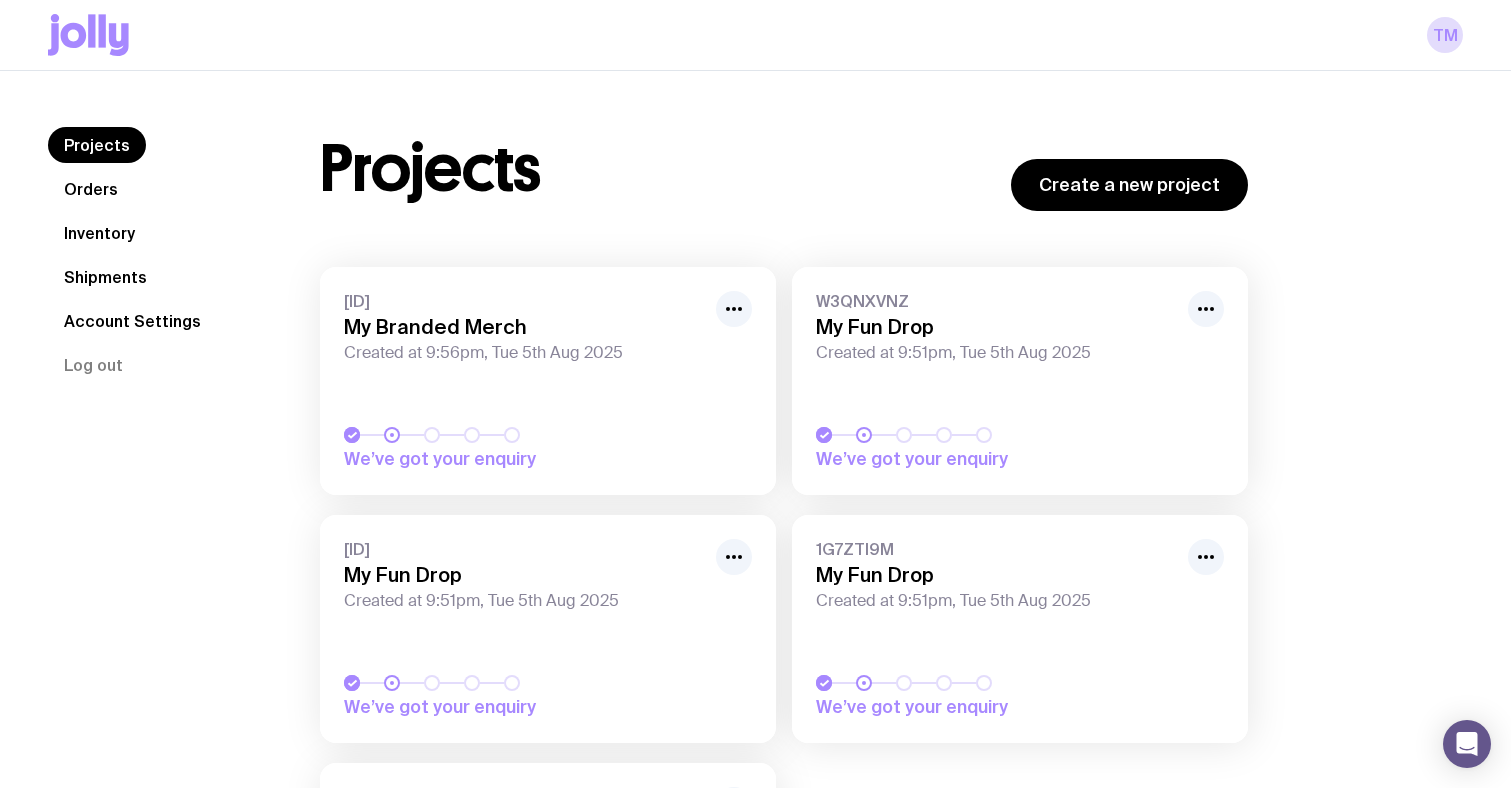 click on "Created at 9:56pm, Tue 5th Aug 2025" at bounding box center [524, 353] 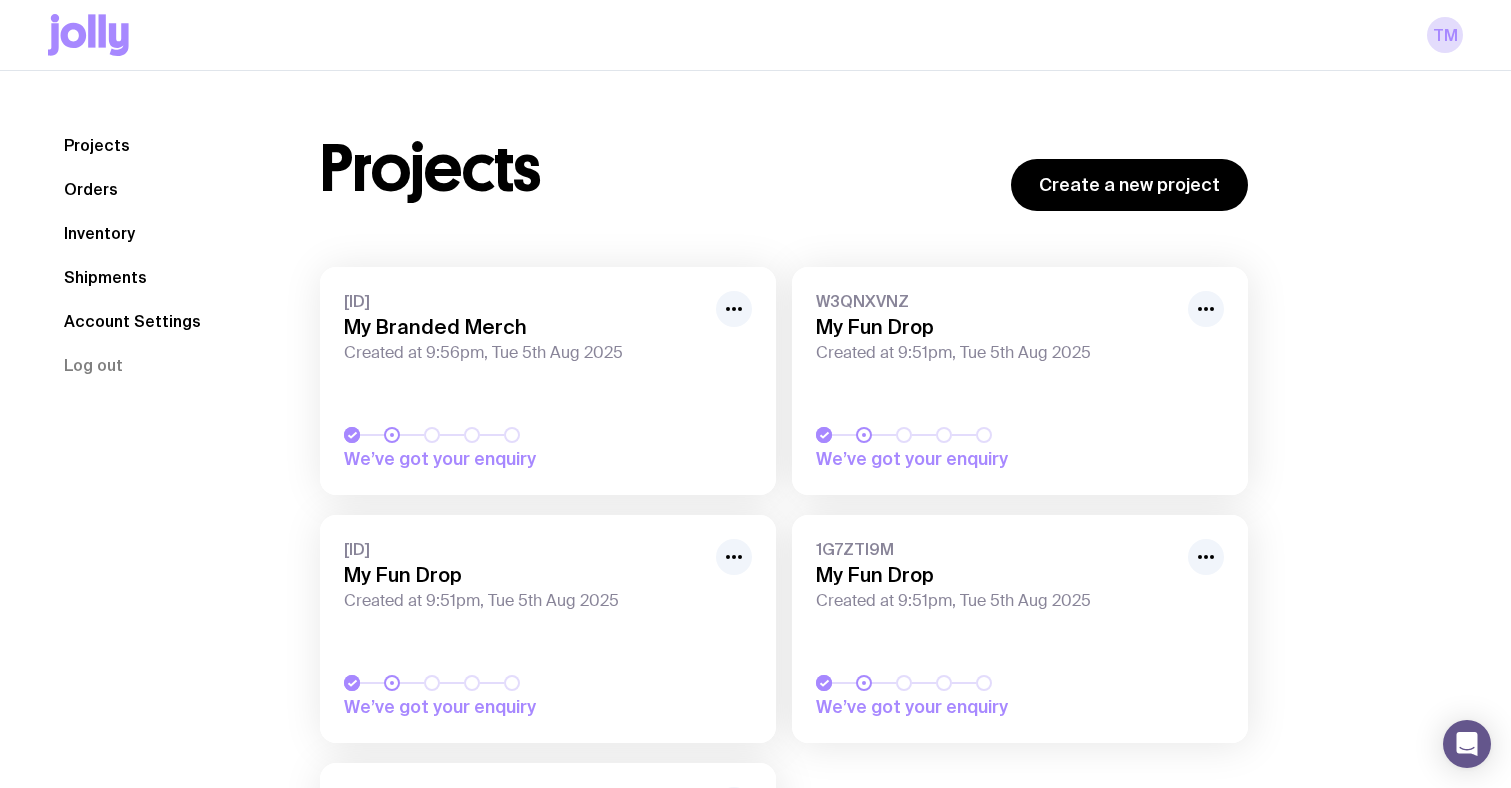 scroll, scrollTop: 0, scrollLeft: 0, axis: both 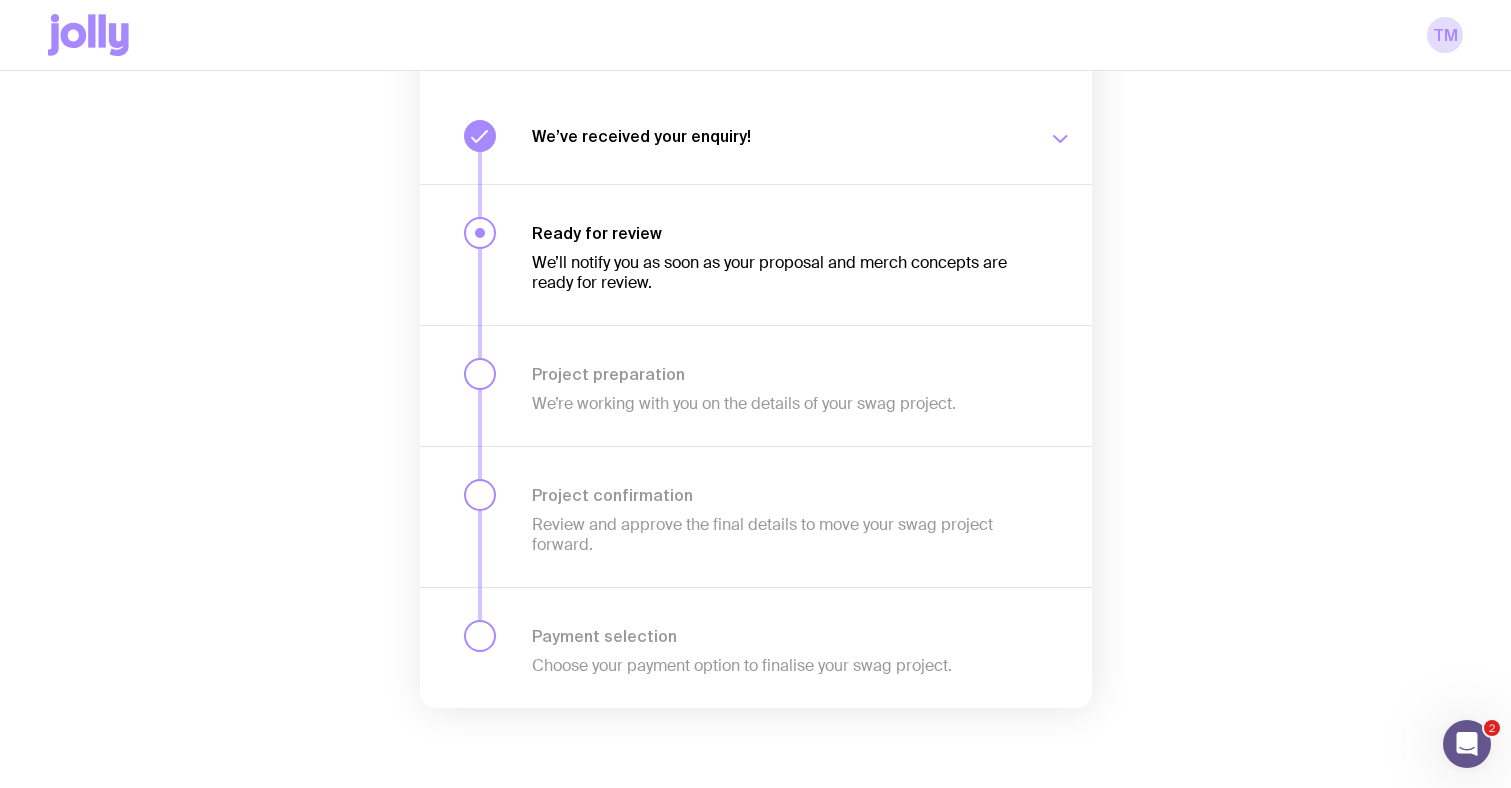 click on "We’re working with you on the details of your swag project." at bounding box center [778, 404] 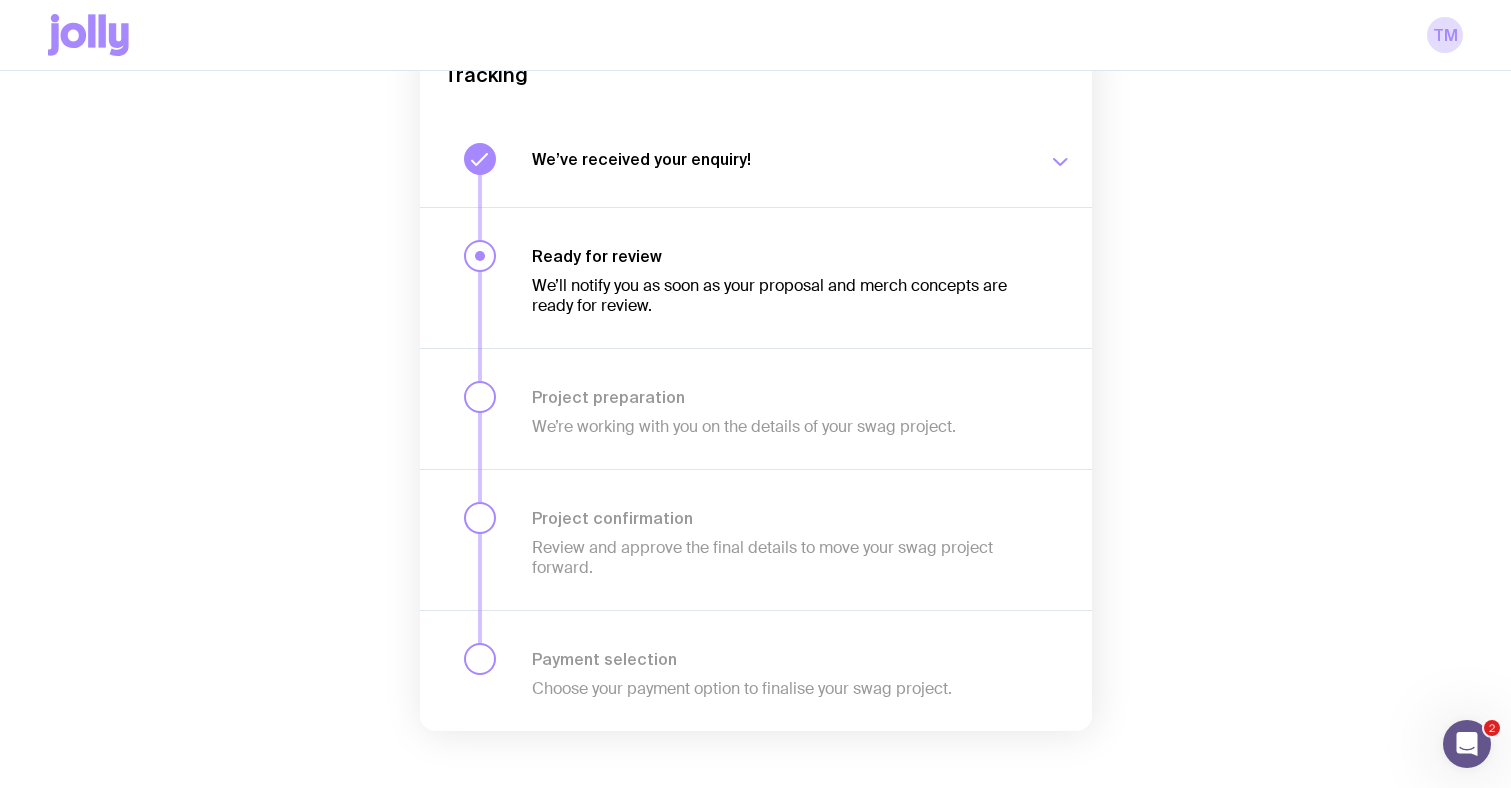 scroll, scrollTop: 218, scrollLeft: 0, axis: vertical 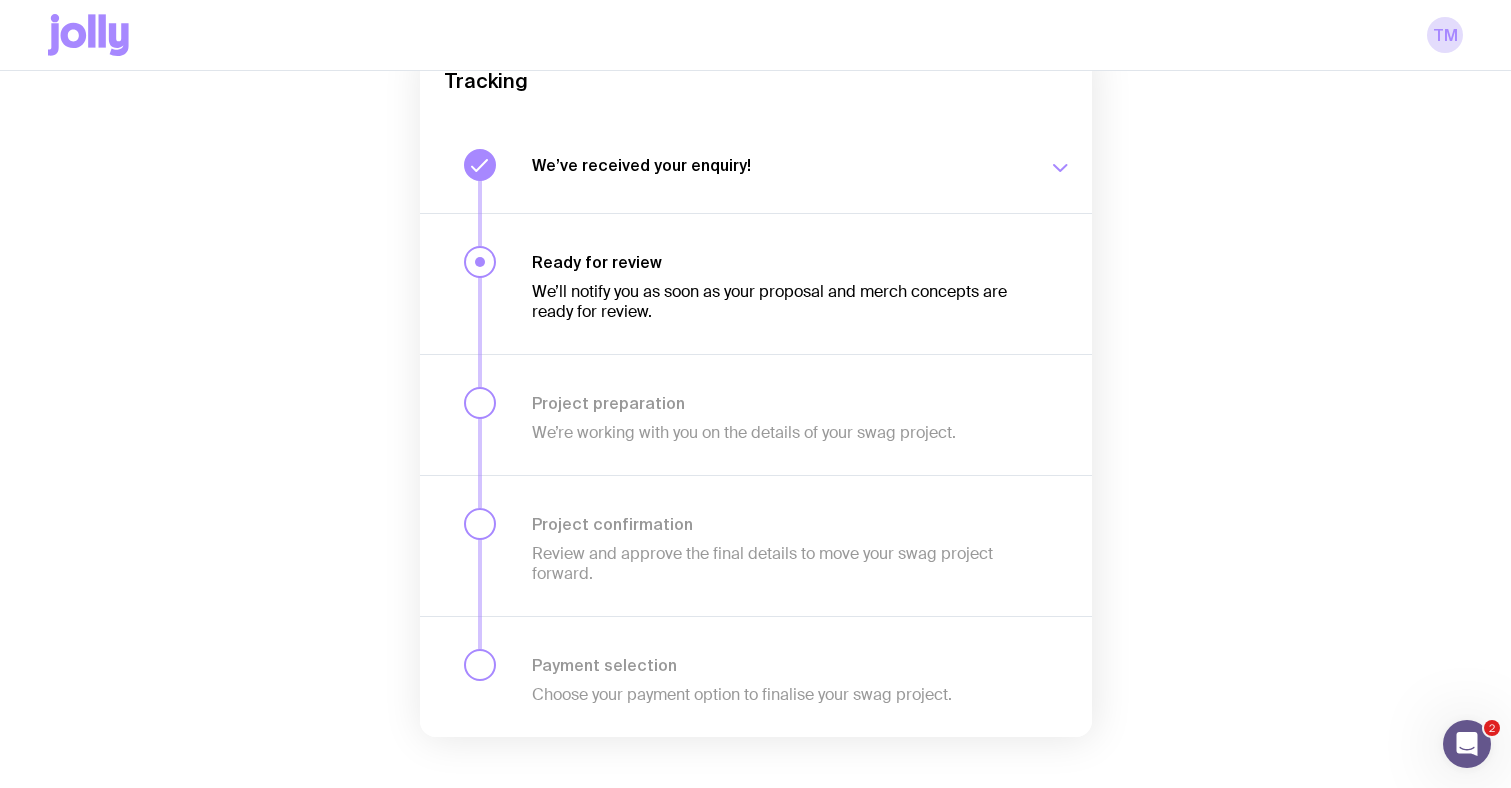 click on "We’ve received your enquiry! Our team is on it and preparing your proposal now. Stay tuned! Tue 5 Aug, 9:56pm" at bounding box center [802, 165] 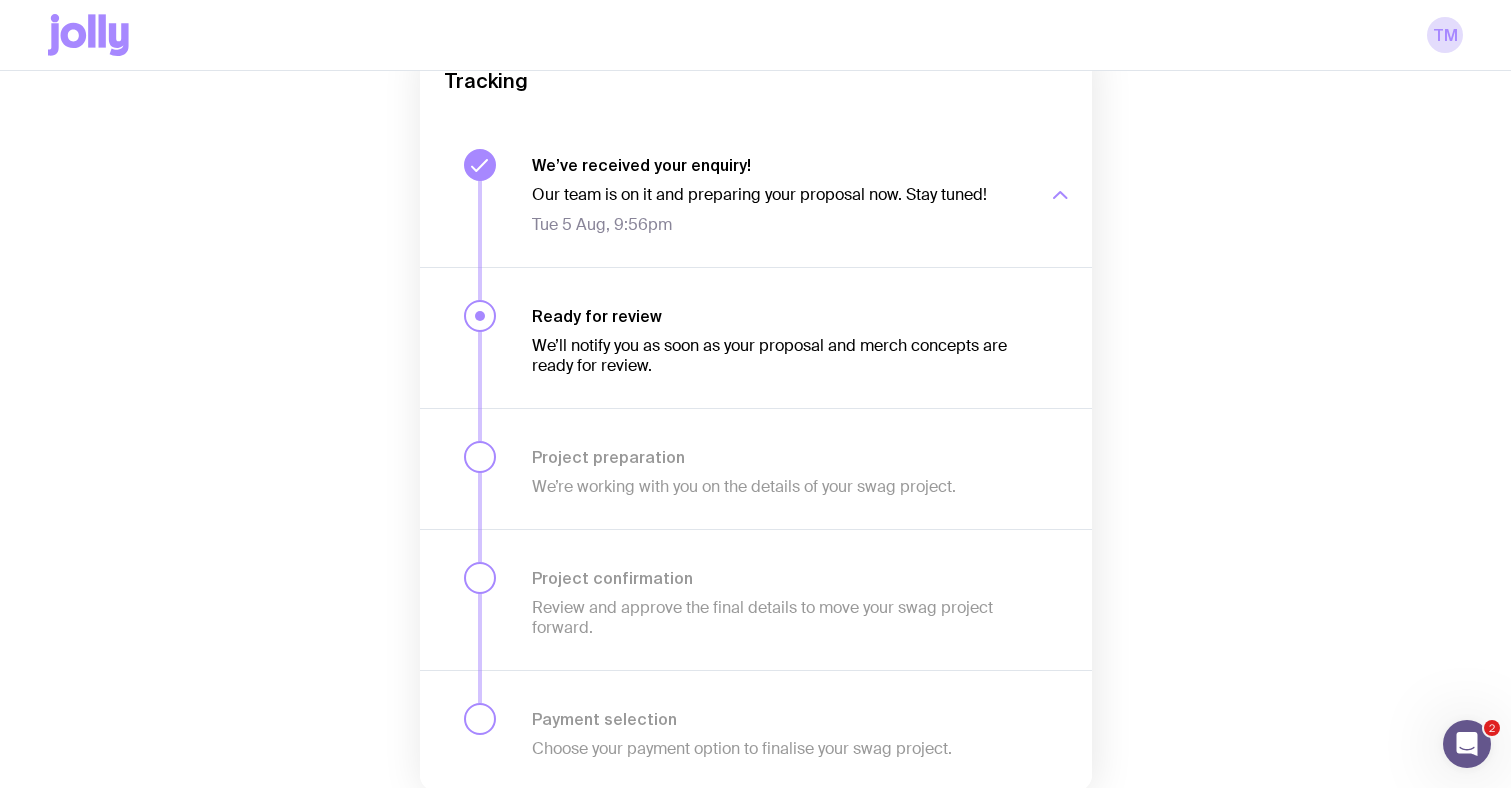 click on "We’ve received your enquiry! Our team is on it and preparing your proposal now. Stay tuned! Tue 5 Aug, 9:56pm" at bounding box center (802, 192) 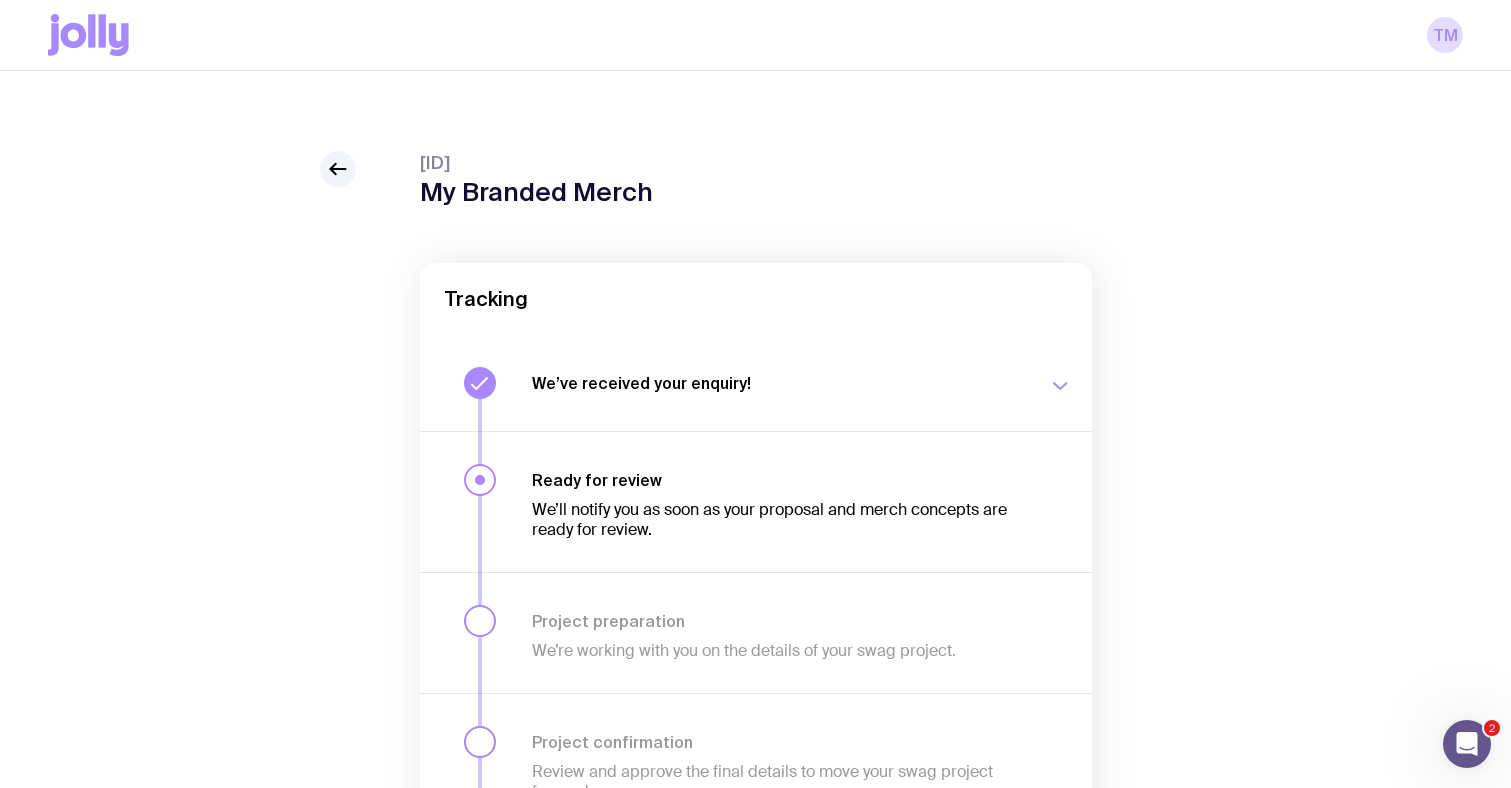 scroll, scrollTop: 0, scrollLeft: 0, axis: both 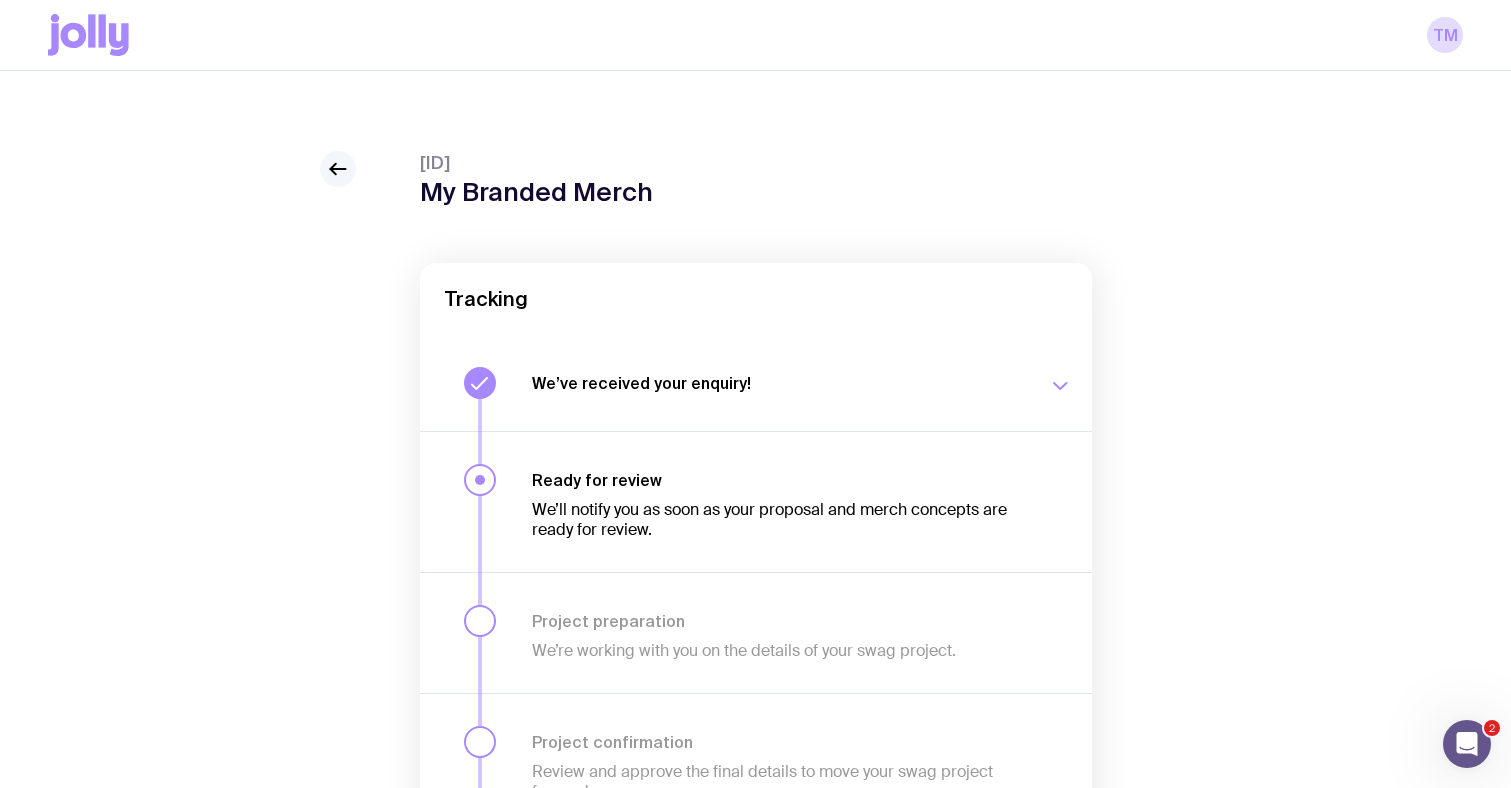 click 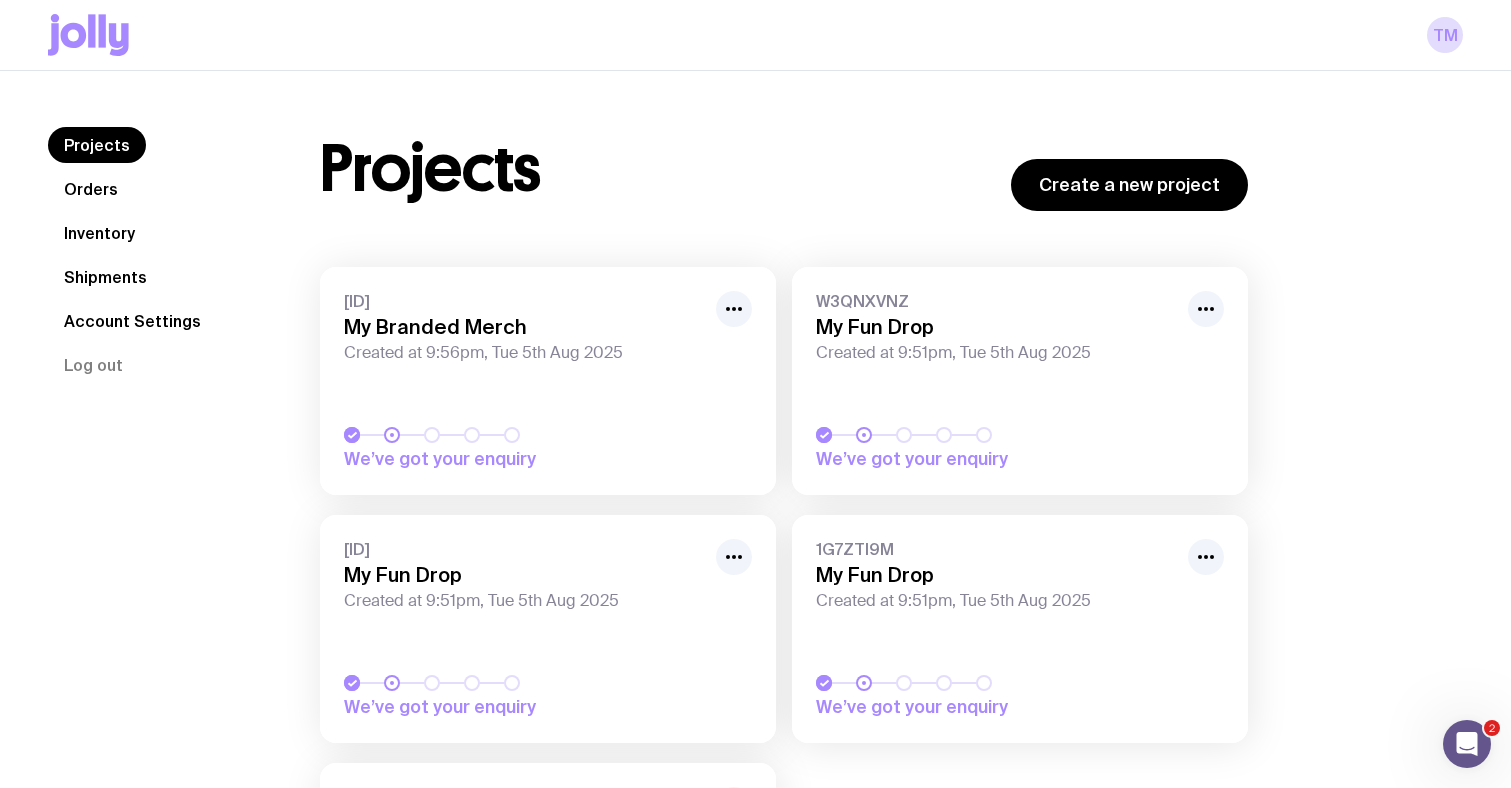 scroll, scrollTop: 0, scrollLeft: 0, axis: both 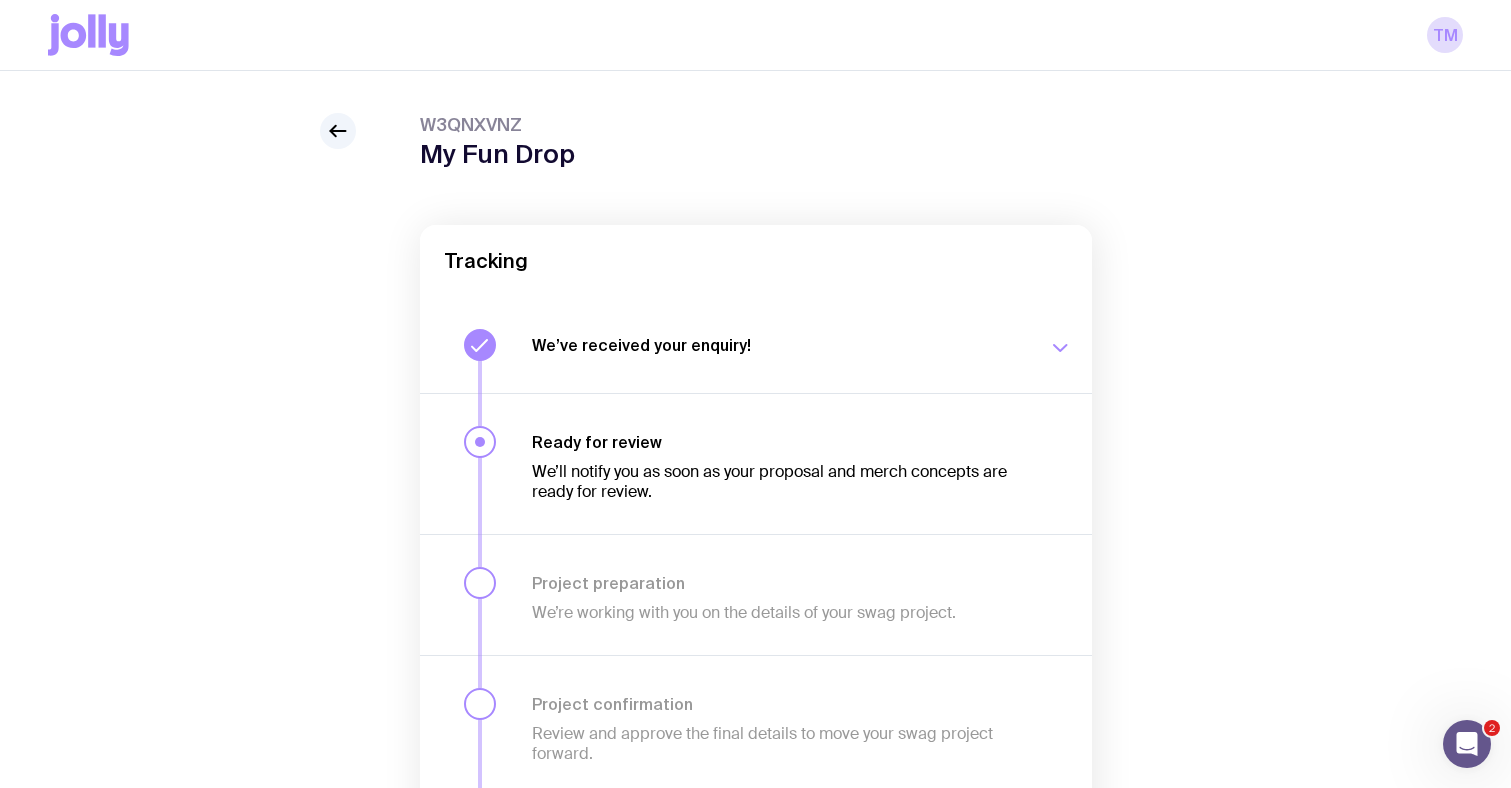 click on "My Fun Drop" at bounding box center (497, 154) 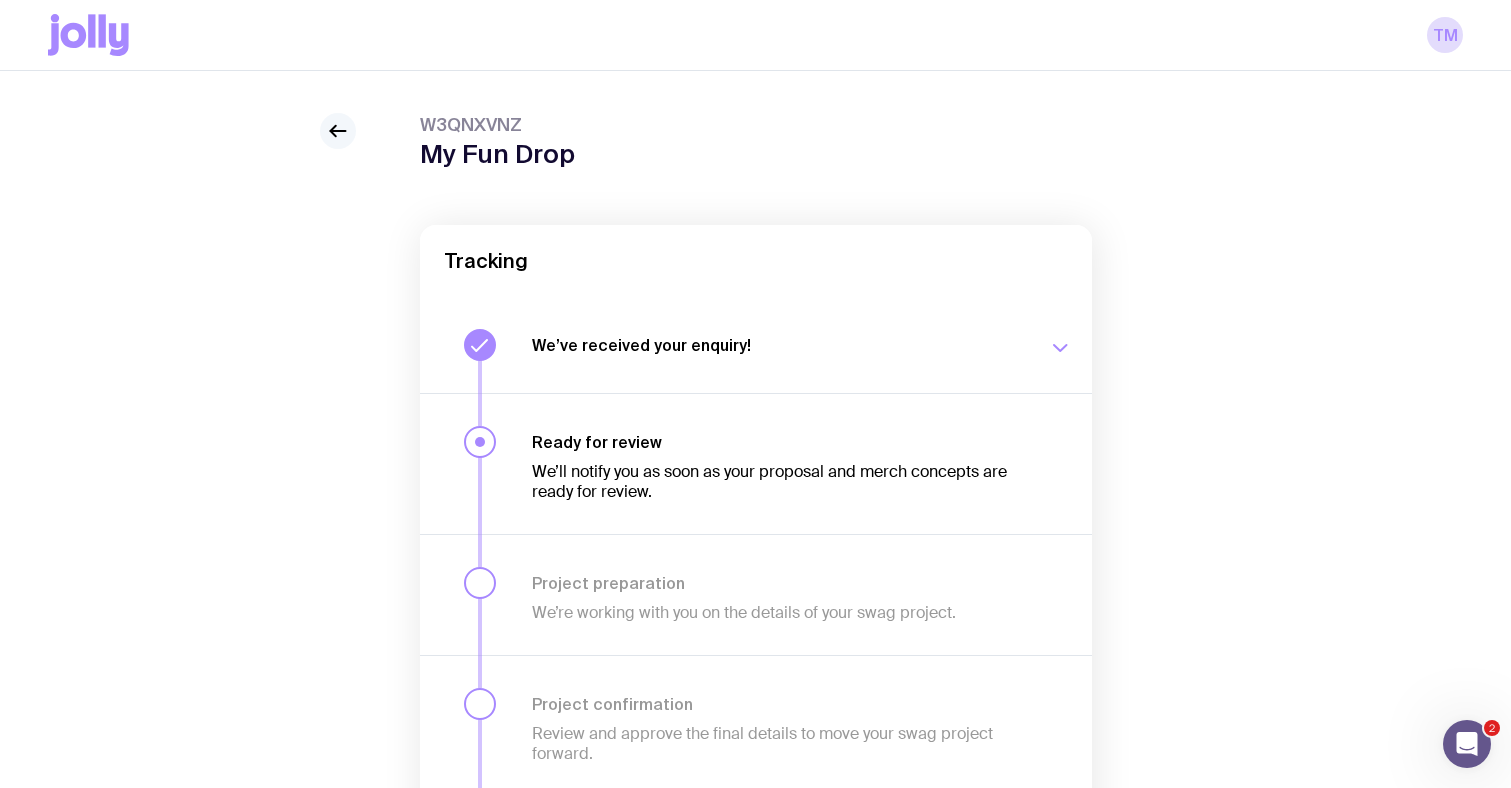 click 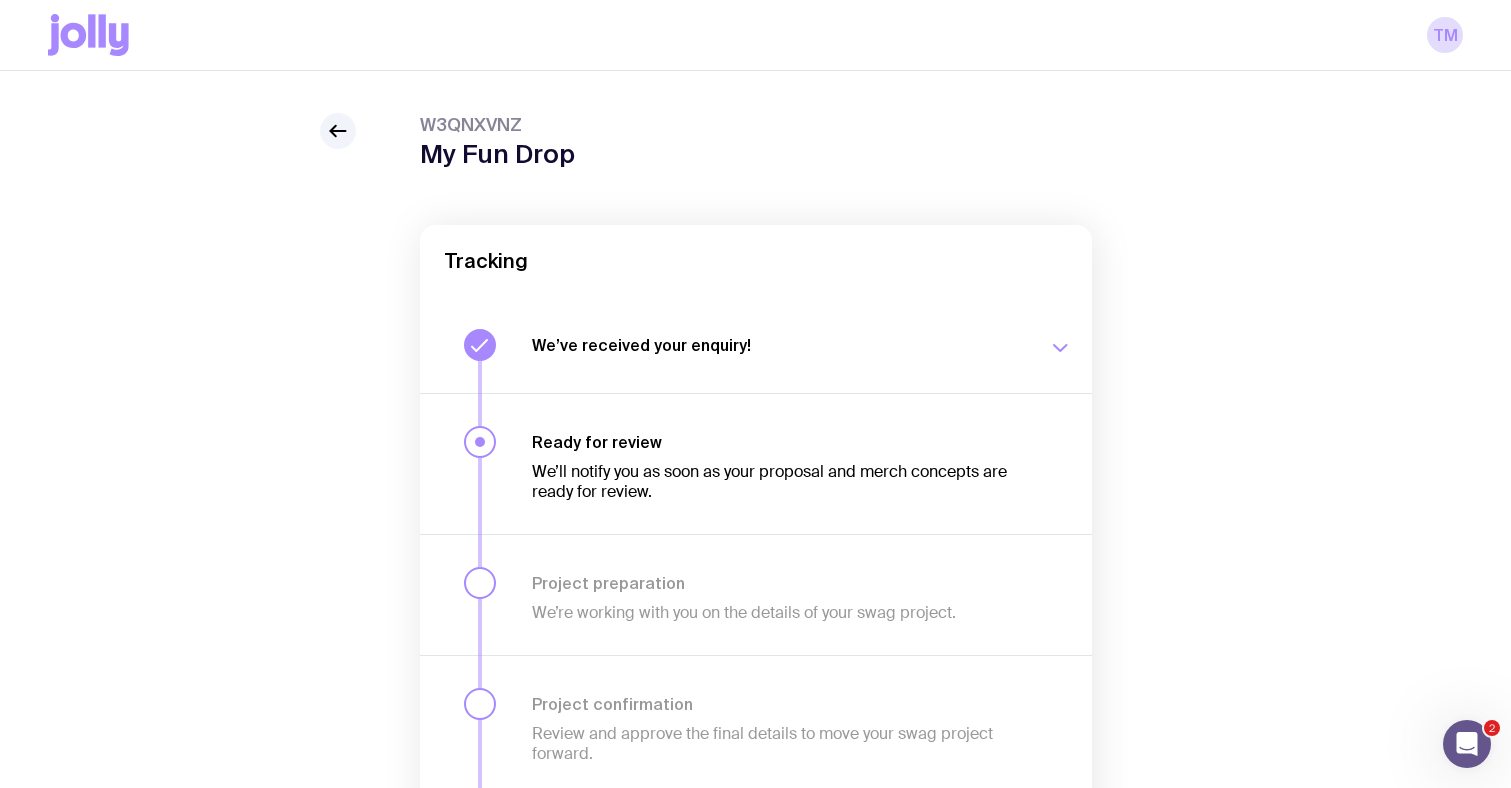 scroll, scrollTop: 0, scrollLeft: 0, axis: both 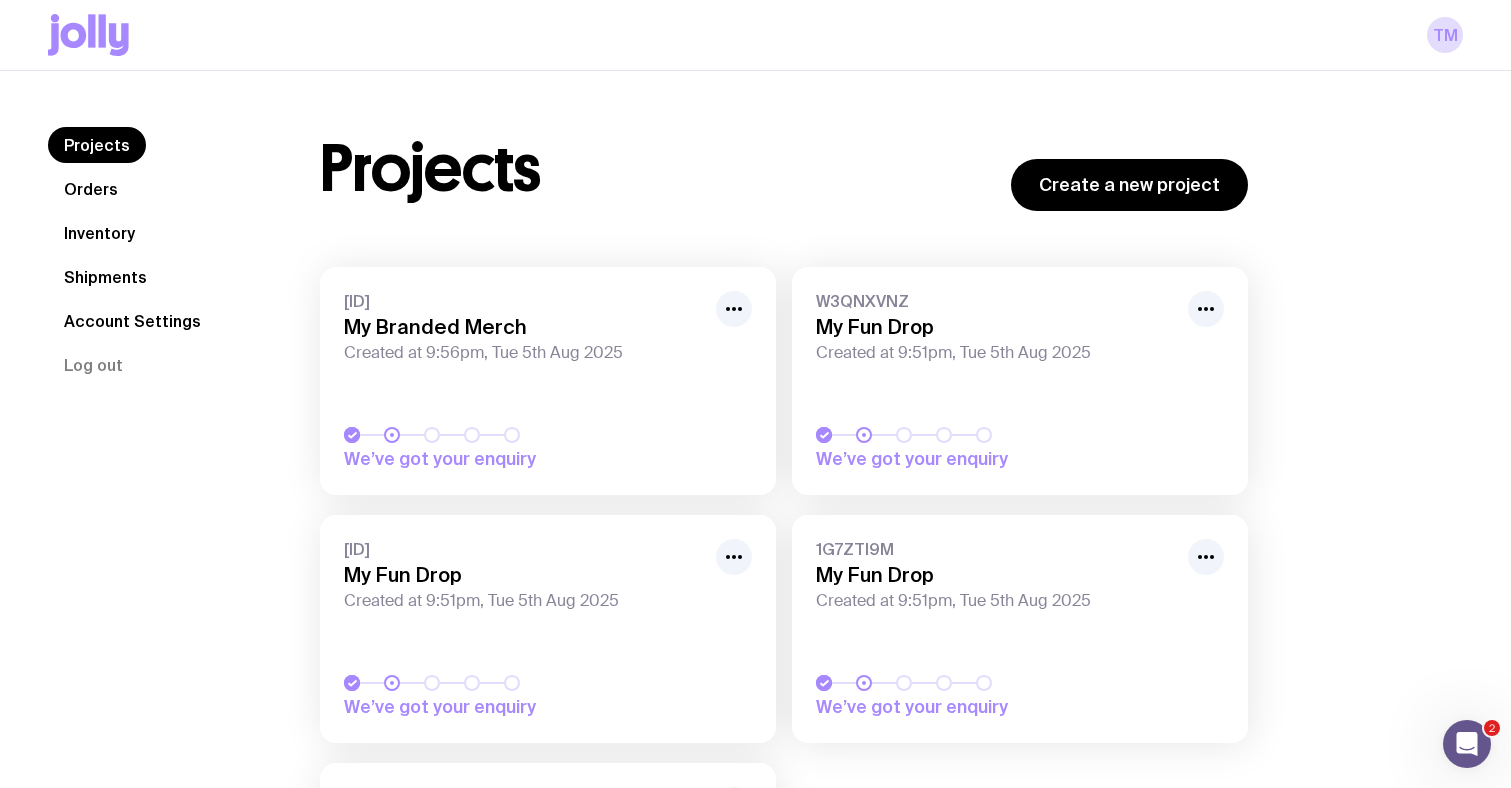 click 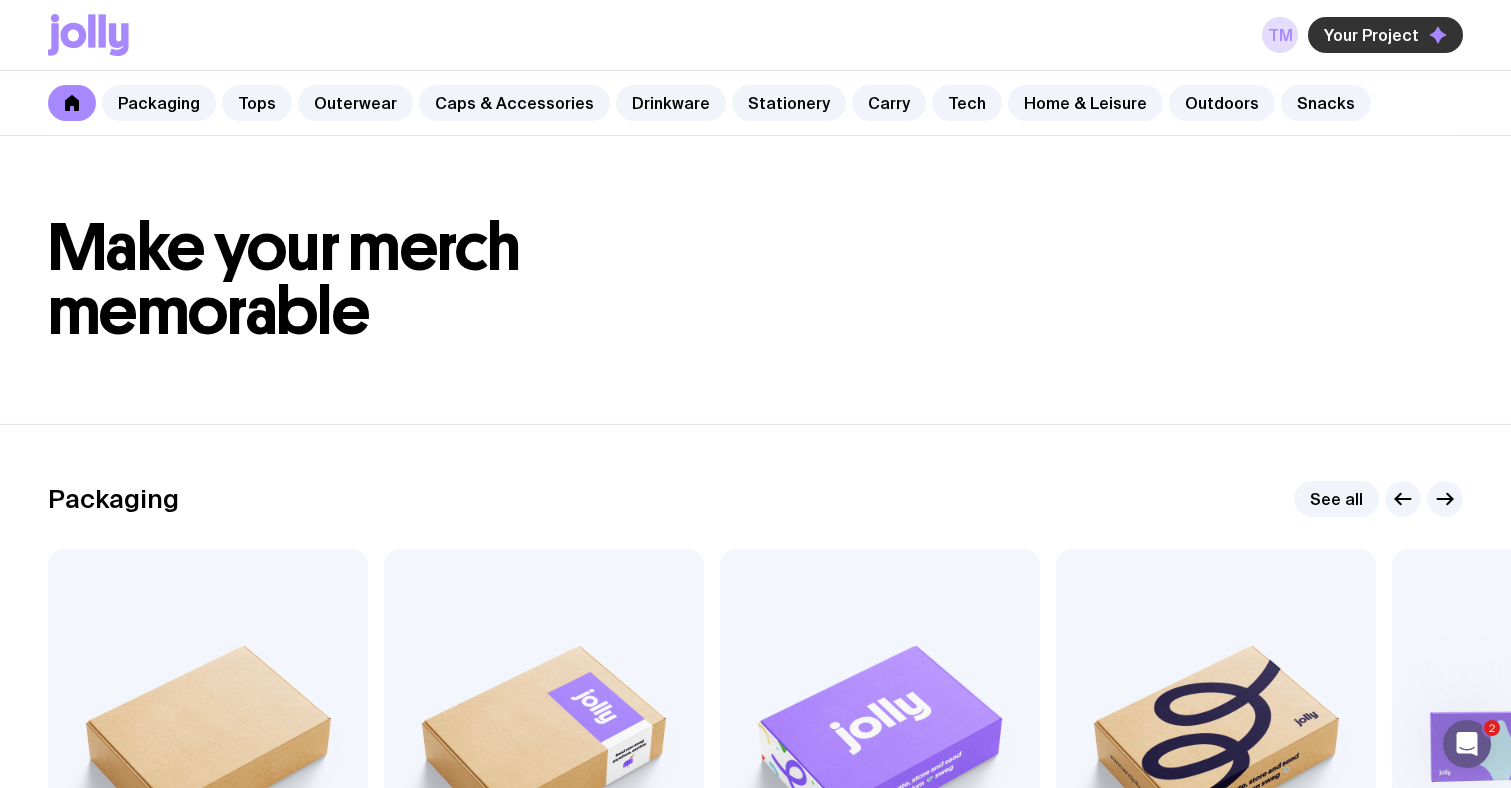 click on "Your Project" 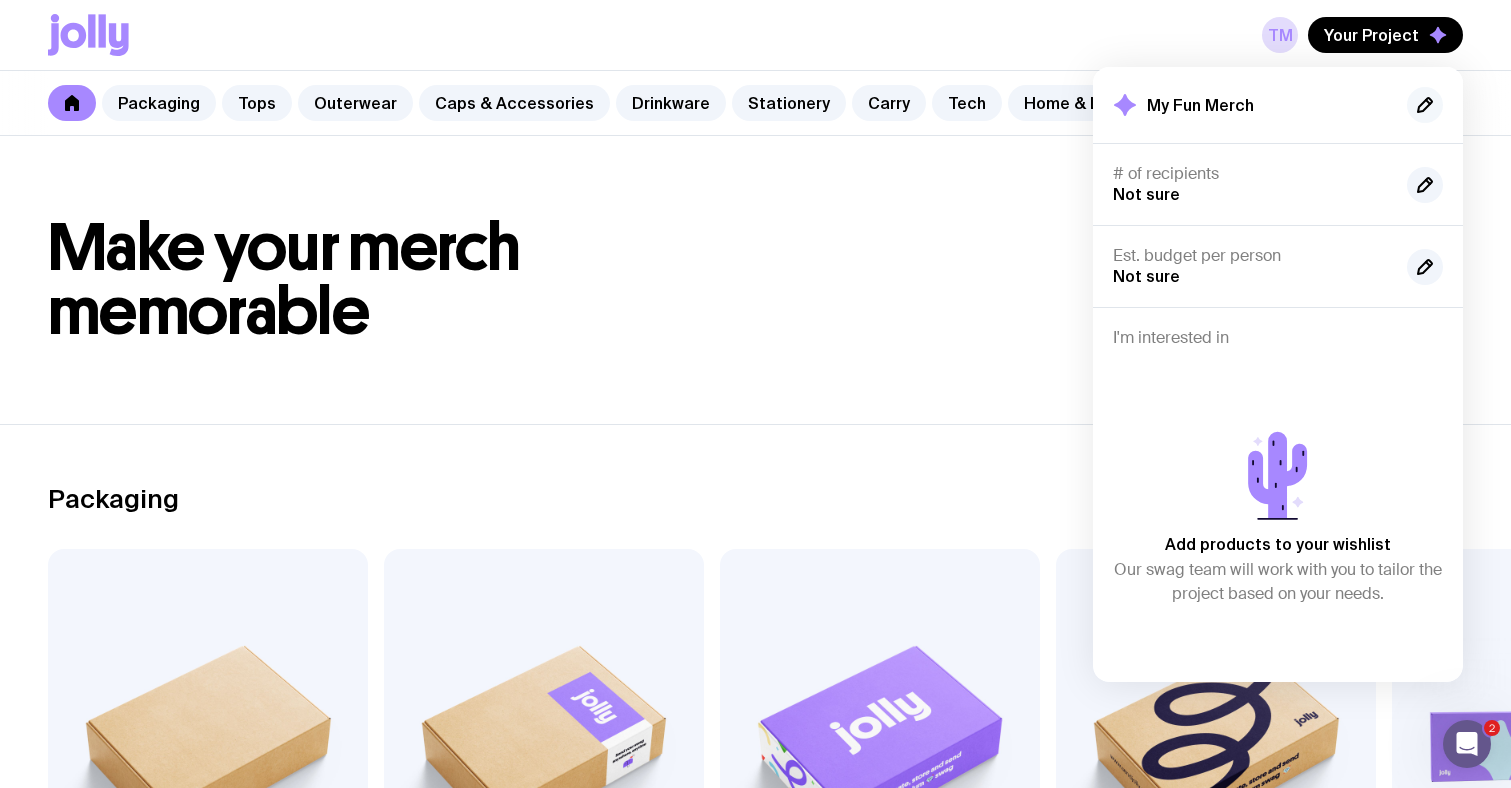 click 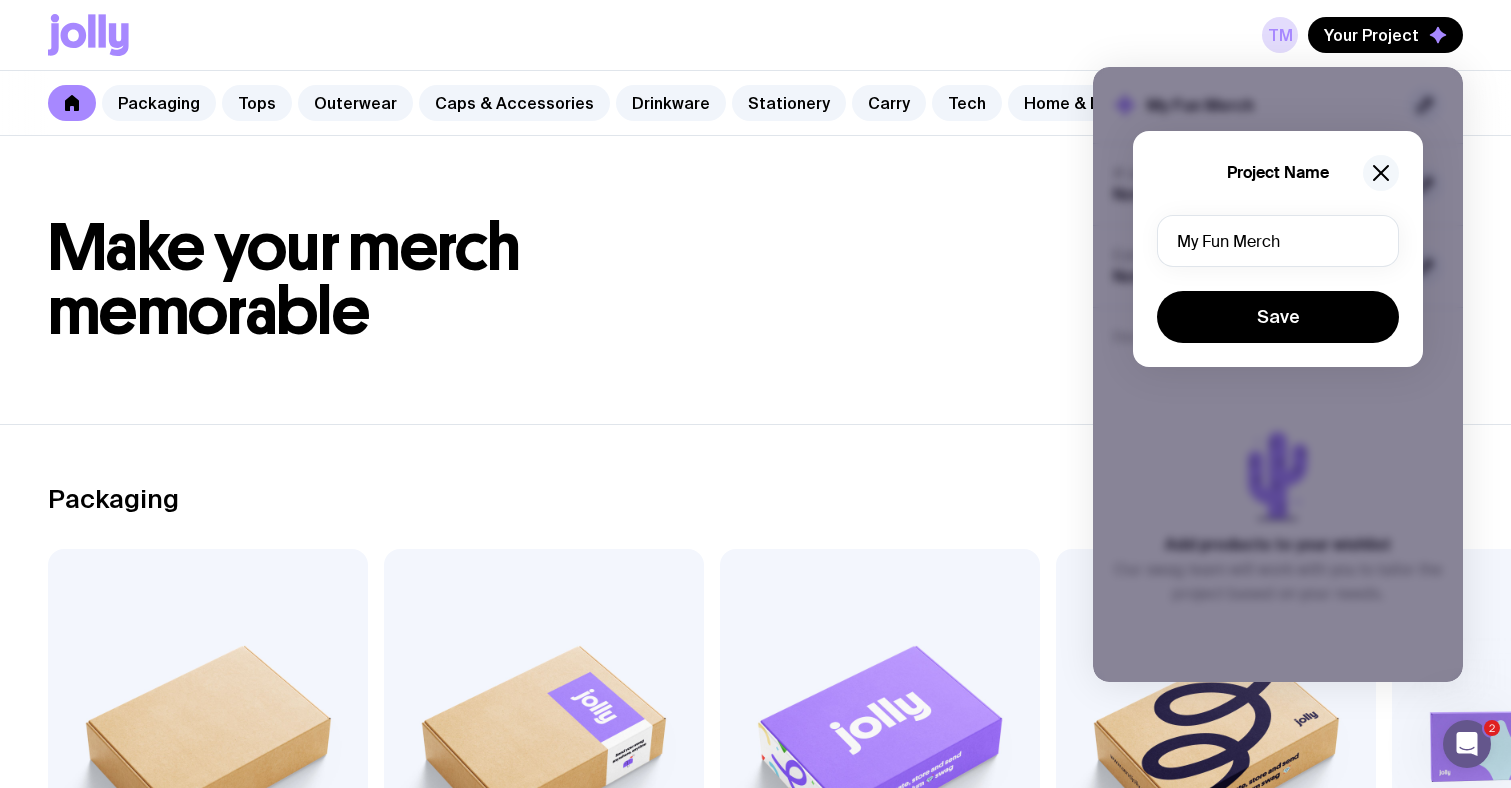 click 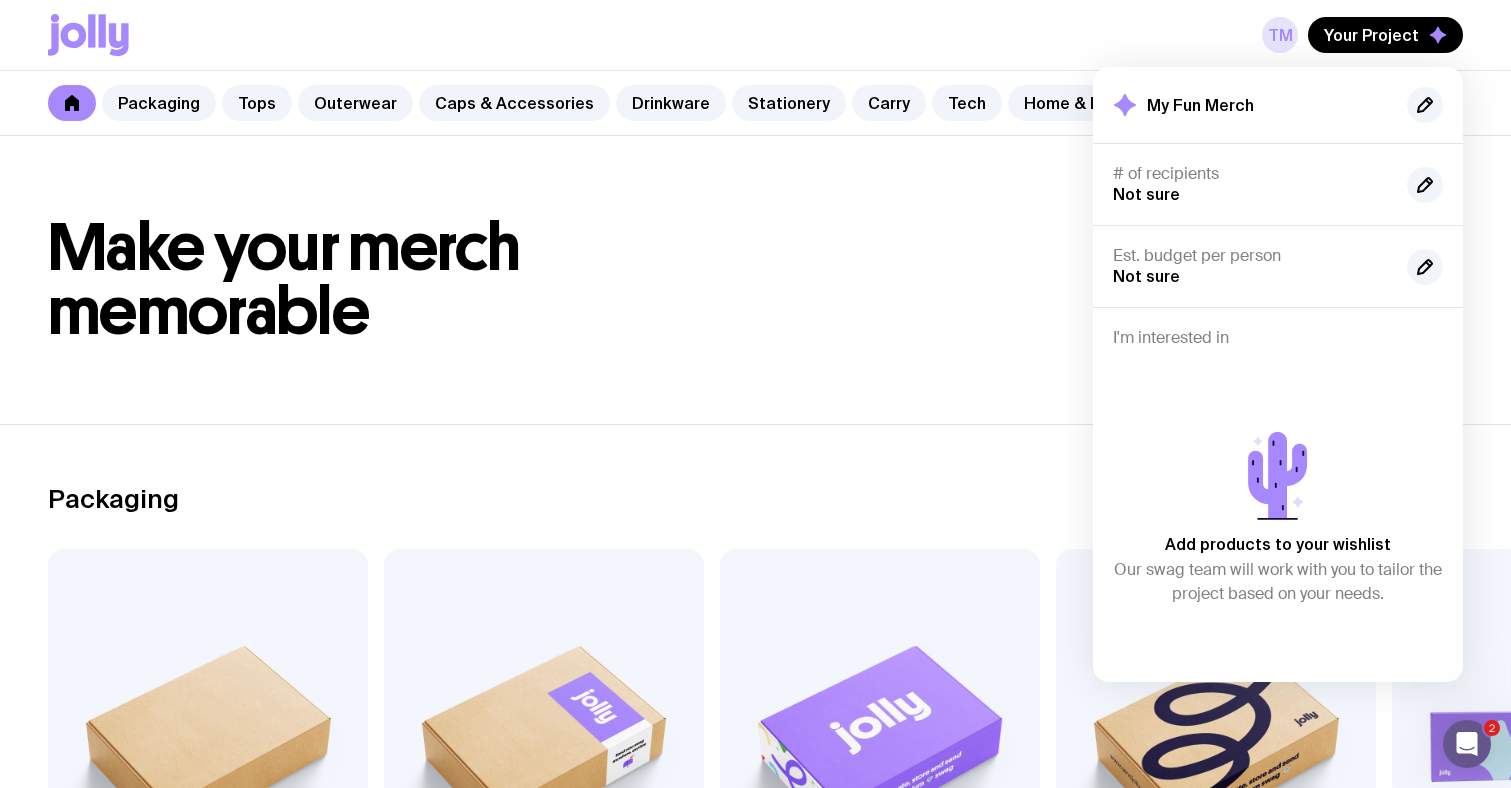 click on "TM" at bounding box center [1280, 35] 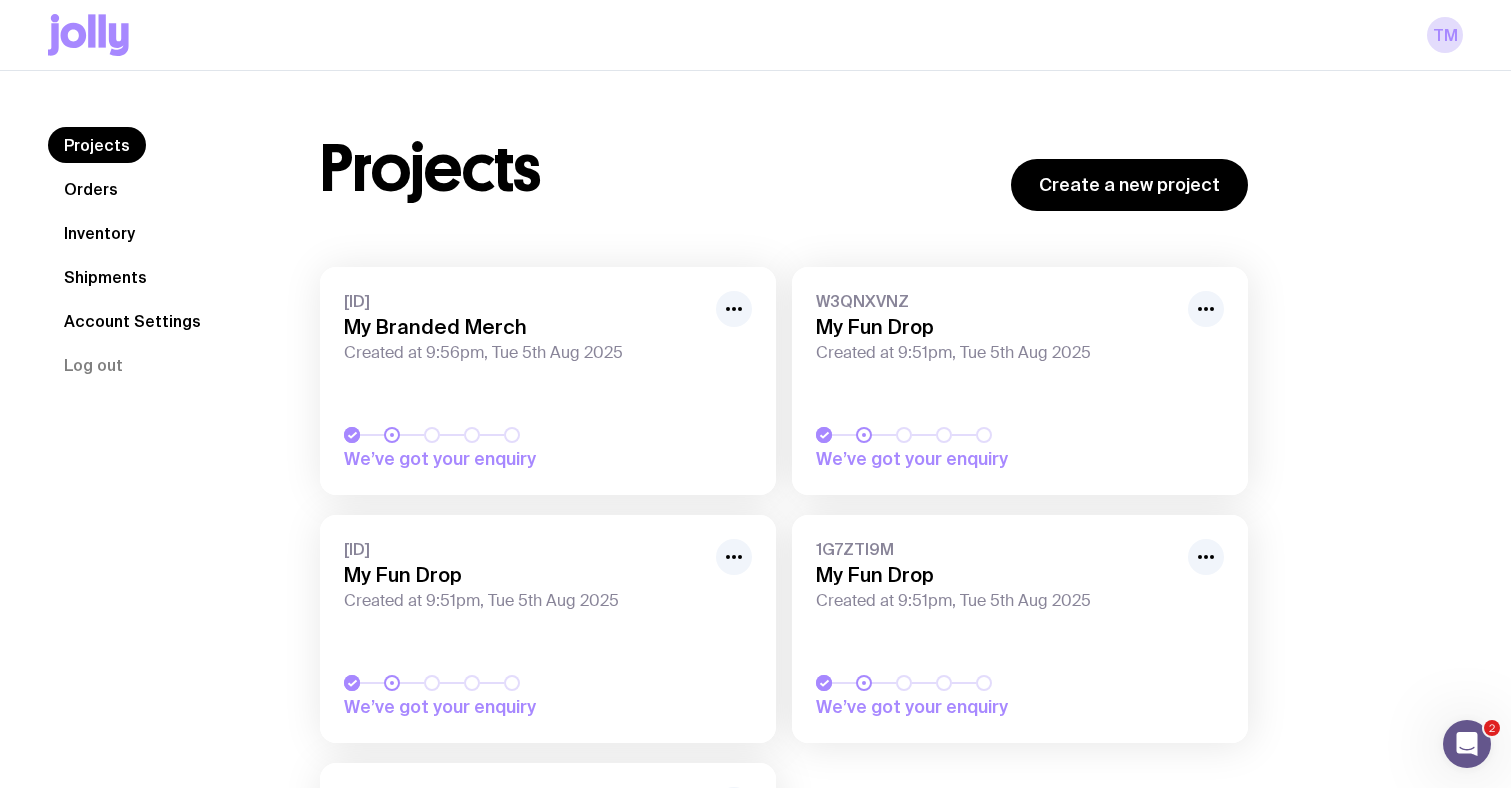 click on "Projects" 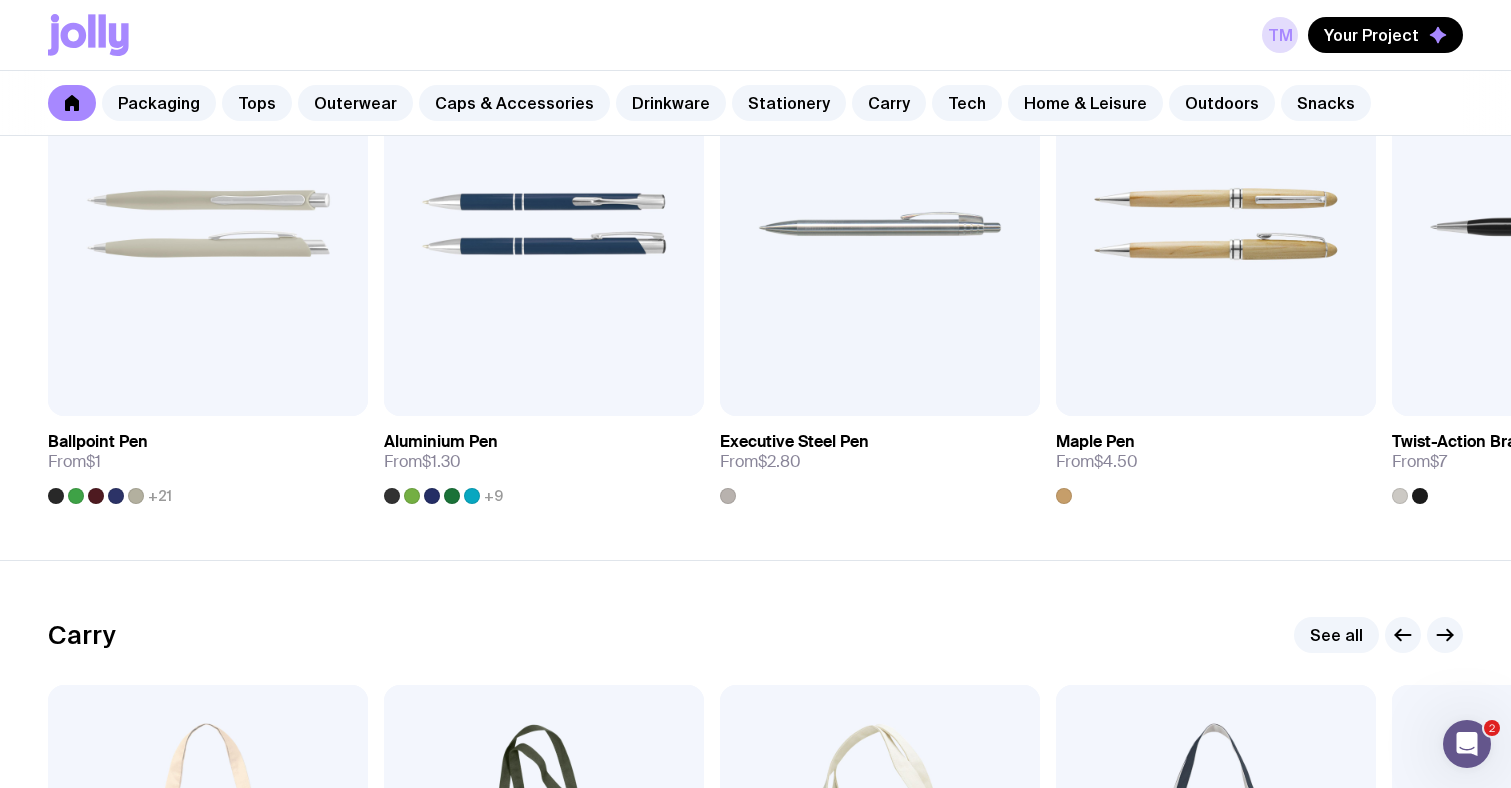 scroll, scrollTop: 3735, scrollLeft: 0, axis: vertical 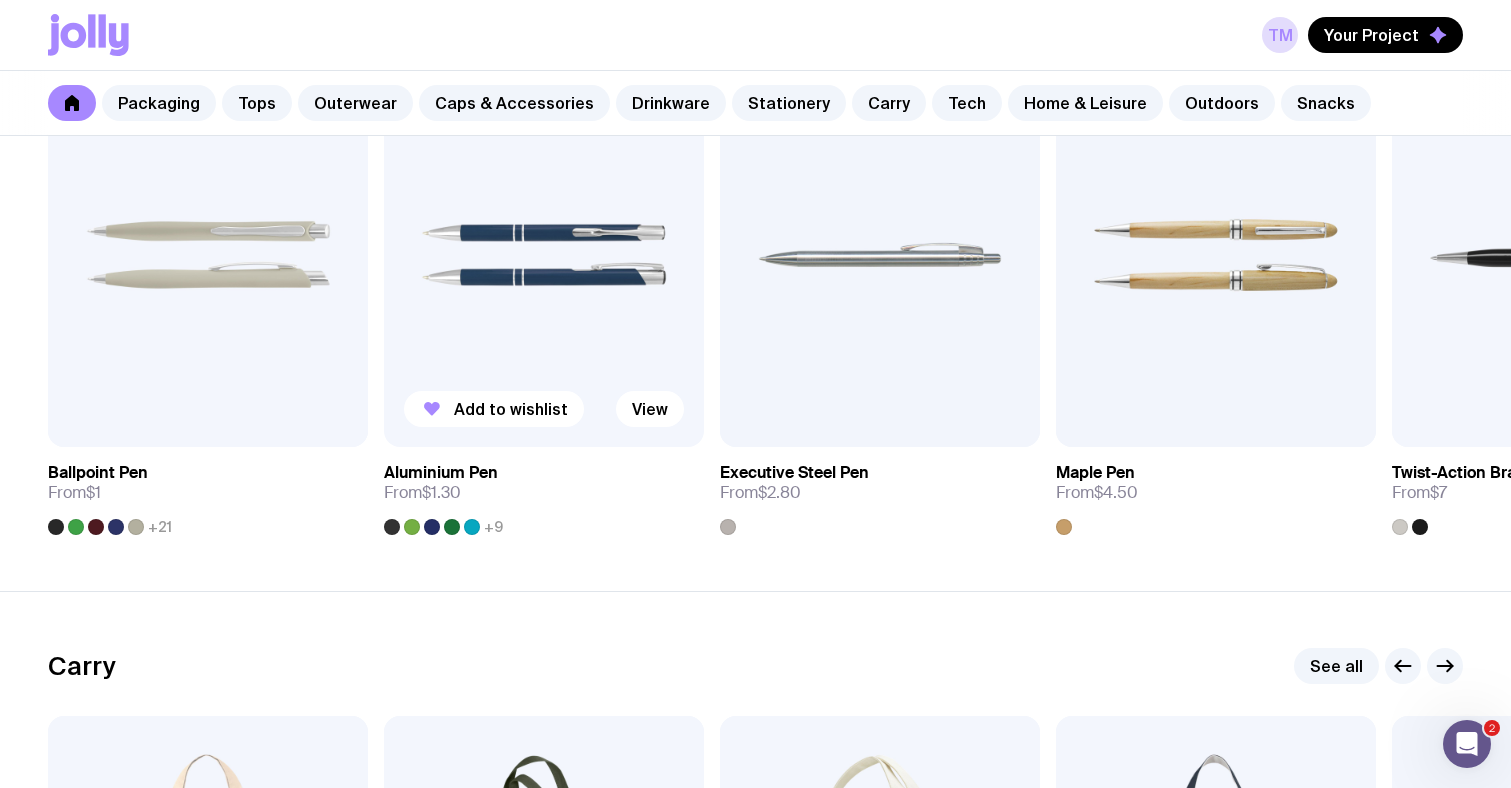 click at bounding box center (544, 255) 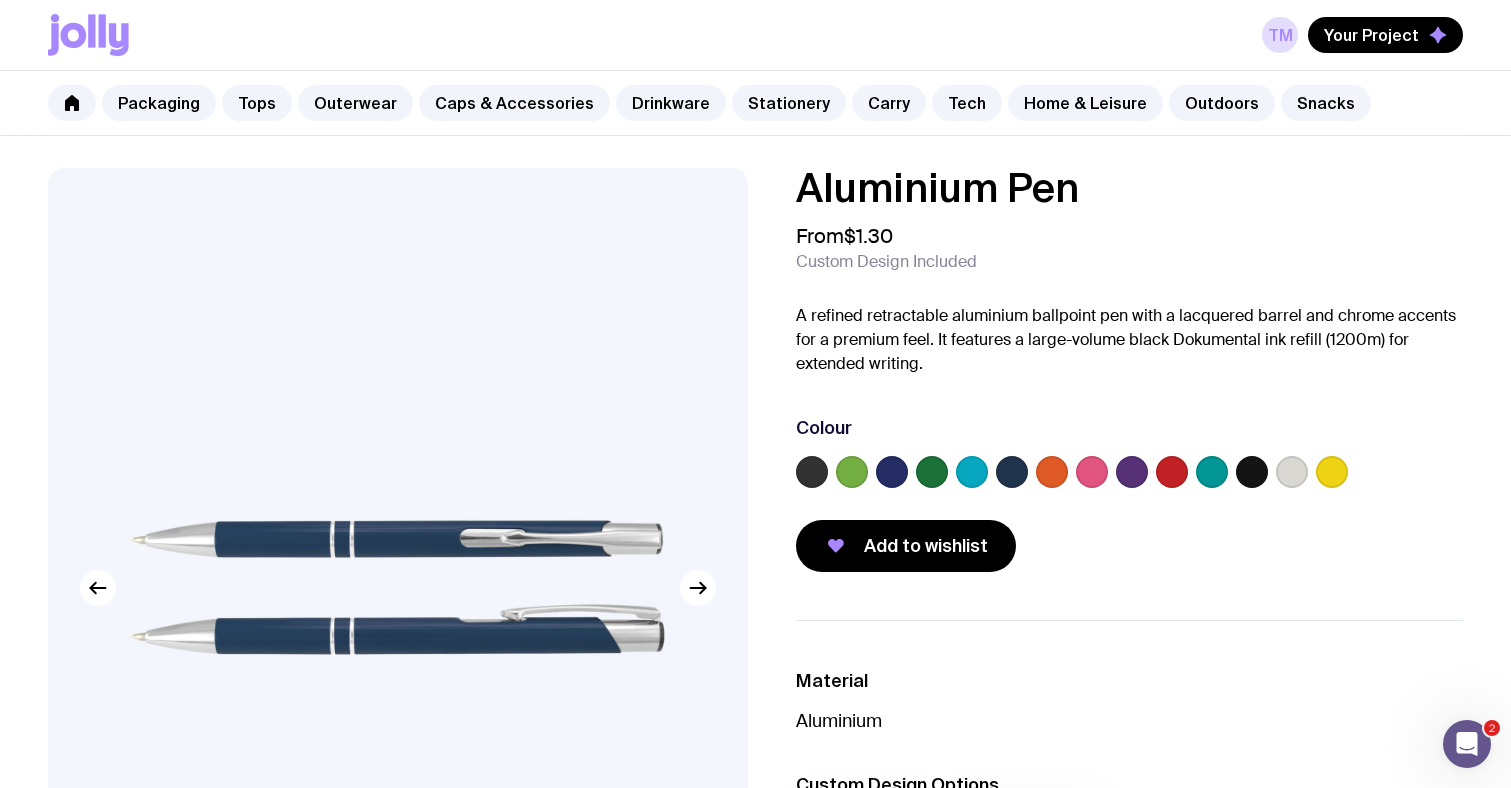 scroll, scrollTop: 0, scrollLeft: 0, axis: both 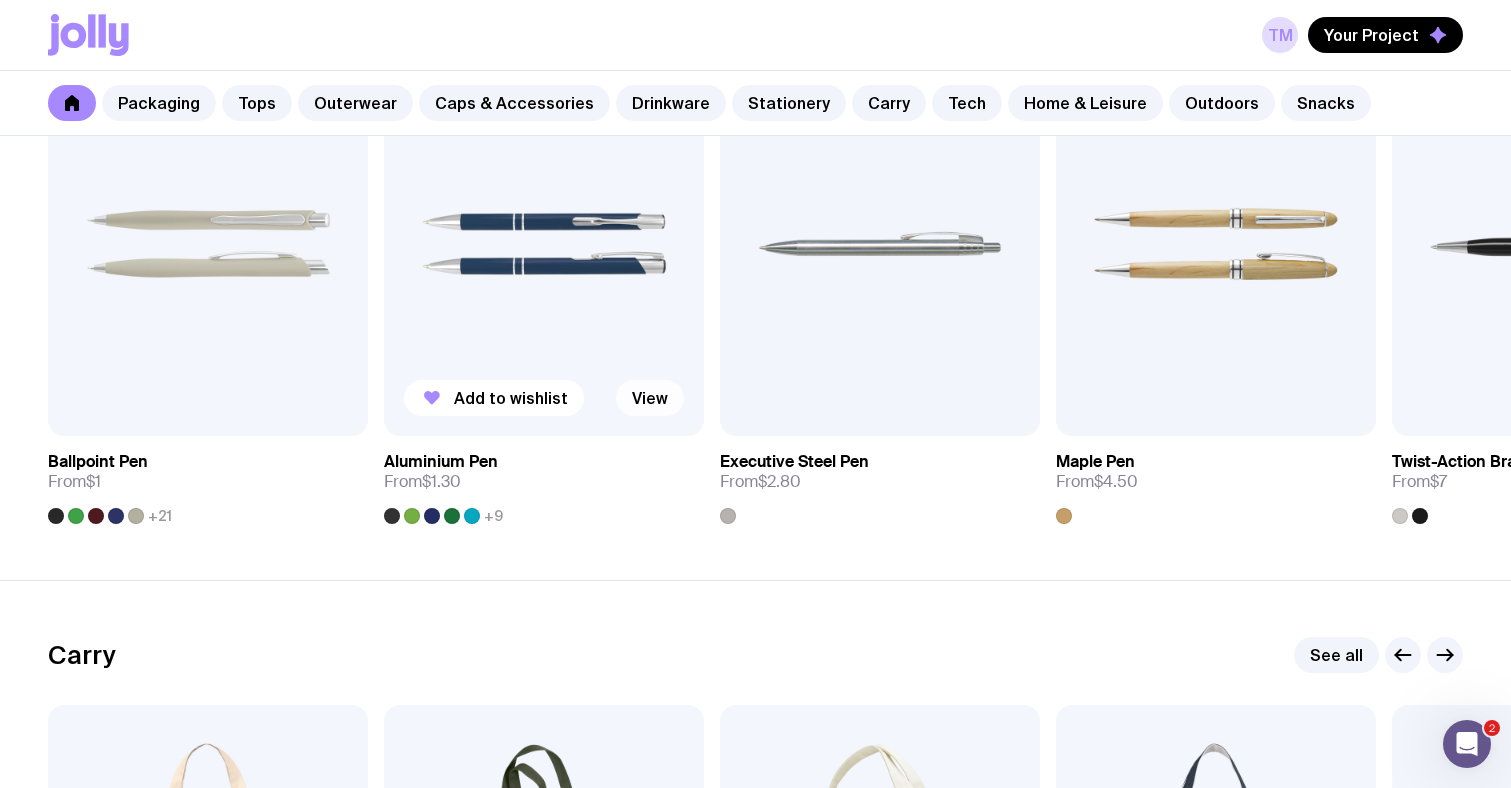 click on "View" at bounding box center (650, 398) 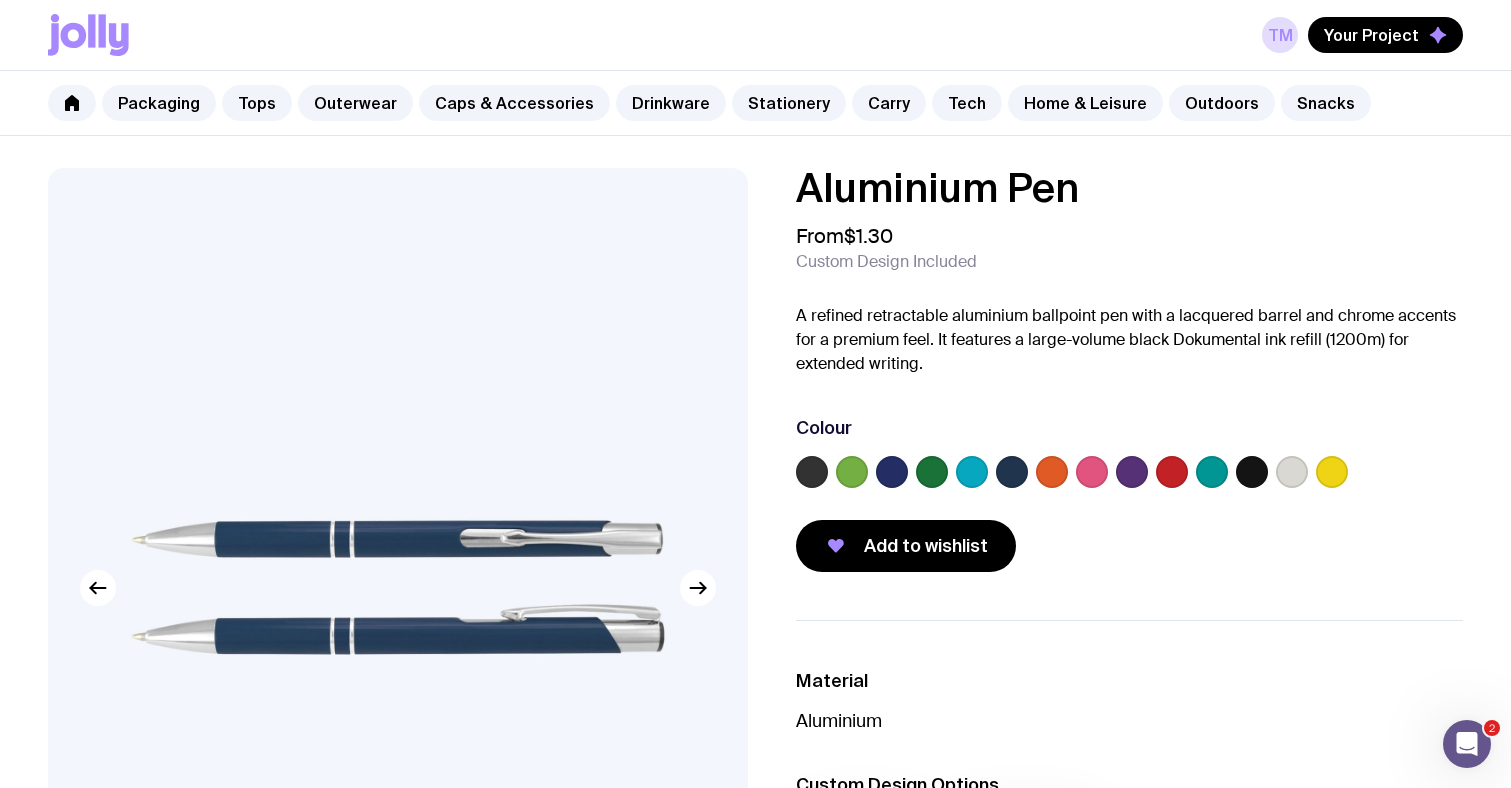 scroll, scrollTop: 7, scrollLeft: 0, axis: vertical 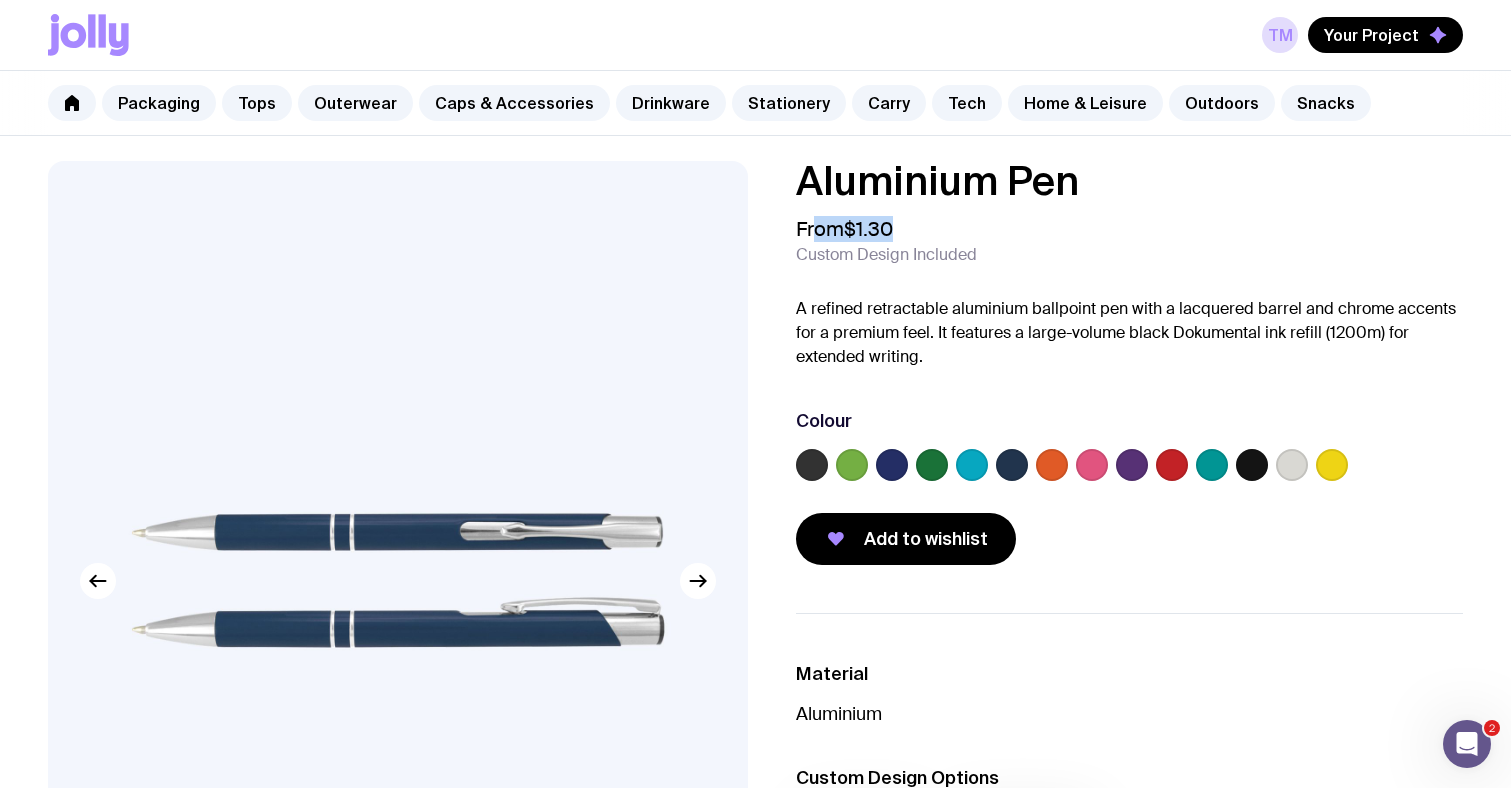 drag, startPoint x: 813, startPoint y: 227, endPoint x: 895, endPoint y: 227, distance: 82 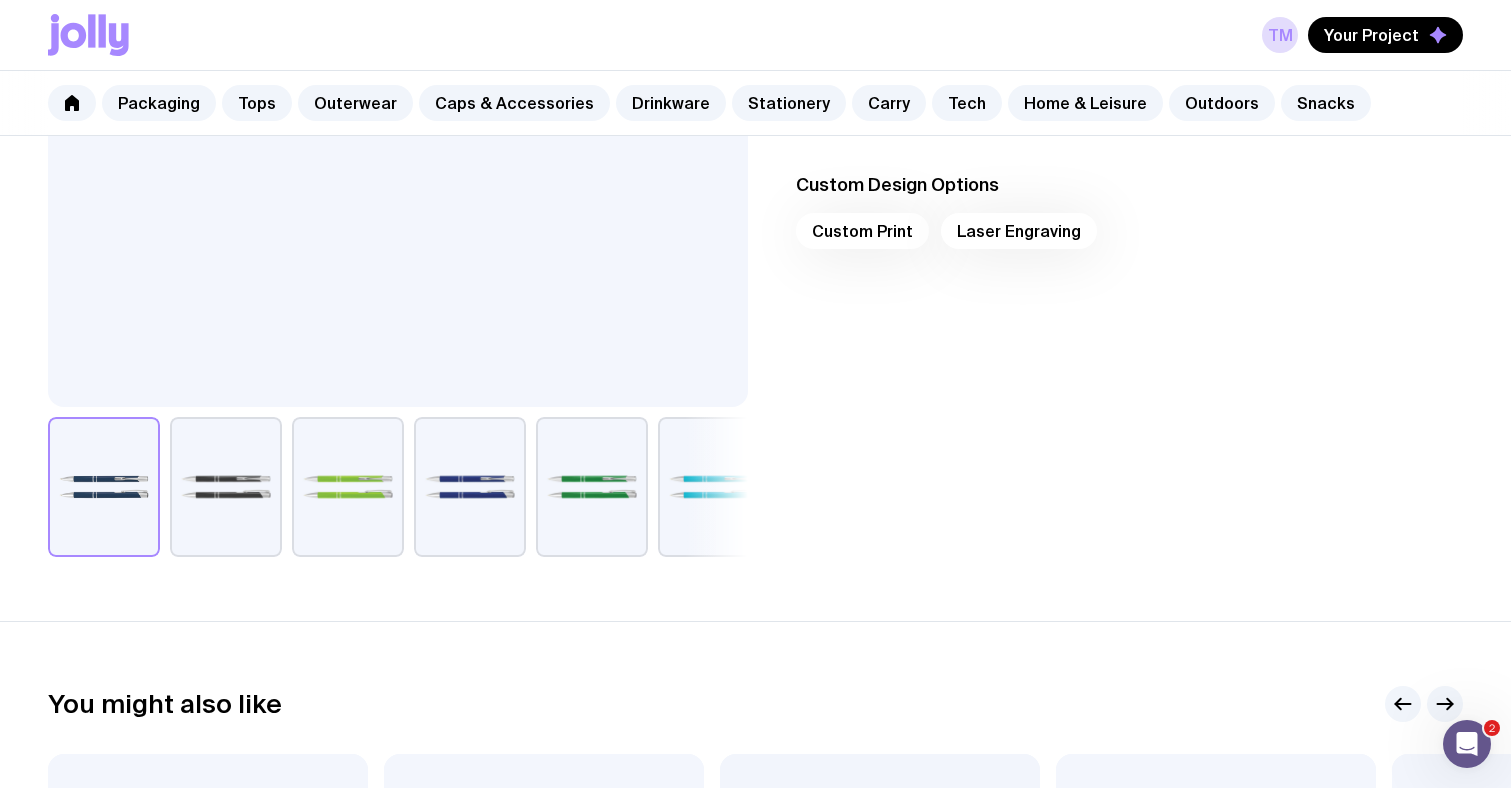 scroll, scrollTop: 647, scrollLeft: 0, axis: vertical 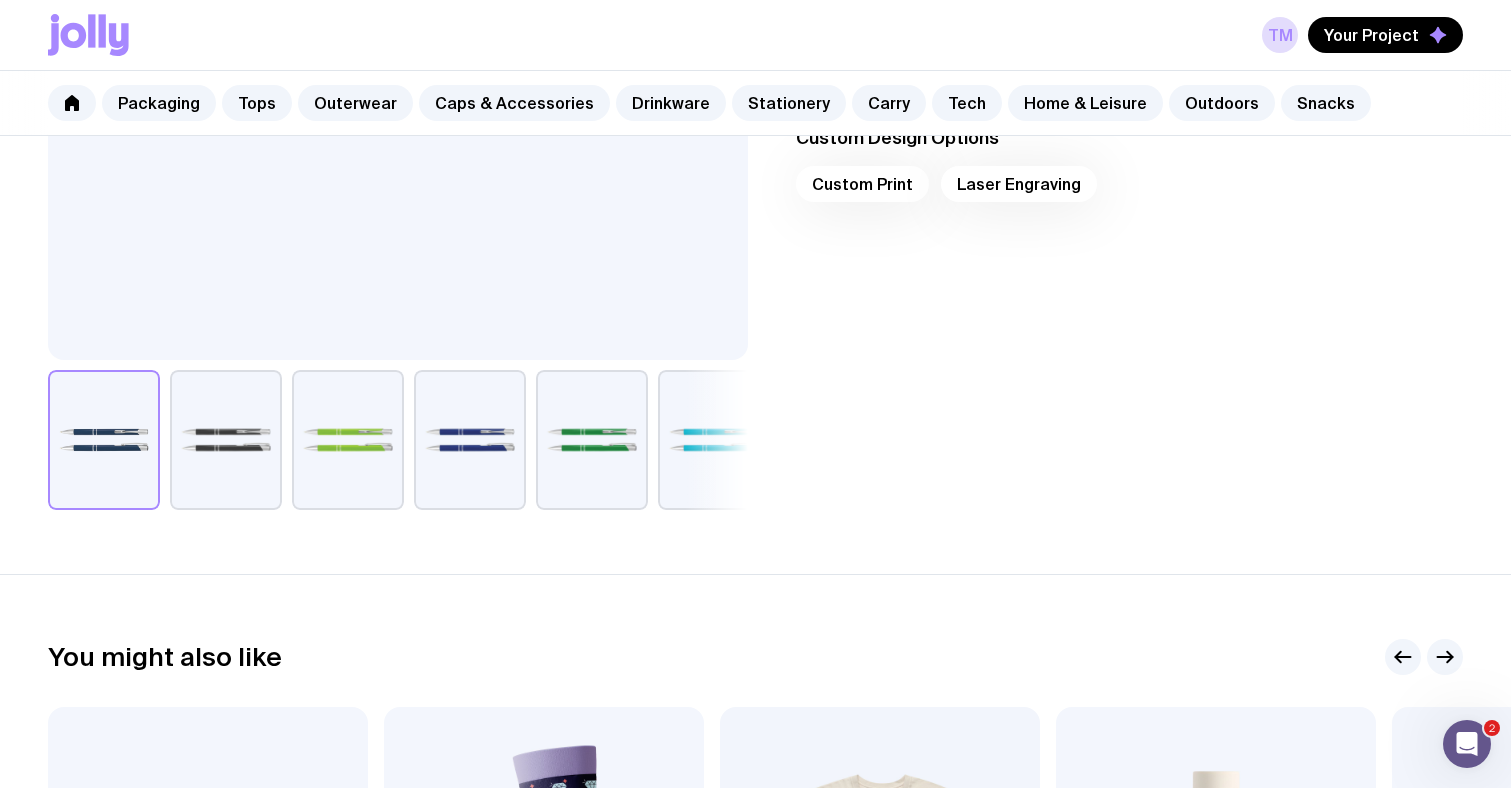 click on "Custom Print Laser Engraving" at bounding box center (1130, 190) 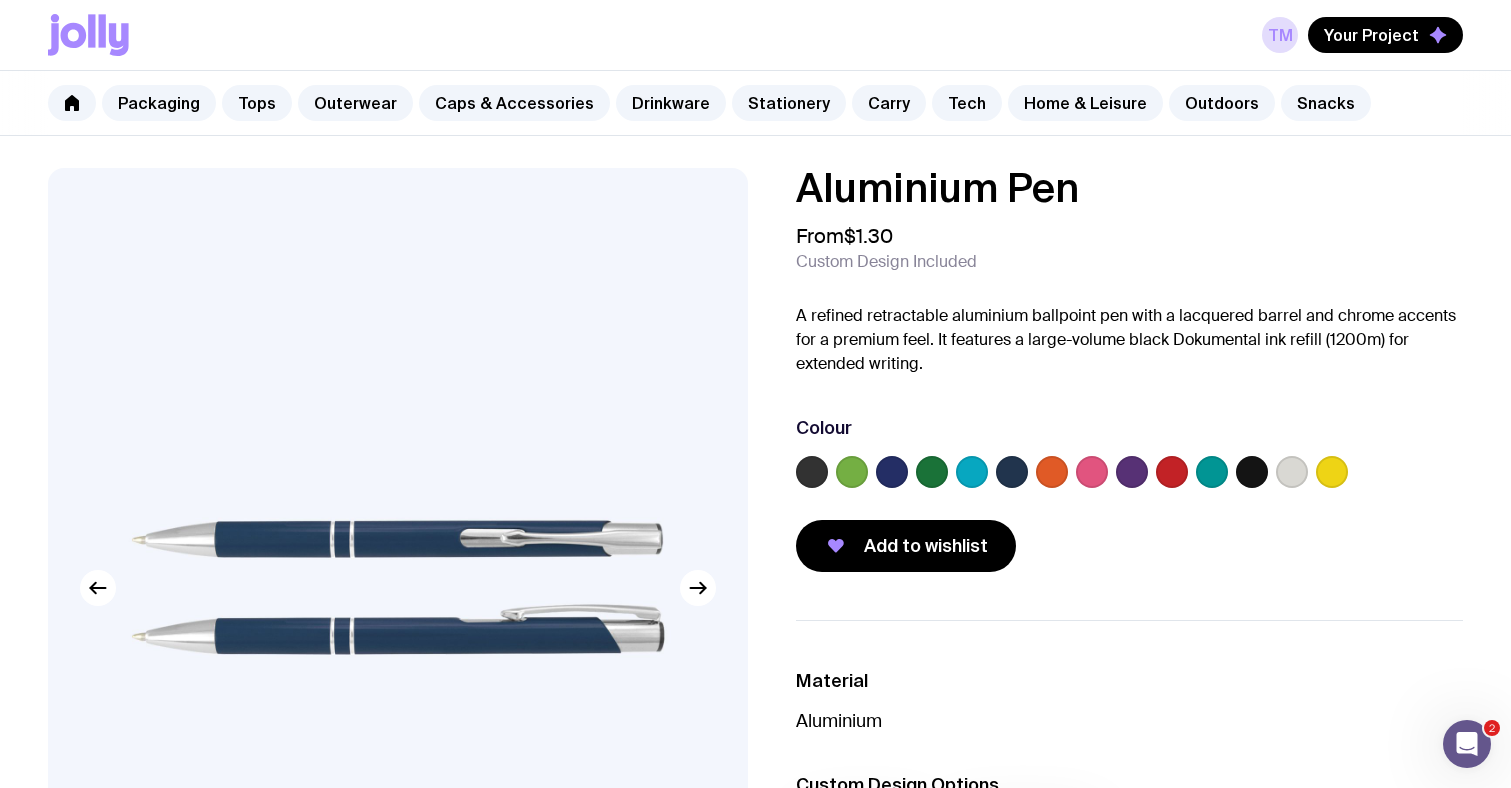 scroll, scrollTop: 0, scrollLeft: 0, axis: both 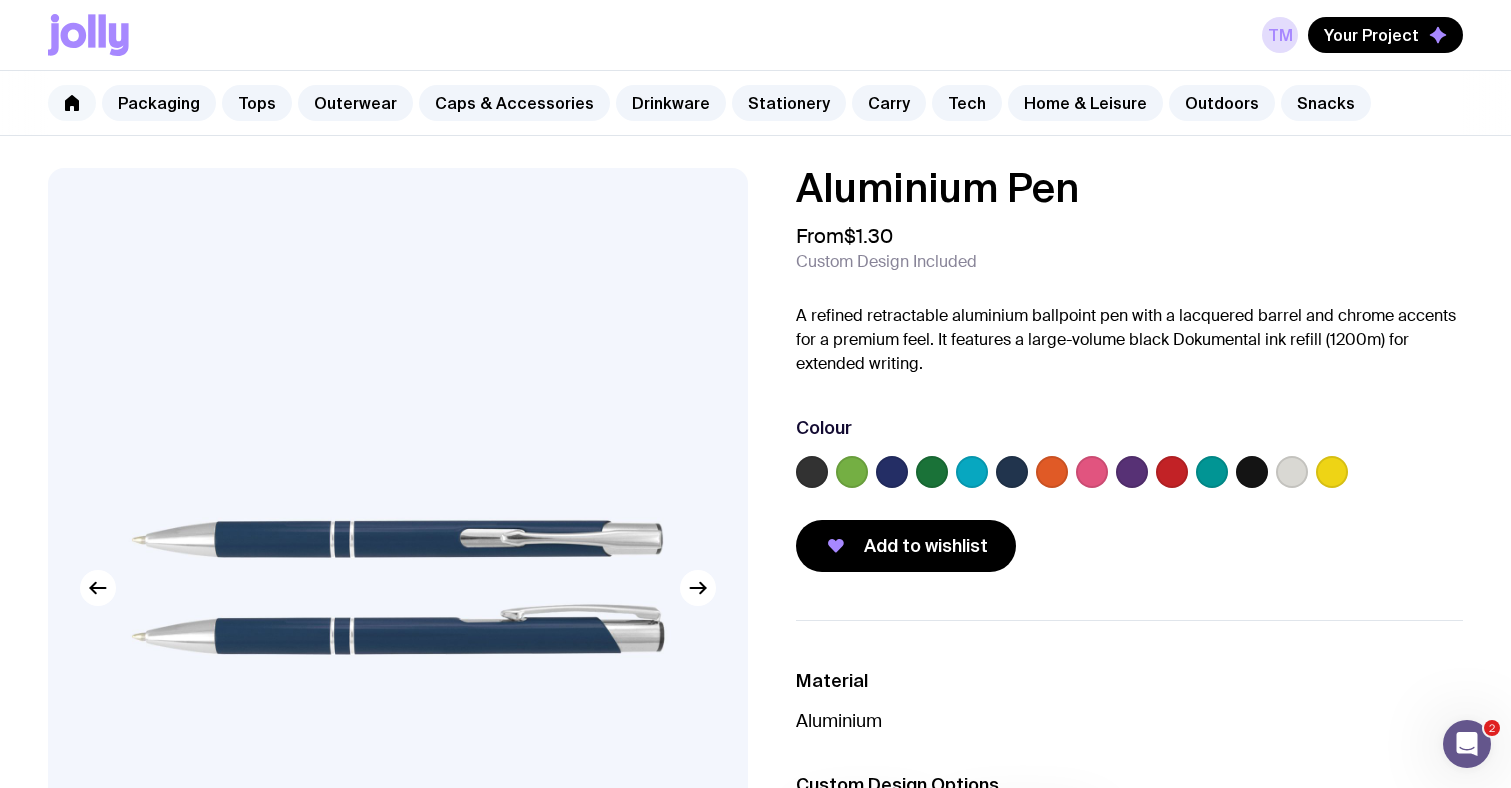 click 